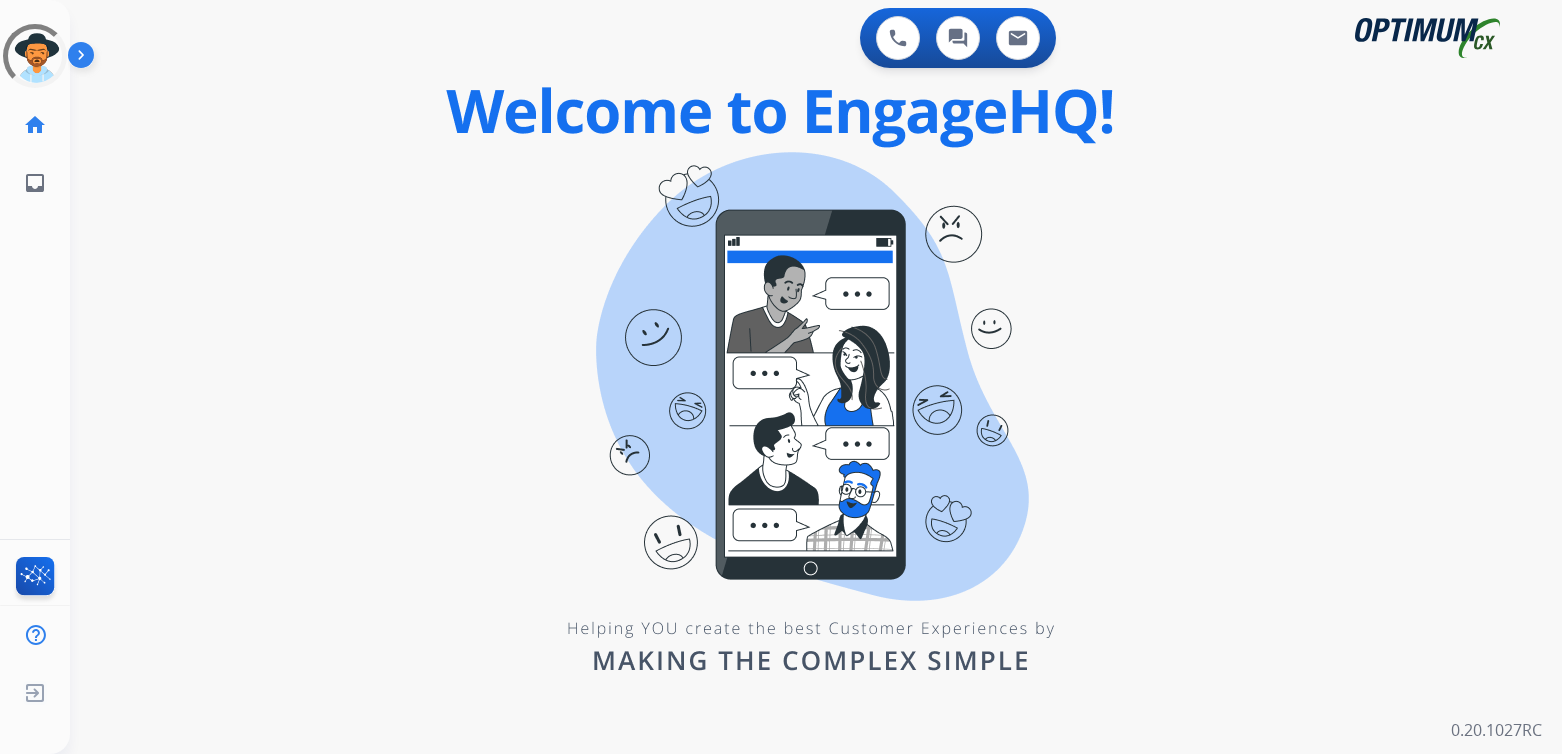 scroll, scrollTop: 0, scrollLeft: 0, axis: both 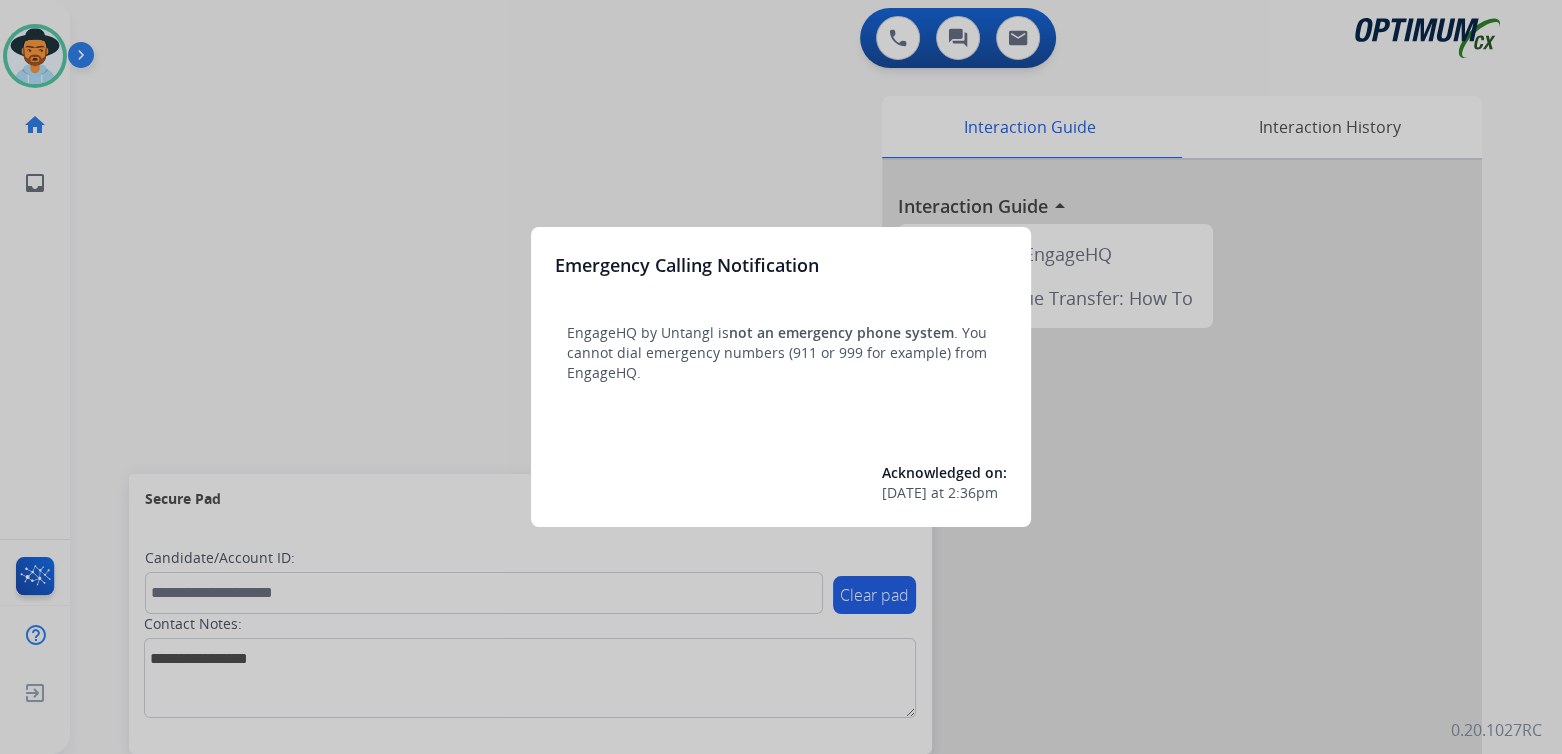 click at bounding box center [781, 377] 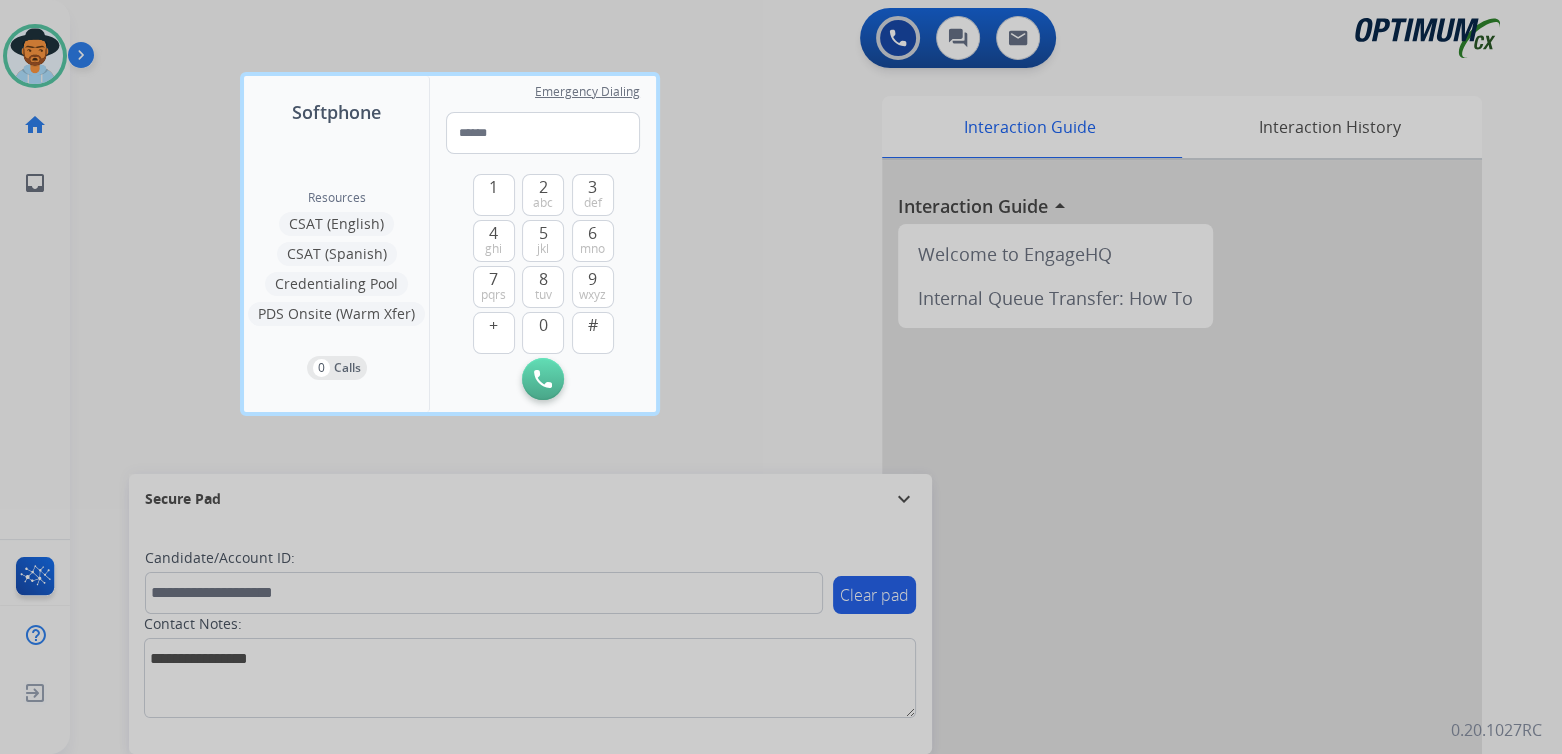 click at bounding box center (781, 377) 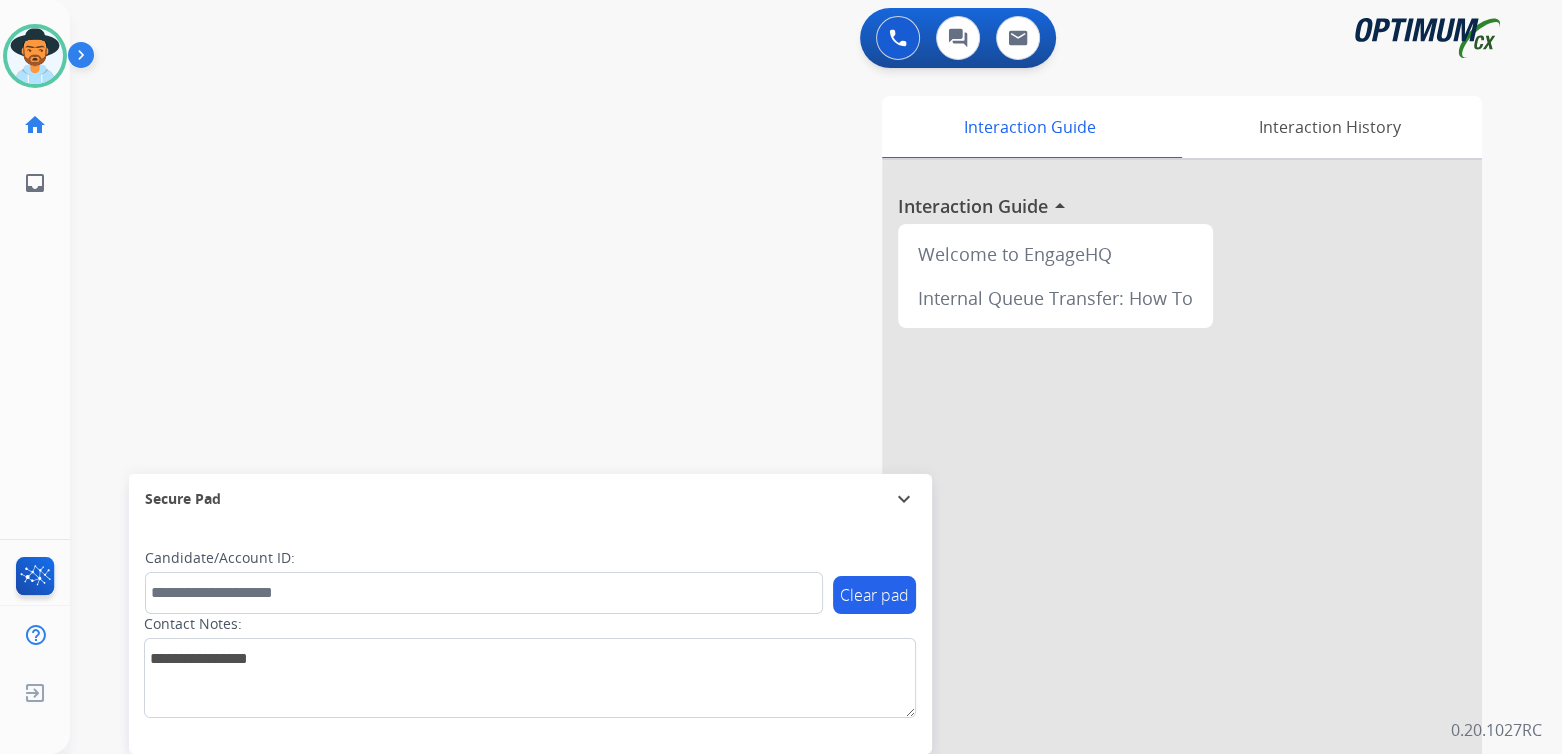 click on "expand_more" at bounding box center (904, 499) 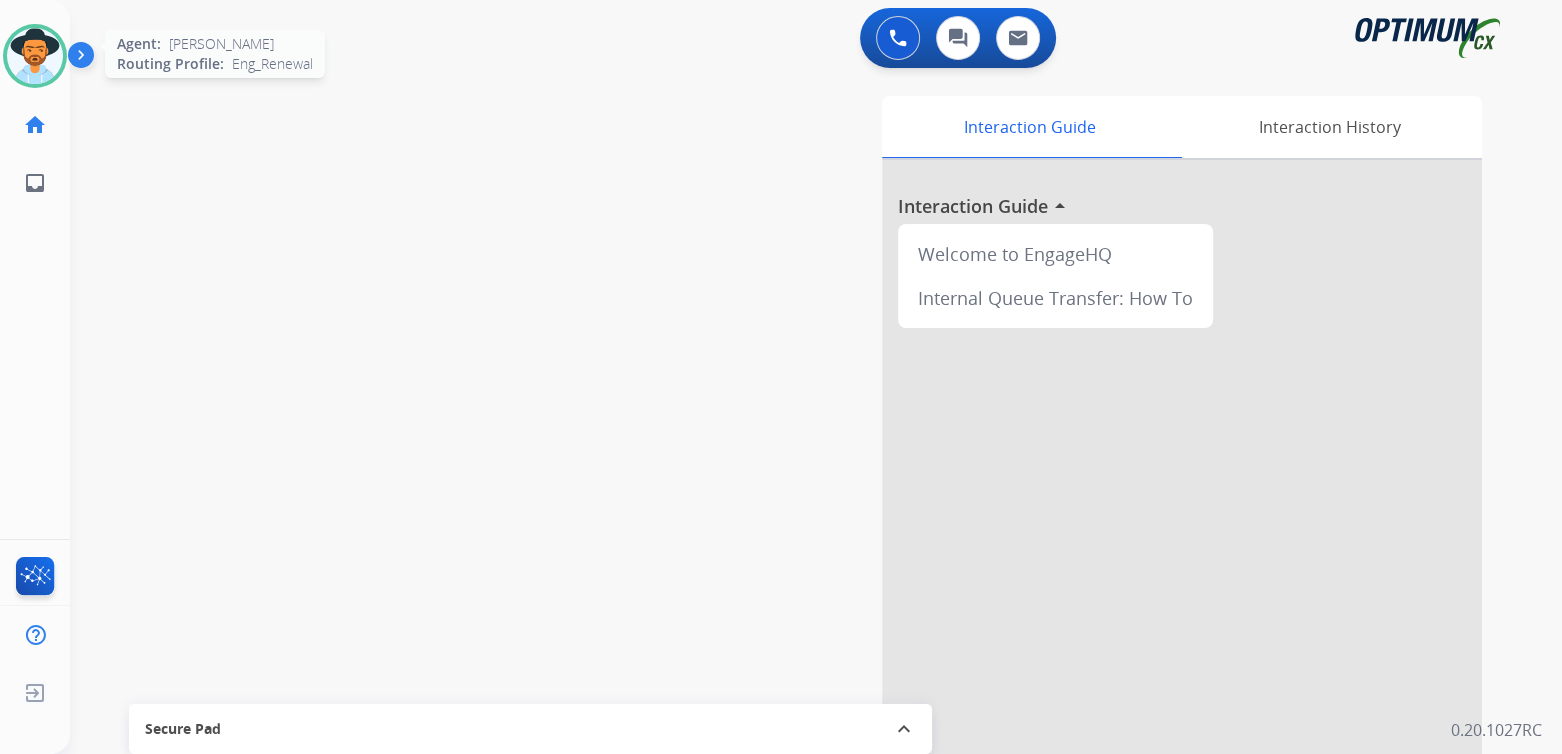 click at bounding box center (35, 56) 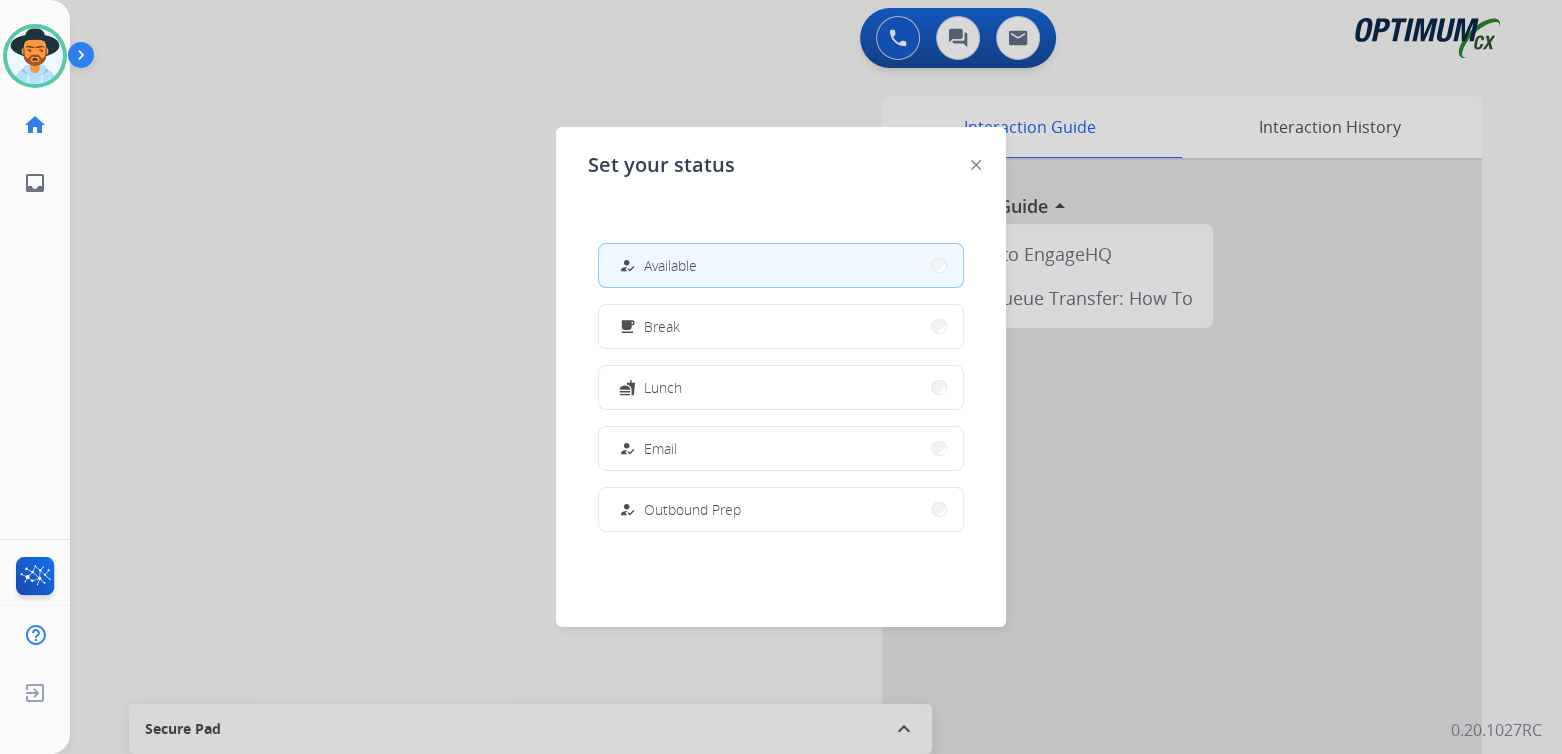 click at bounding box center [781, 377] 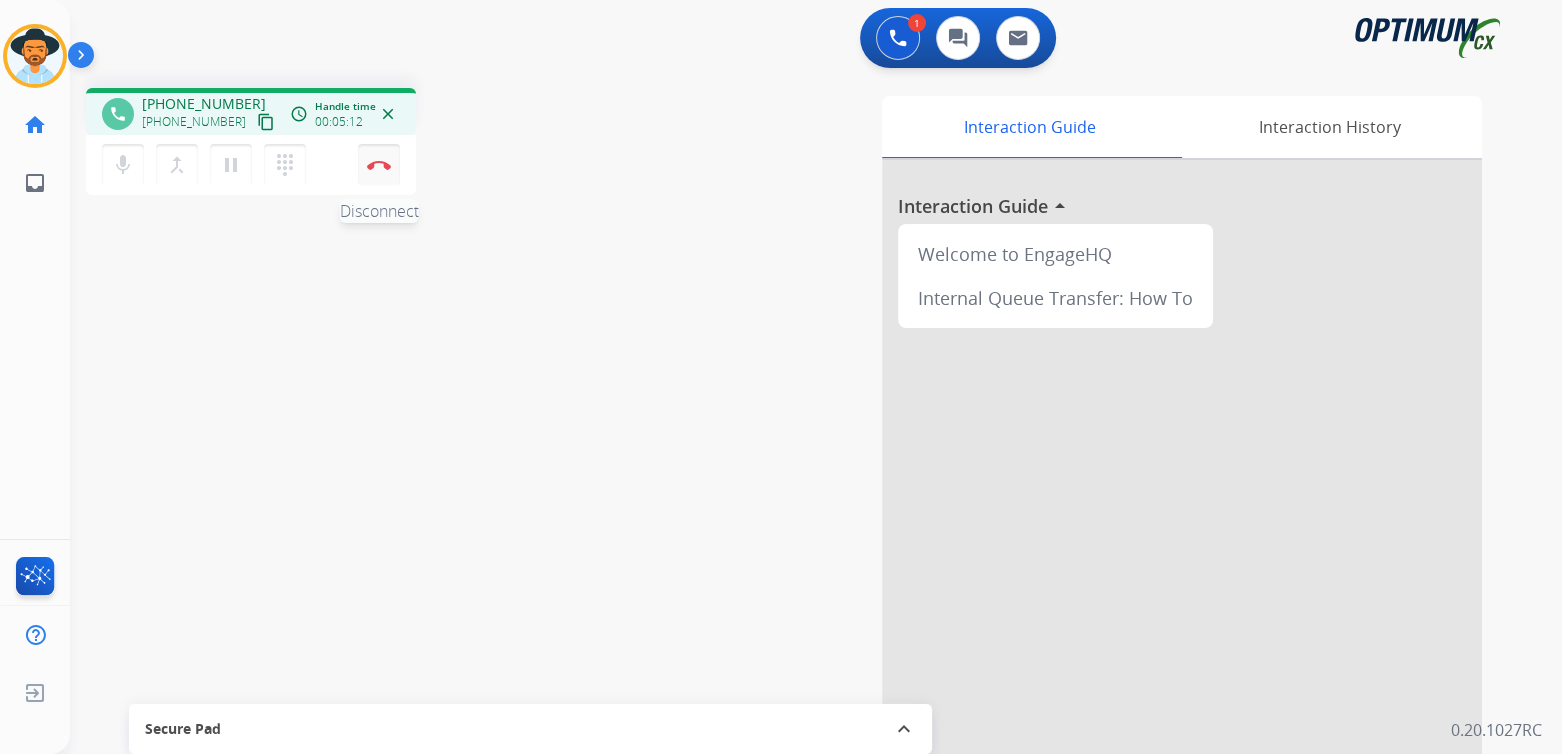 click at bounding box center [379, 165] 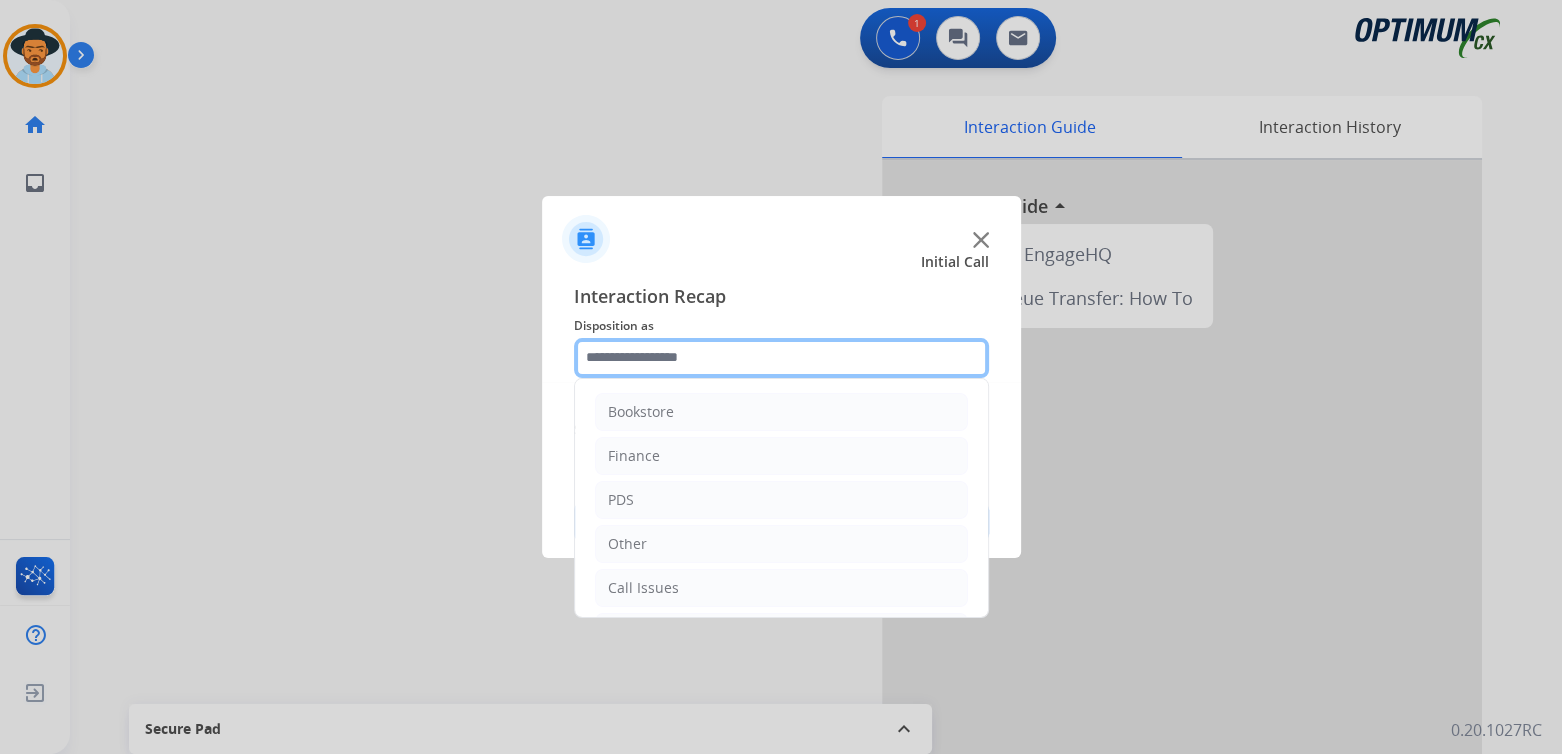 click 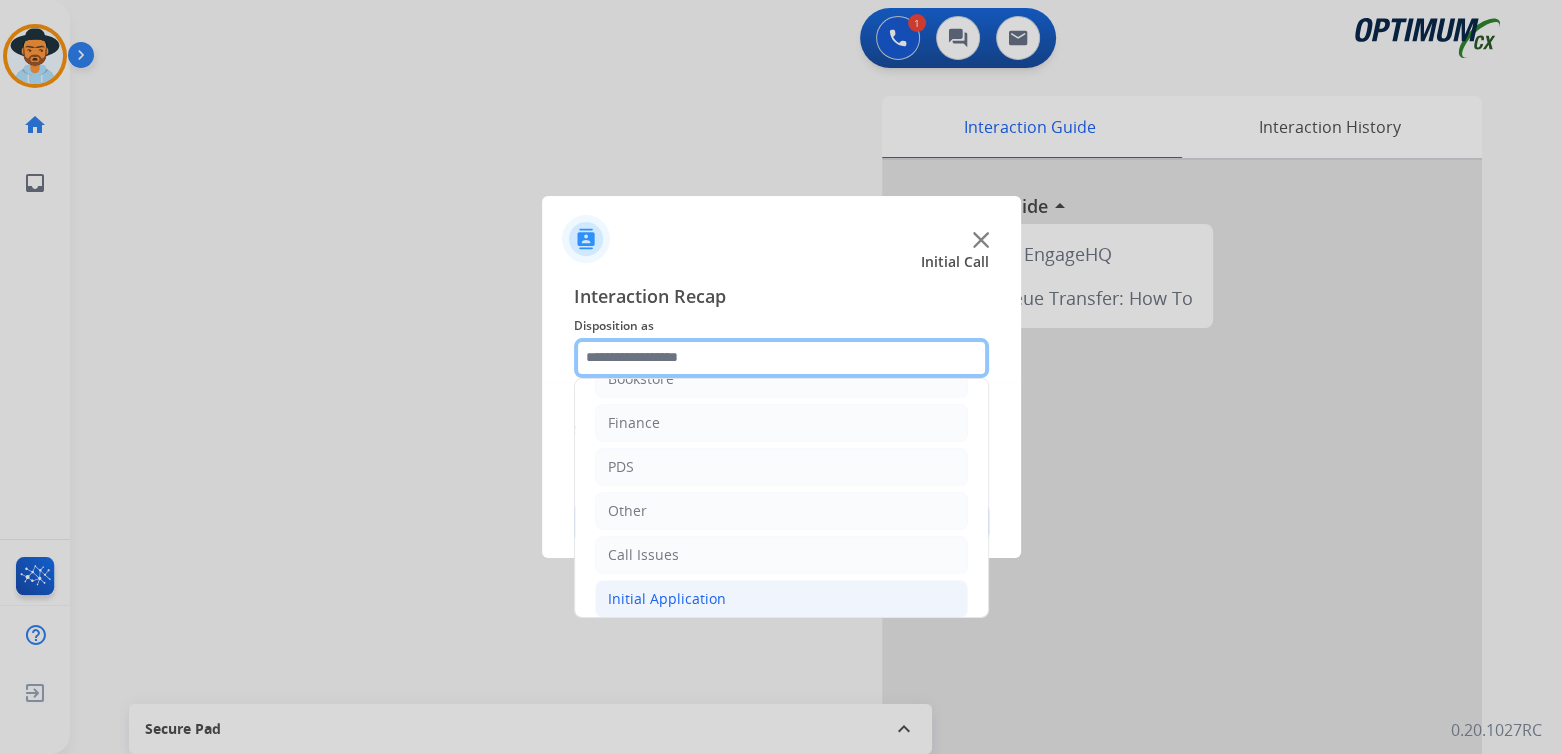 scroll, scrollTop: 132, scrollLeft: 0, axis: vertical 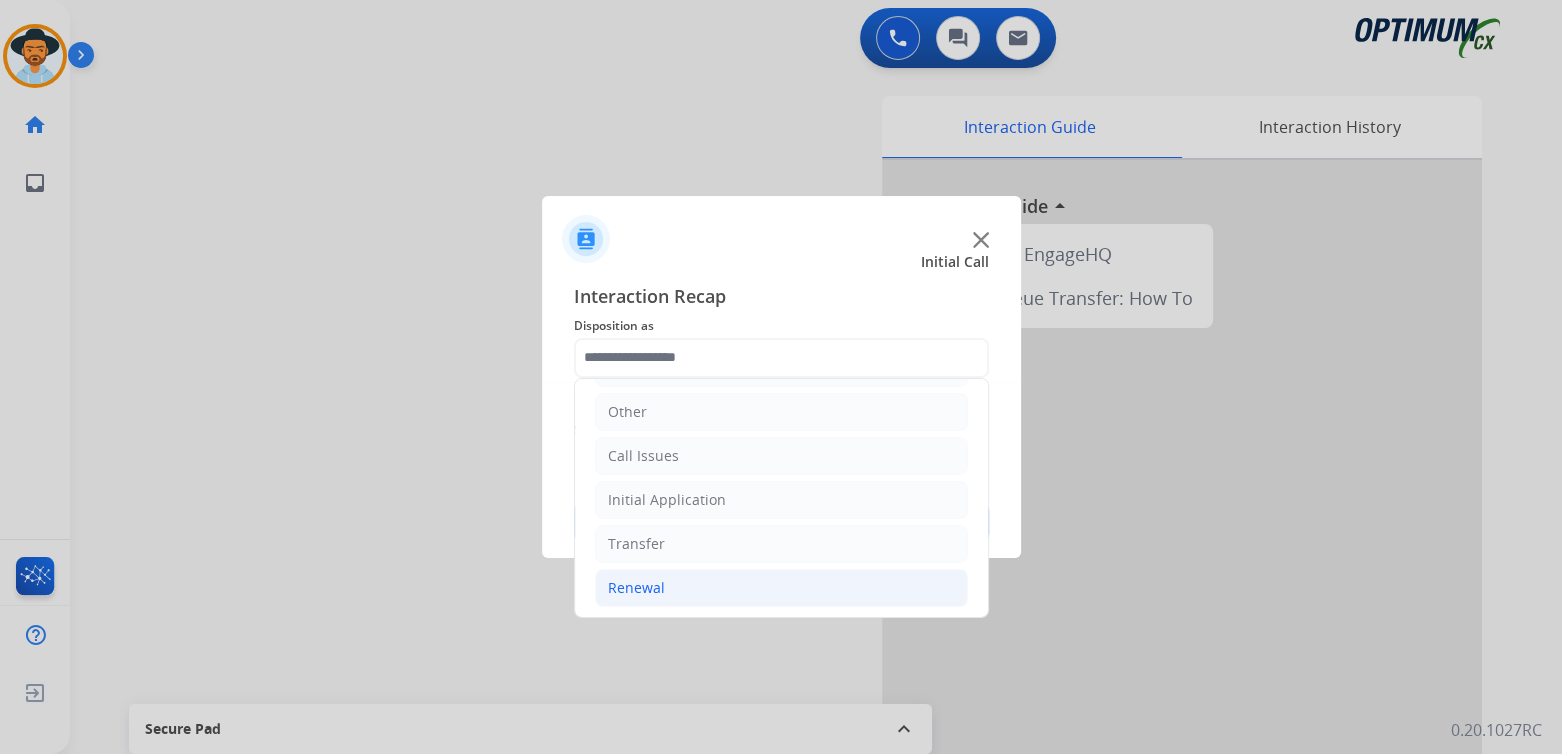 click on "Renewal" 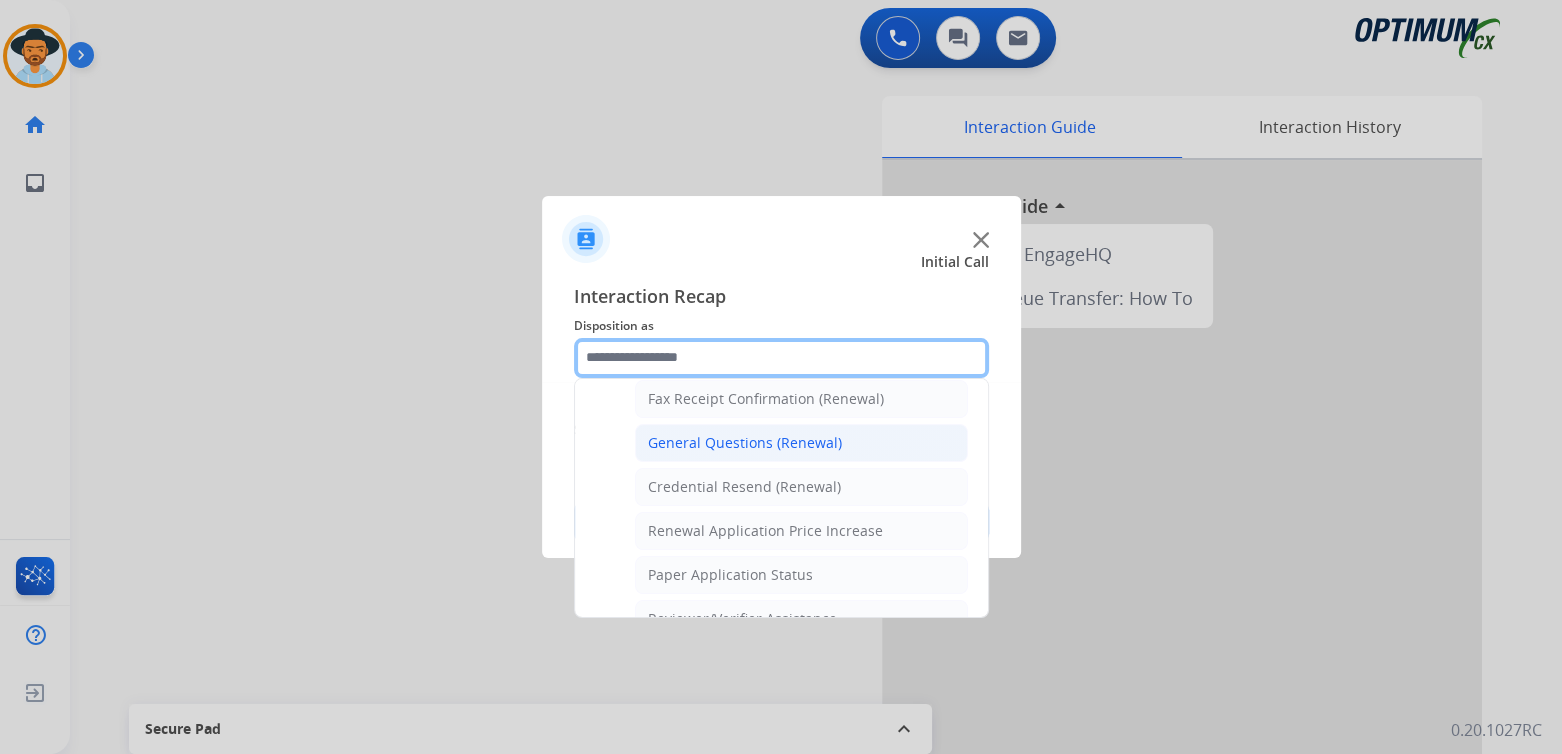 scroll, scrollTop: 562, scrollLeft: 0, axis: vertical 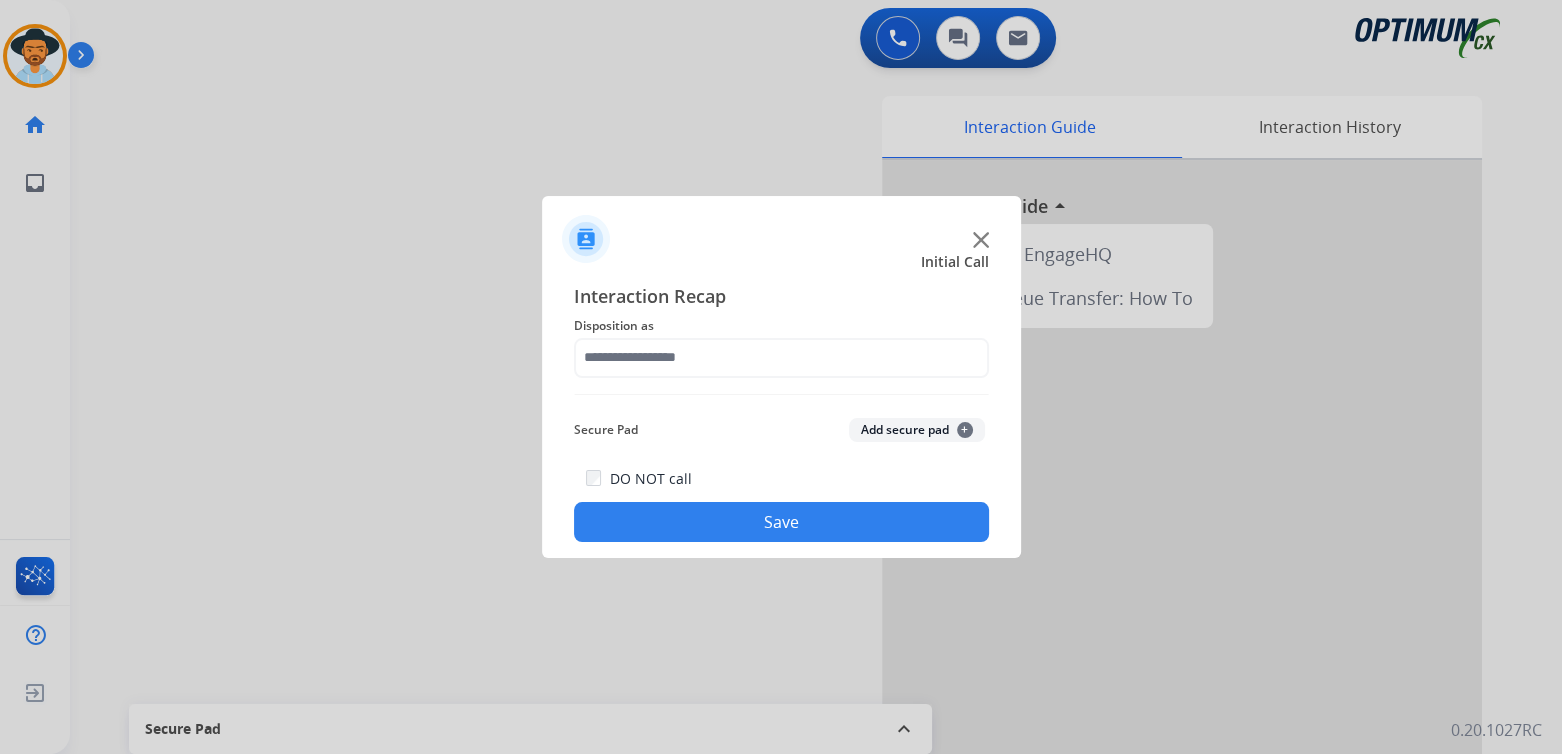 drag, startPoint x: 704, startPoint y: 429, endPoint x: 716, endPoint y: 469, distance: 41.761227 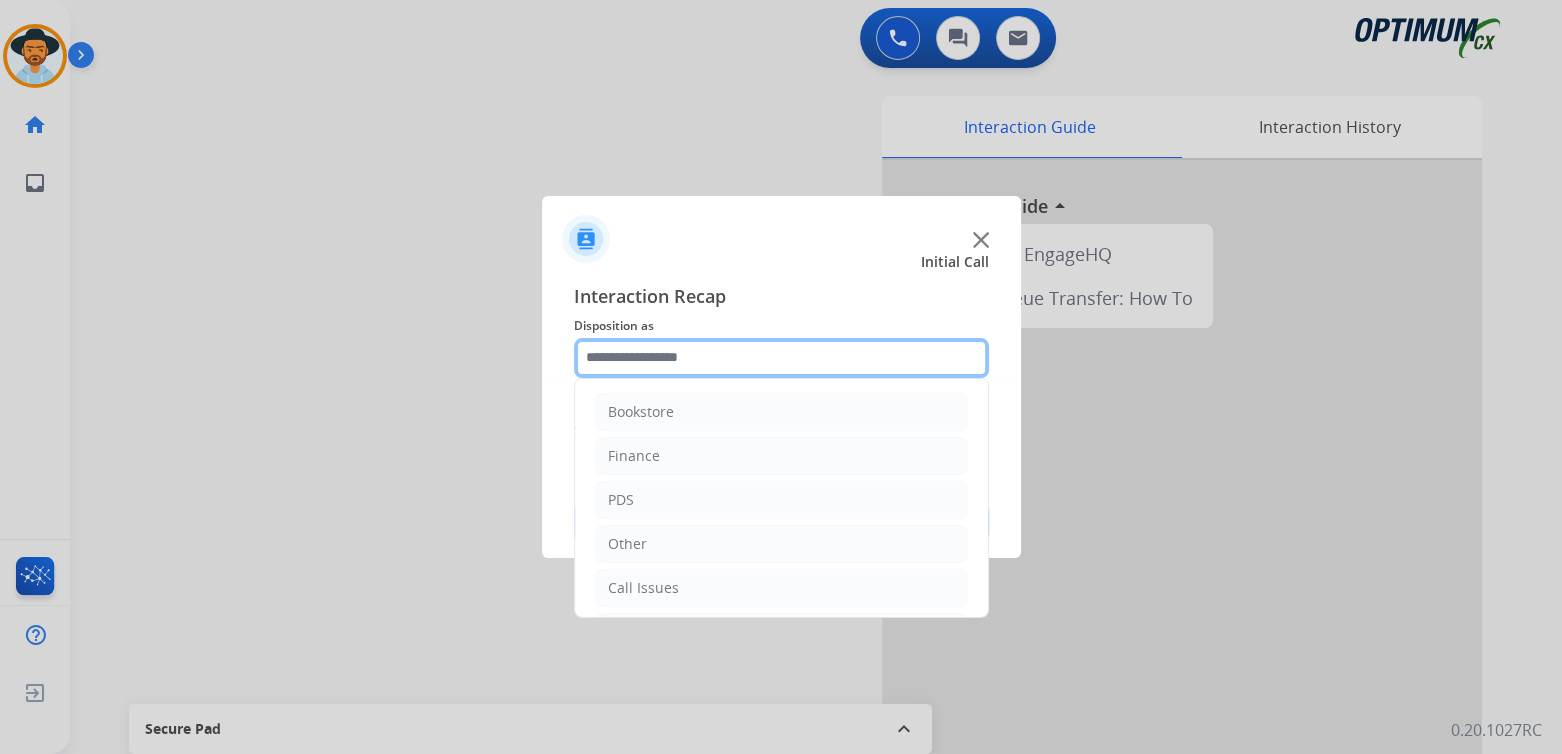 click 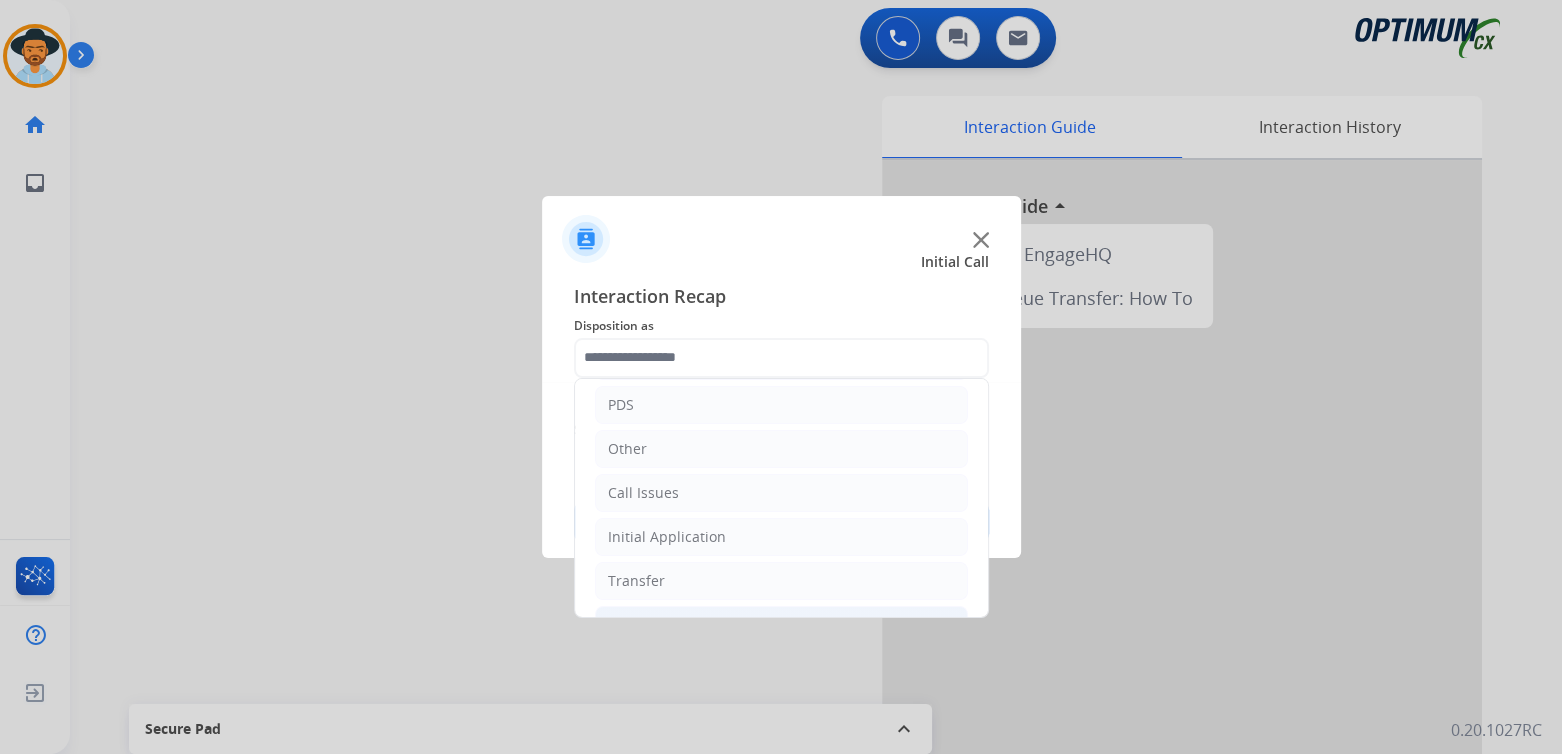drag, startPoint x: 723, startPoint y: 650, endPoint x: 735, endPoint y: 635, distance: 19.209373 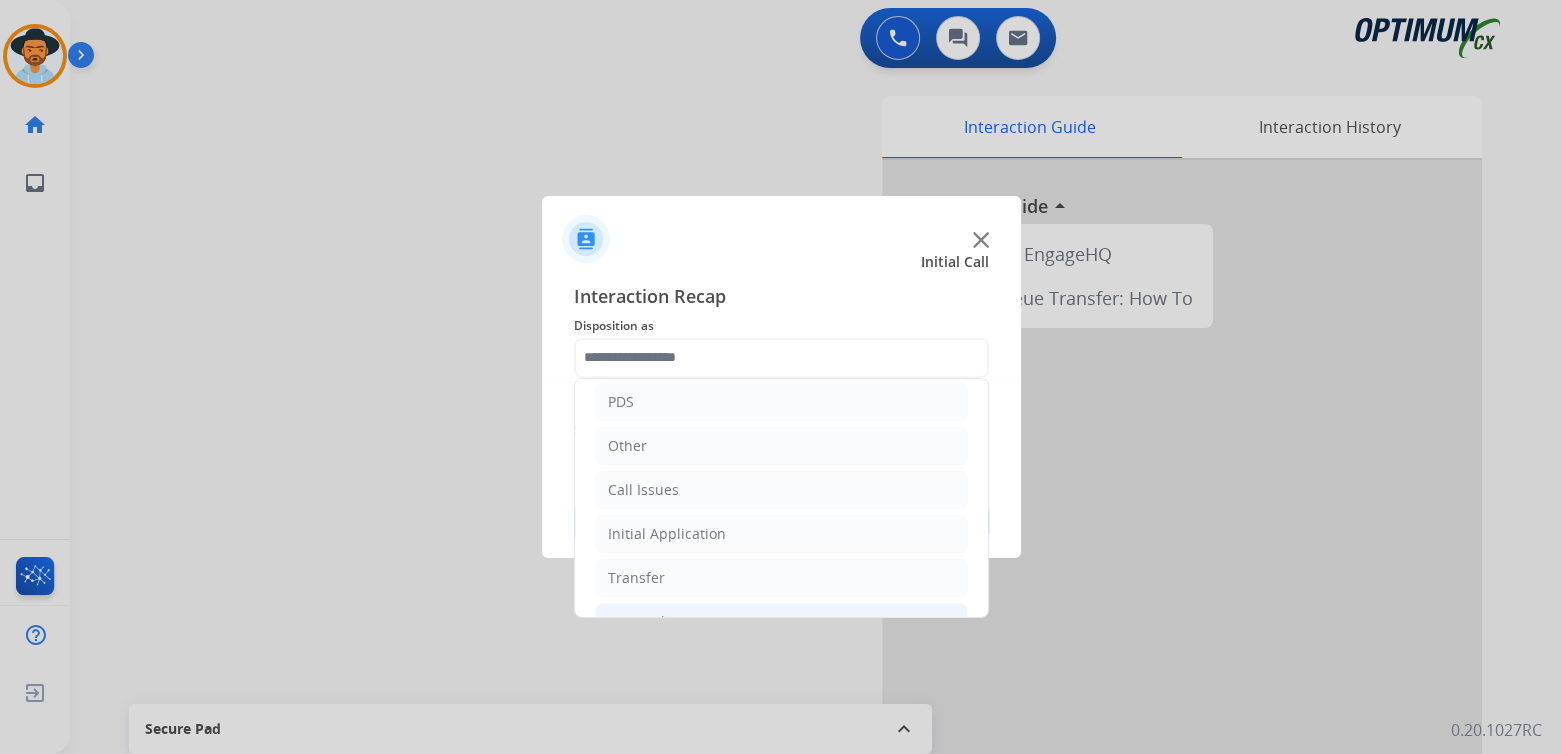 scroll, scrollTop: 99, scrollLeft: 0, axis: vertical 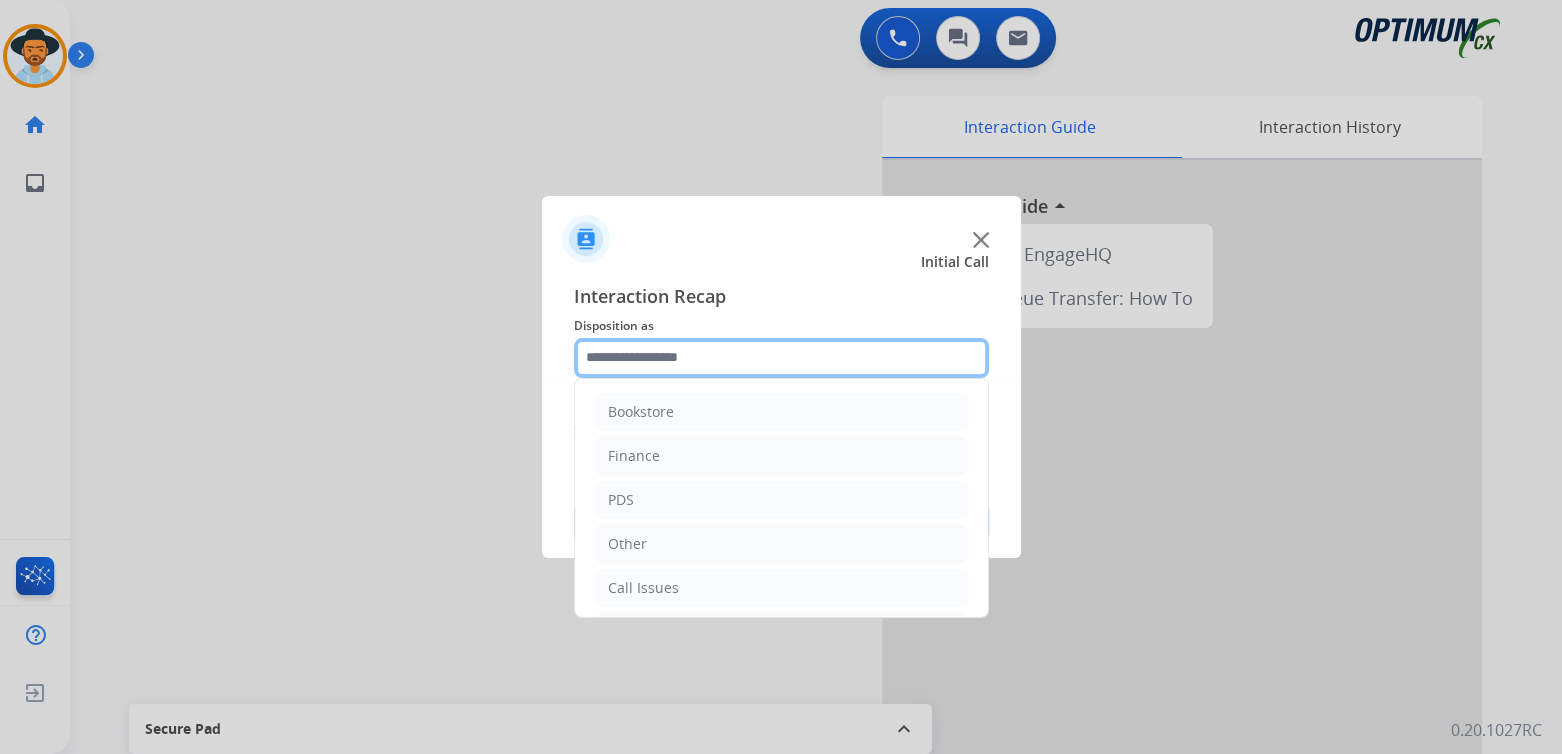 click 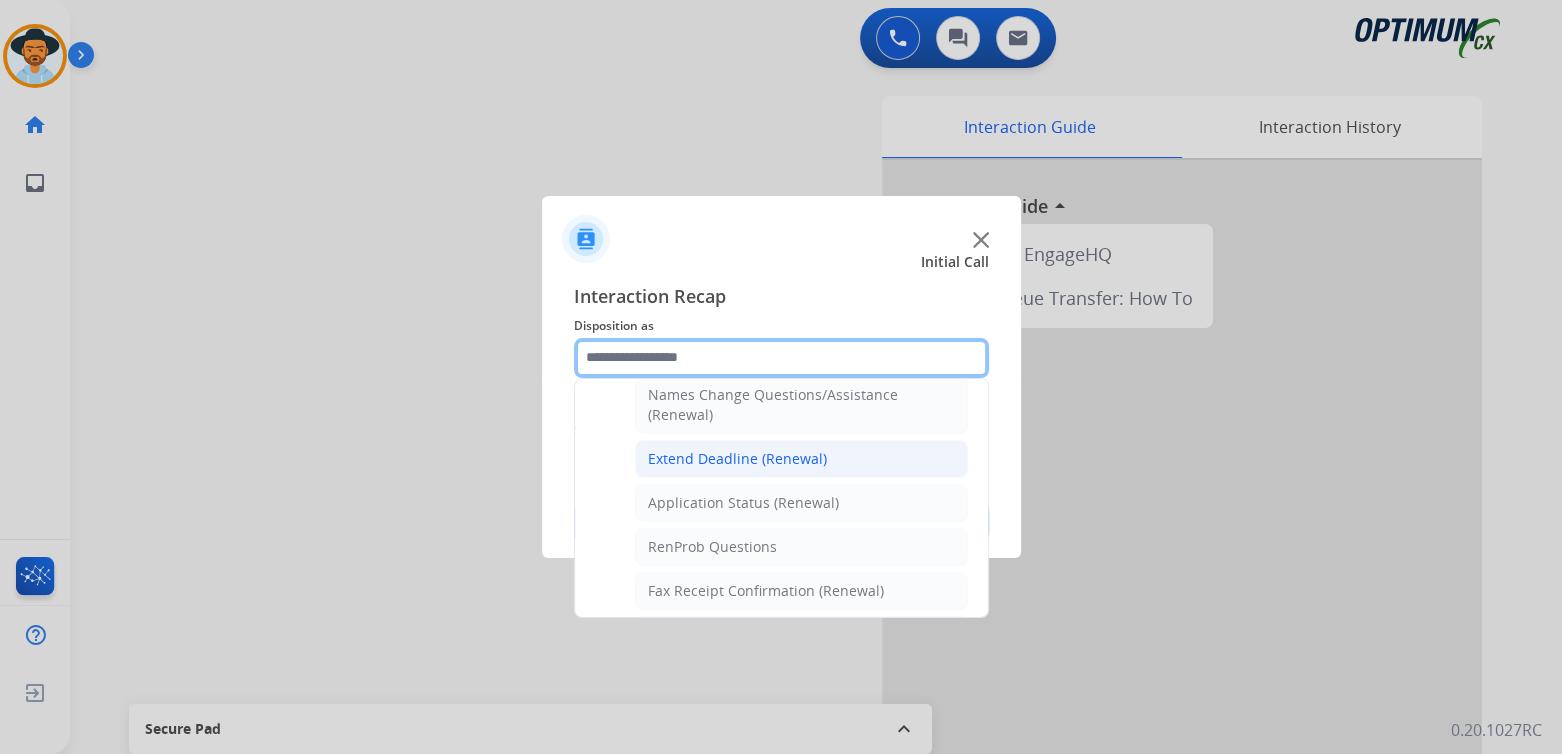 scroll, scrollTop: 370, scrollLeft: 0, axis: vertical 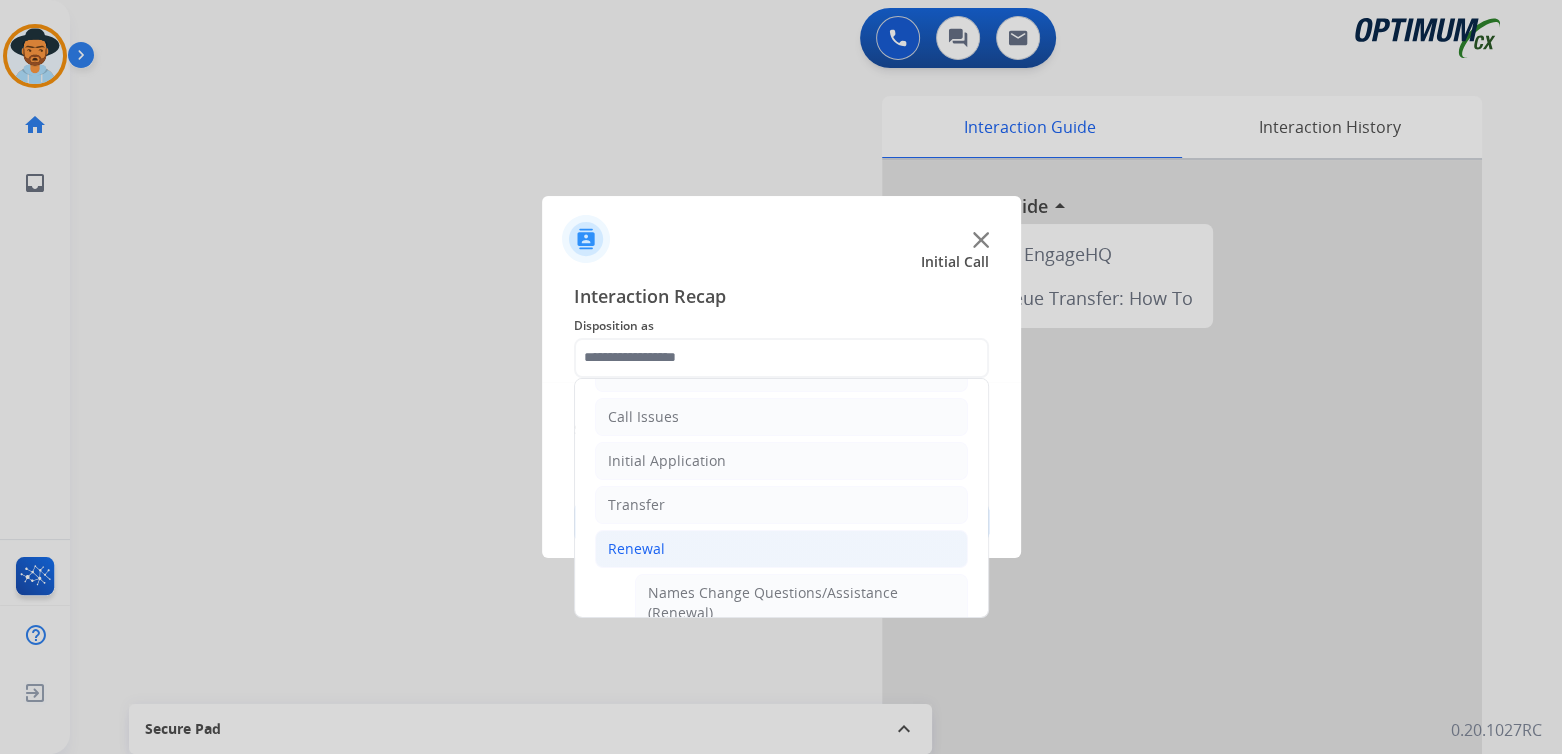 click on "Renewal" 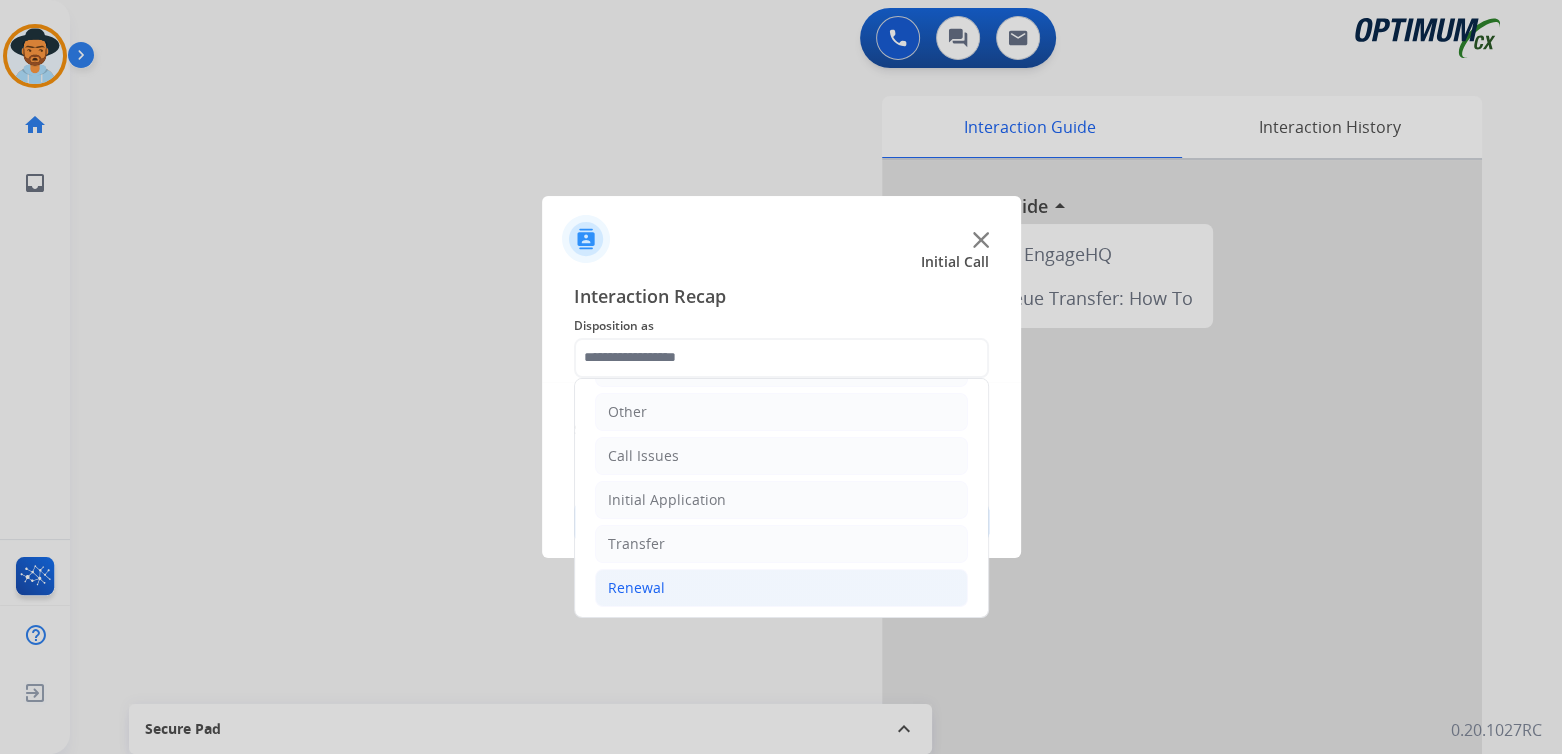 click on "Renewal" 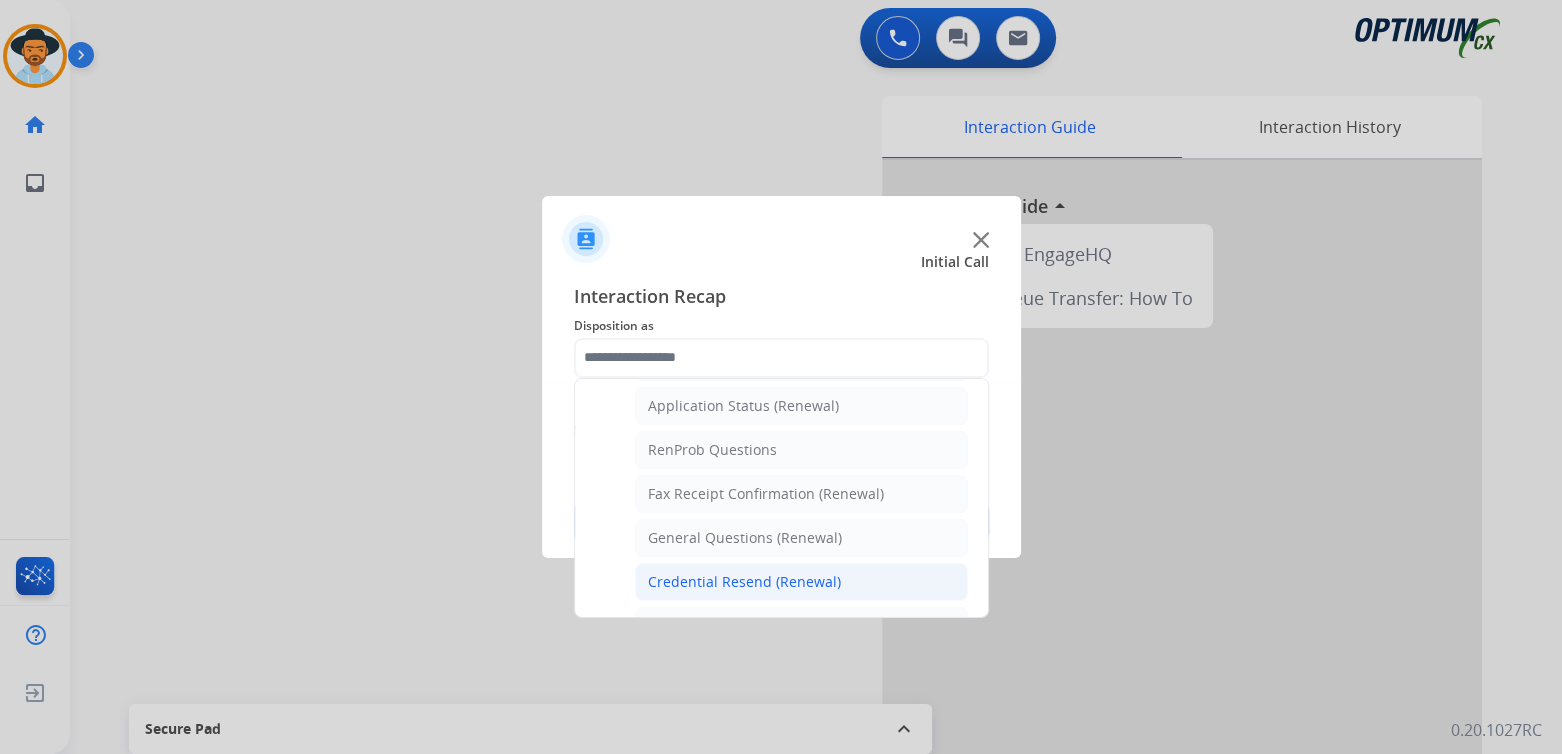 scroll, scrollTop: 467, scrollLeft: 0, axis: vertical 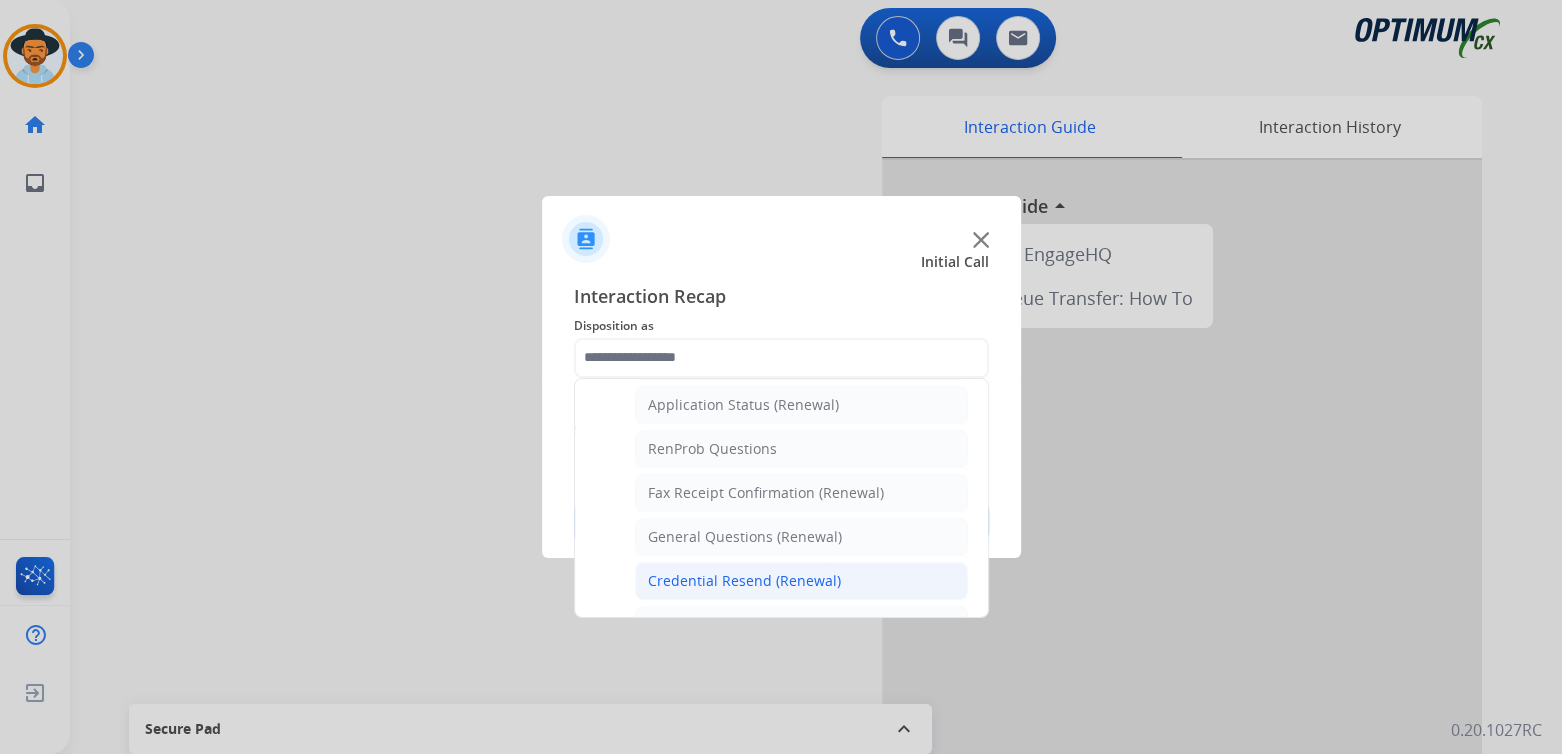 click on "Credential Resend (Renewal)" 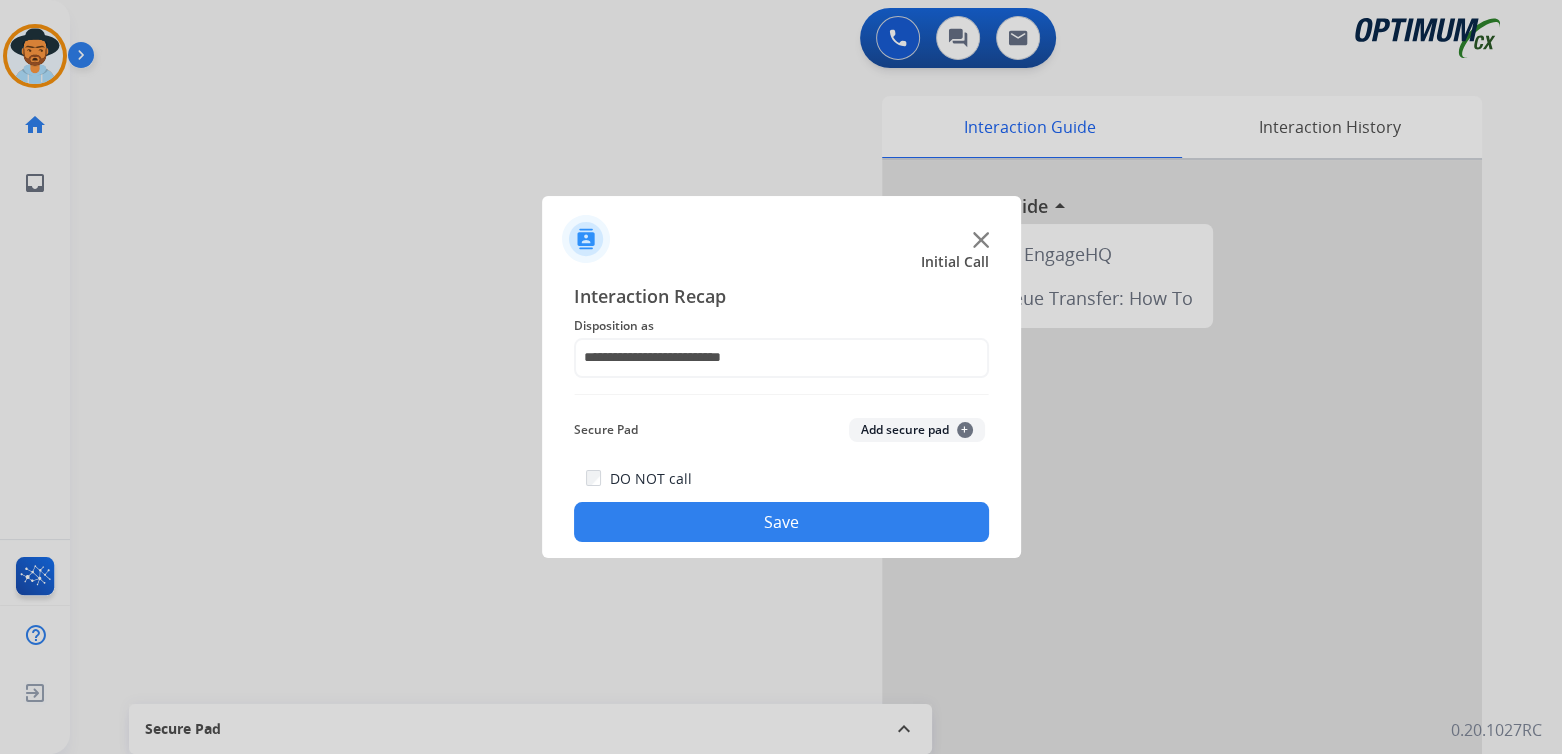 click on "DO NOT call  Save" 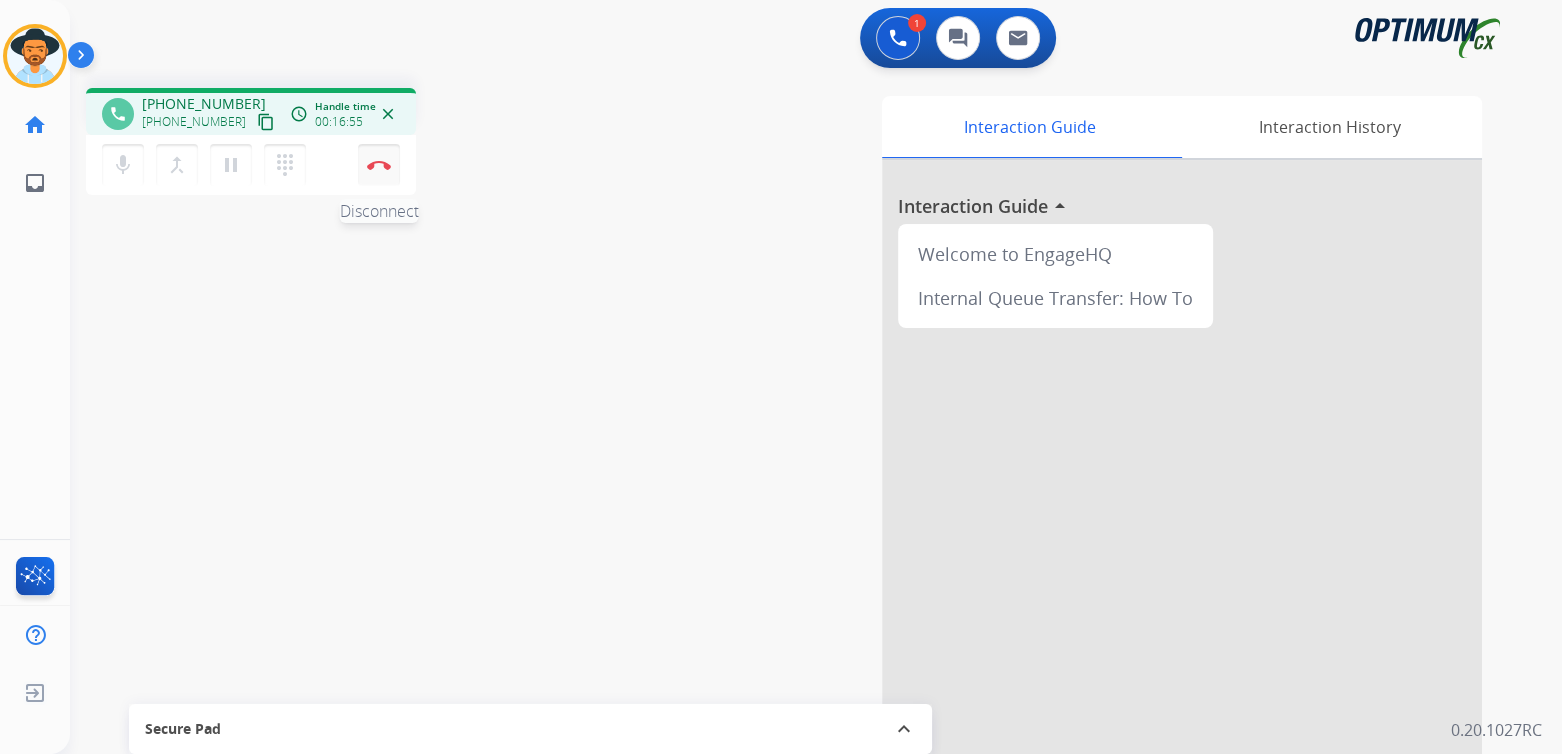 click at bounding box center (379, 165) 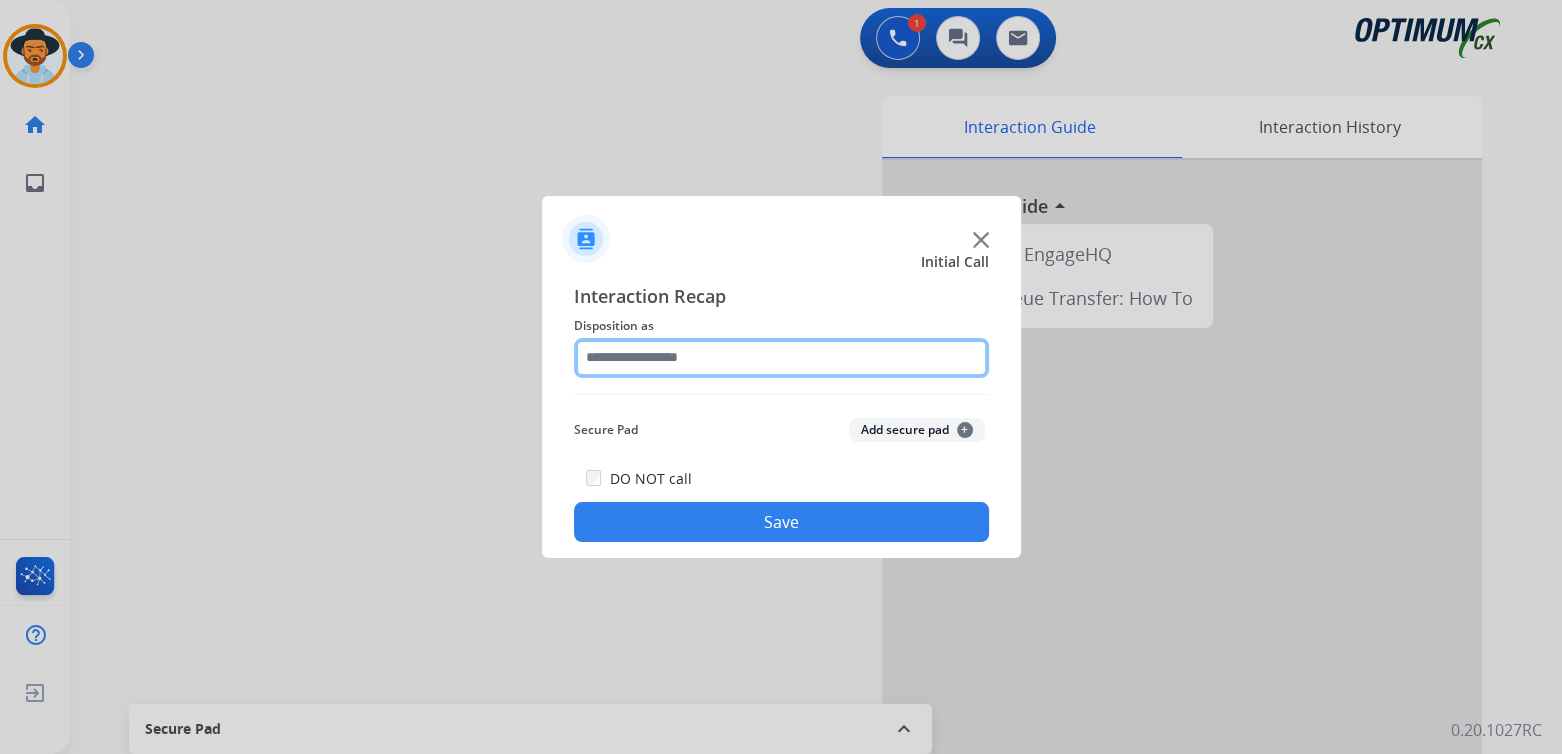 click 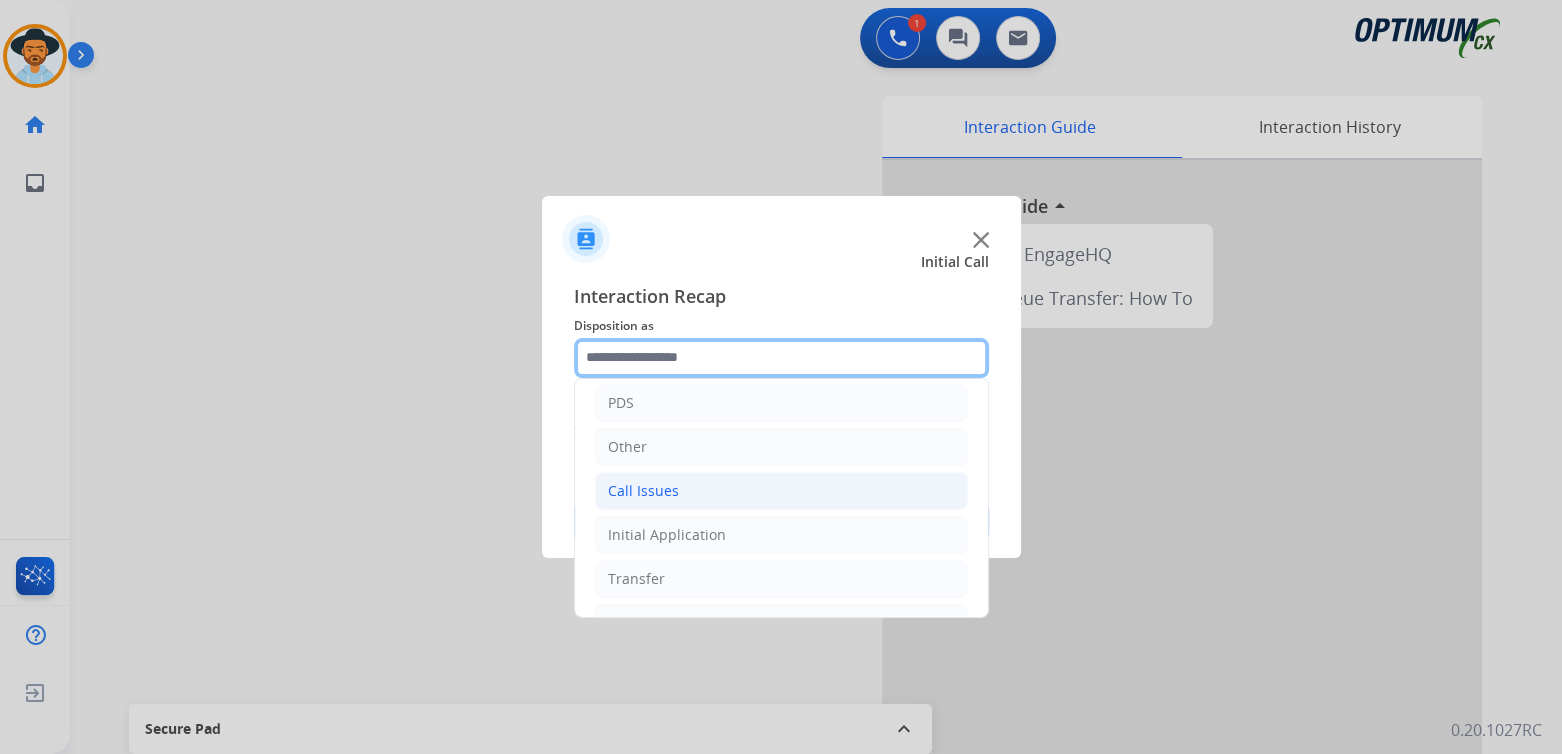 scroll, scrollTop: 132, scrollLeft: 0, axis: vertical 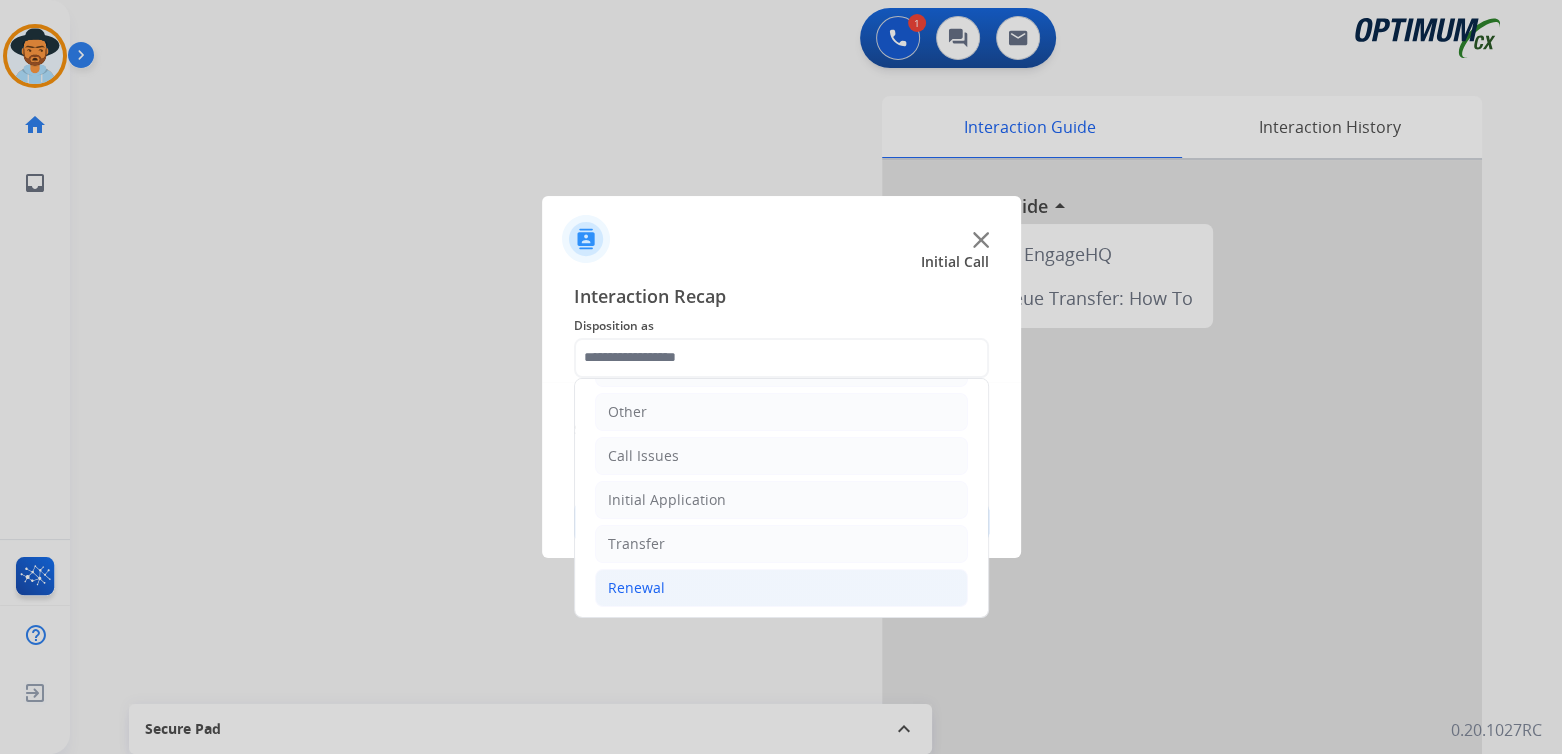 click on "Renewal" 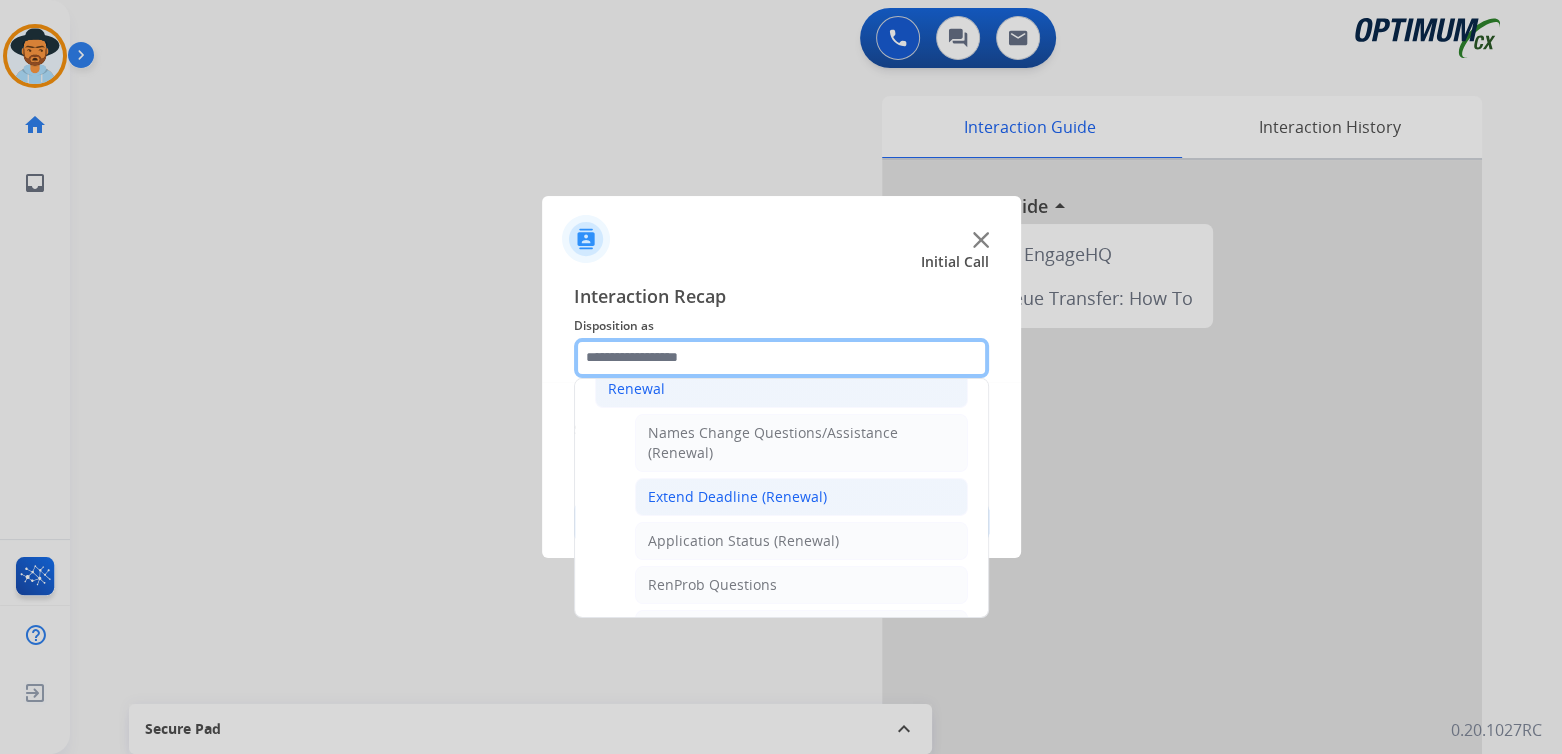 scroll, scrollTop: 332, scrollLeft: 0, axis: vertical 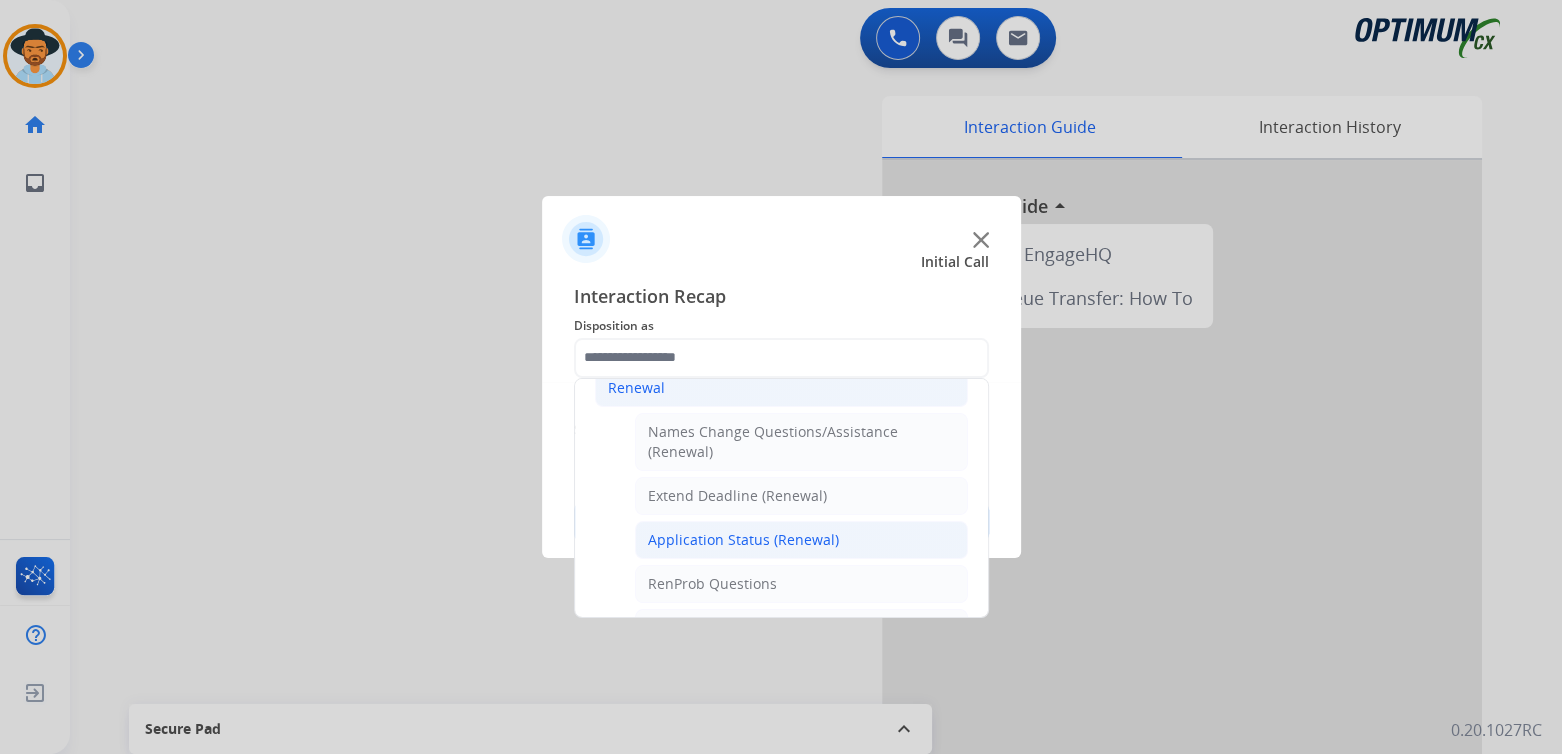 click on "Application Status (Renewal)" 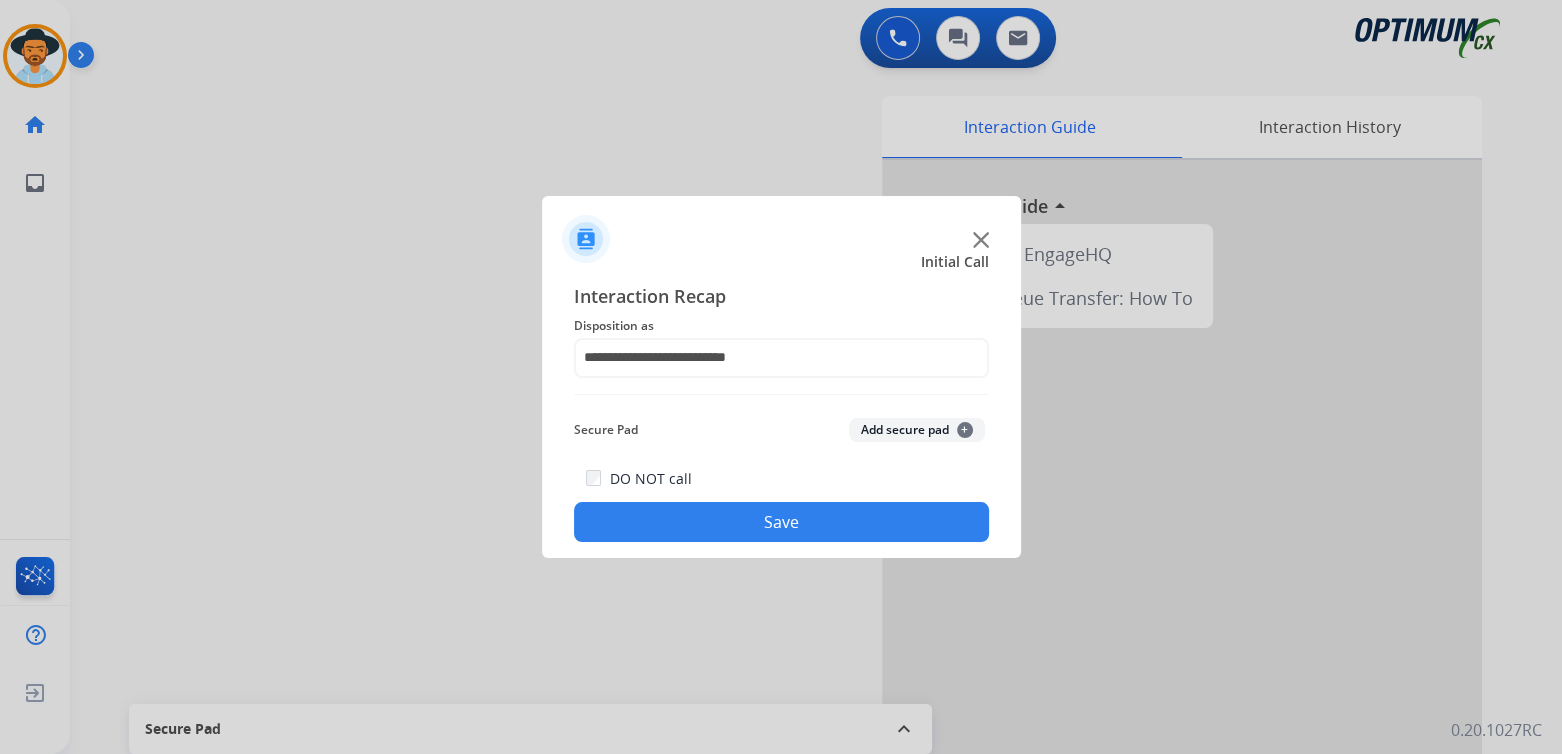 click on "Save" 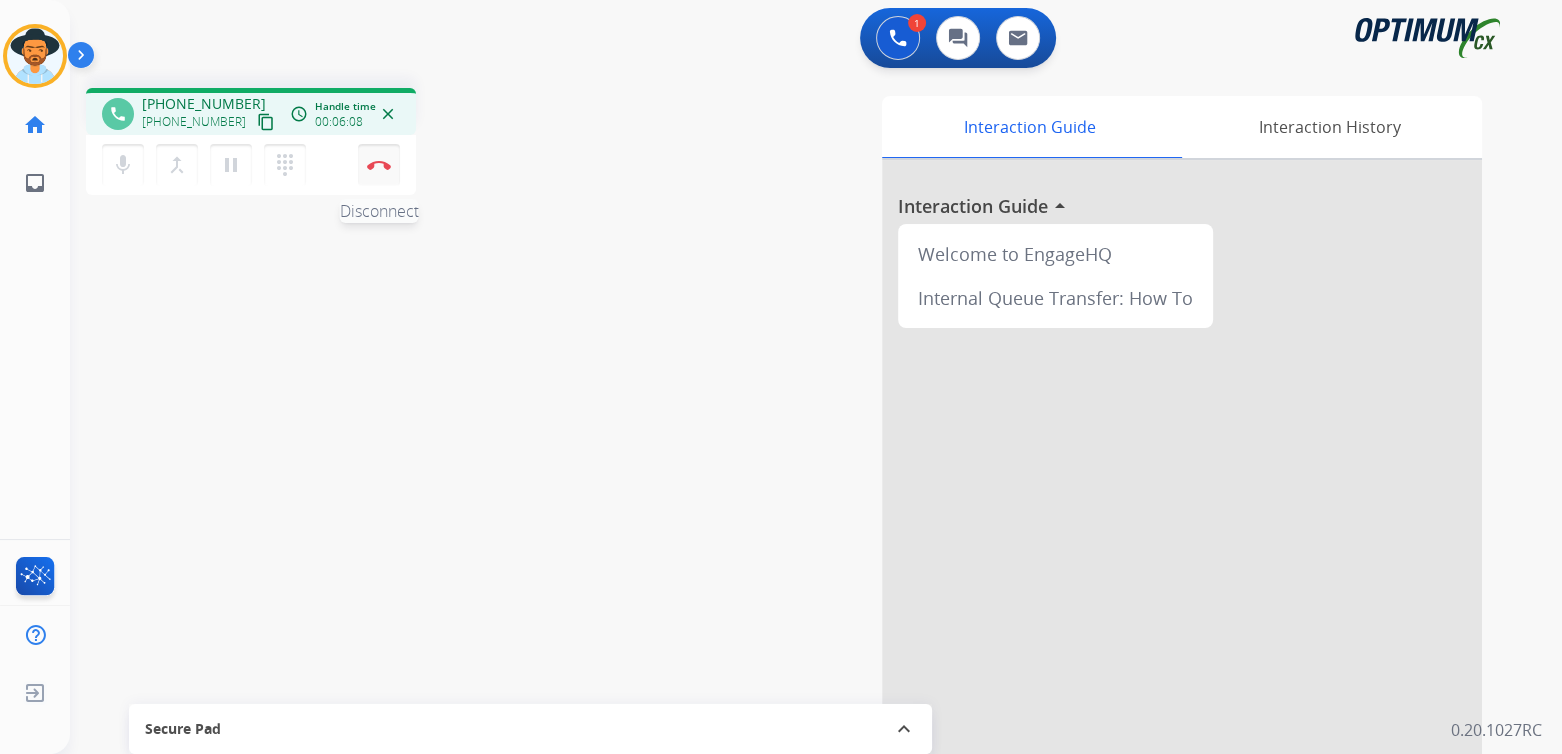 click on "Disconnect" at bounding box center [379, 165] 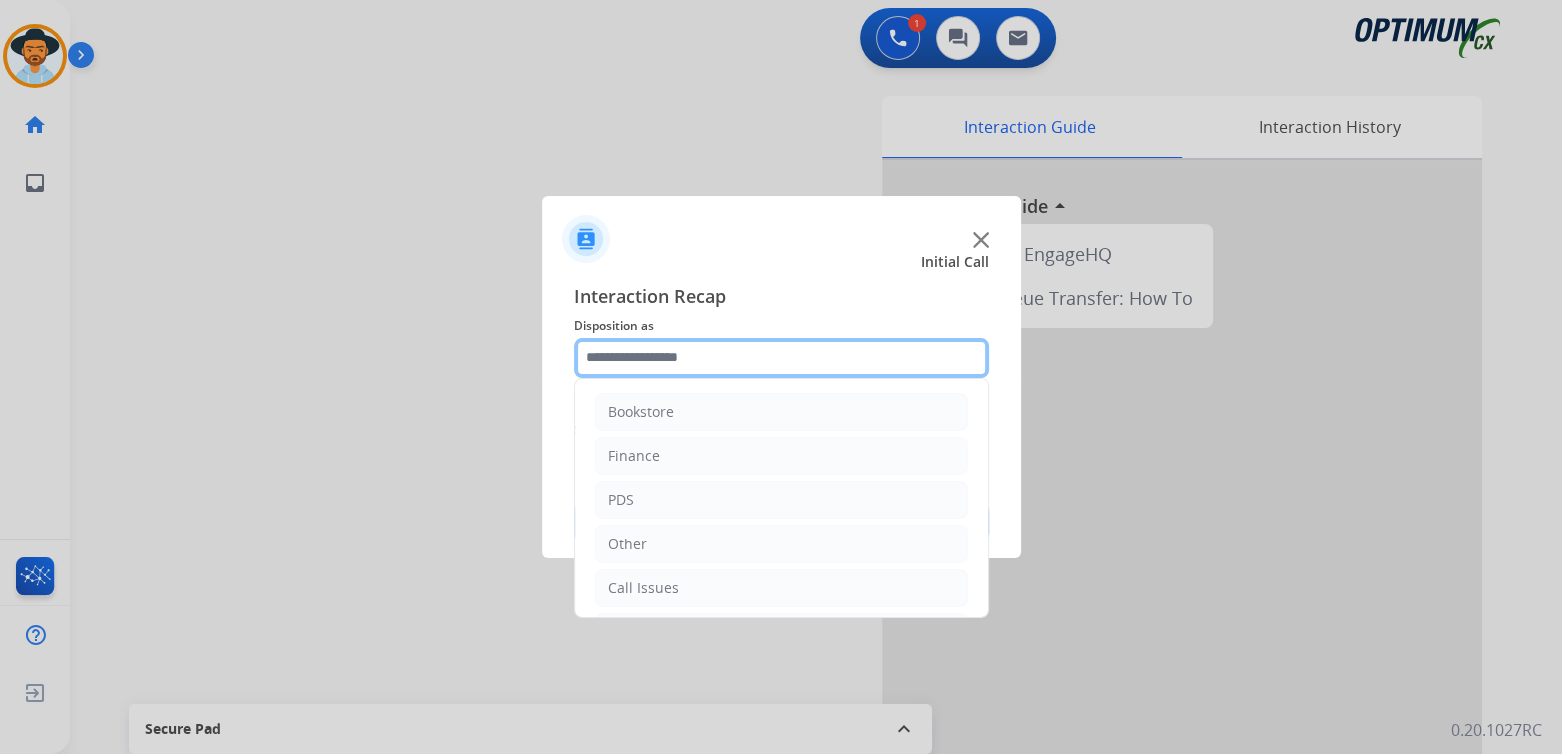 click 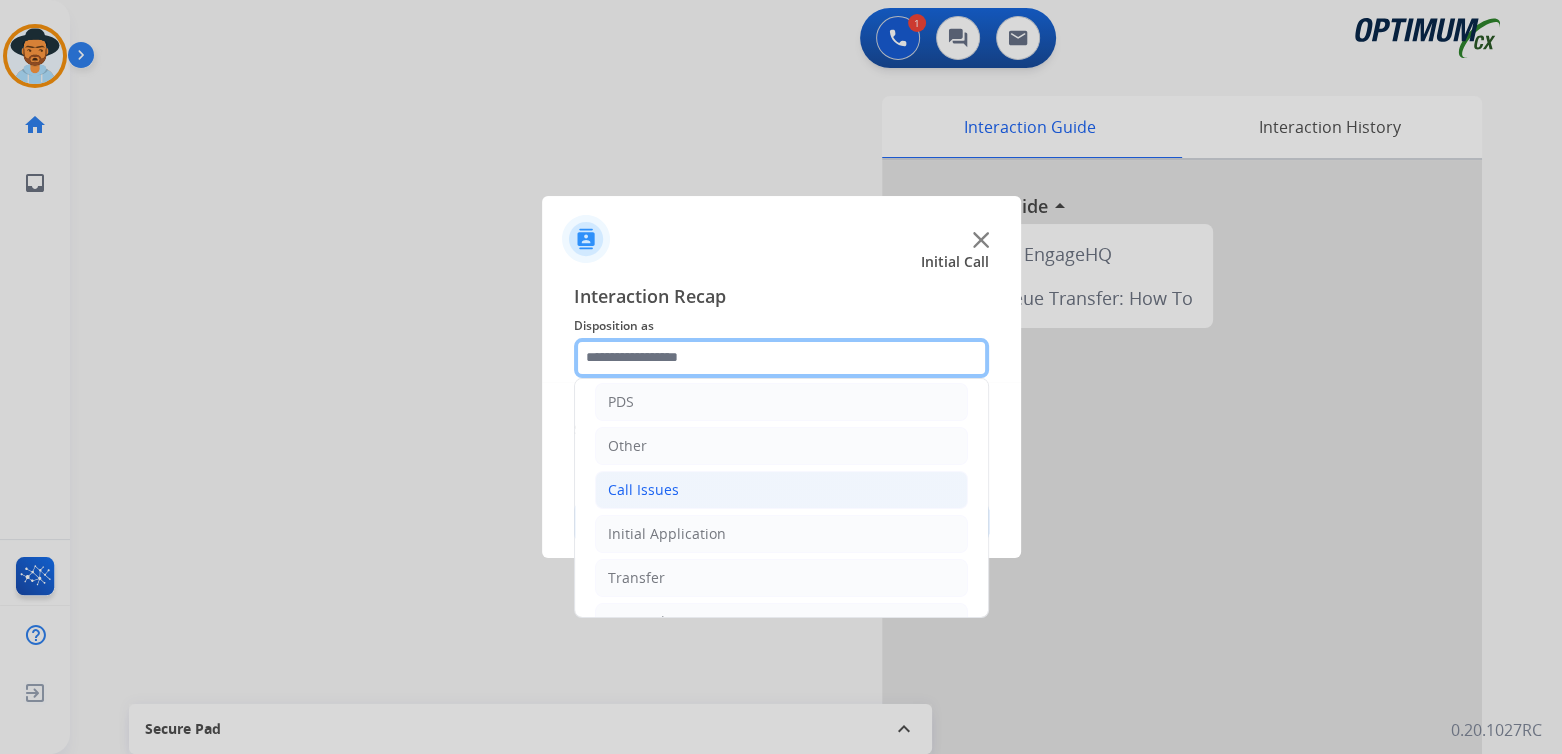 scroll, scrollTop: 132, scrollLeft: 0, axis: vertical 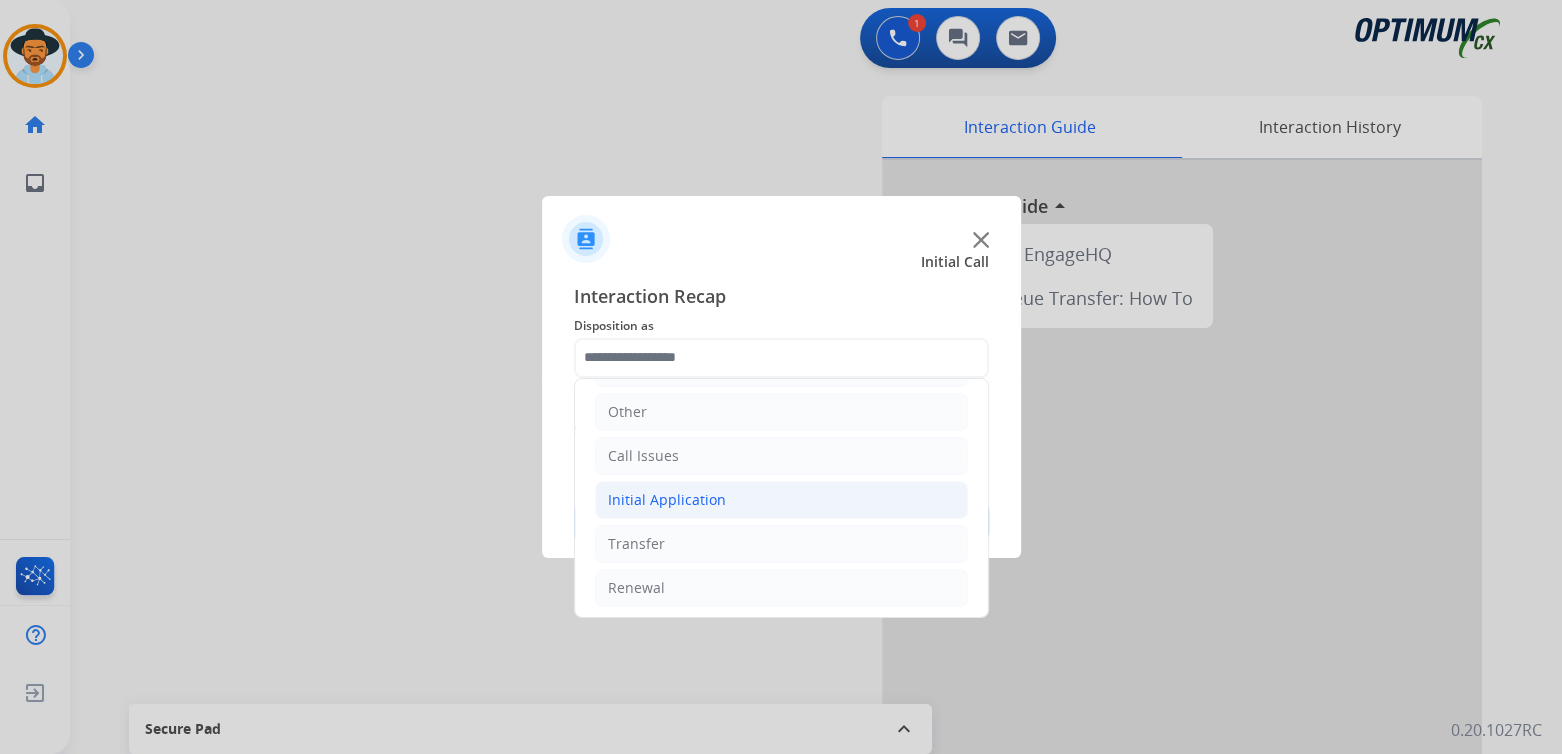 click on "Initial Application" 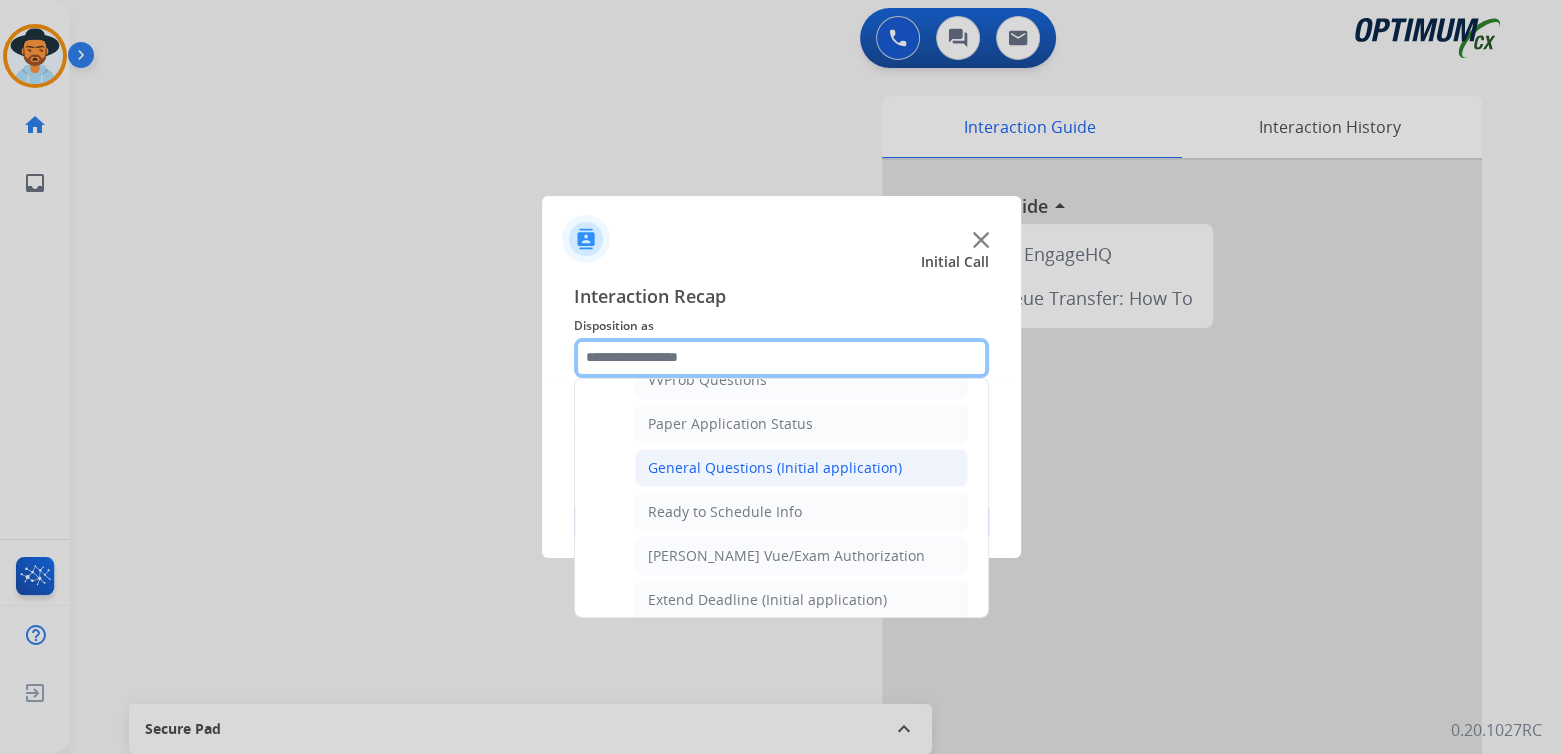 scroll, scrollTop: 1113, scrollLeft: 0, axis: vertical 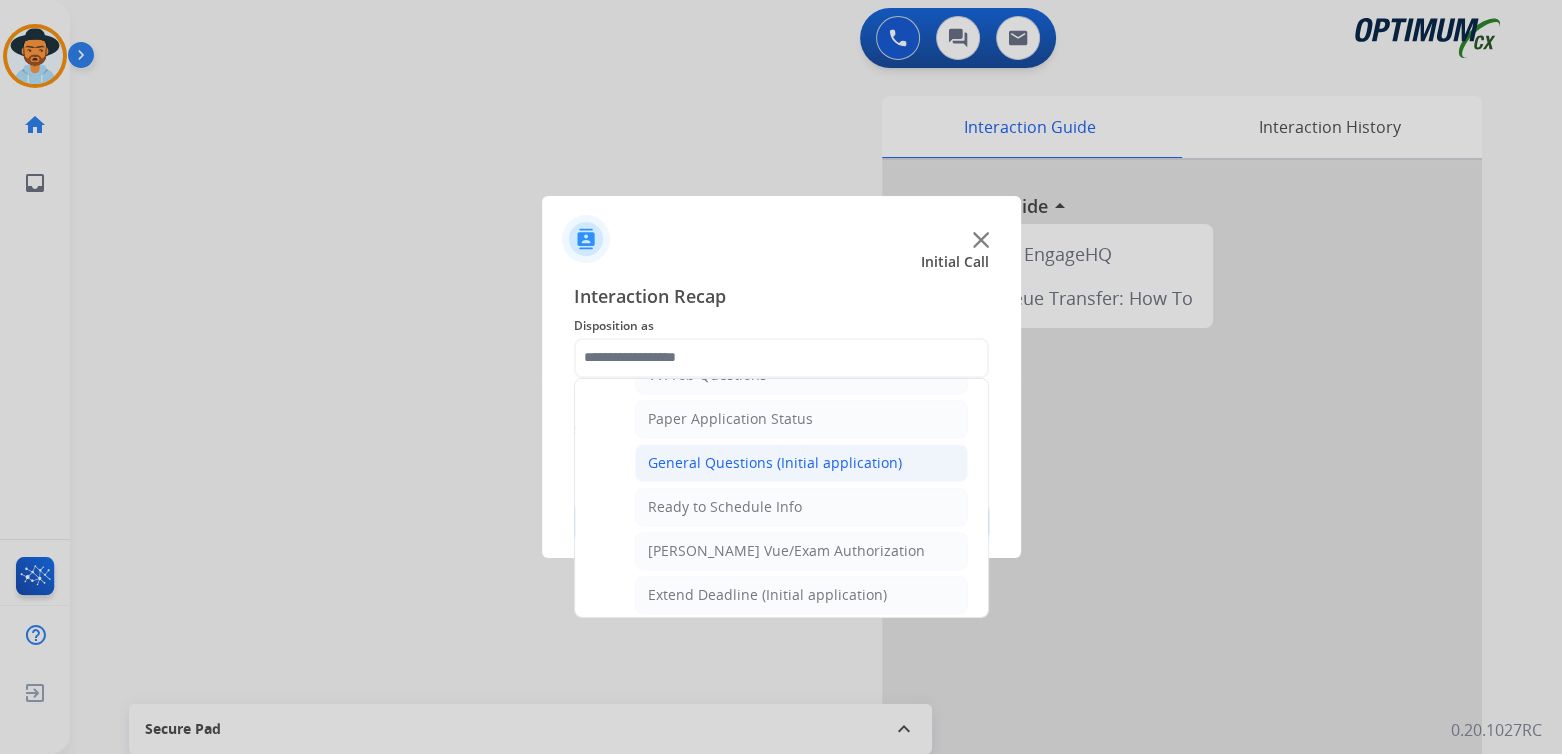 click on "General Questions (Initial application)" 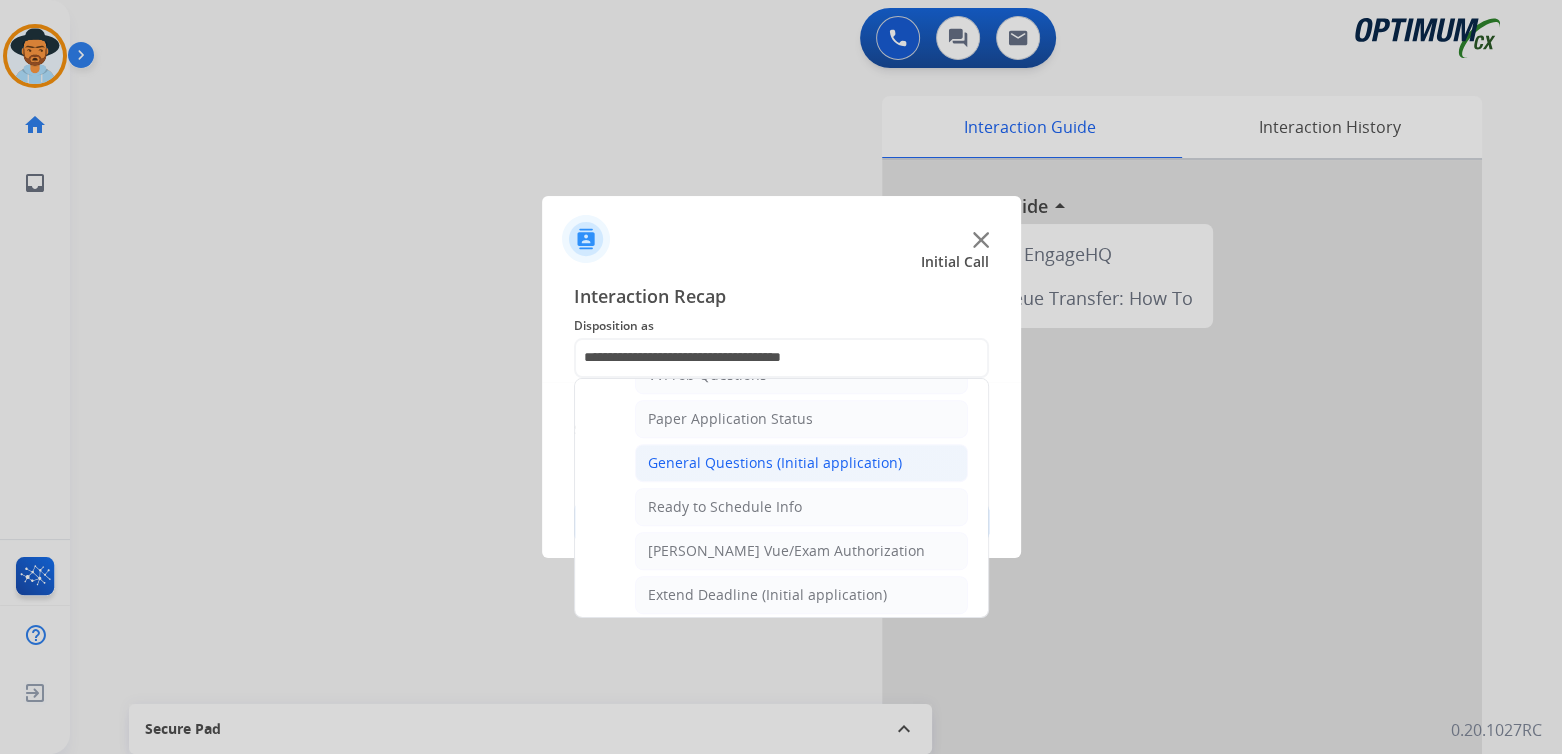 scroll, scrollTop: 0, scrollLeft: 0, axis: both 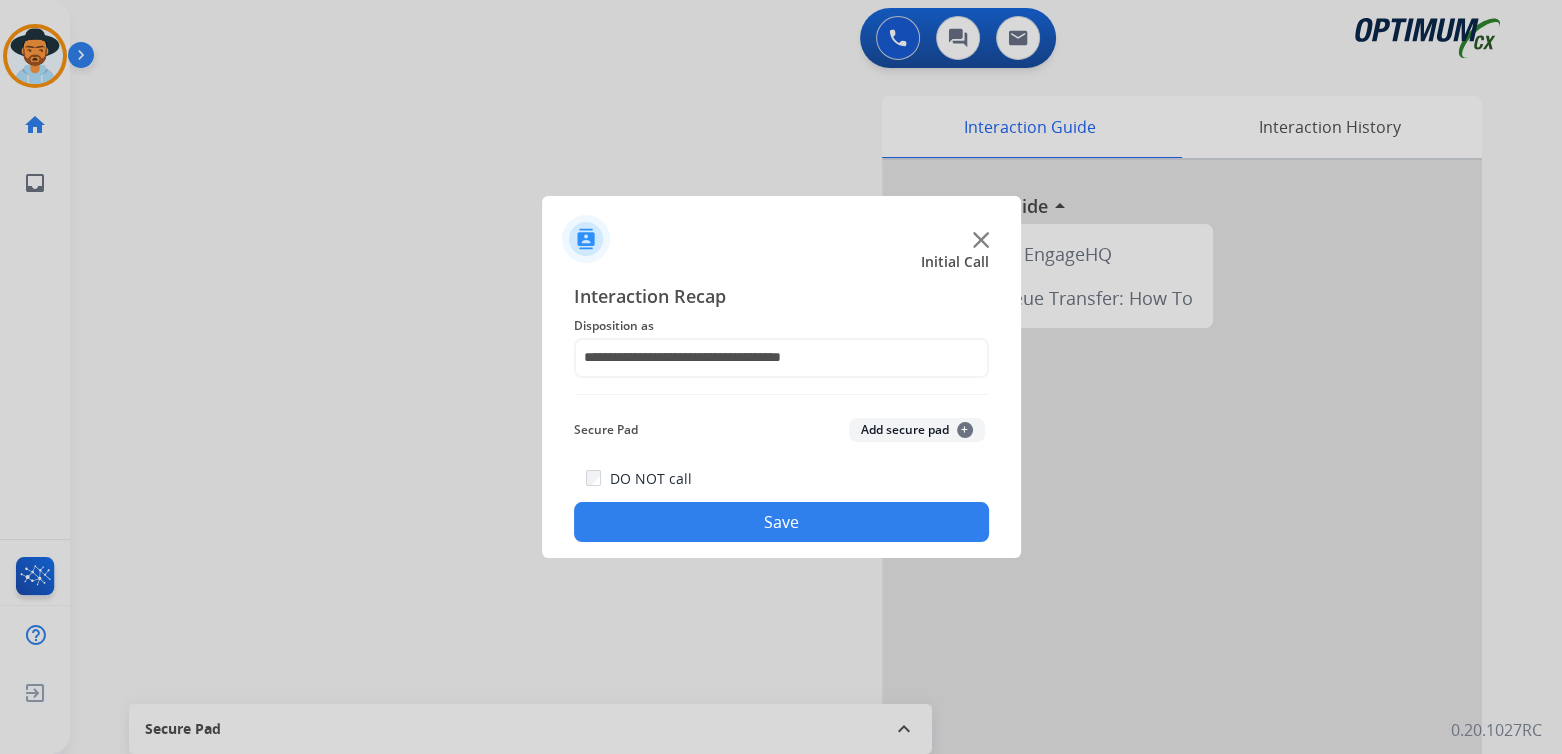 drag, startPoint x: 900, startPoint y: 499, endPoint x: 917, endPoint y: 493, distance: 18.027756 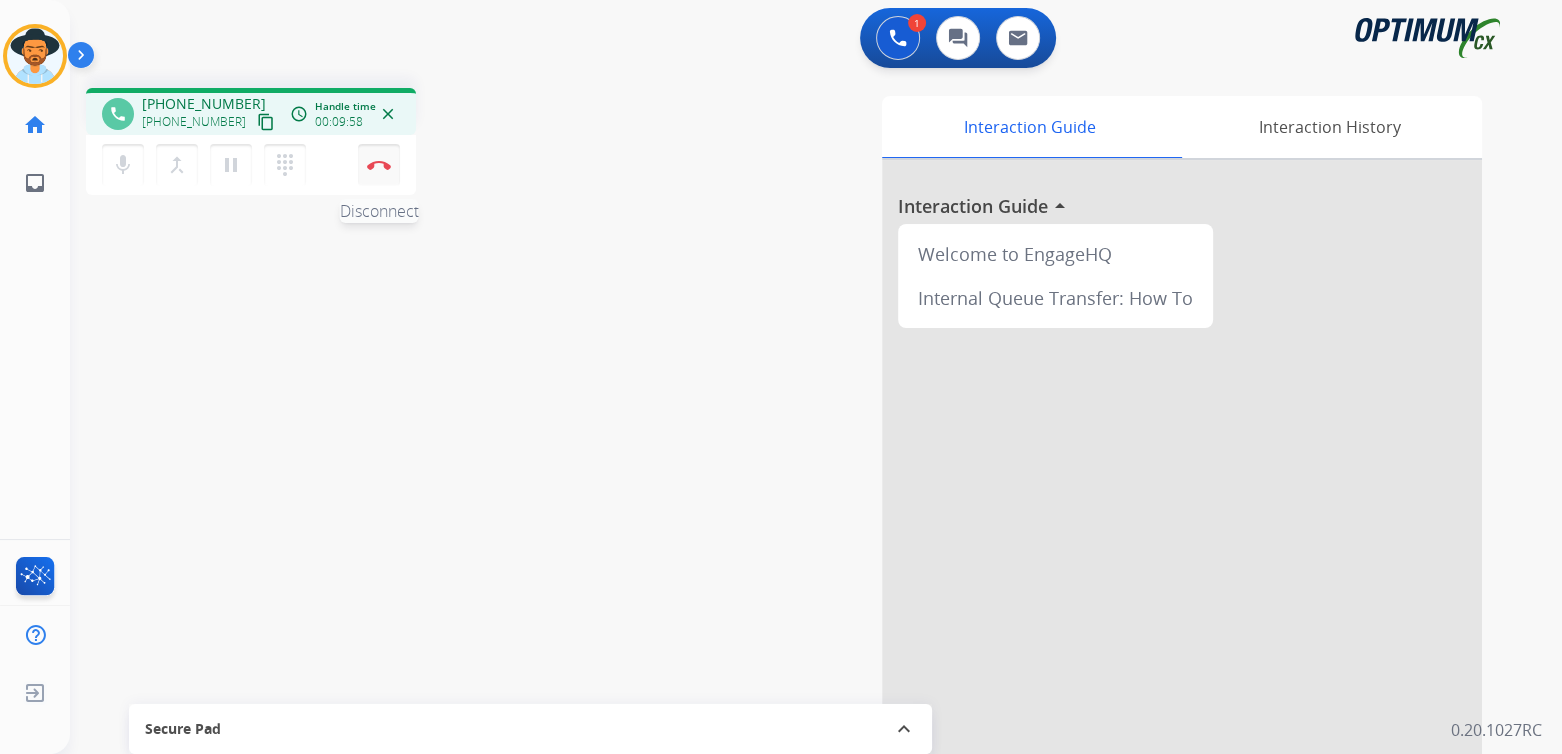 click at bounding box center [379, 165] 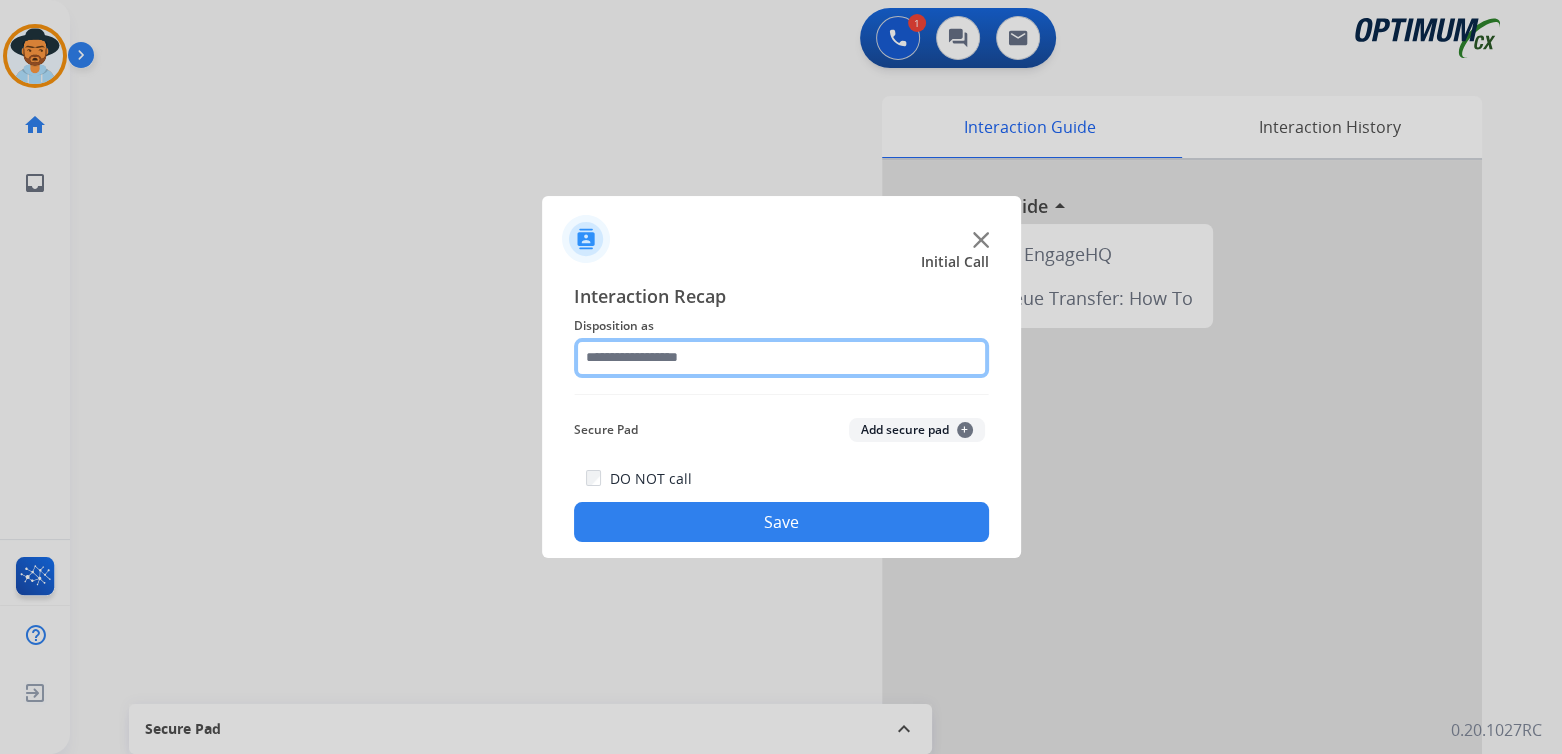 click 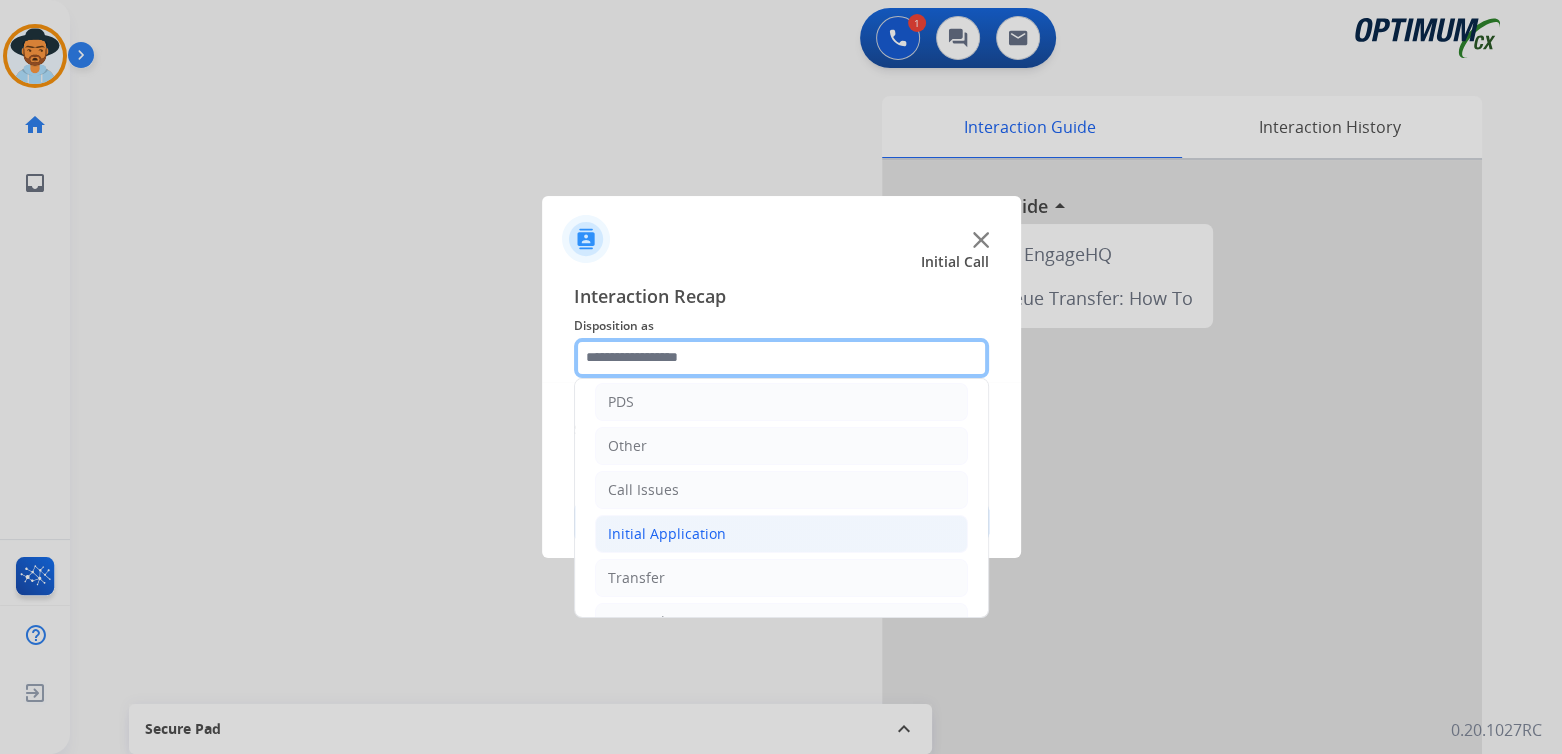 scroll, scrollTop: 99, scrollLeft: 0, axis: vertical 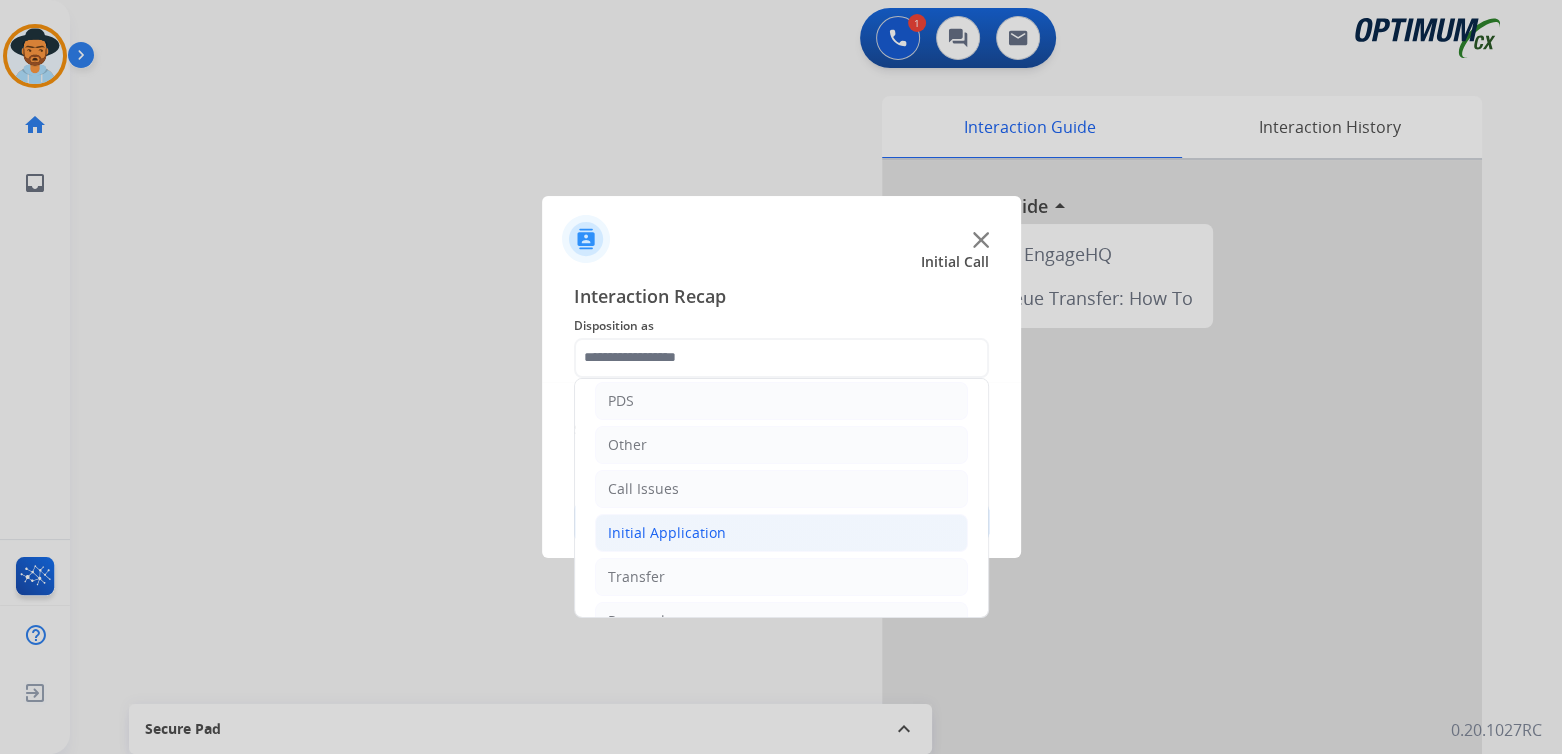 click on "Initial Application" 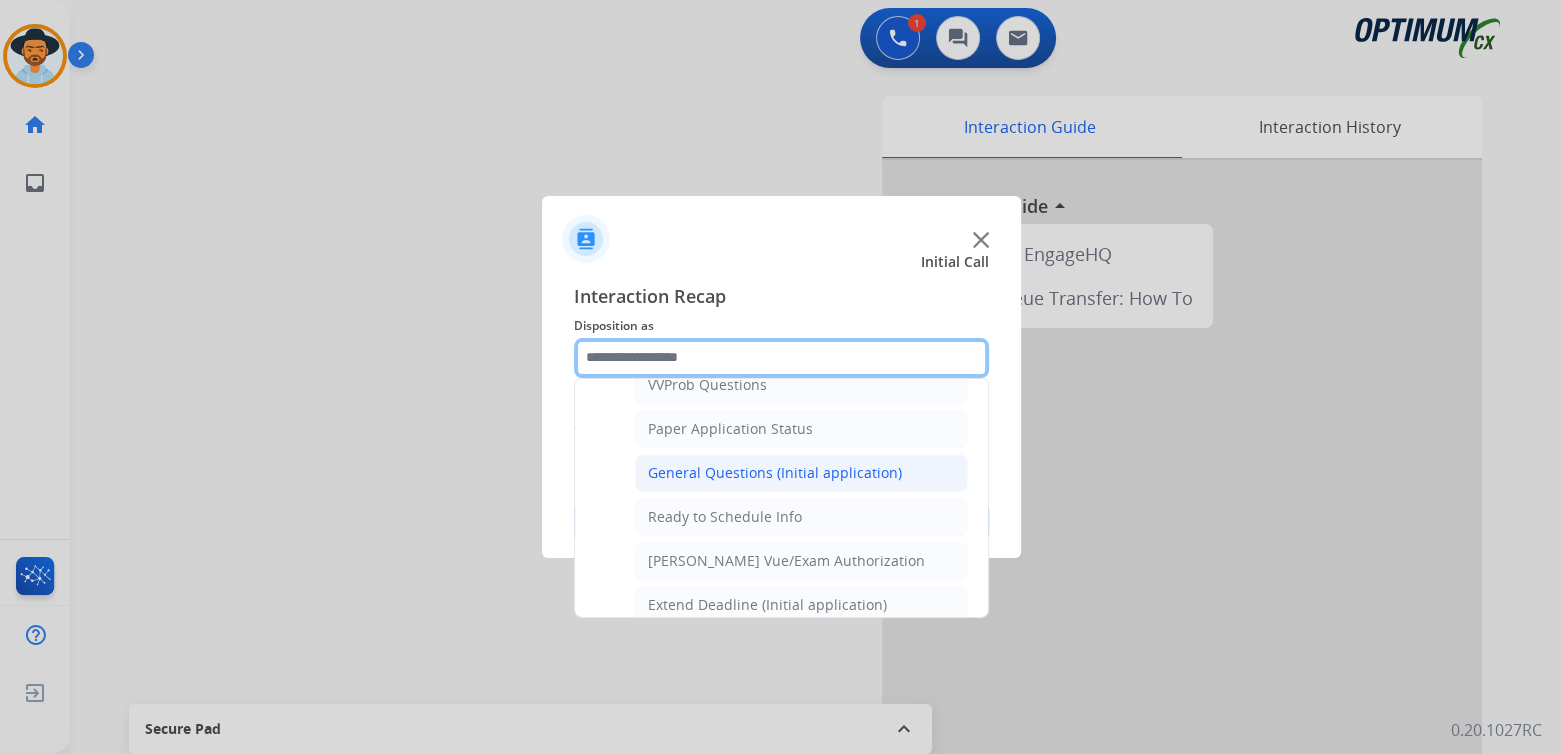 scroll, scrollTop: 1100, scrollLeft: 0, axis: vertical 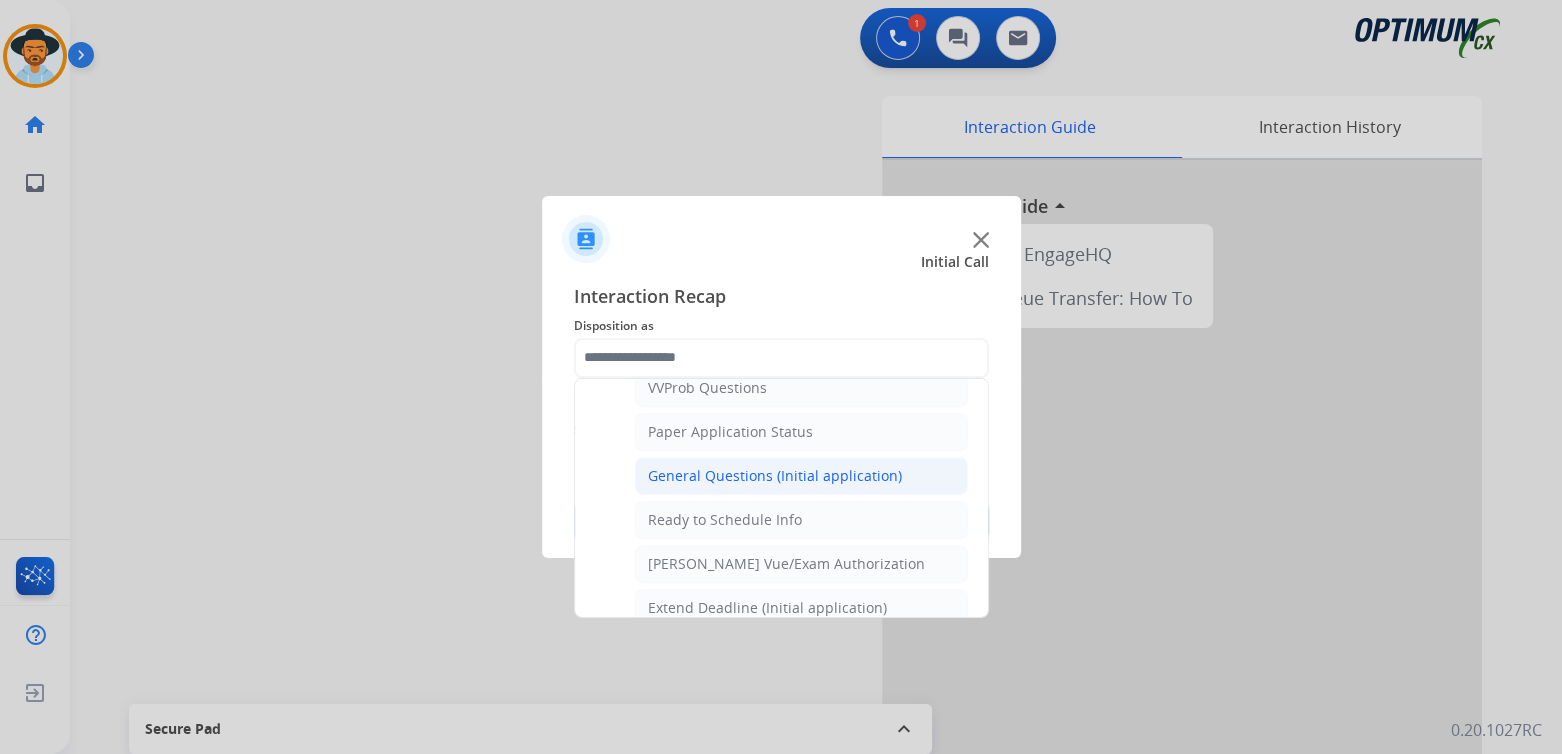 click on "General Questions (Initial application)" 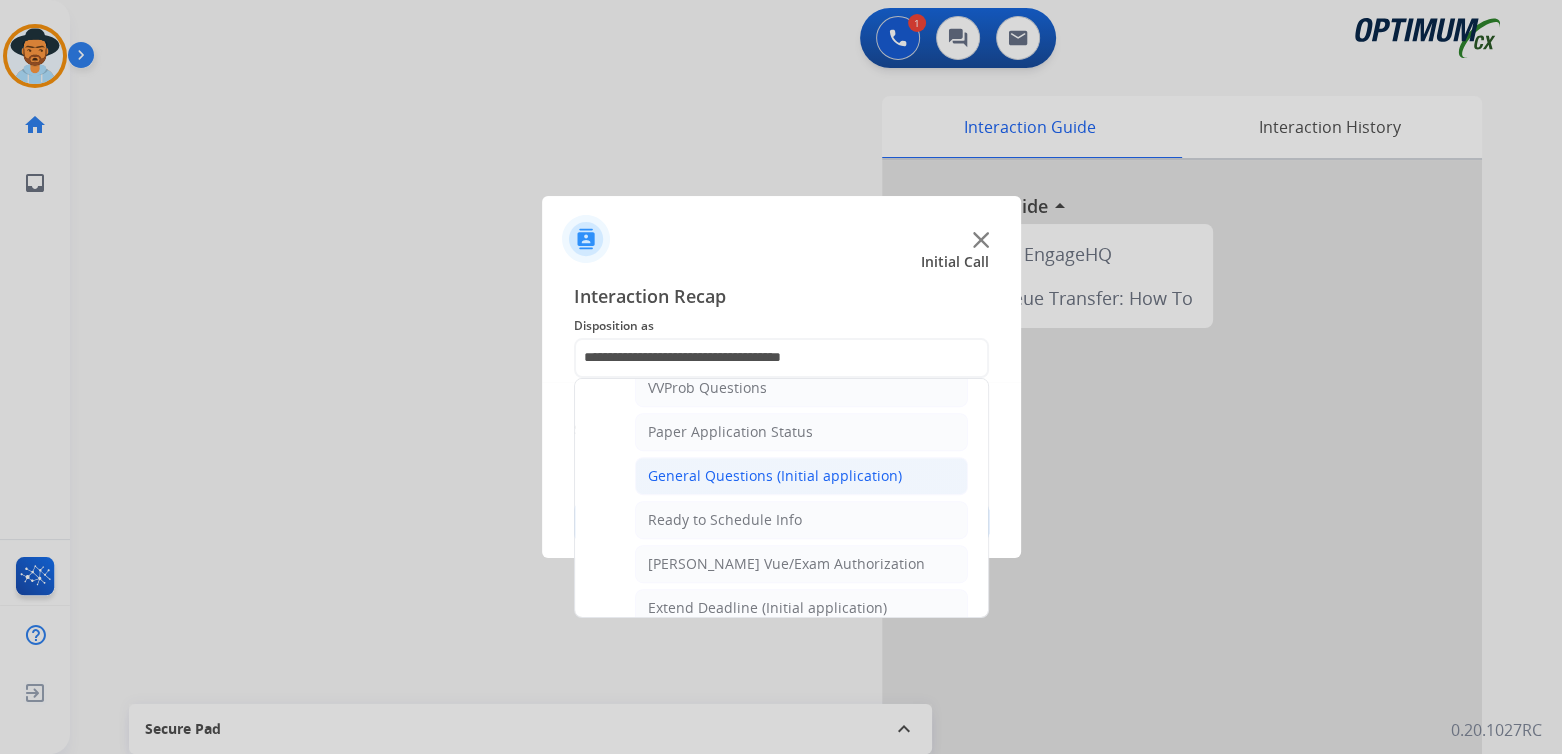 scroll, scrollTop: 0, scrollLeft: 0, axis: both 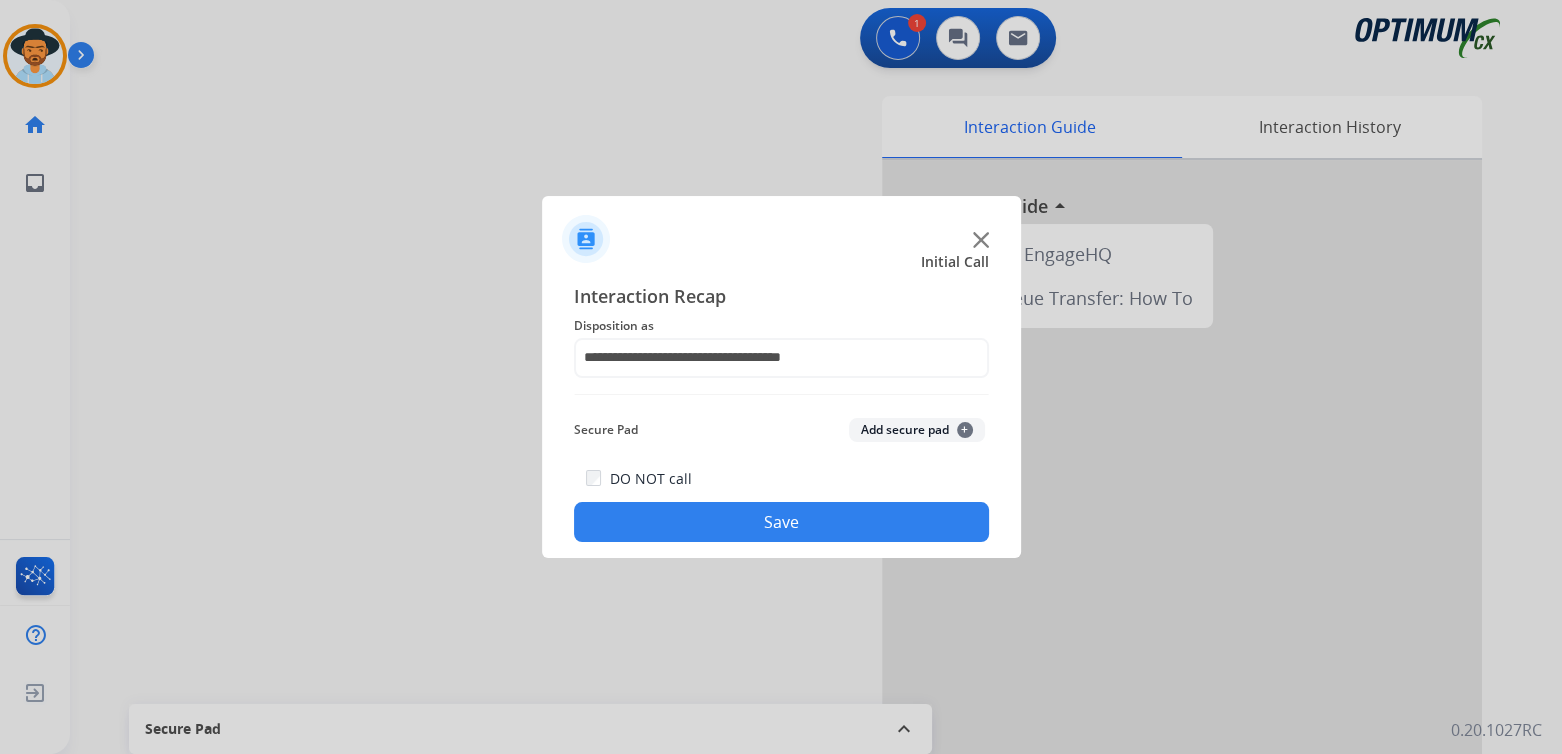click on "Save" 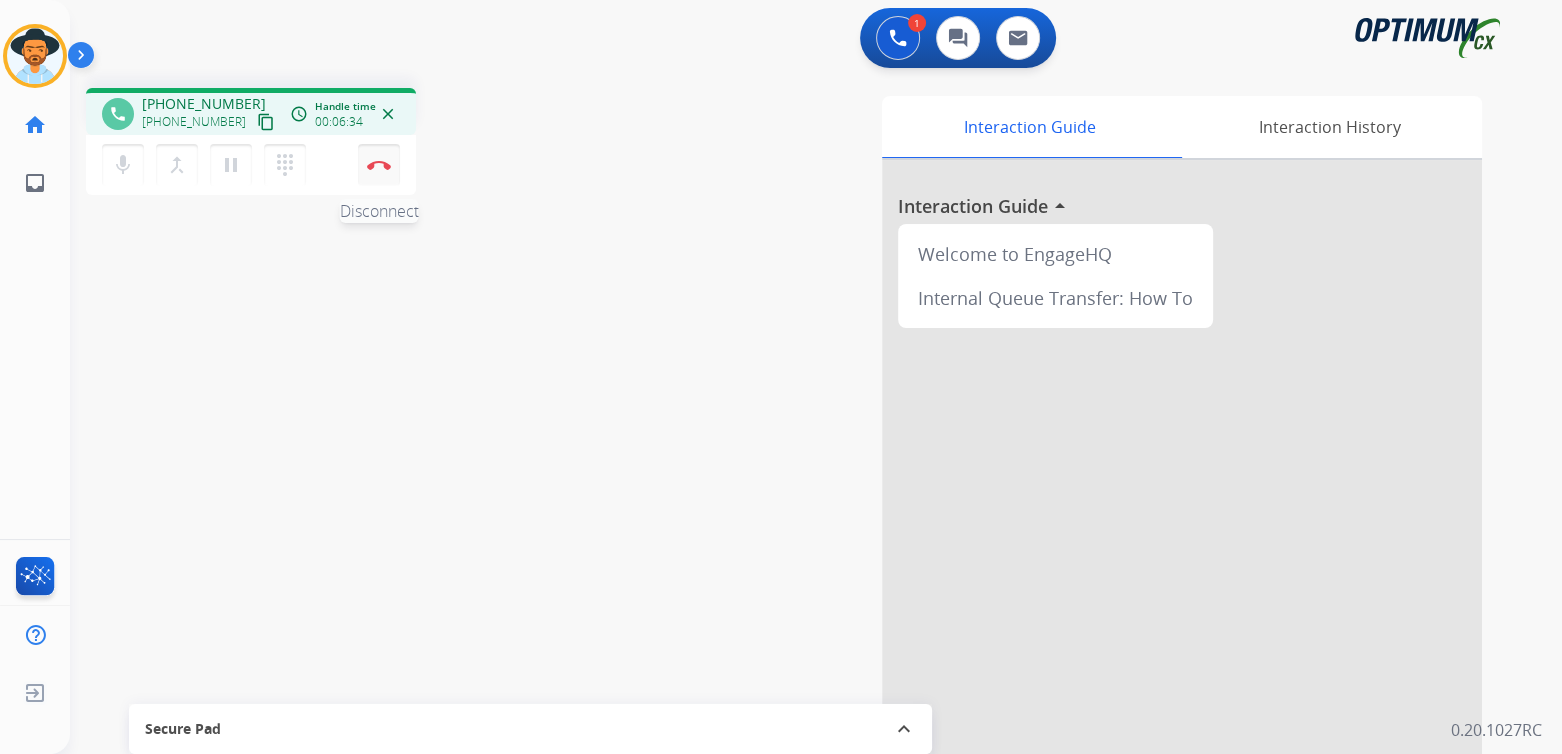 drag, startPoint x: 385, startPoint y: 170, endPoint x: 396, endPoint y: 165, distance: 12.083046 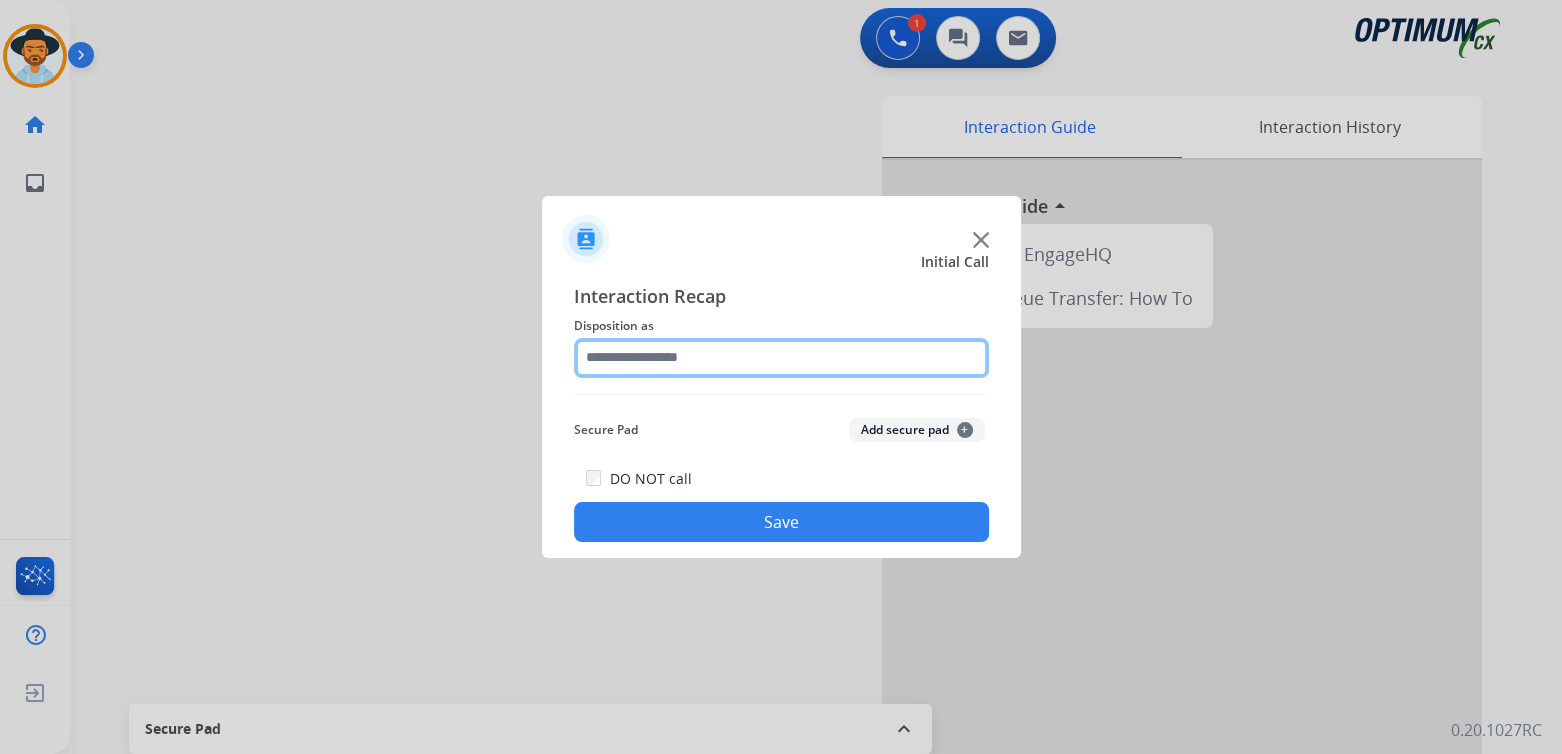 click 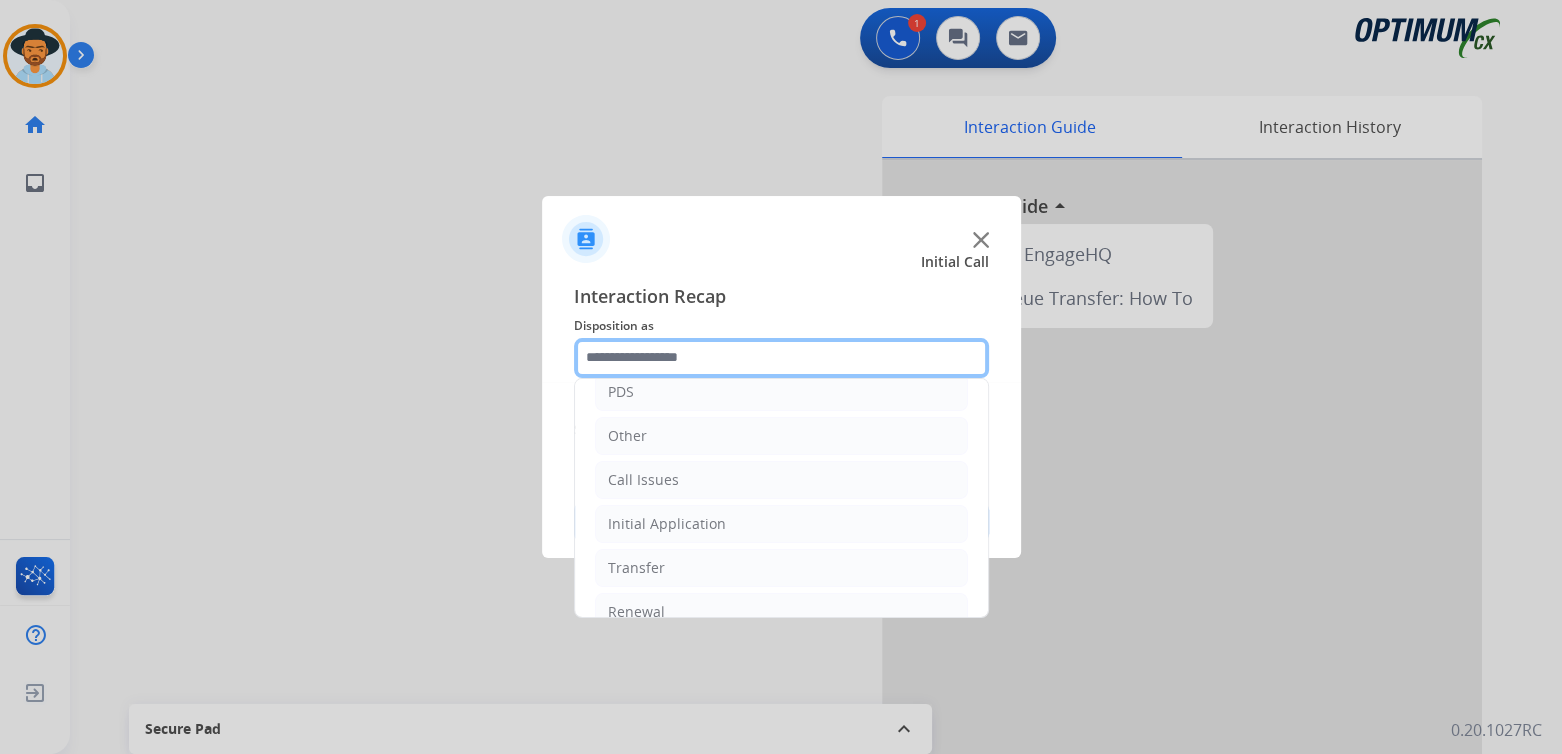 scroll, scrollTop: 132, scrollLeft: 0, axis: vertical 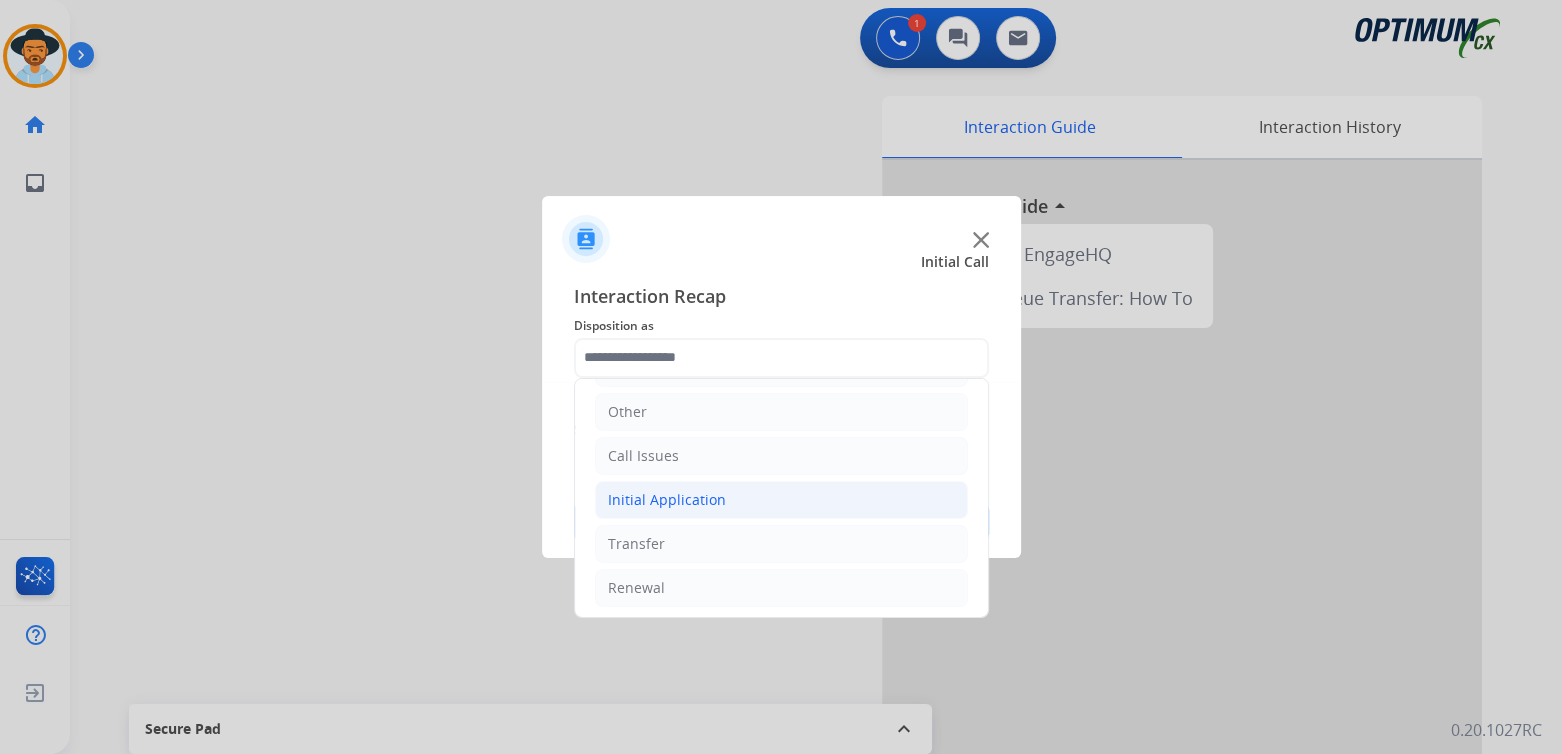 click on "Initial Application" 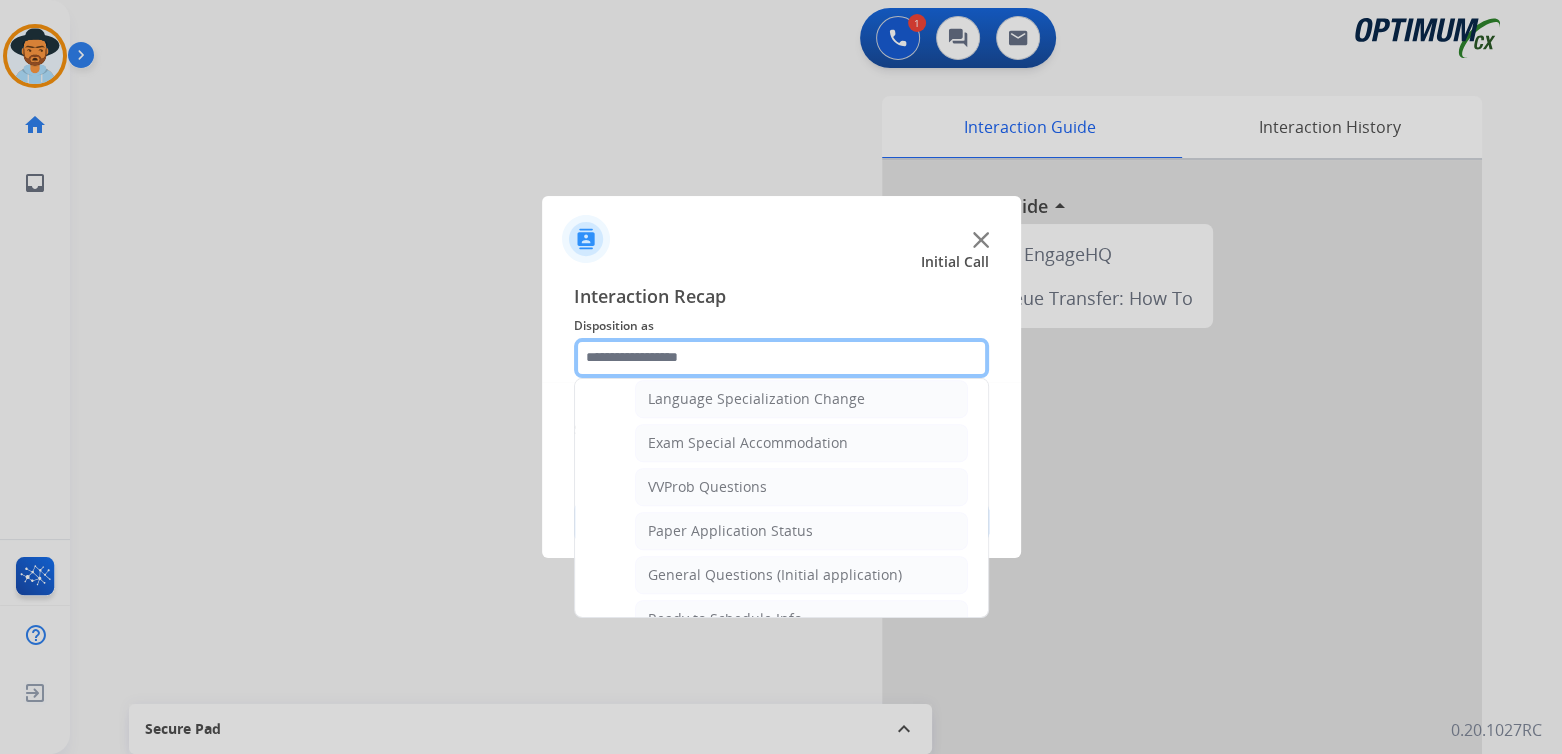 scroll, scrollTop: 1000, scrollLeft: 0, axis: vertical 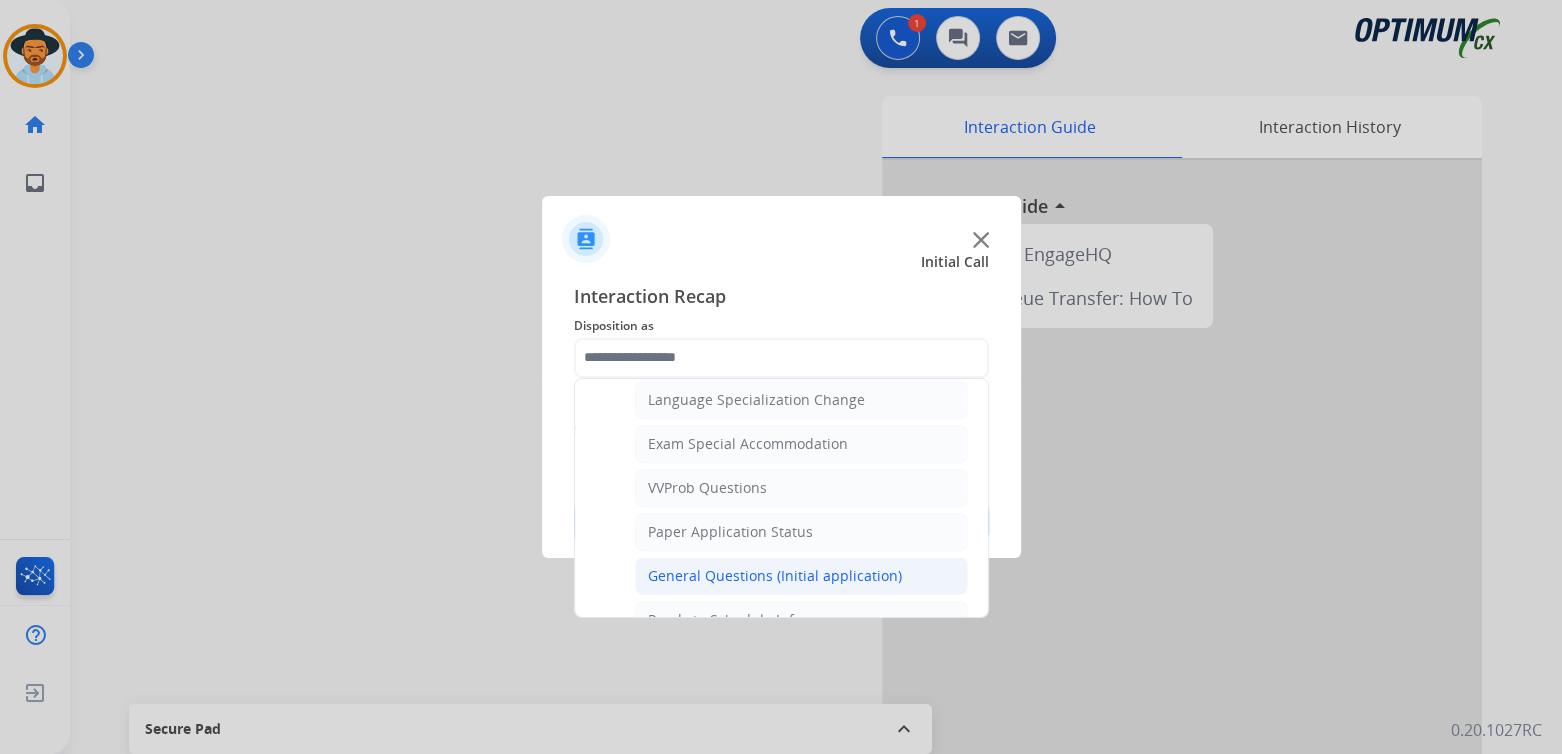 click on "General Questions (Initial application)" 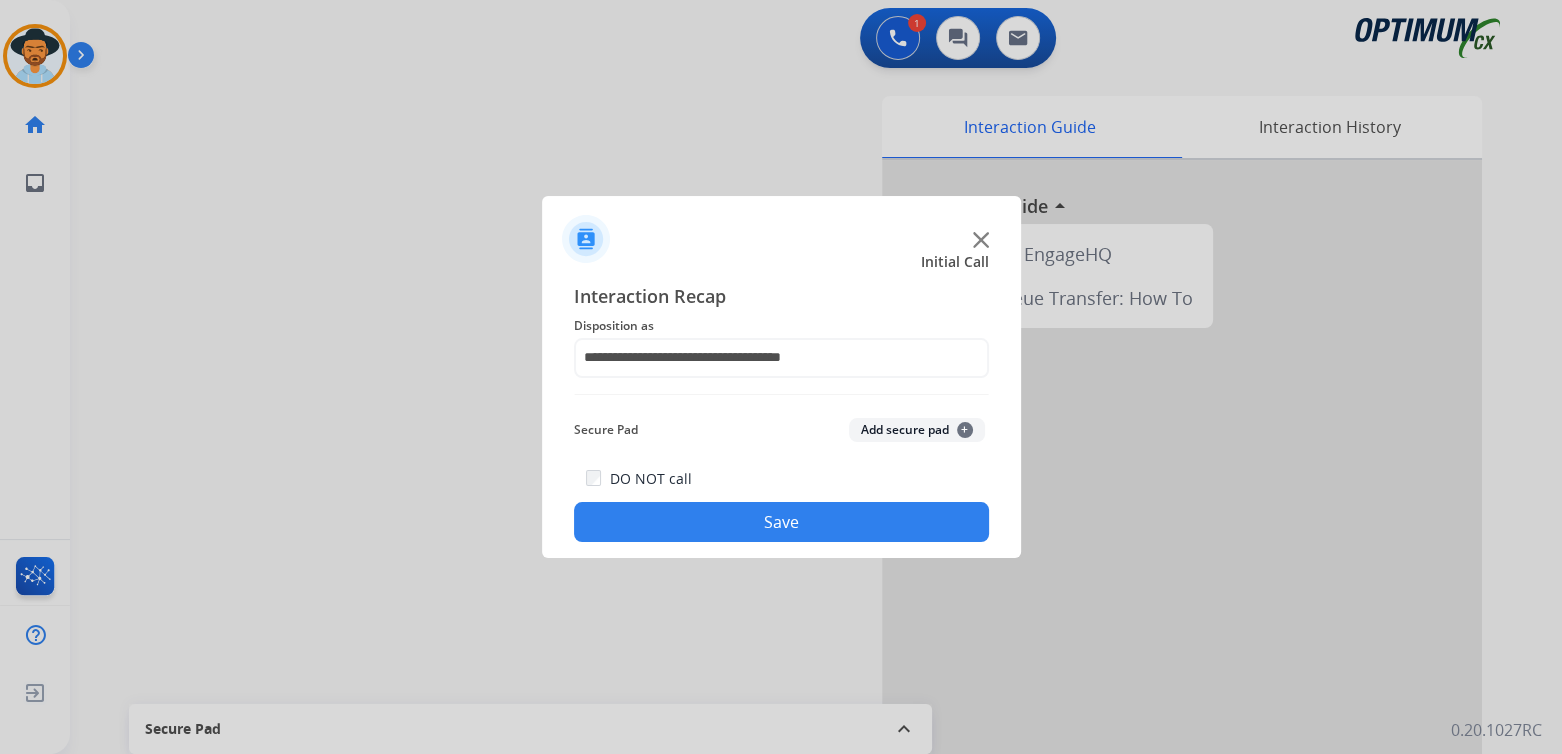 click on "Save" 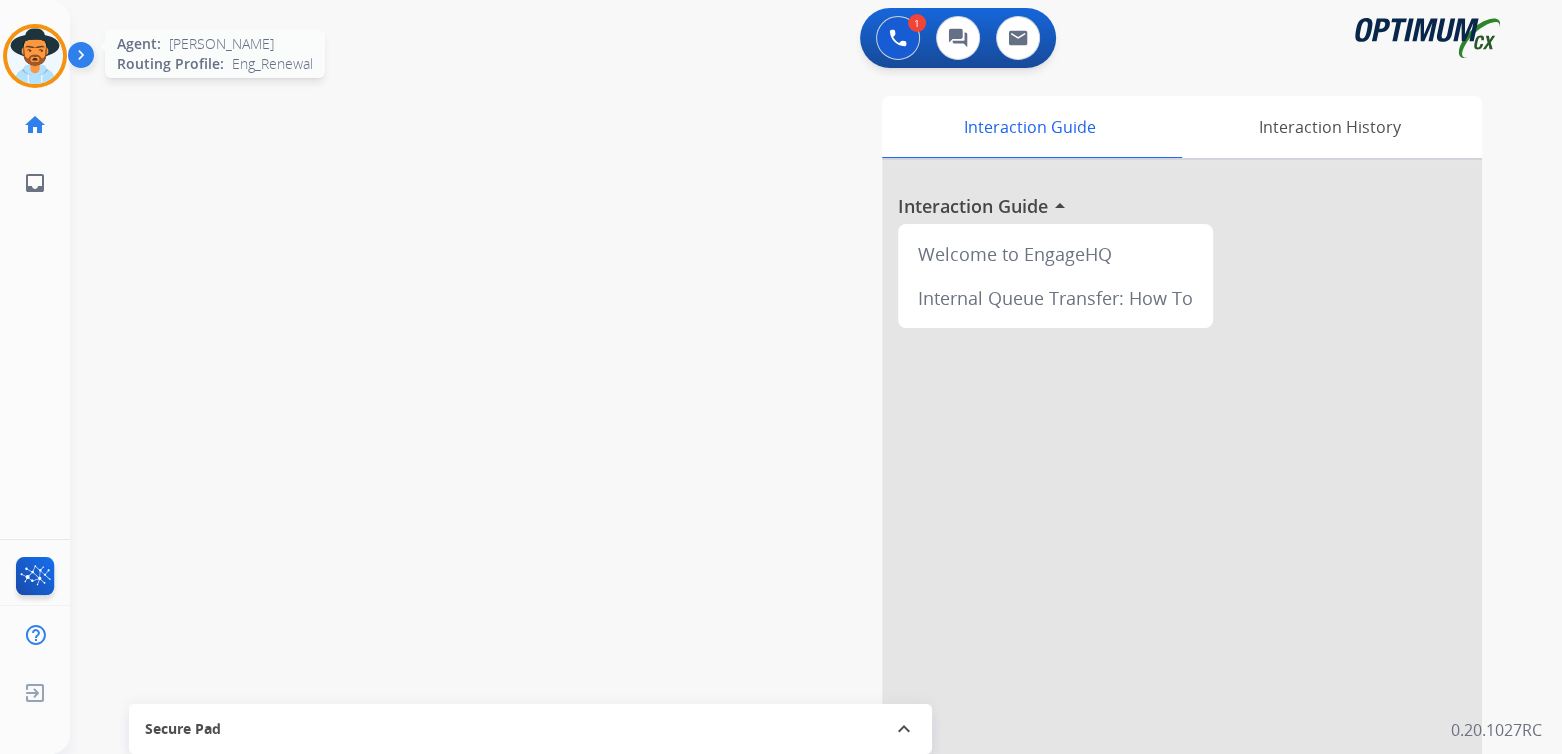 click at bounding box center [35, 56] 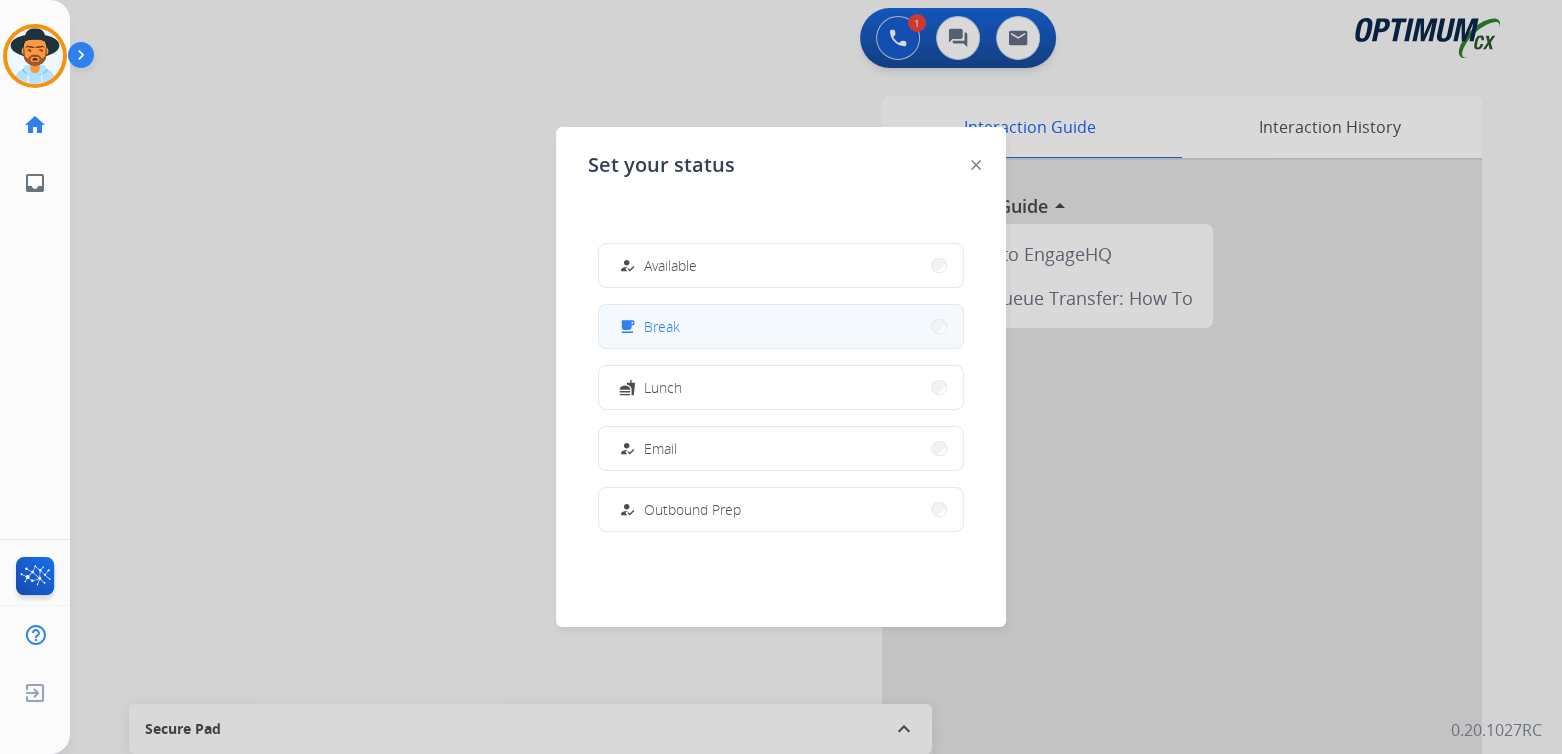 click on "free_breakfast Break" at bounding box center [781, 326] 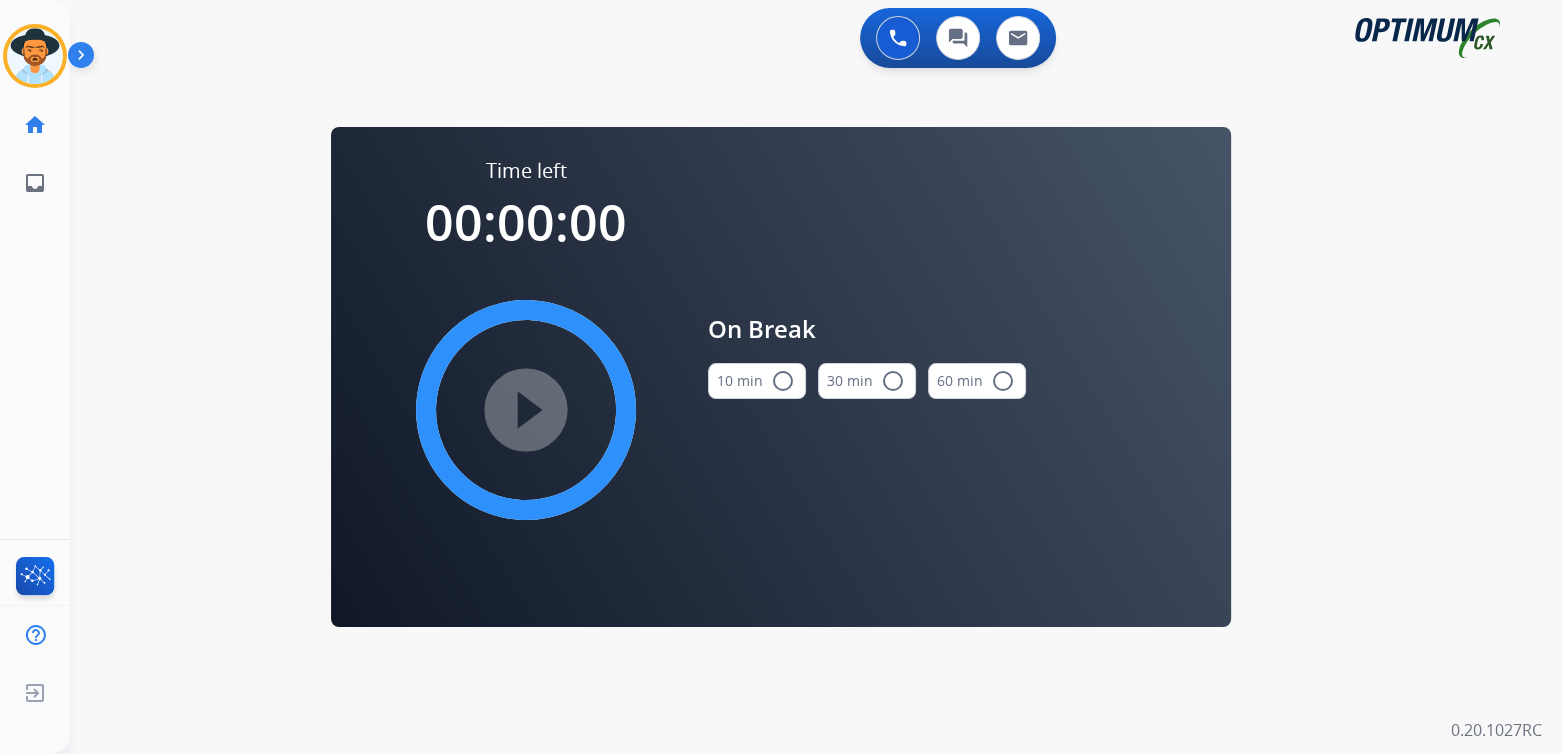 click on "radio_button_unchecked" at bounding box center [783, 381] 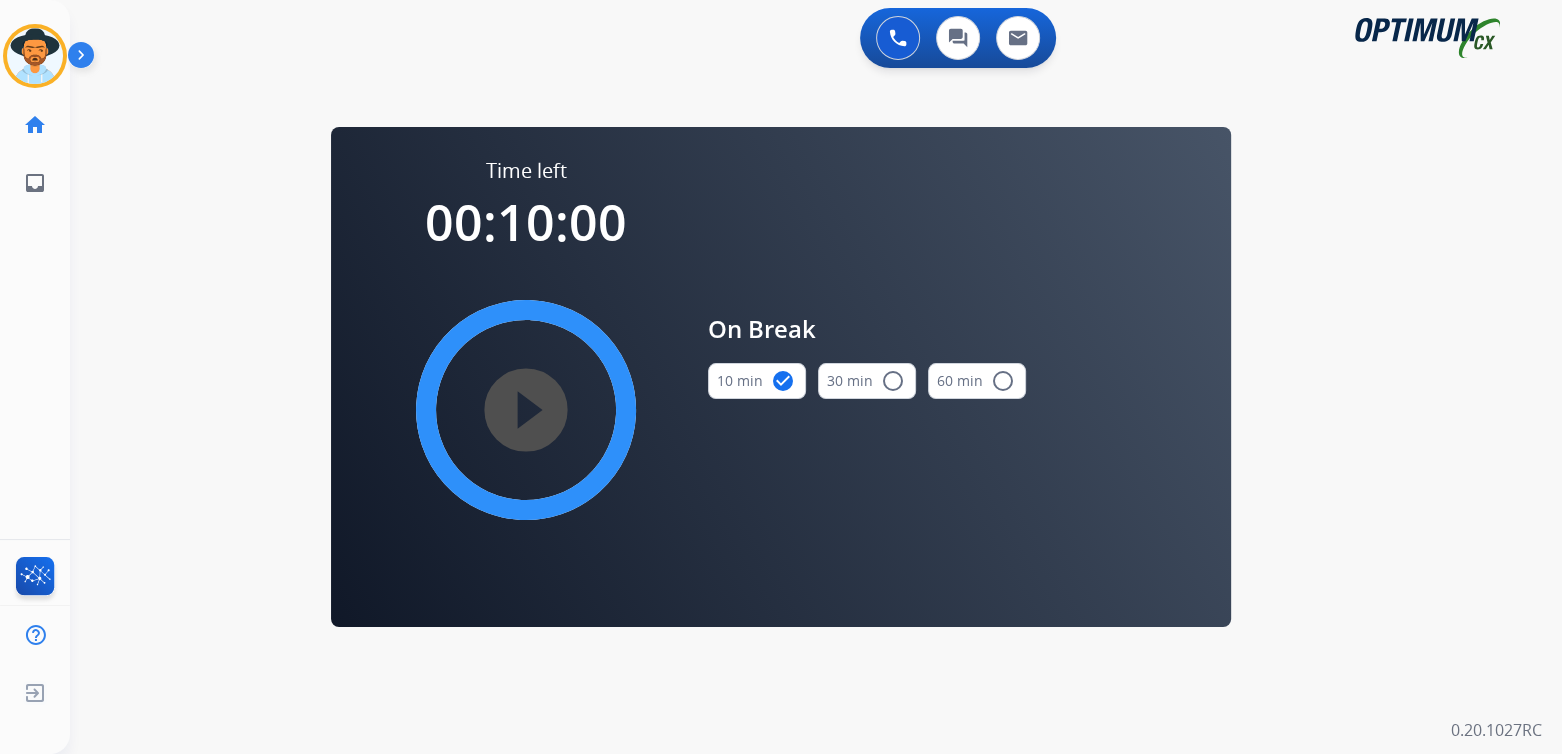 click on "play_circle_filled" at bounding box center (526, 410) 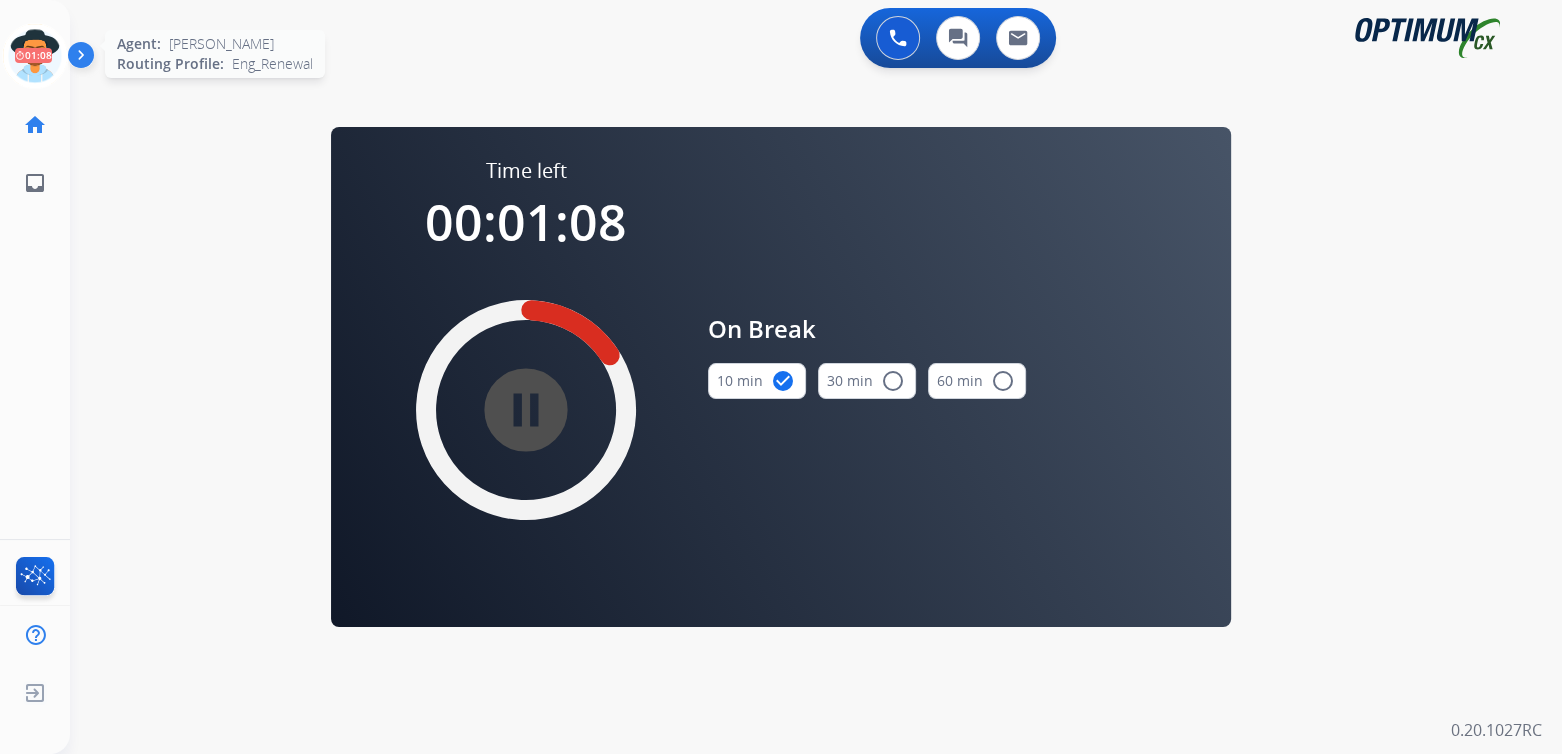 drag, startPoint x: 30, startPoint y: 51, endPoint x: 41, endPoint y: 47, distance: 11.7046995 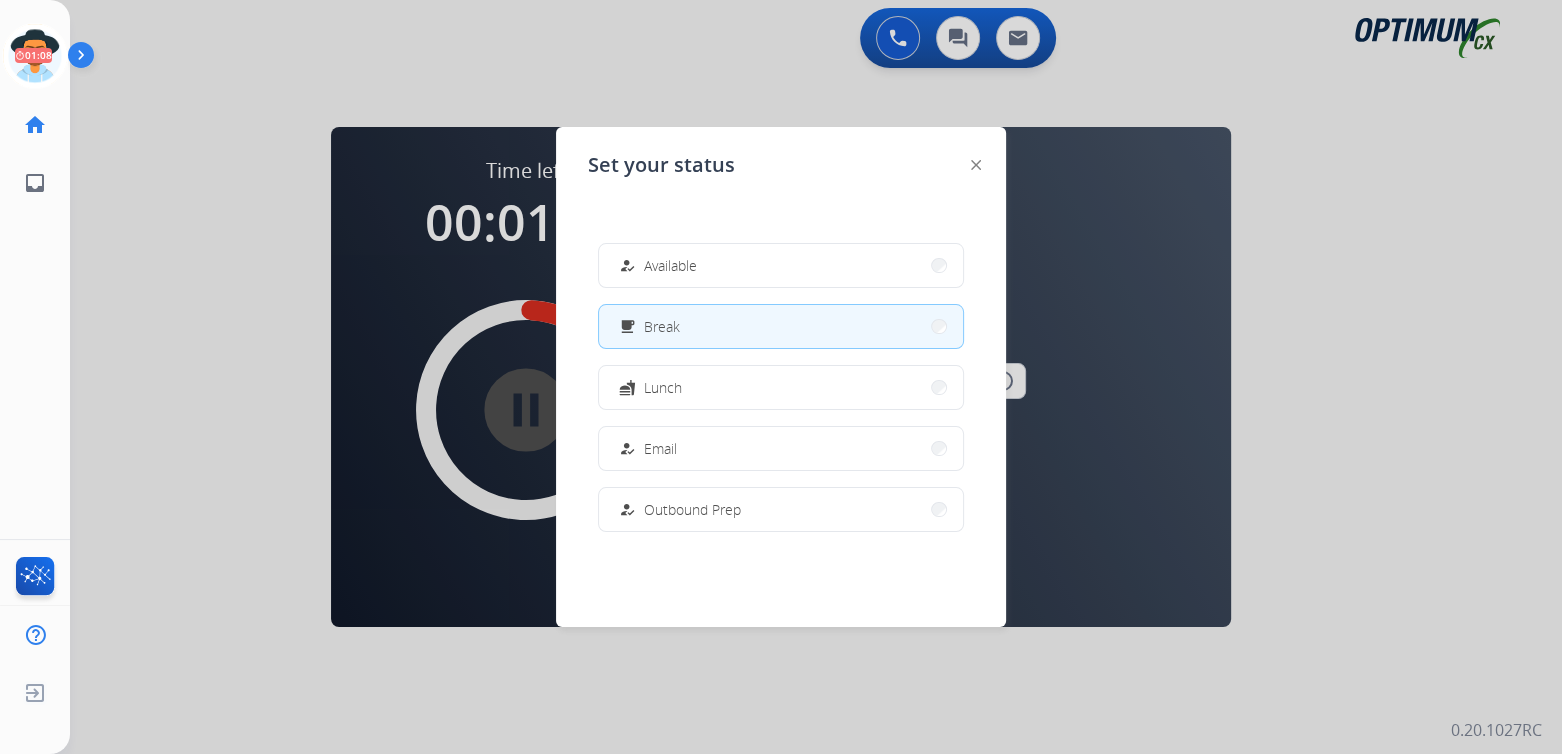 click on "free_breakfast Break" at bounding box center (781, 326) 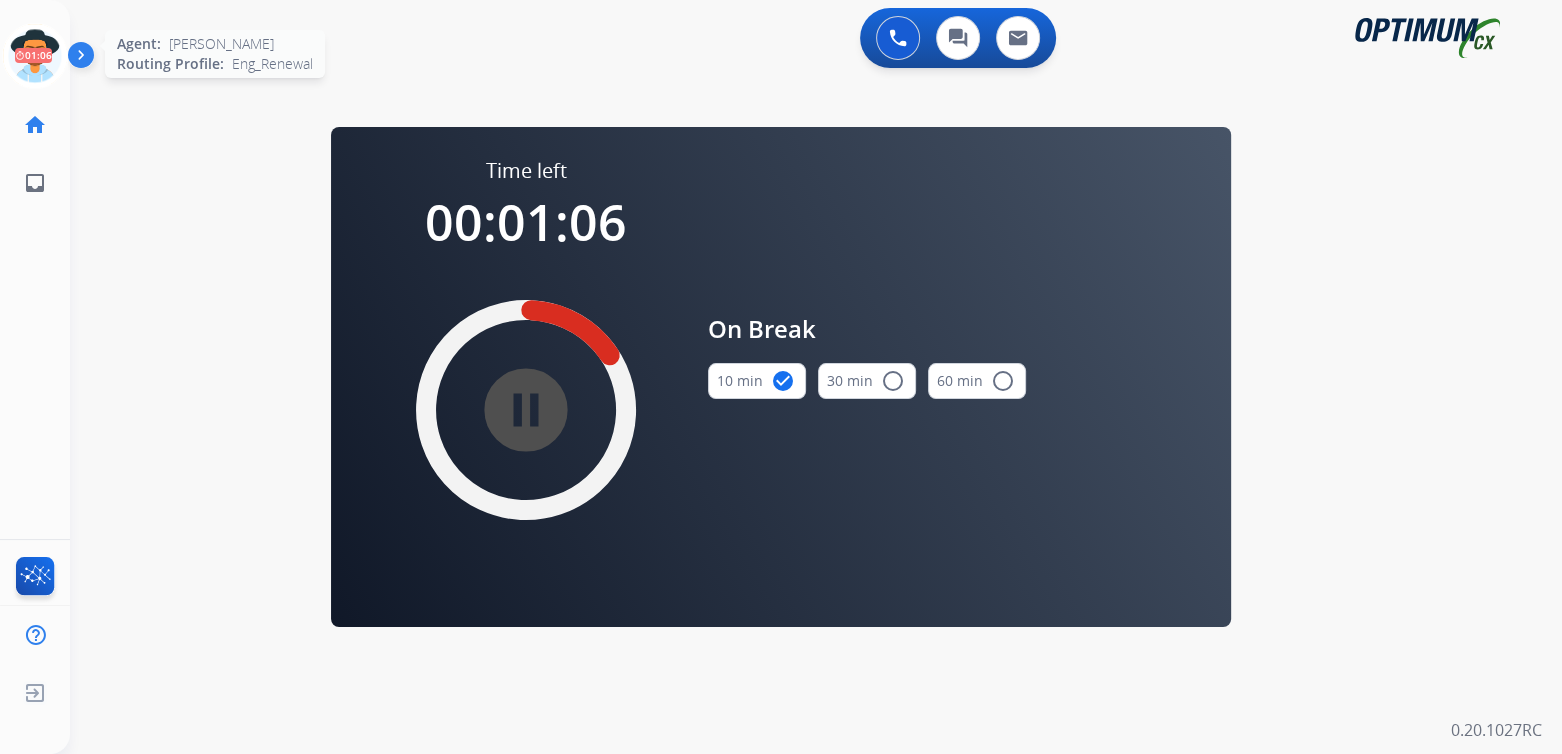 click 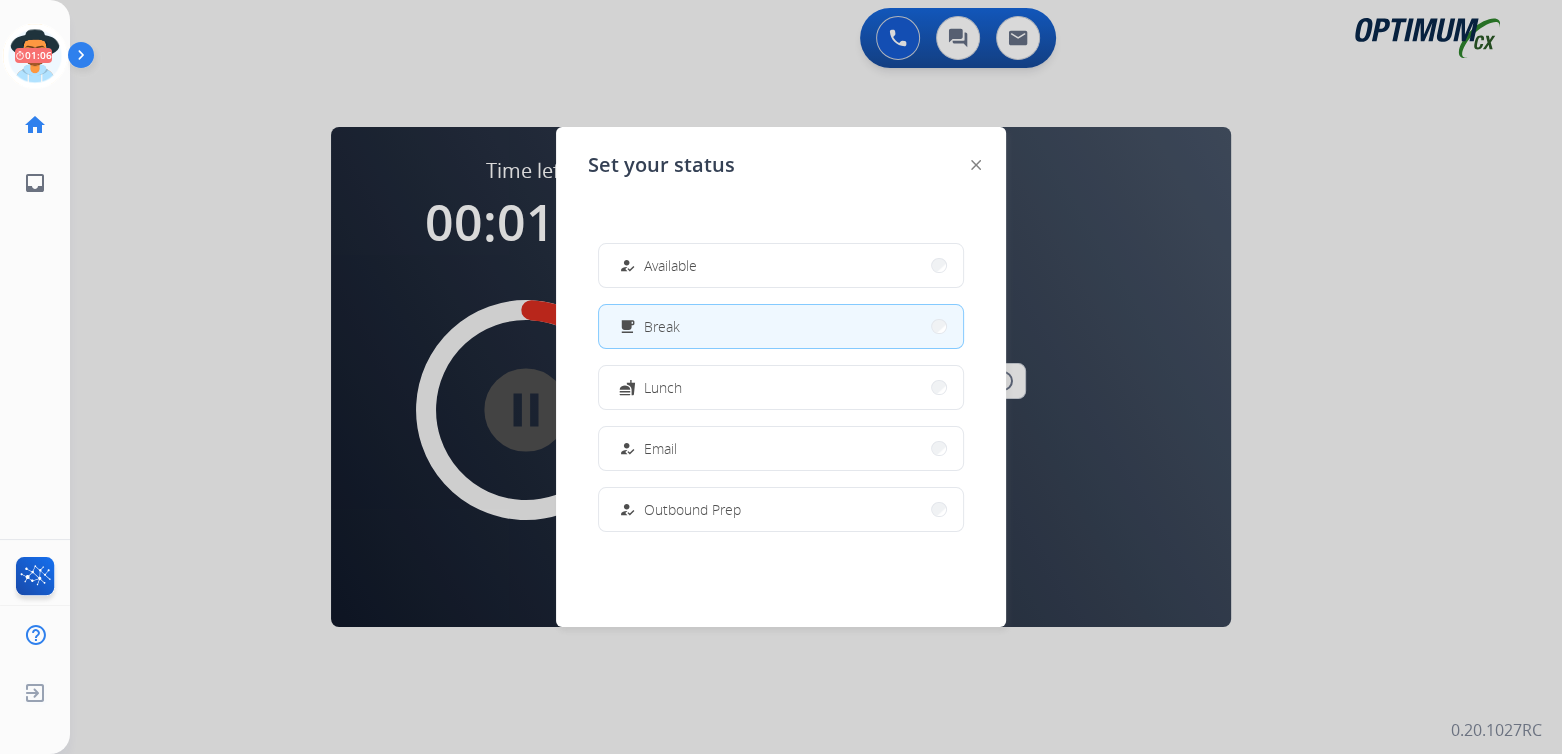 click on "how_to_reg Available" at bounding box center [781, 265] 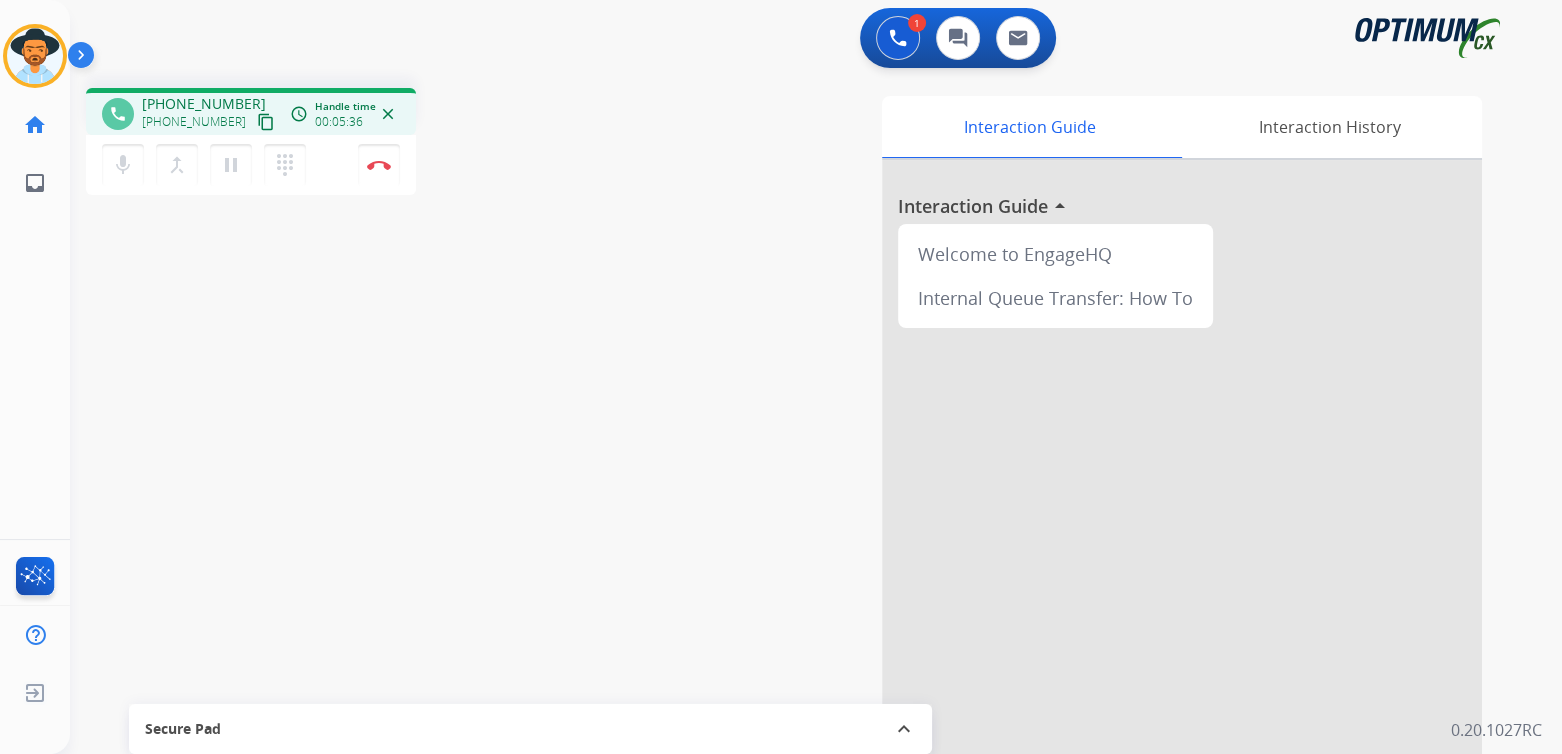 drag, startPoint x: 379, startPoint y: 160, endPoint x: 554, endPoint y: 135, distance: 176.7767 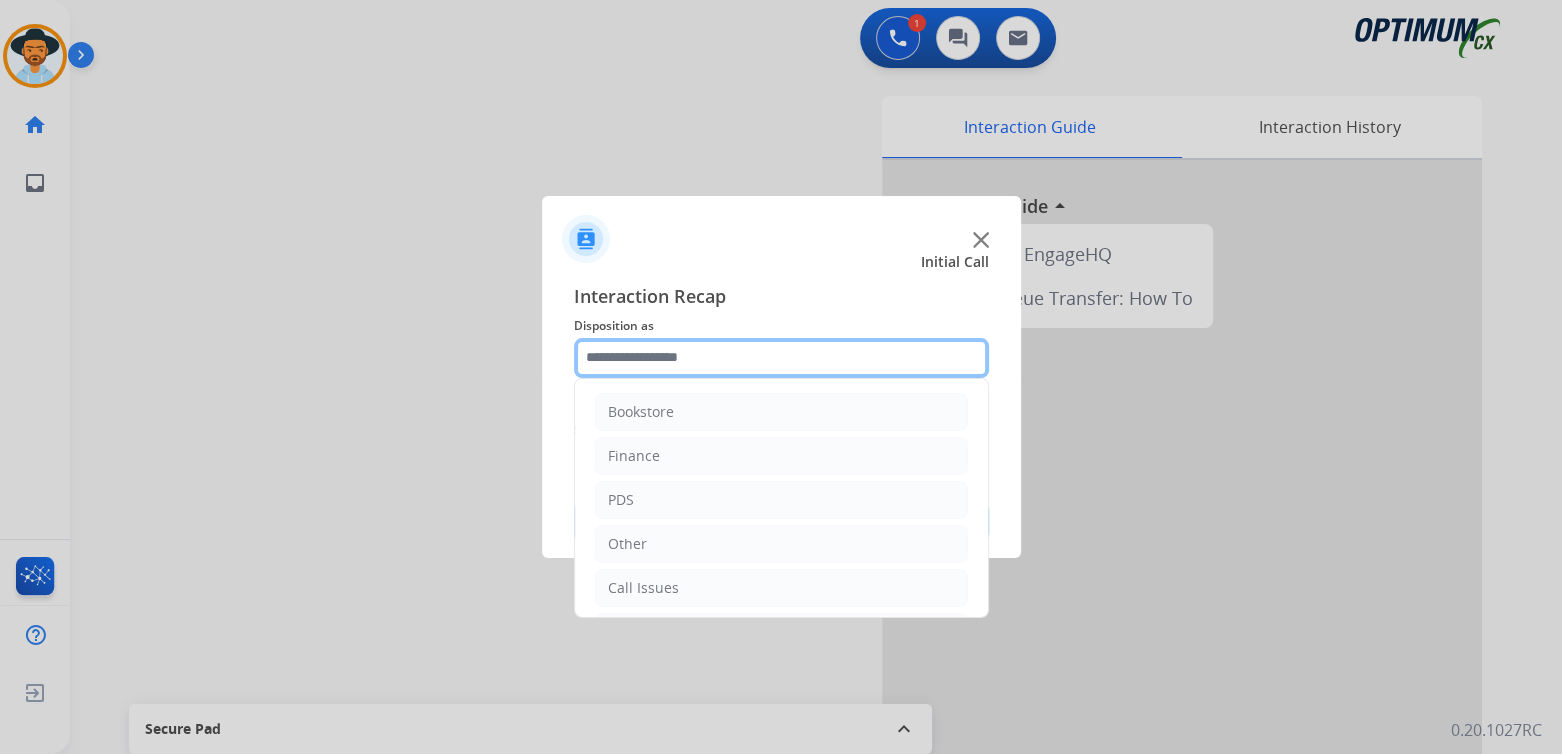 click 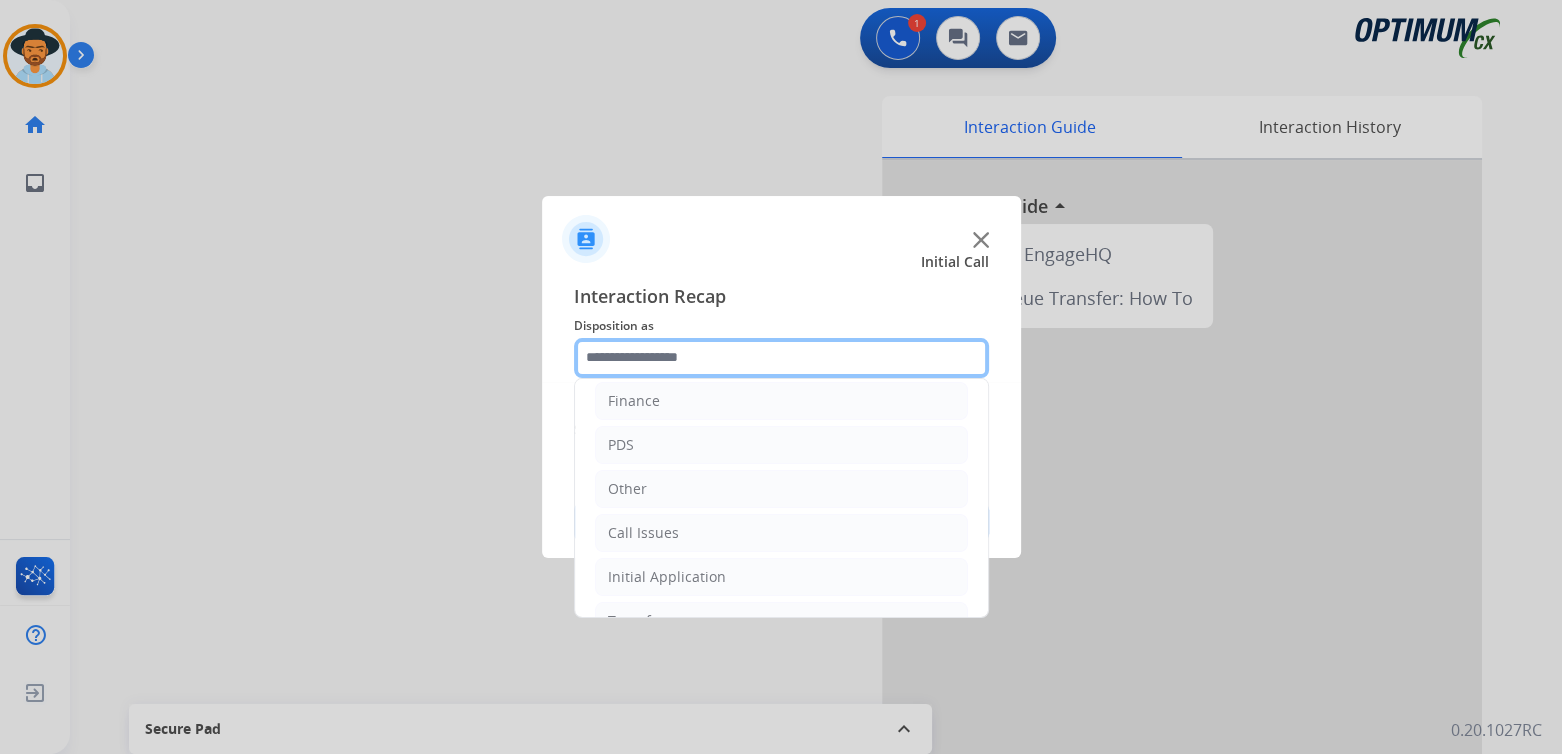 scroll, scrollTop: 132, scrollLeft: 0, axis: vertical 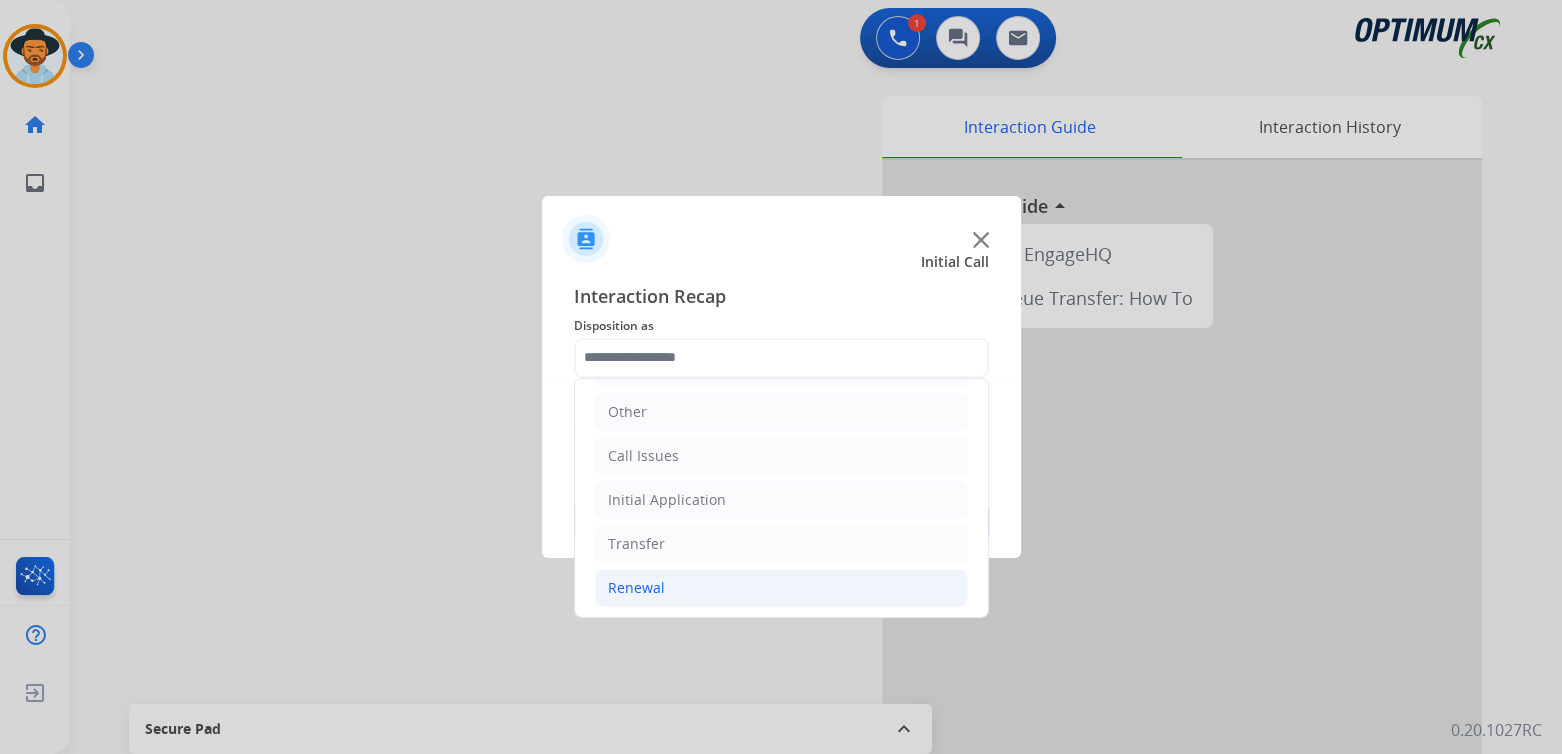 click on "Renewal" 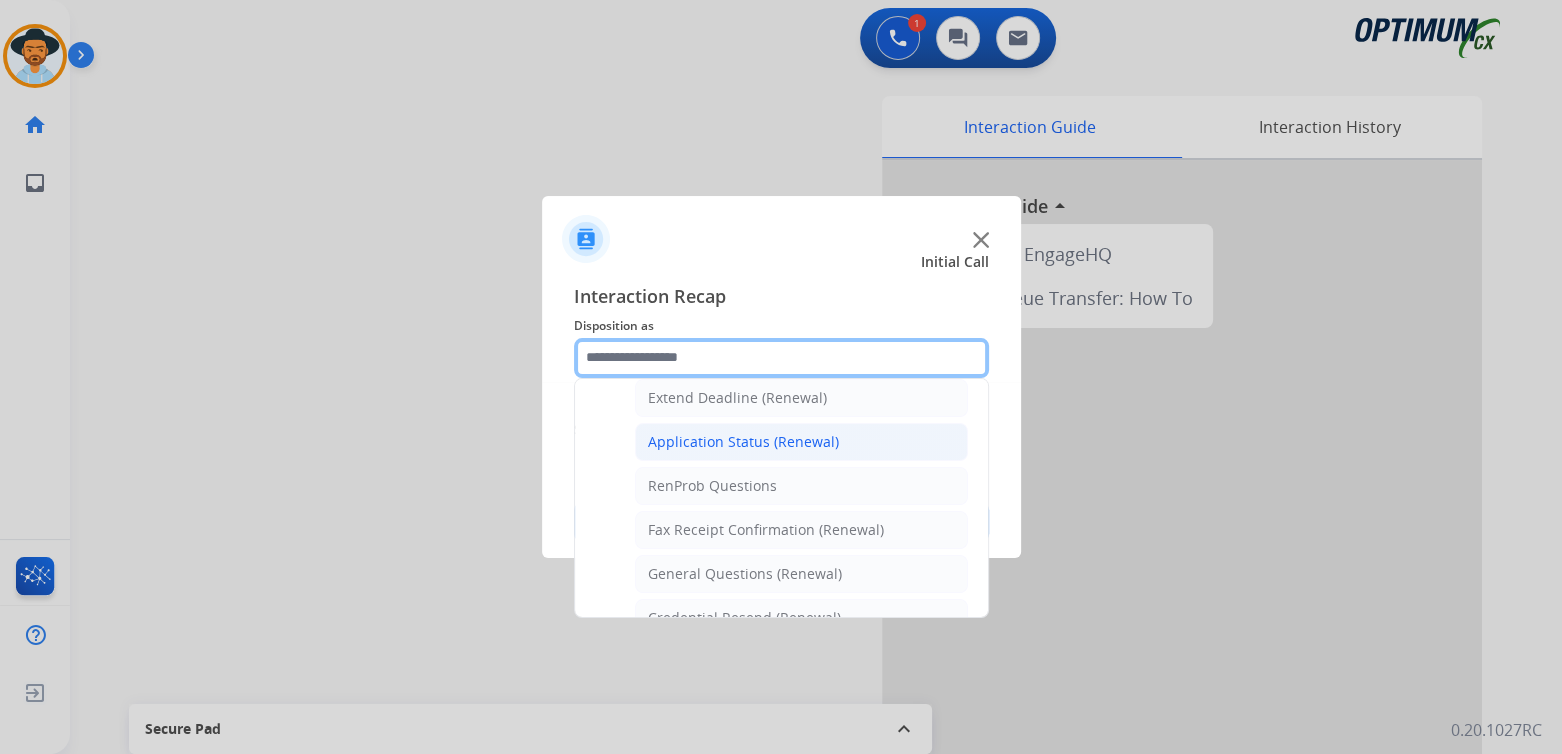 scroll, scrollTop: 431, scrollLeft: 0, axis: vertical 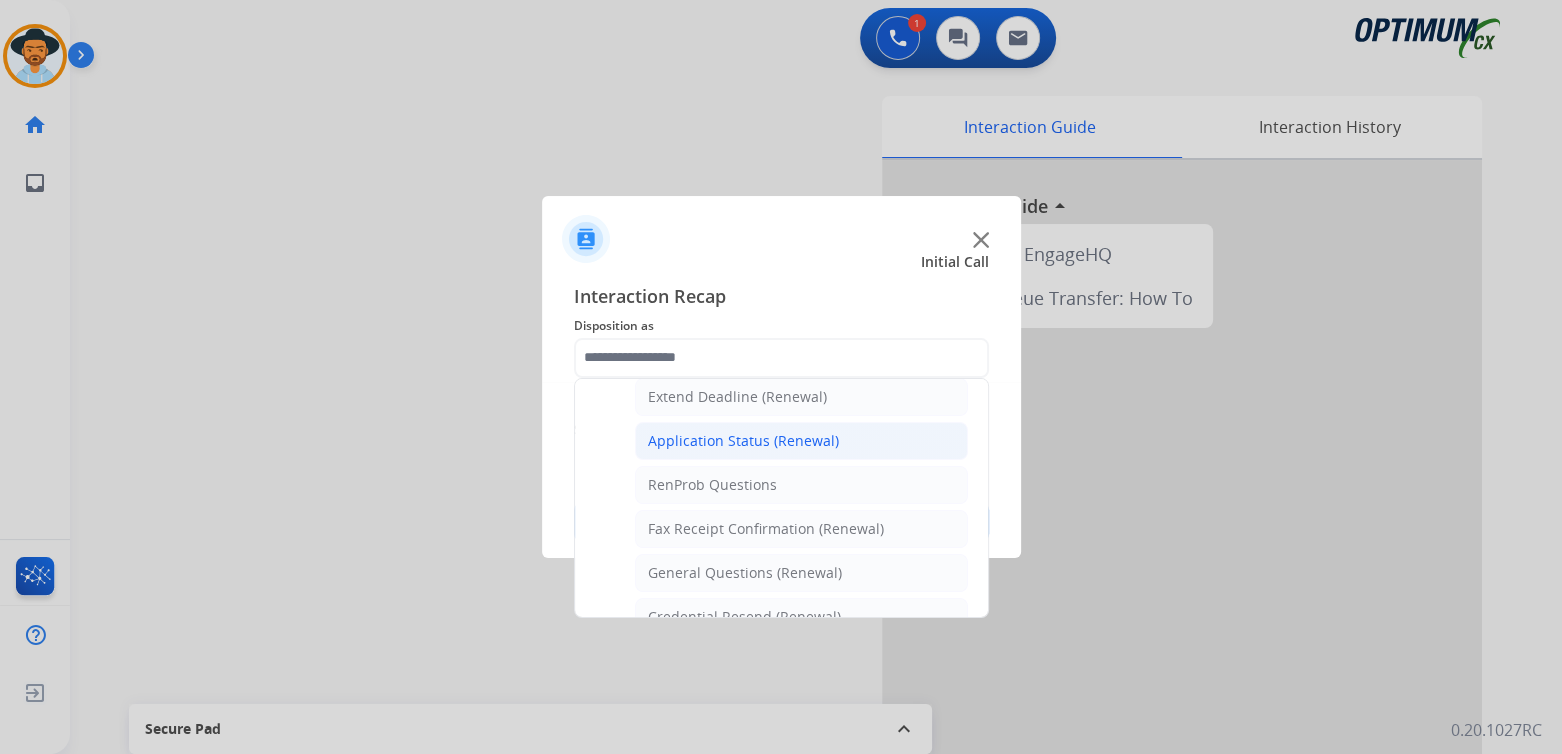 click on "Application Status (Renewal)" 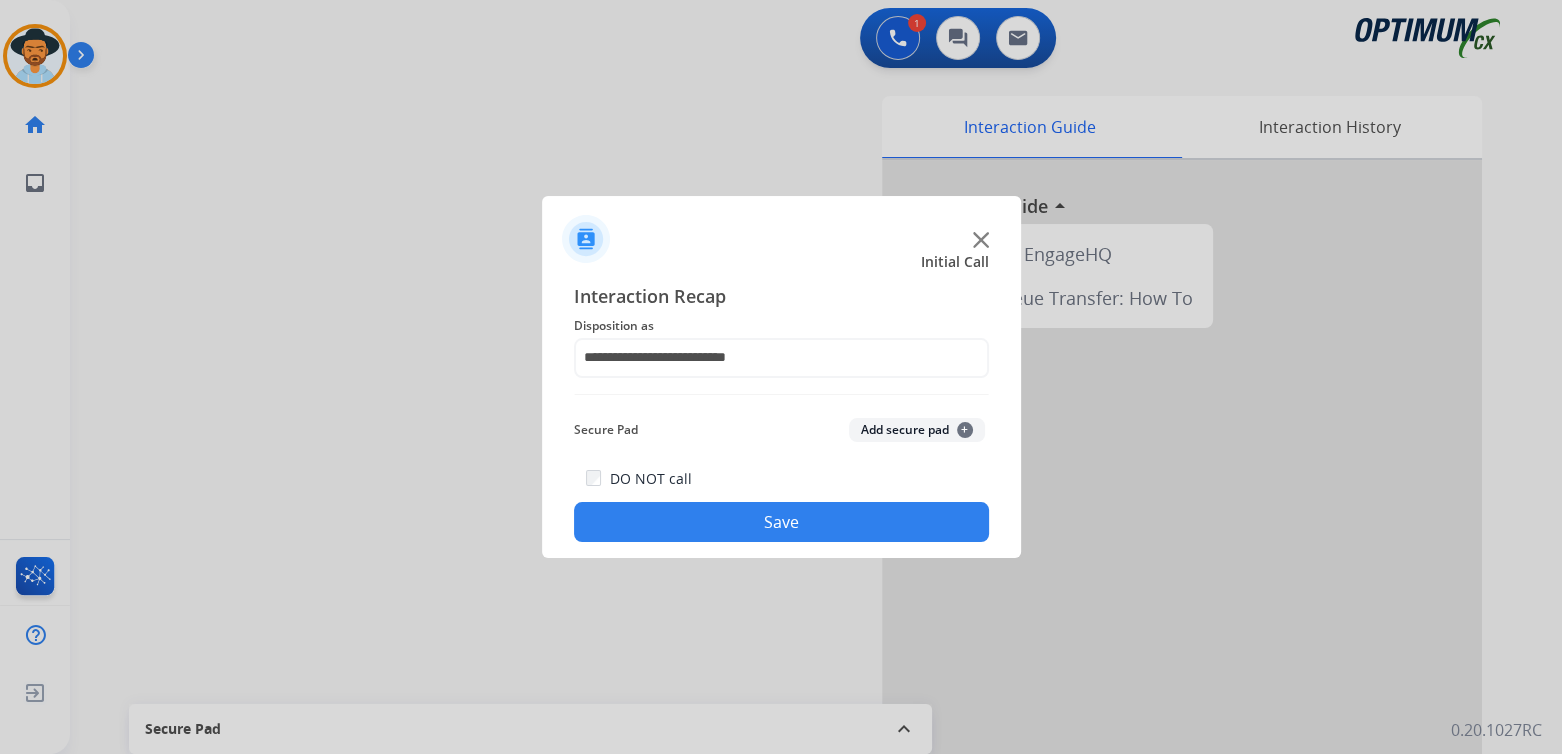 click on "Save" 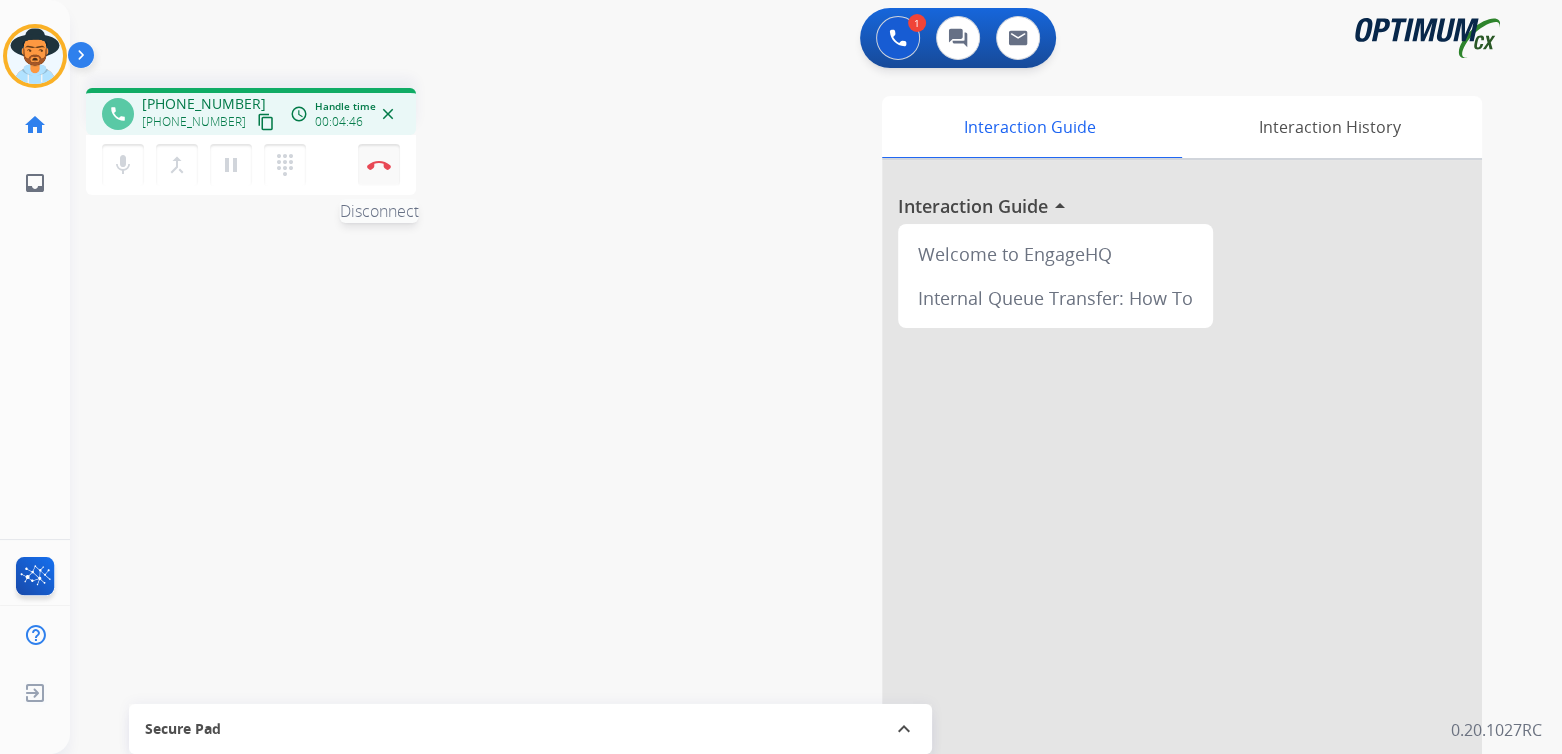 click at bounding box center (379, 165) 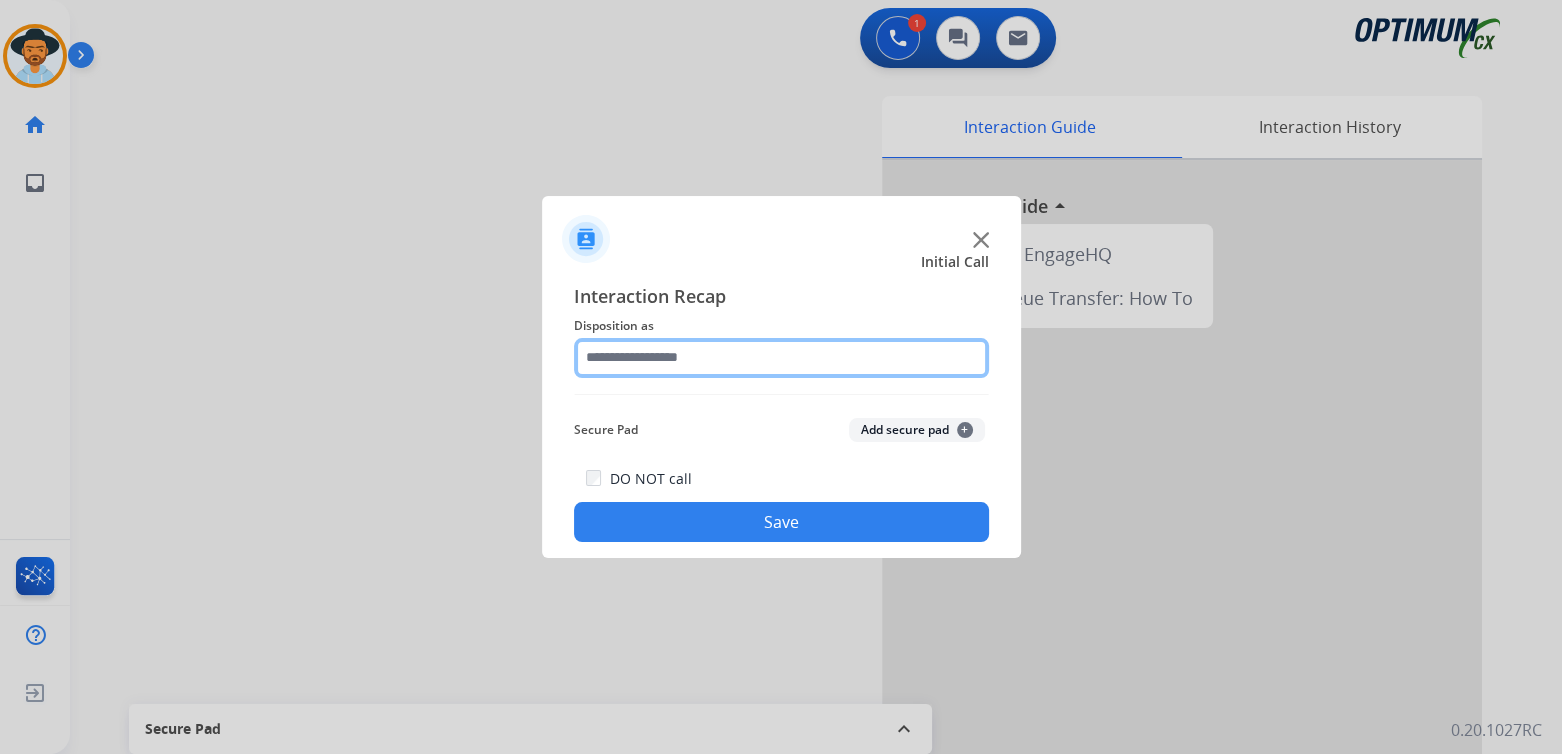 click 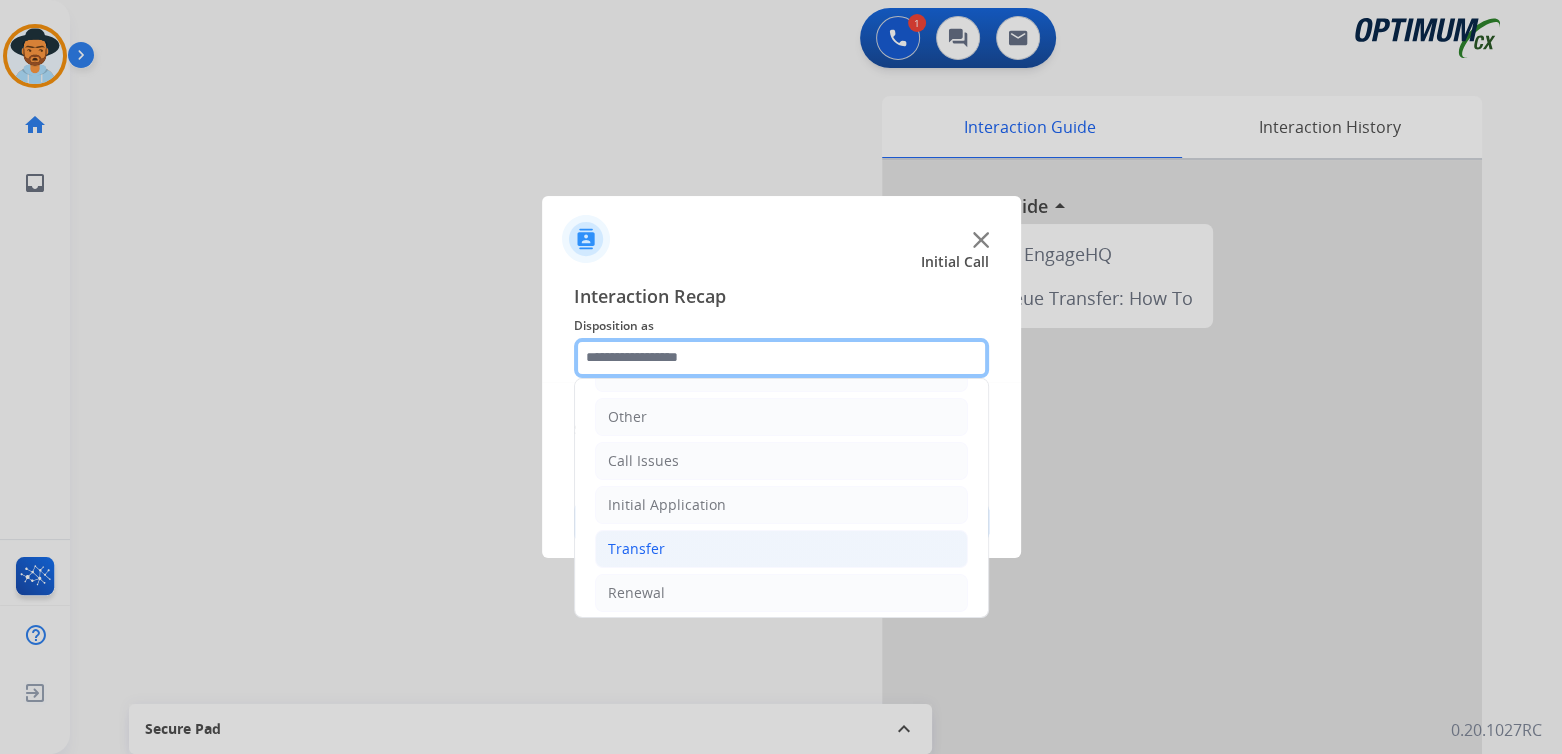 scroll, scrollTop: 132, scrollLeft: 0, axis: vertical 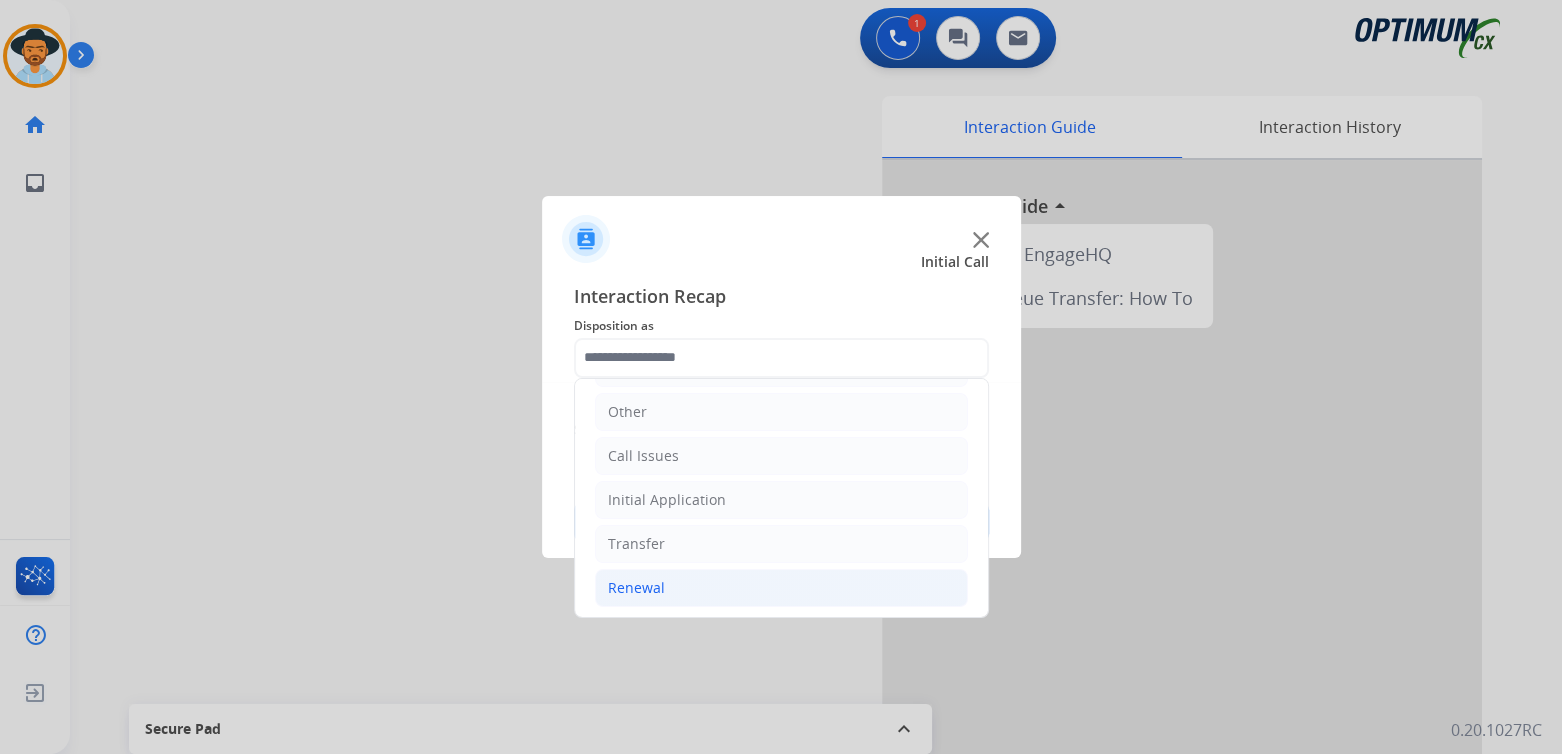 click on "Renewal" 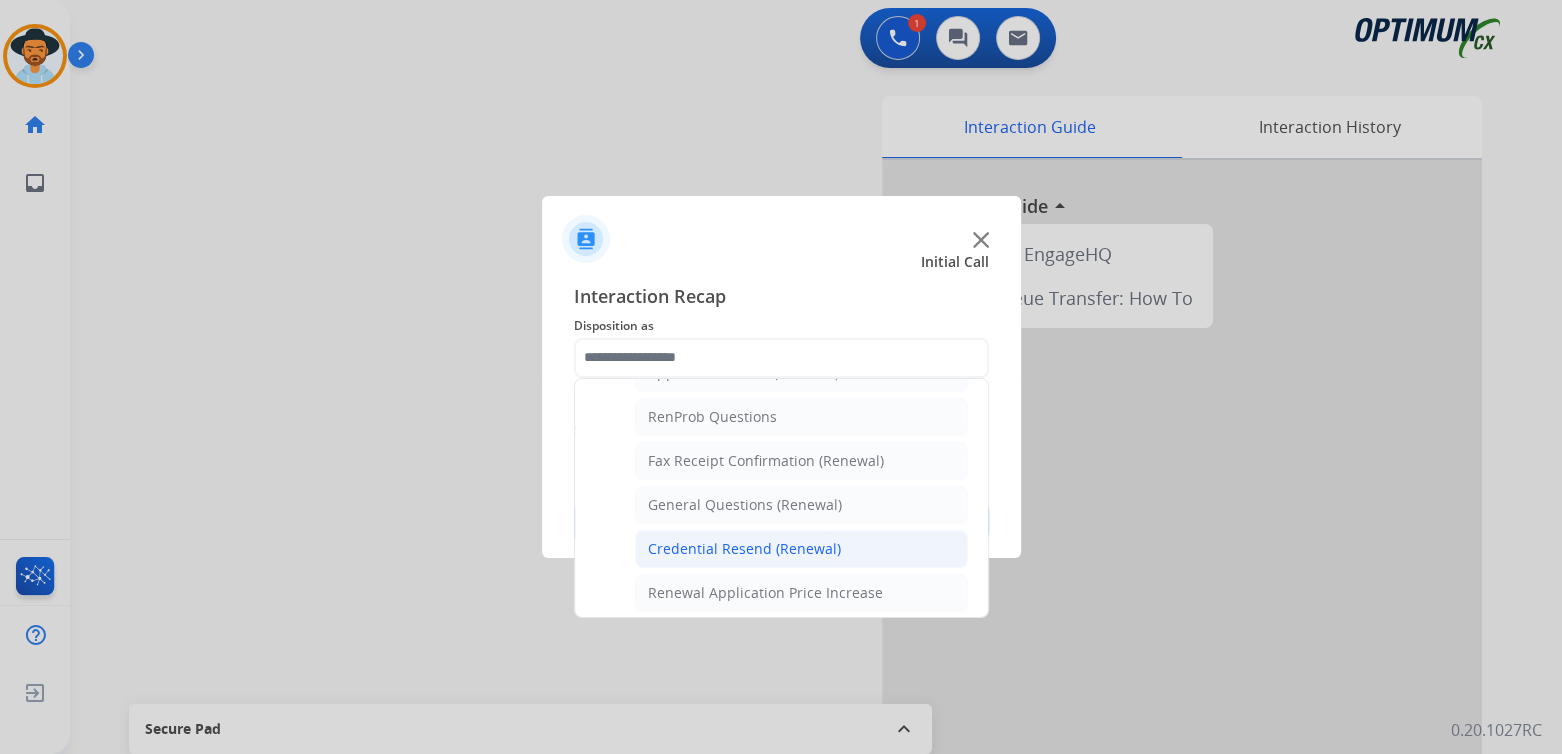 scroll, scrollTop: 503, scrollLeft: 0, axis: vertical 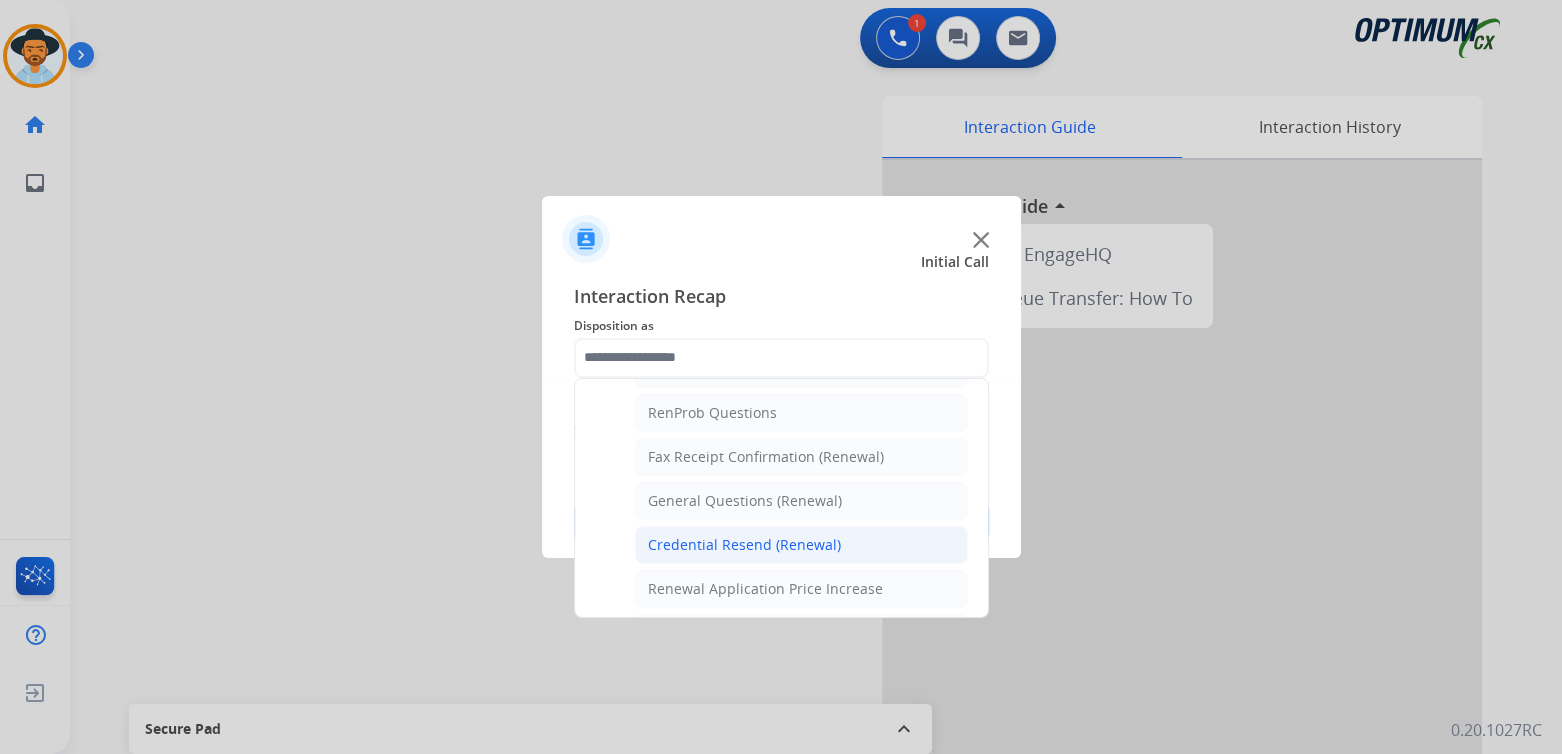 click on "Credential Resend (Renewal)" 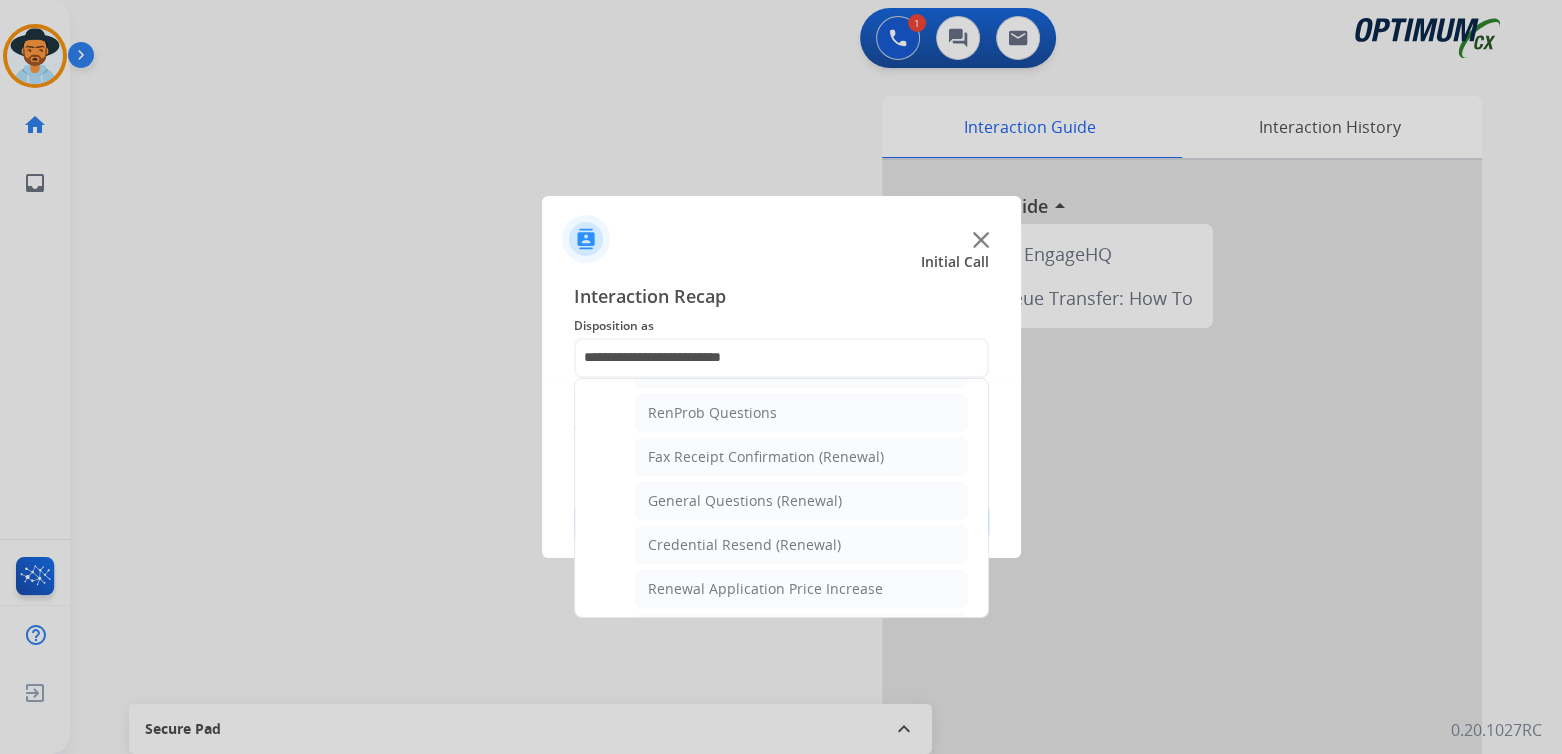 scroll, scrollTop: 0, scrollLeft: 0, axis: both 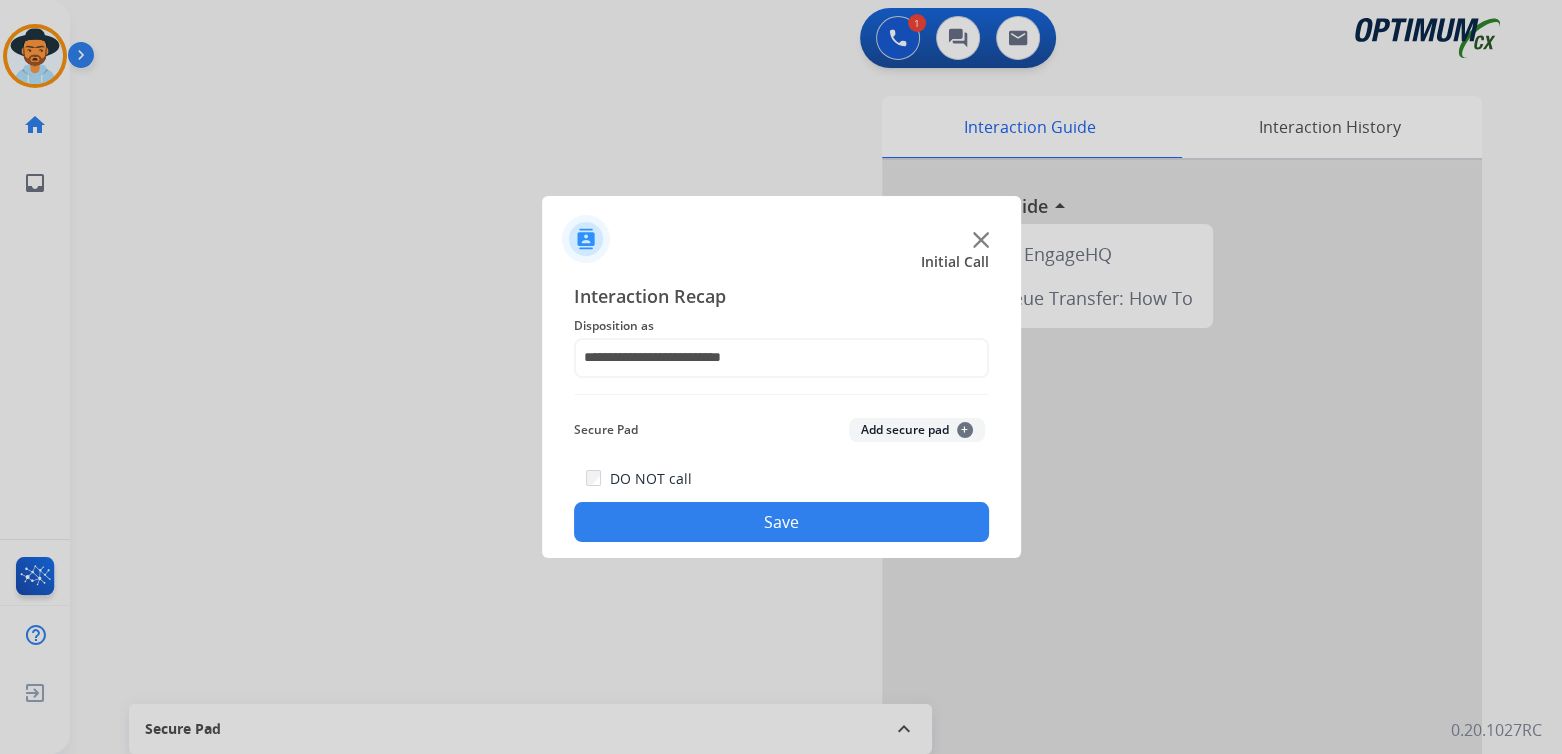 click on "Save" 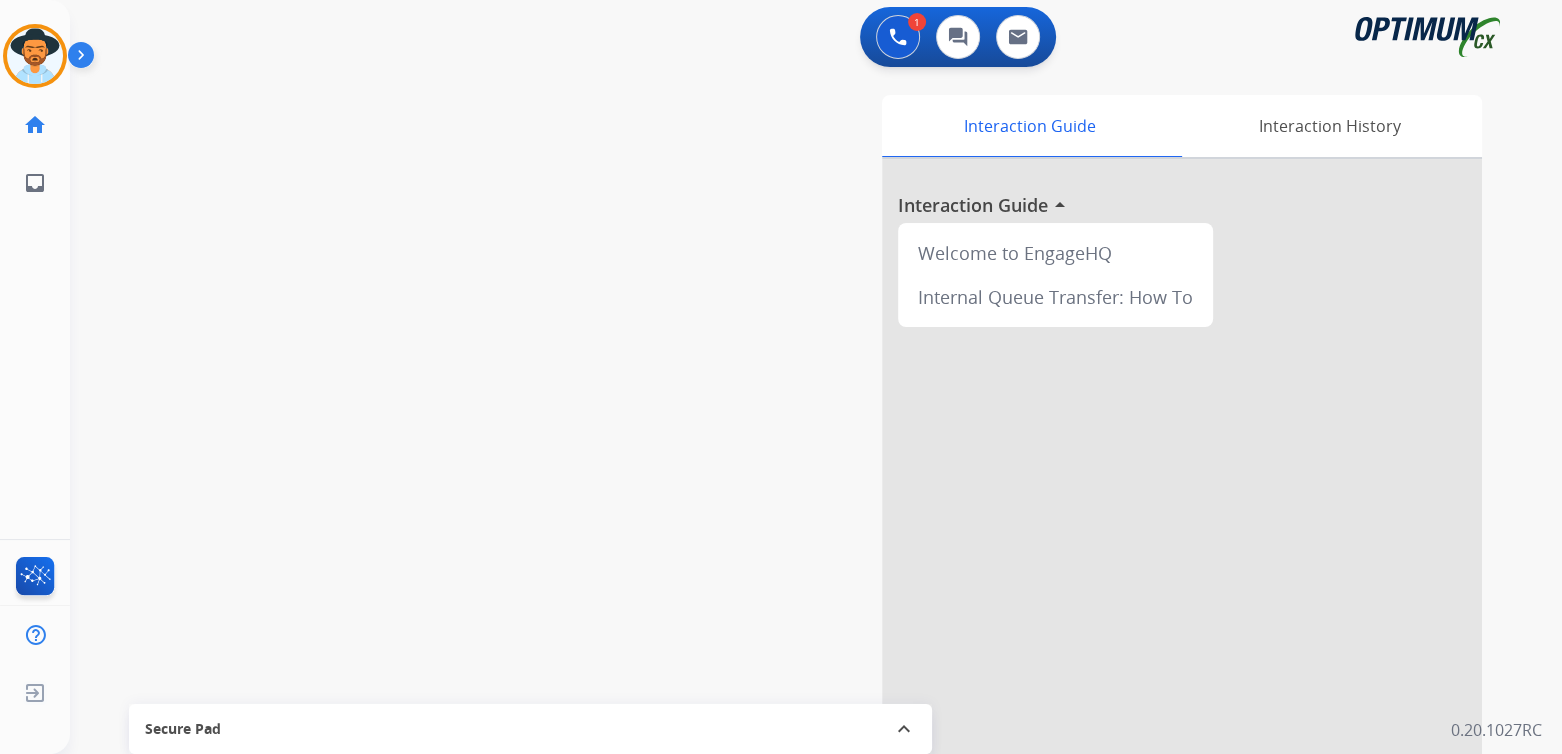 scroll, scrollTop: 2, scrollLeft: 0, axis: vertical 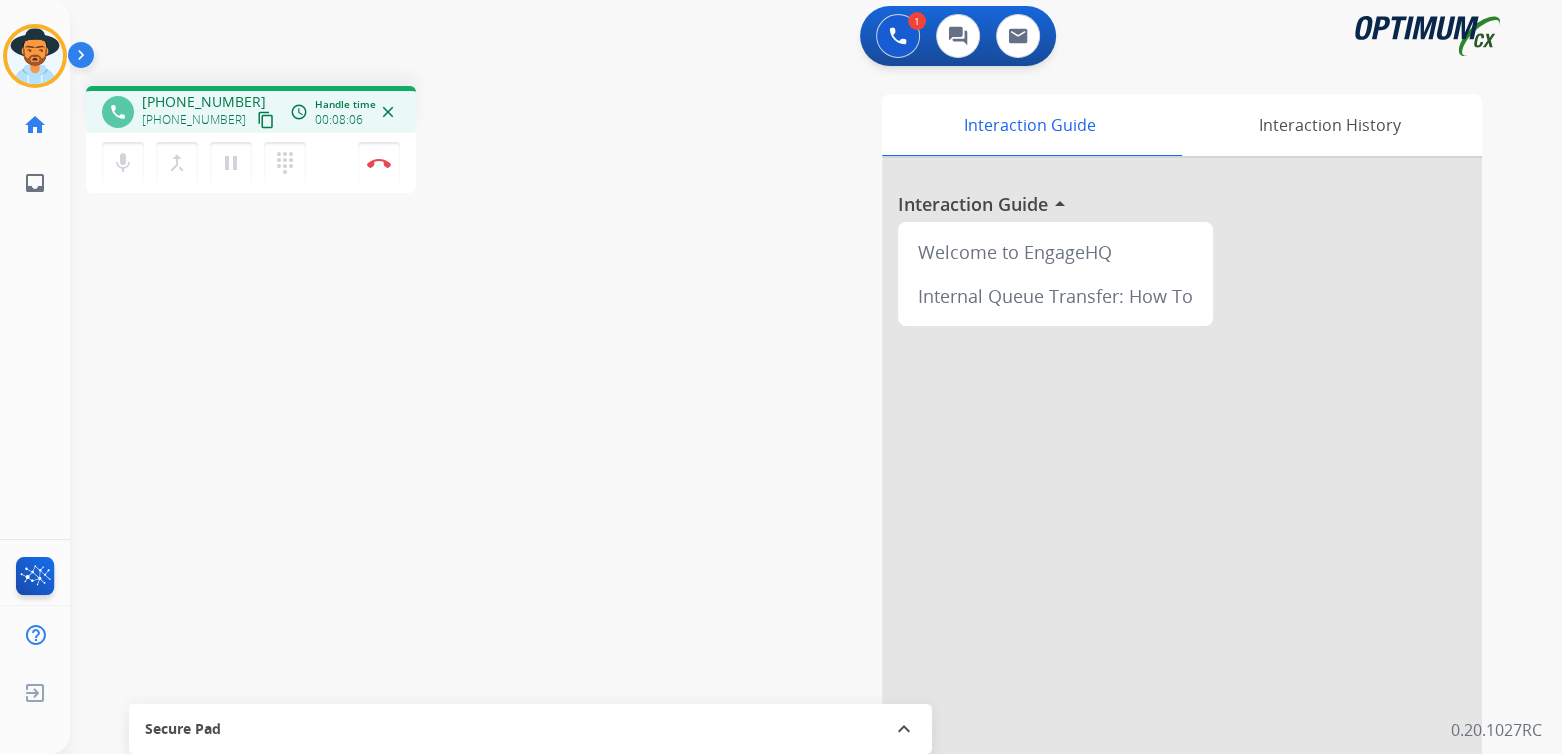 type 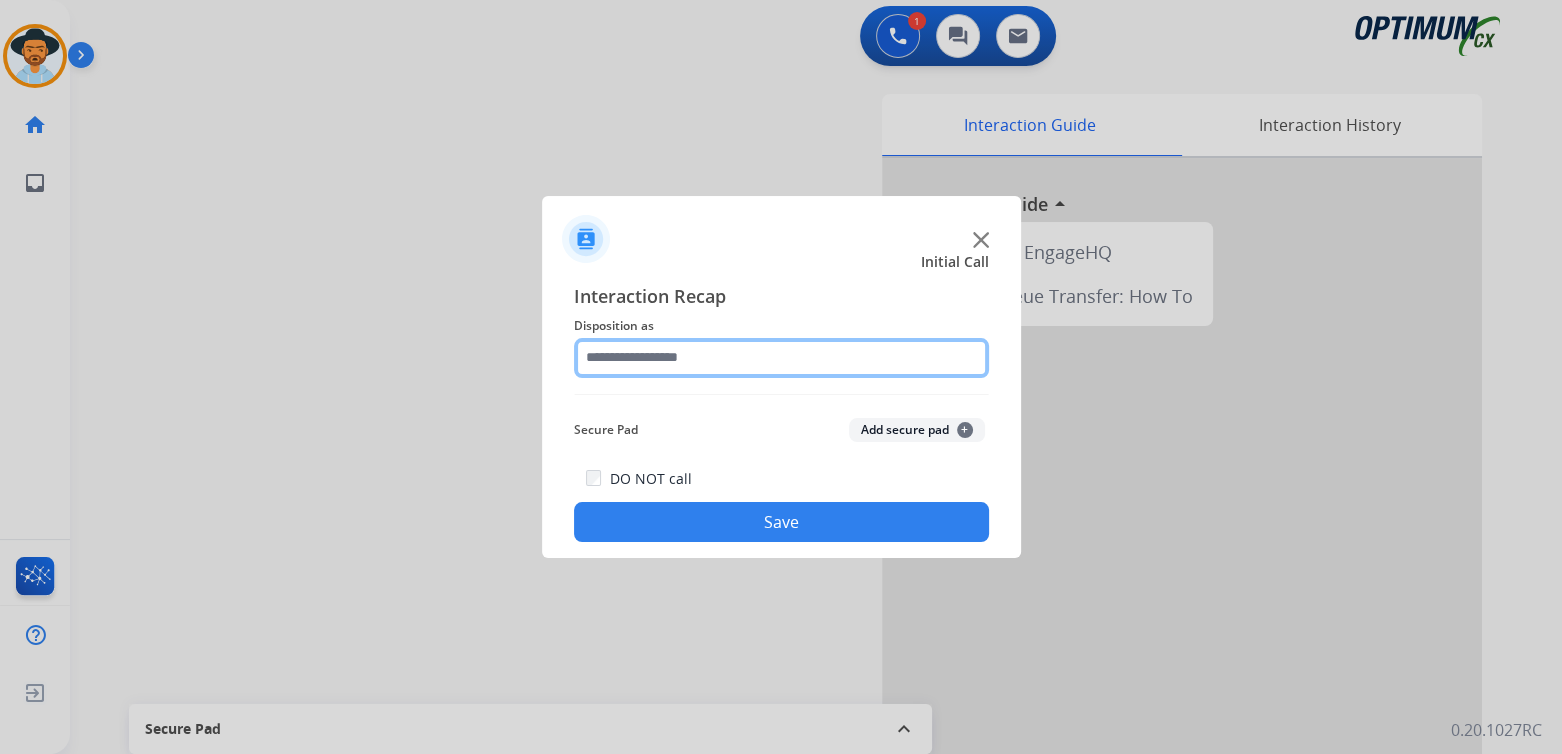click 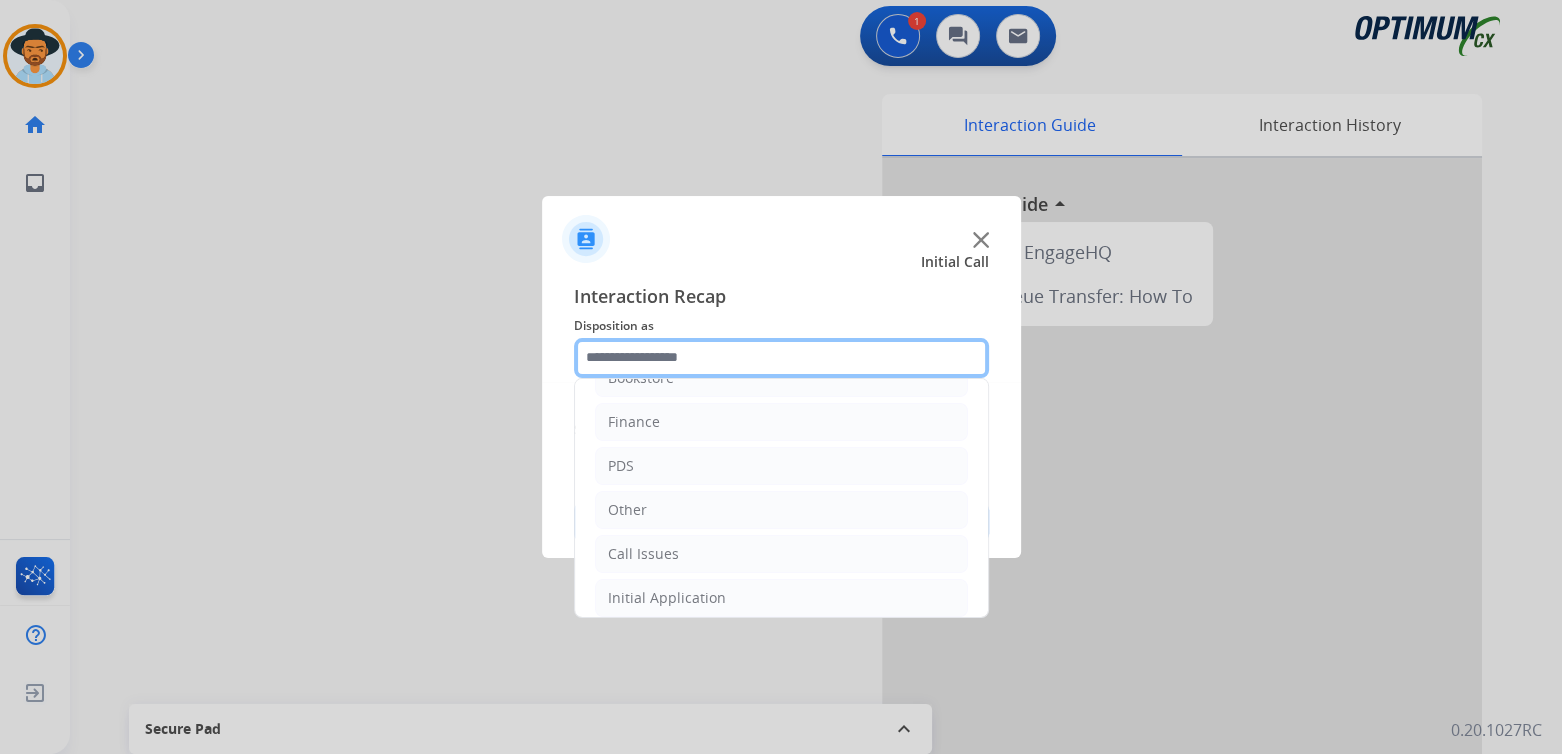 scroll, scrollTop: 132, scrollLeft: 0, axis: vertical 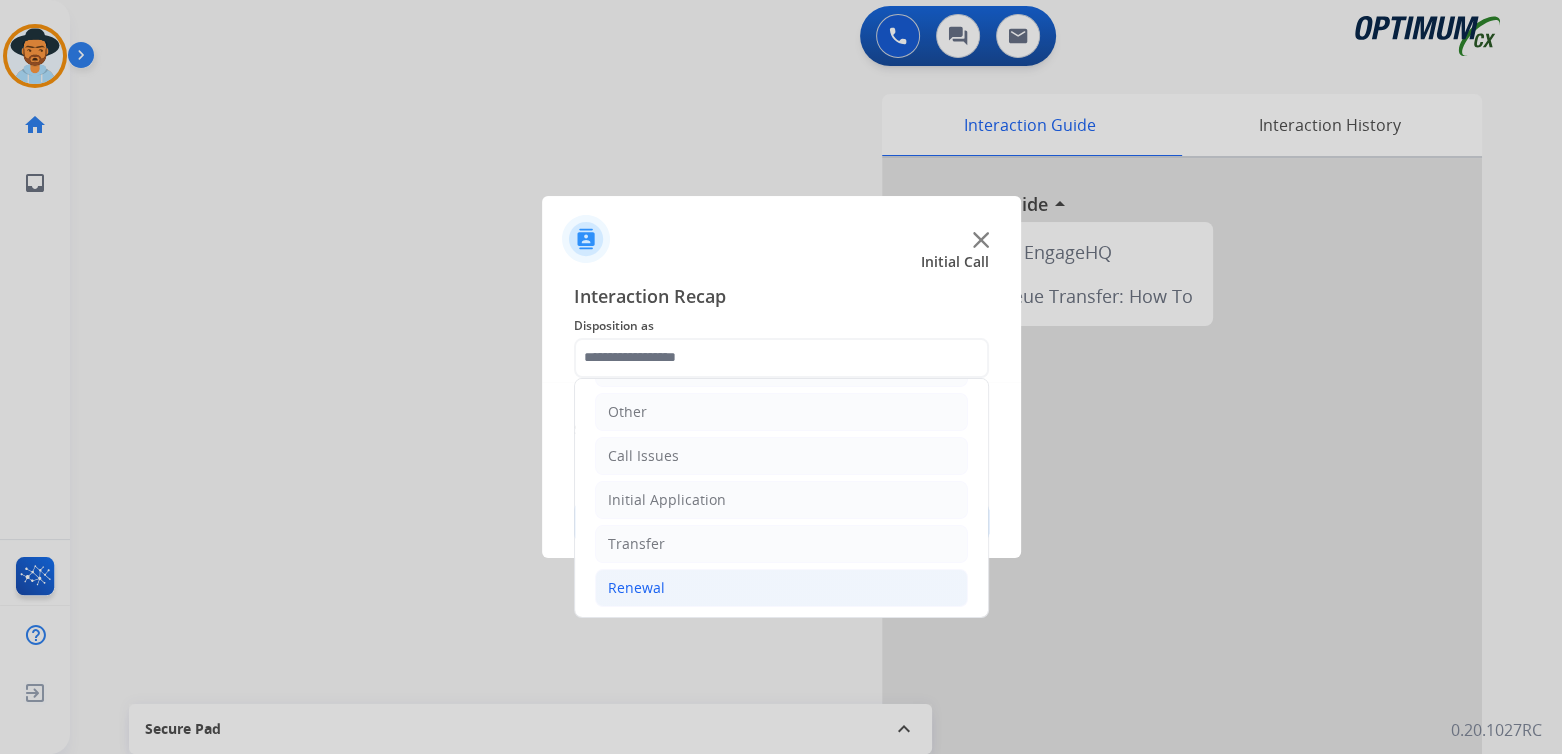 click on "Renewal" 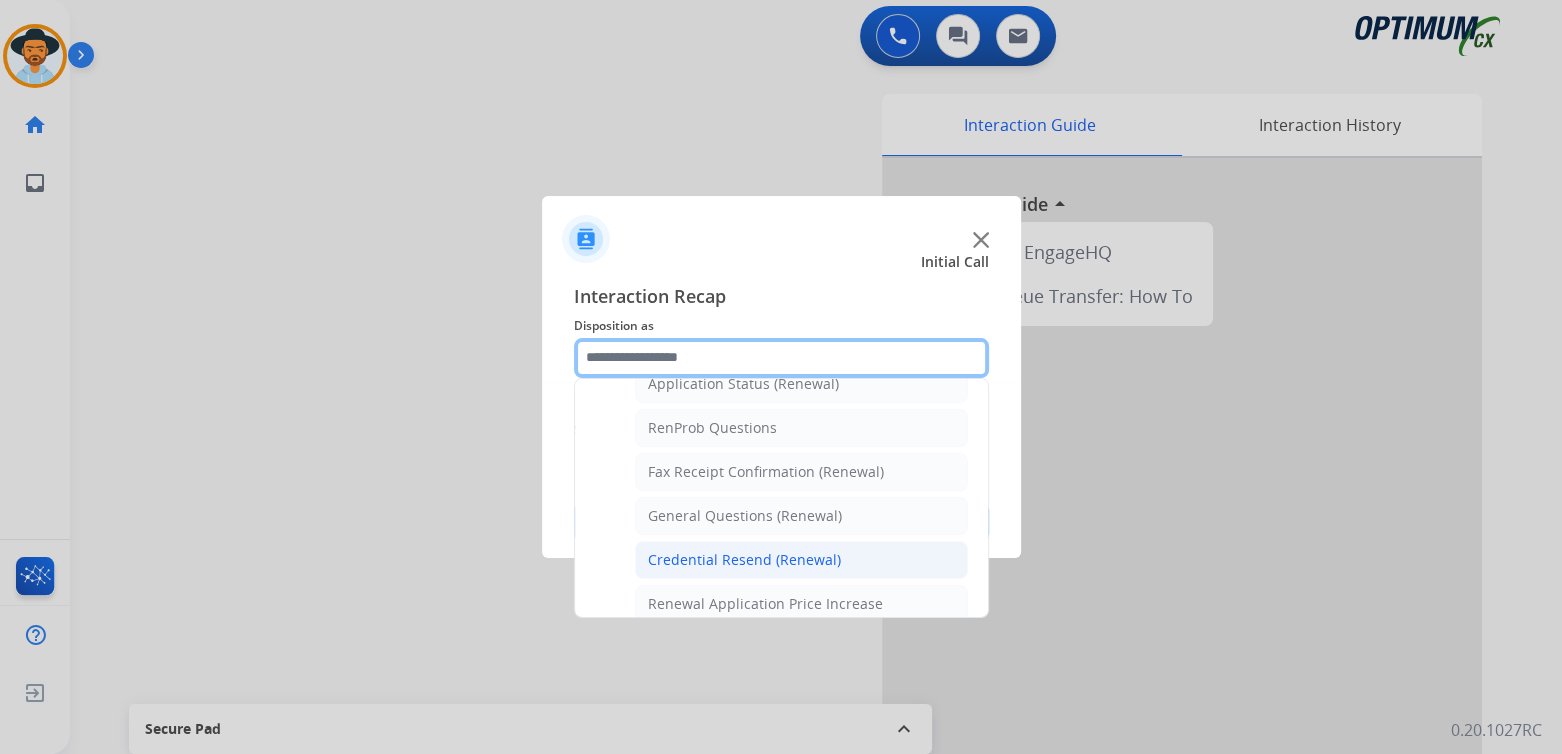 scroll, scrollTop: 498, scrollLeft: 0, axis: vertical 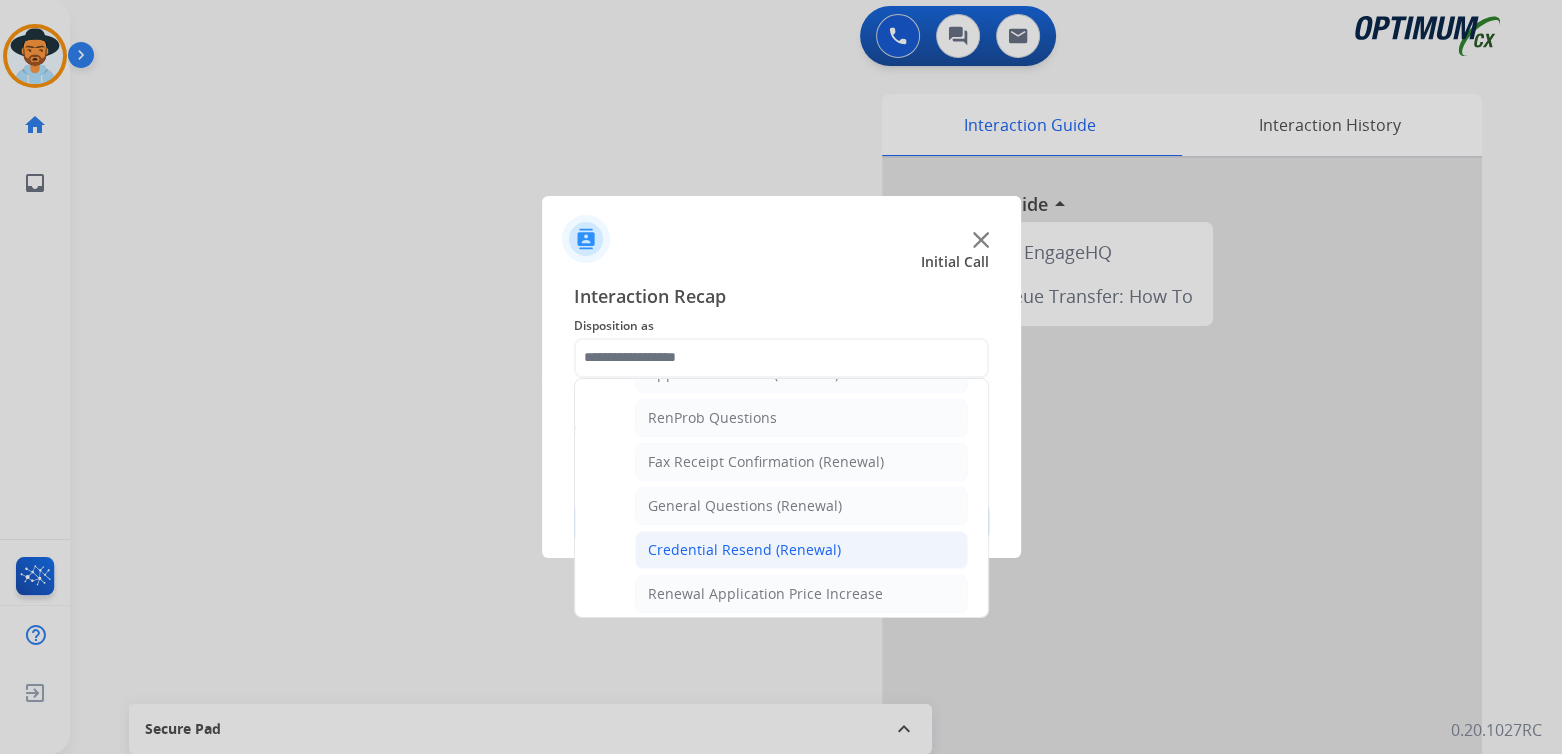 click on "Credential Resend (Renewal)" 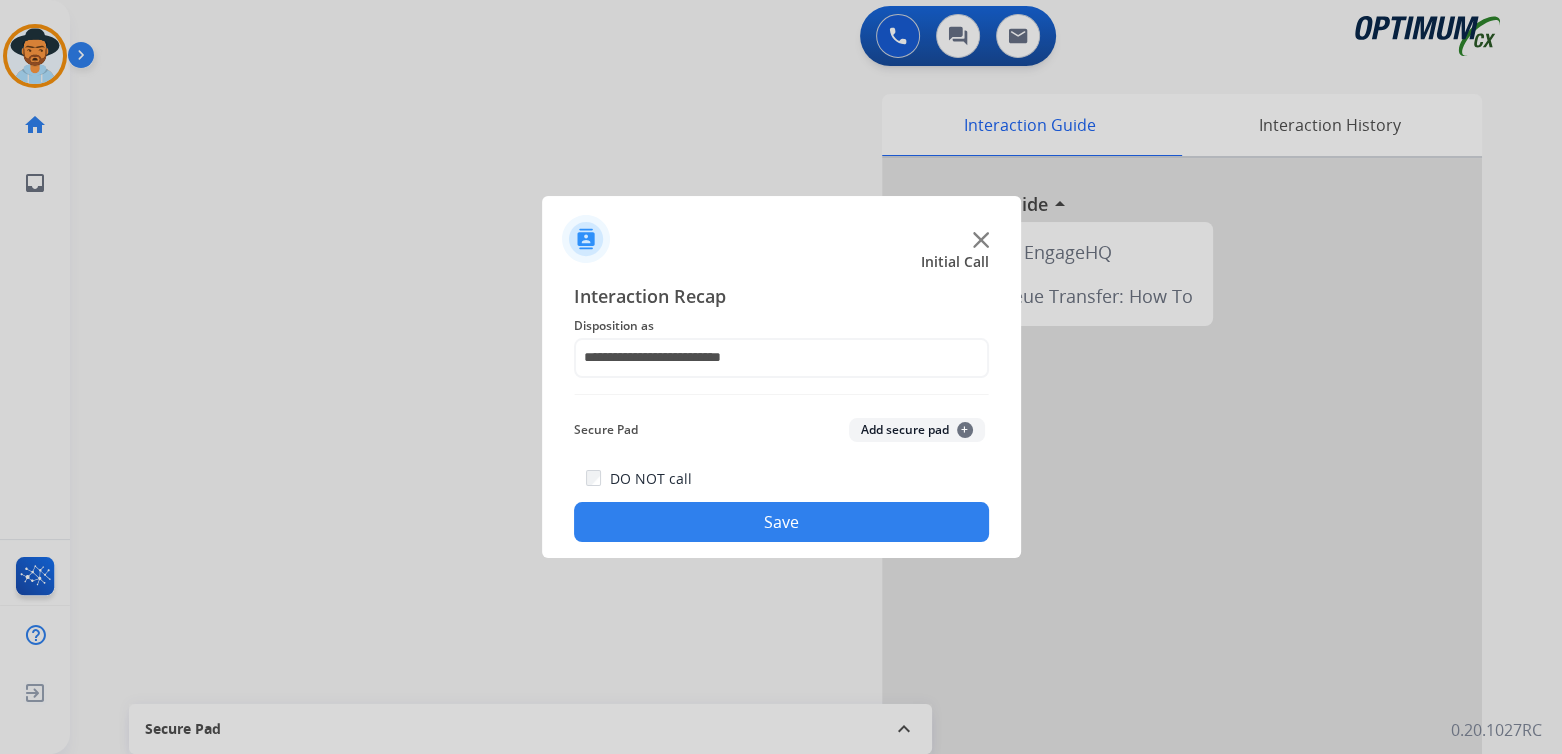 type 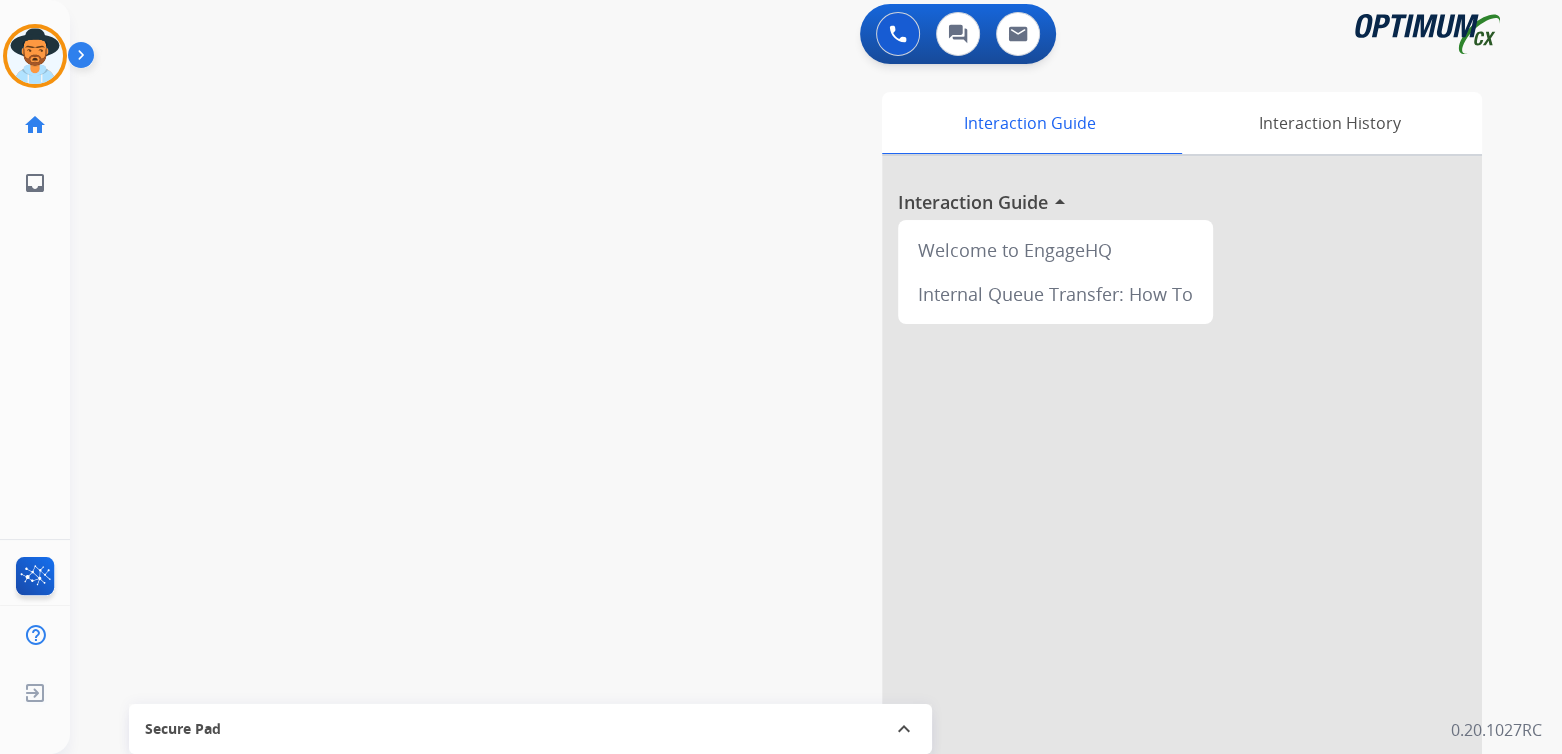 scroll, scrollTop: 0, scrollLeft: 0, axis: both 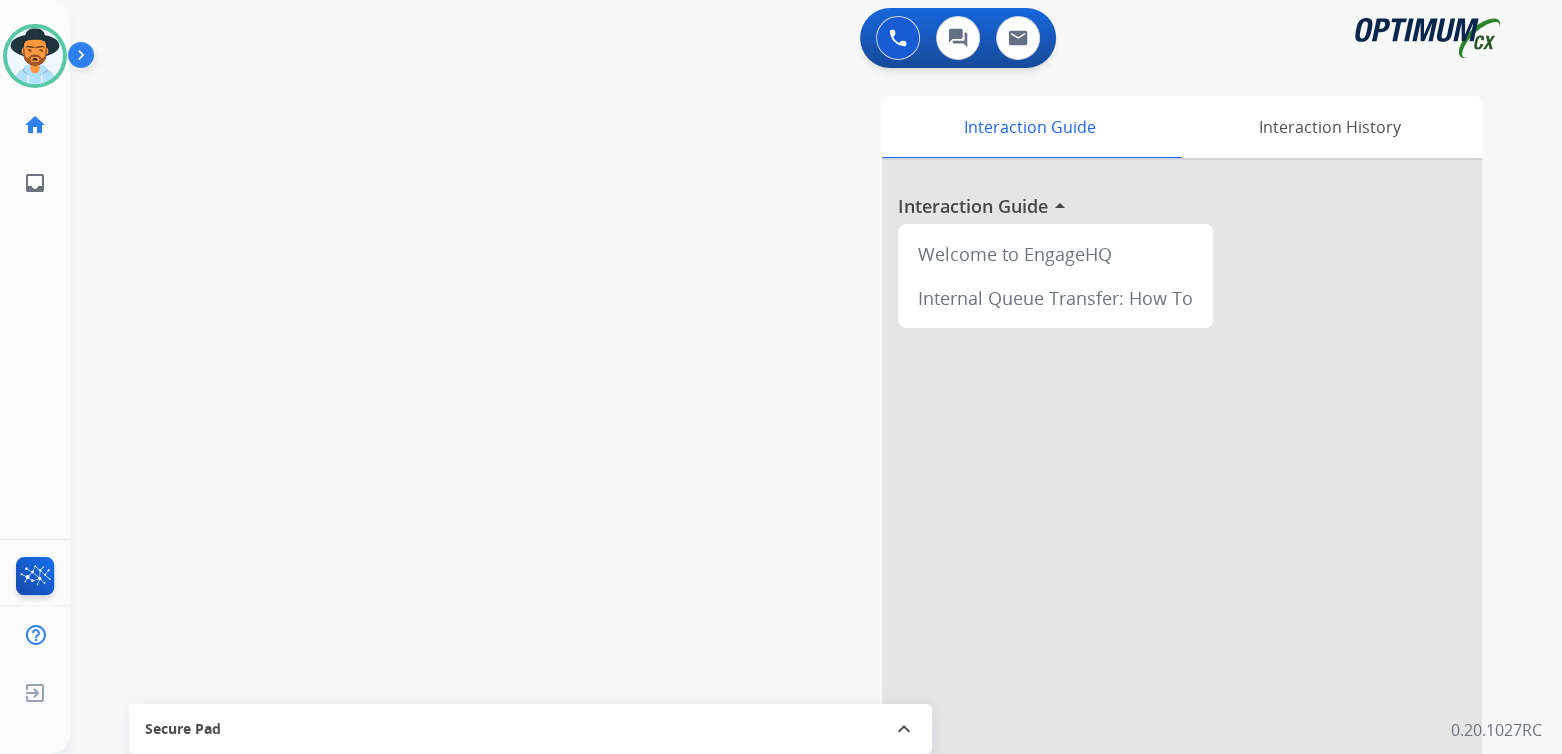 click at bounding box center [1182, 533] 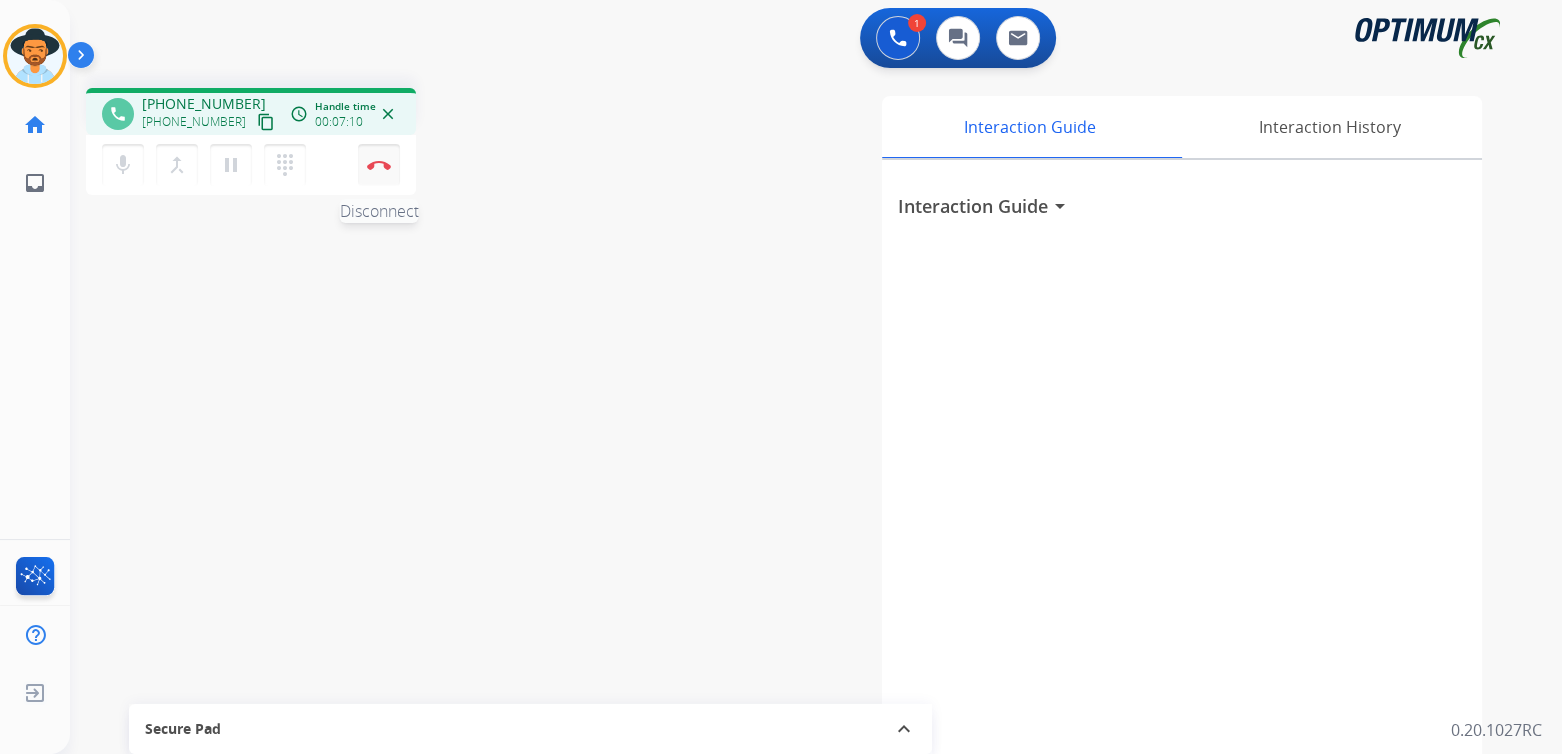 click at bounding box center [379, 165] 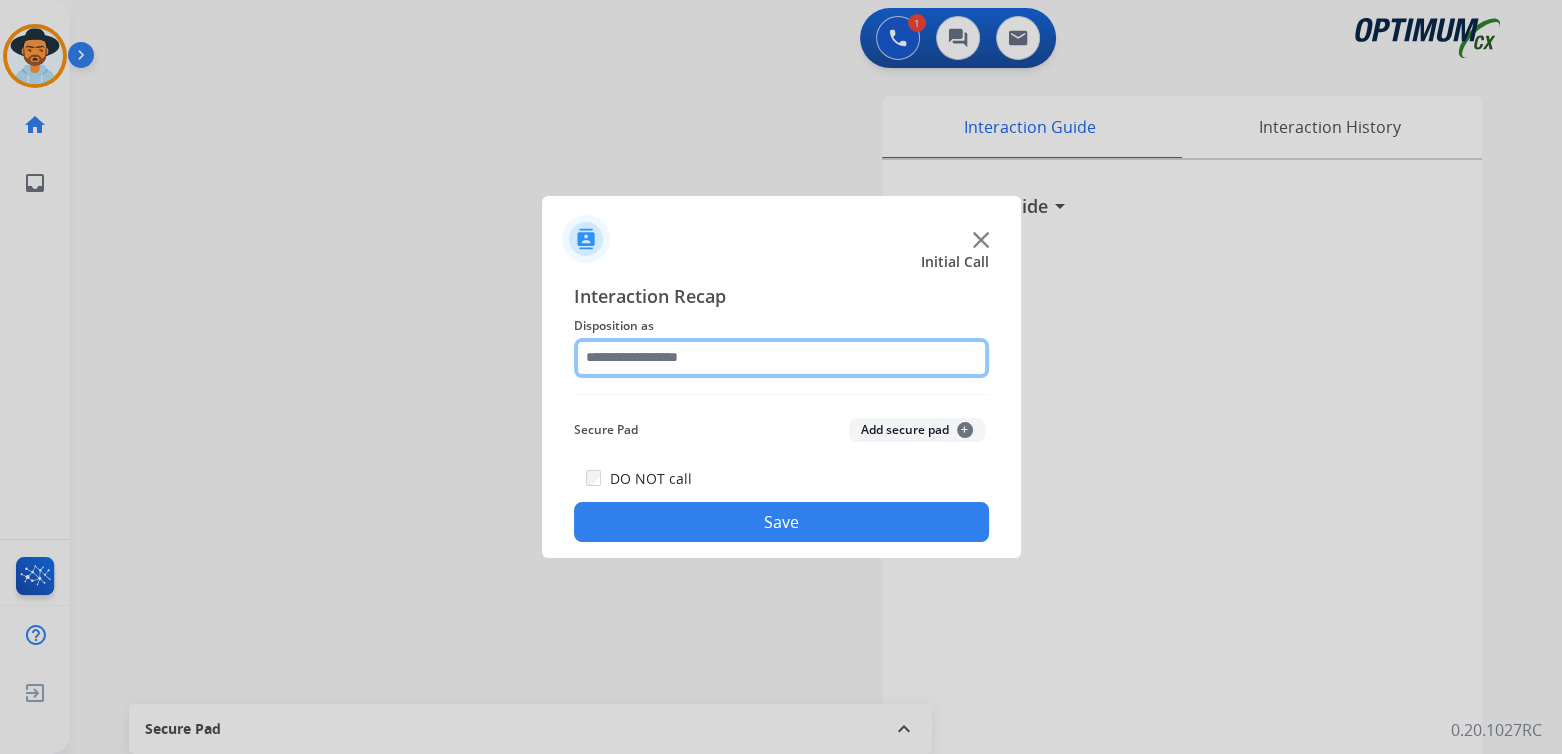 click 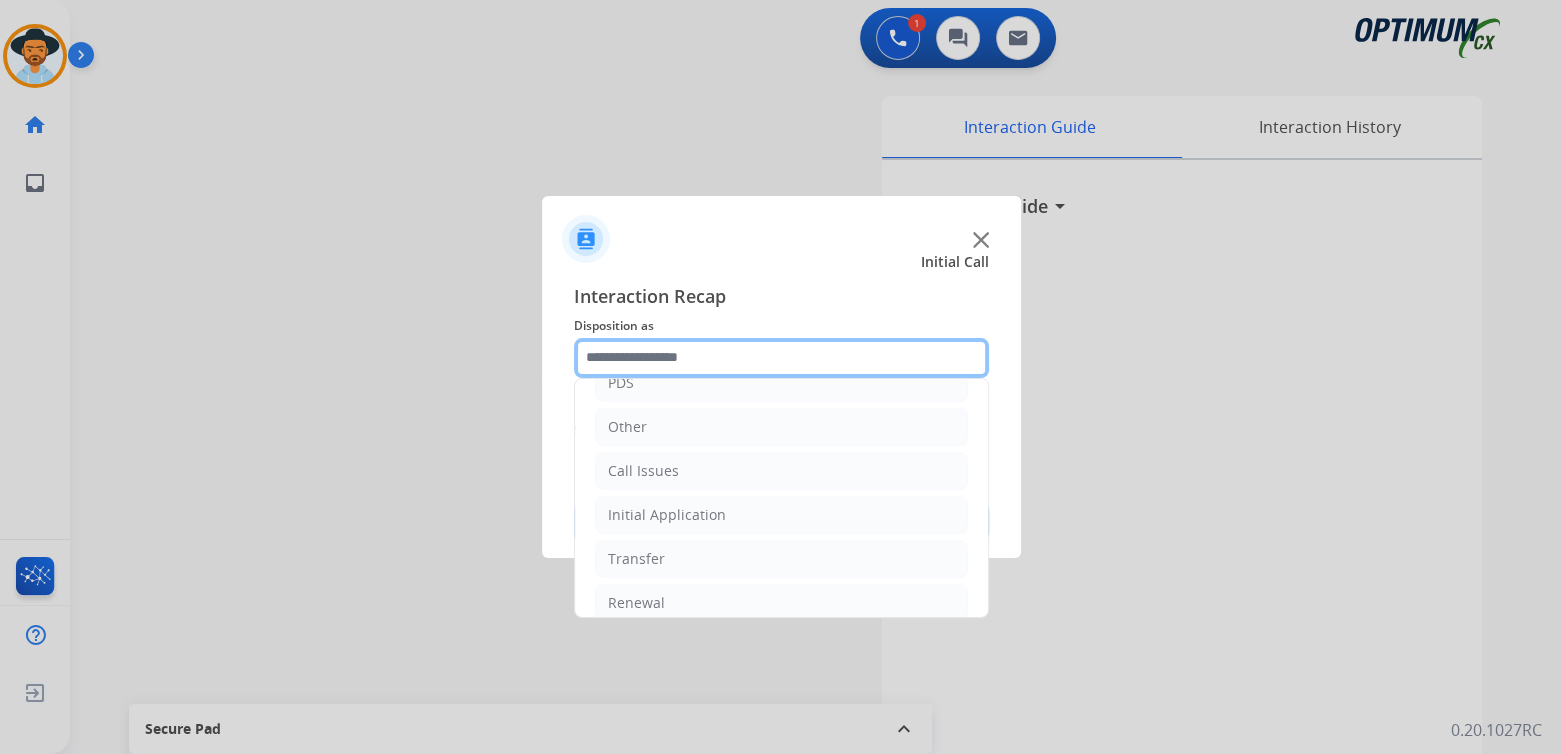 scroll, scrollTop: 132, scrollLeft: 0, axis: vertical 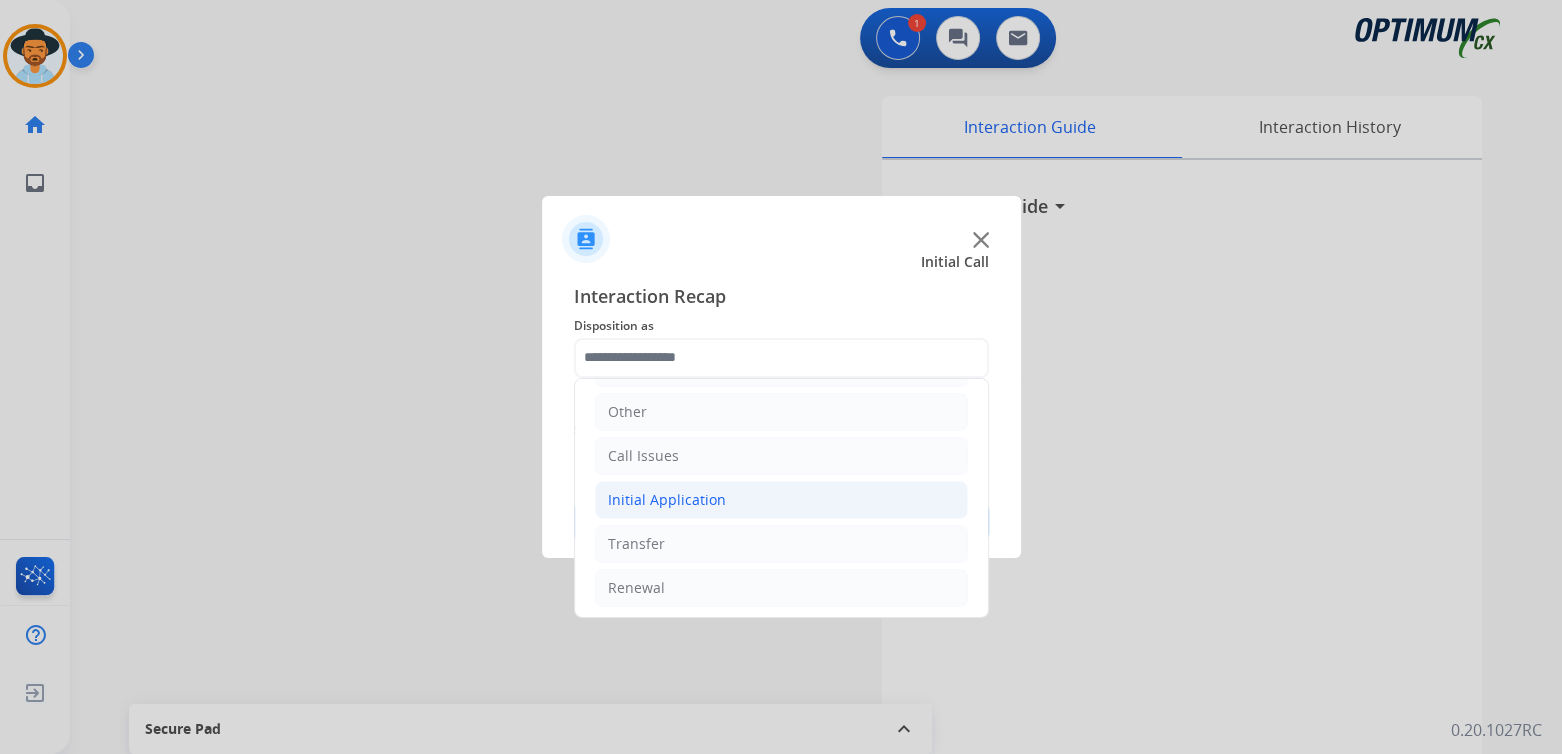 click on "Initial Application" 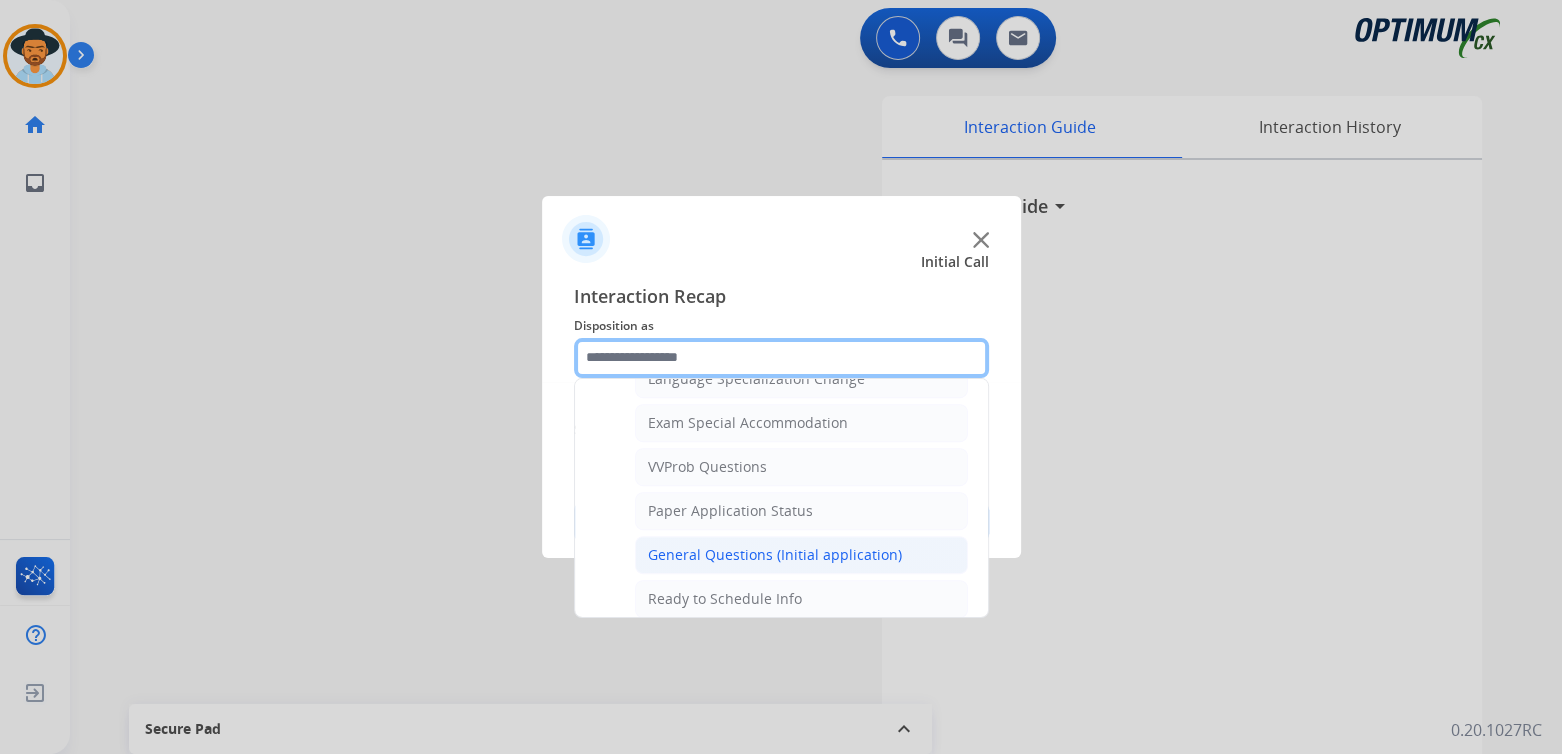 scroll, scrollTop: 1022, scrollLeft: 0, axis: vertical 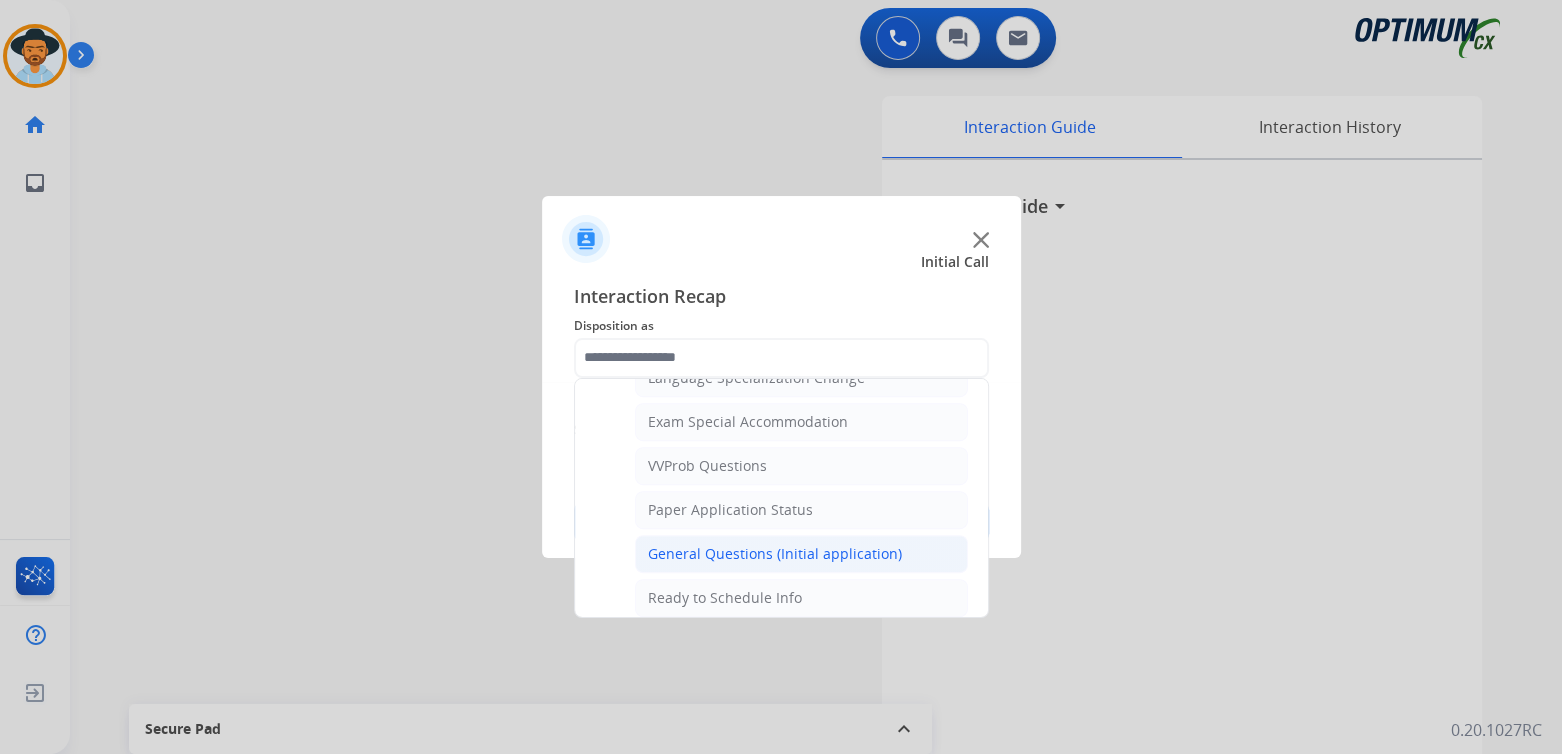 click on "General Questions (Initial application)" 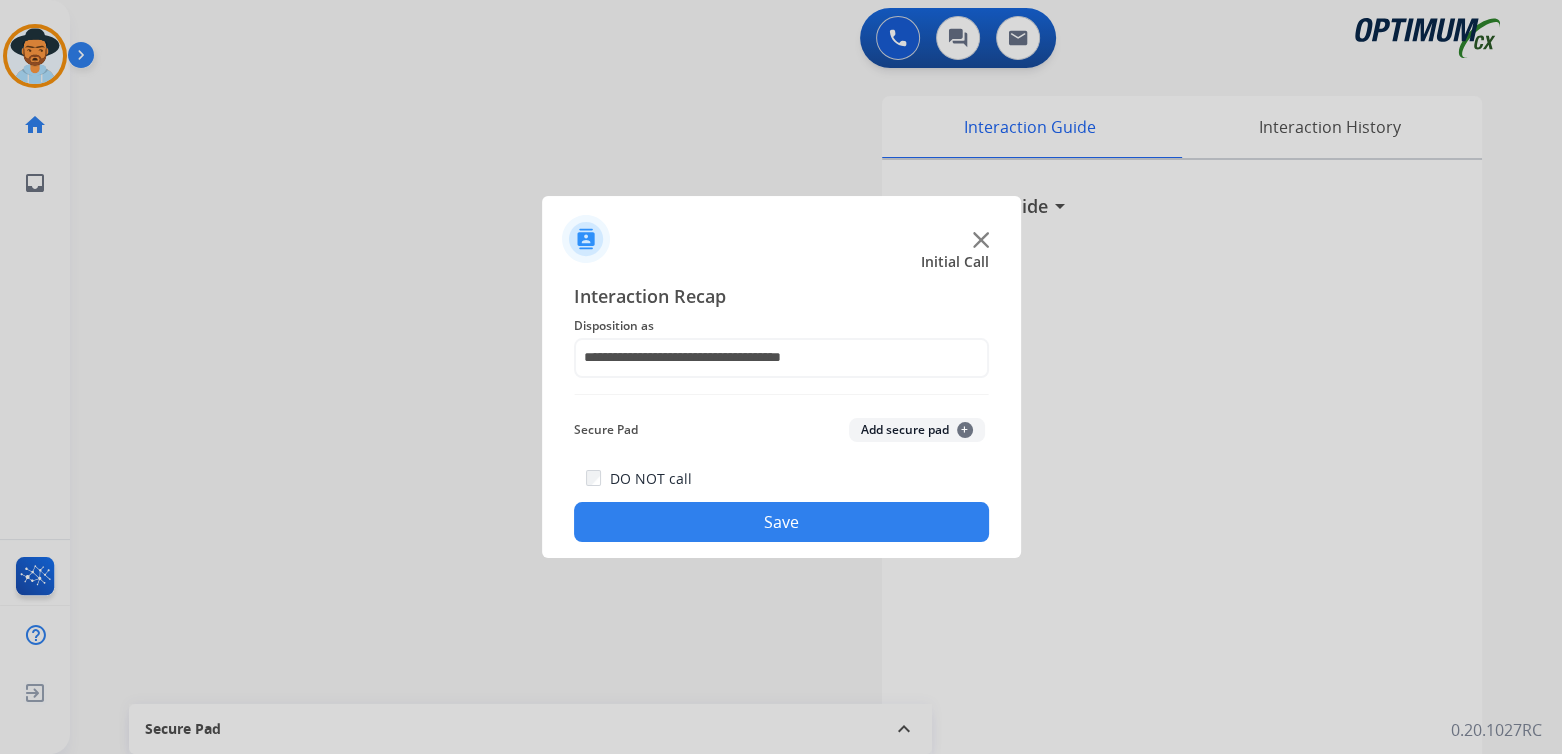 drag, startPoint x: 808, startPoint y: 526, endPoint x: 1048, endPoint y: 545, distance: 240.75092 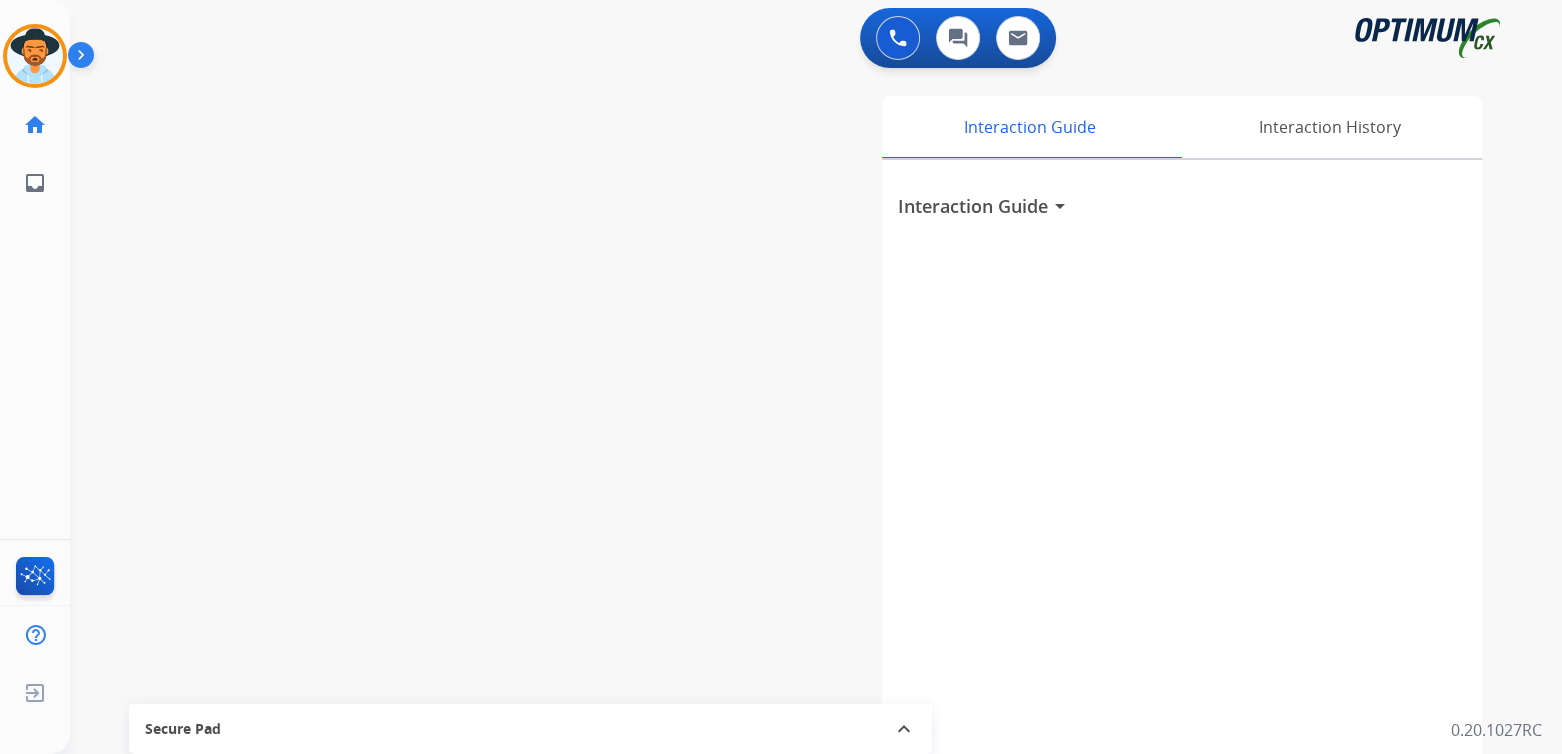 scroll, scrollTop: 1, scrollLeft: 0, axis: vertical 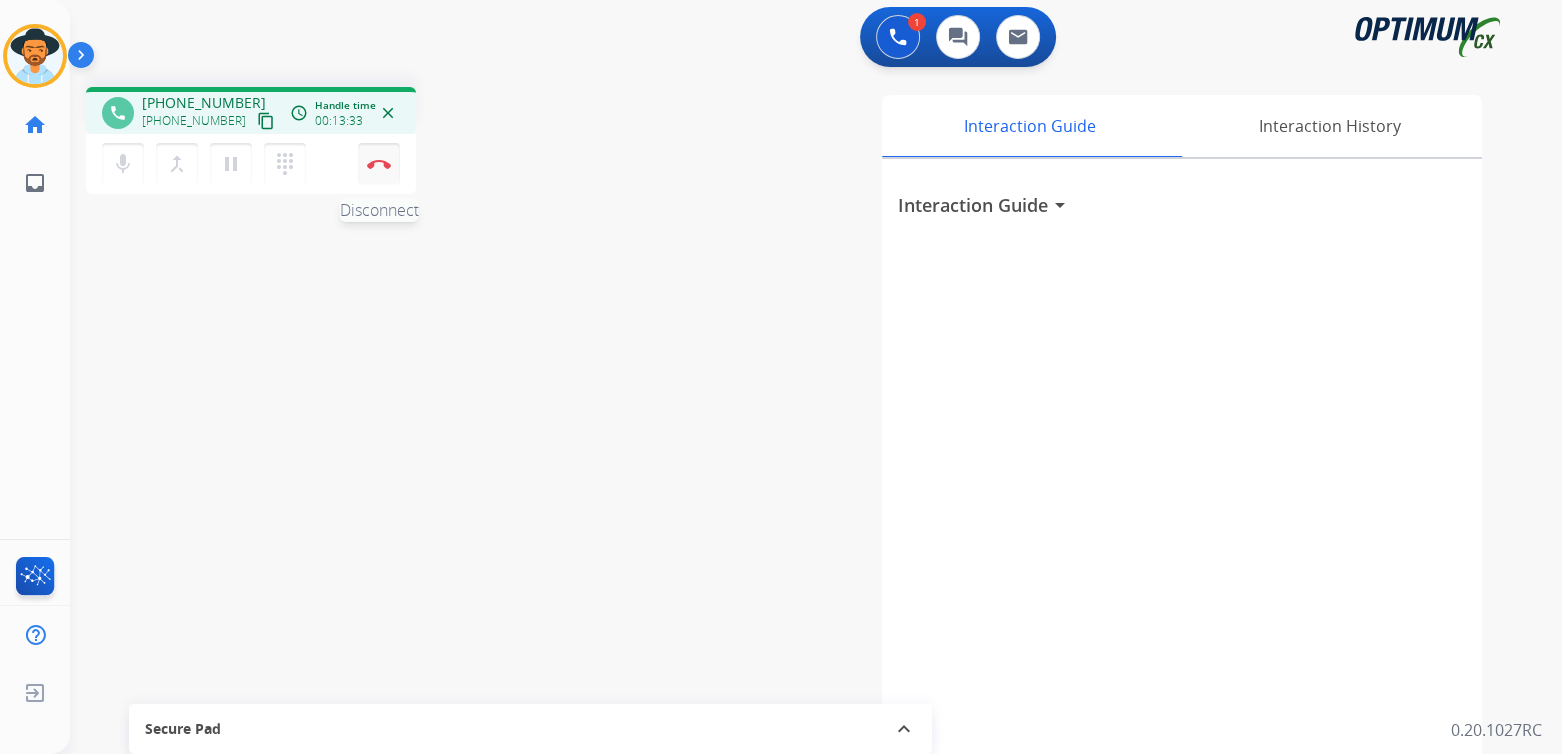 click at bounding box center [379, 164] 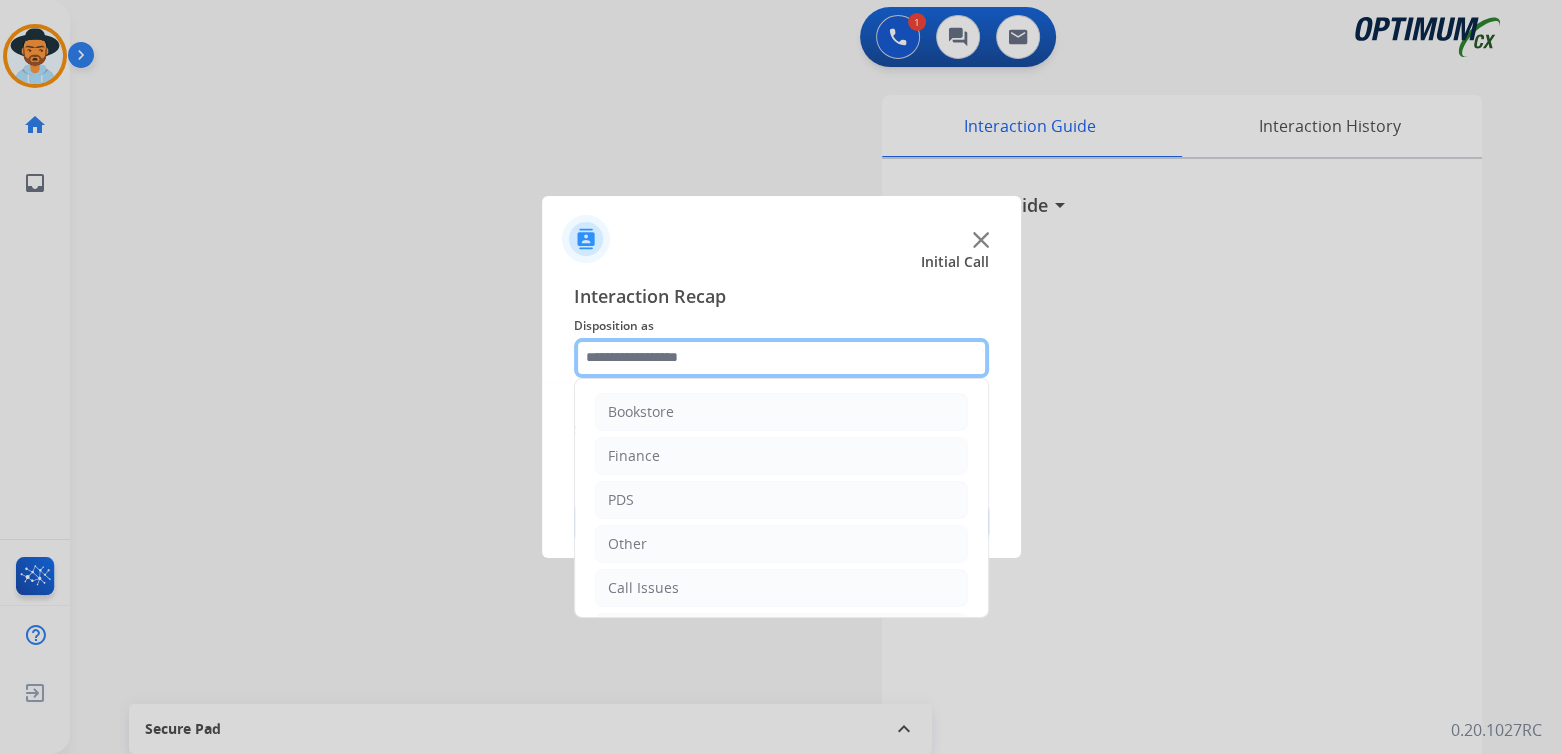 click 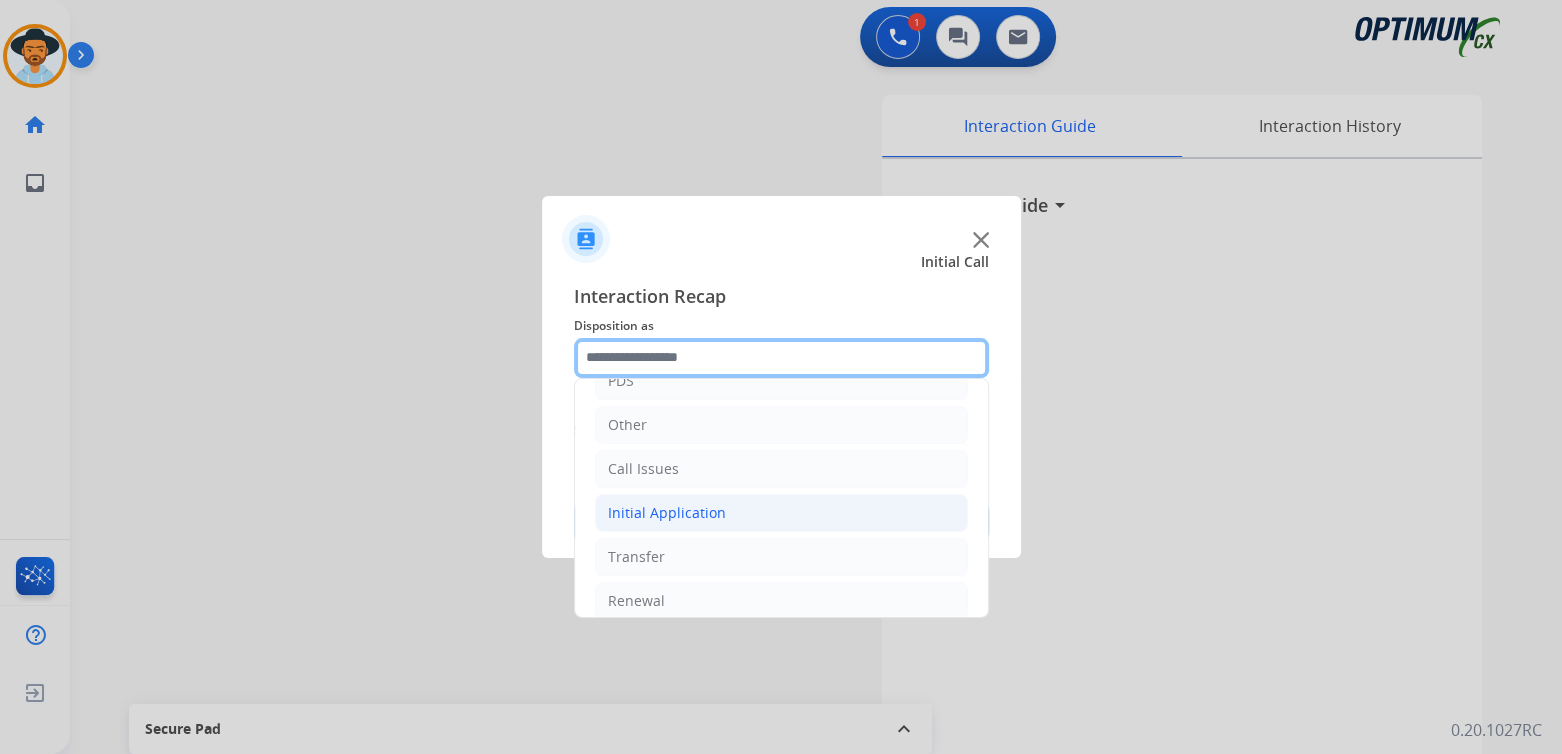 scroll, scrollTop: 132, scrollLeft: 0, axis: vertical 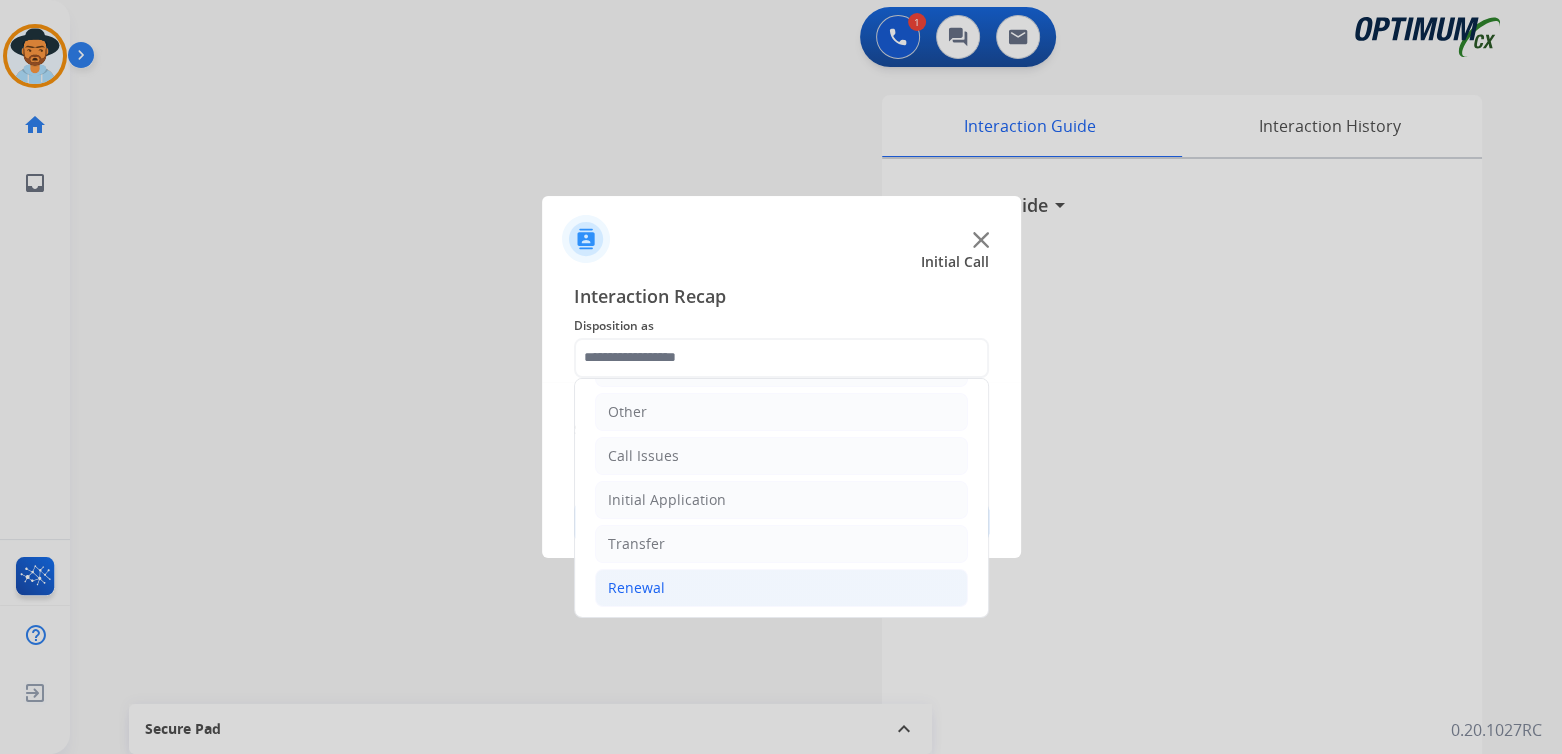 click on "Renewal" 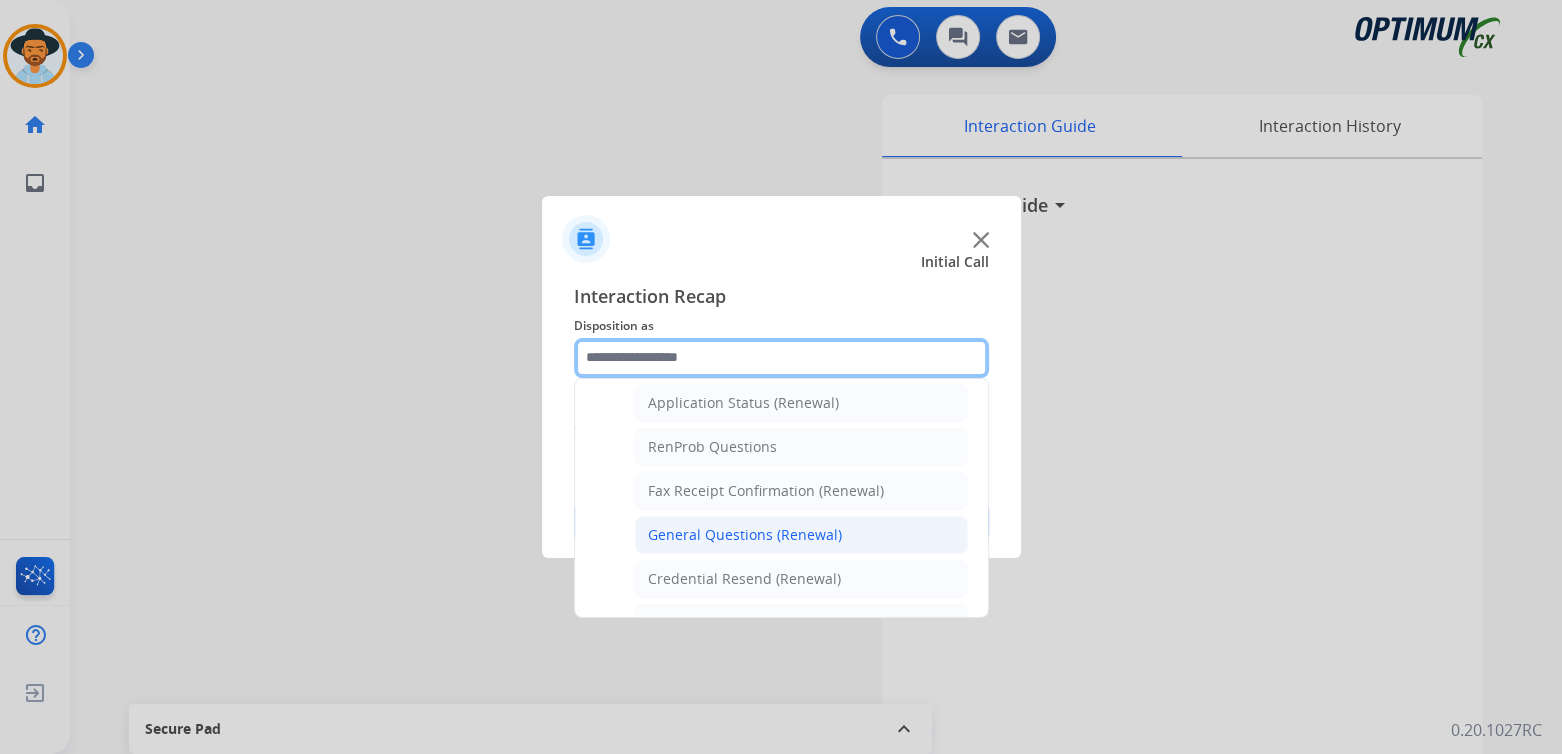 scroll, scrollTop: 479, scrollLeft: 0, axis: vertical 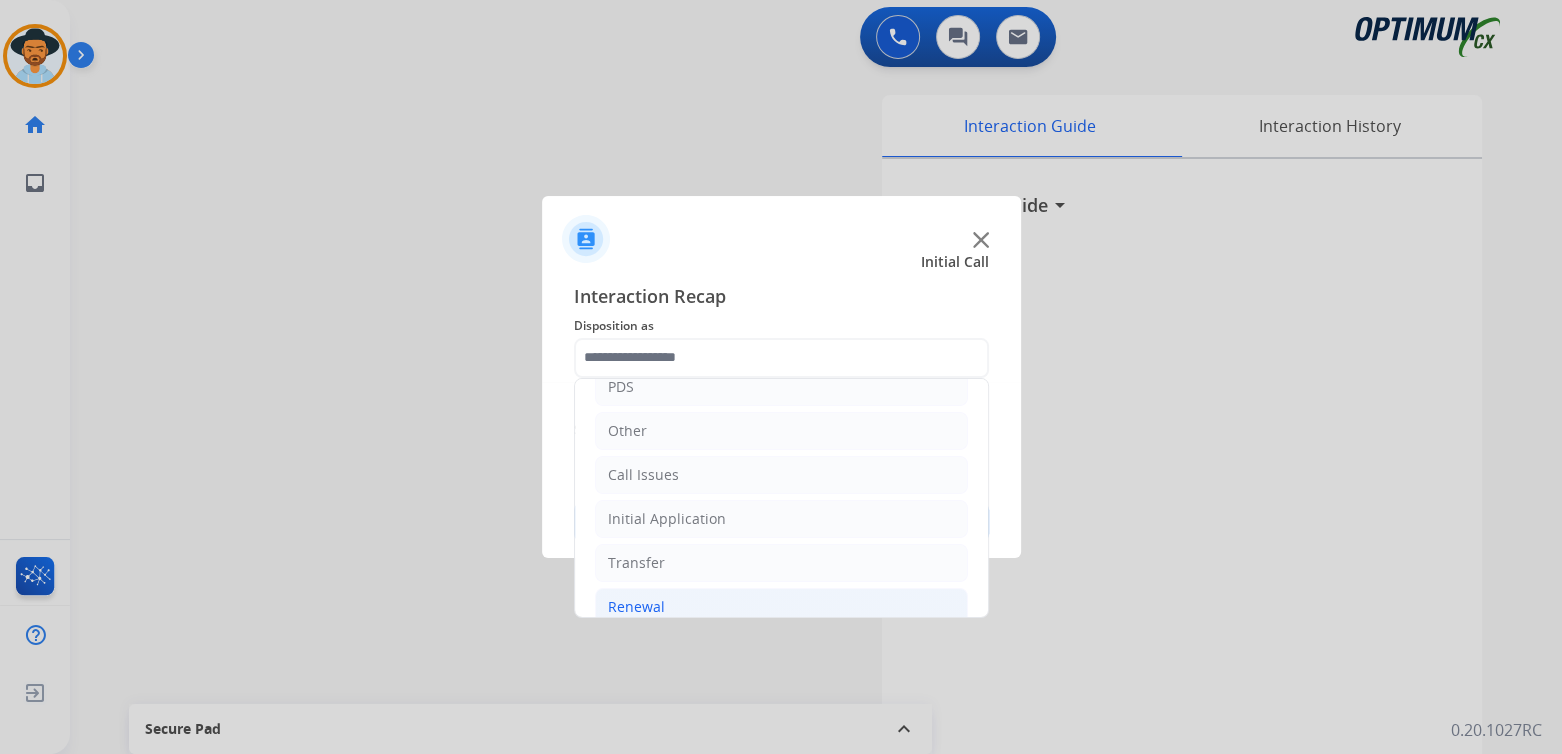 click on "General Questions (Renewal)" 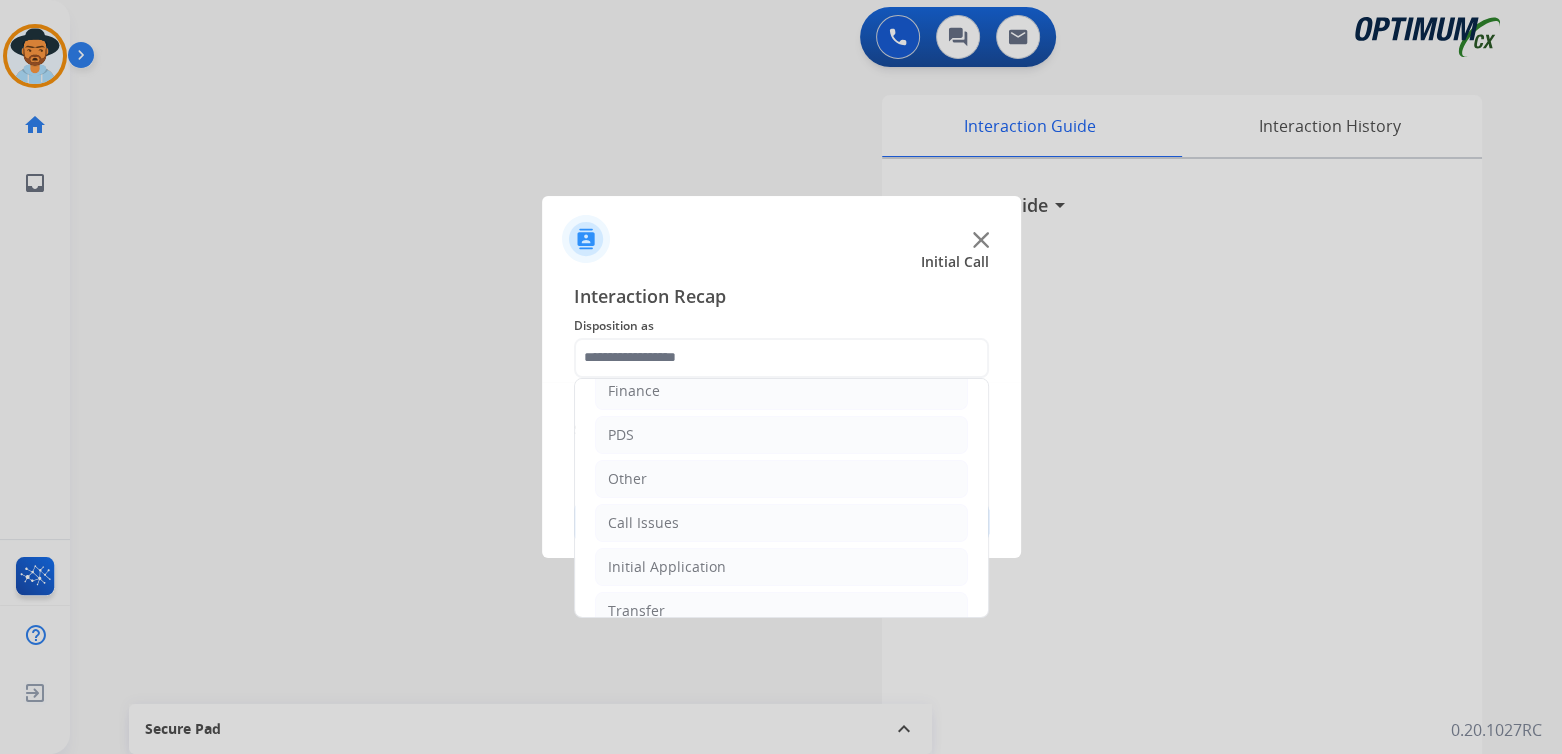 type on "**********" 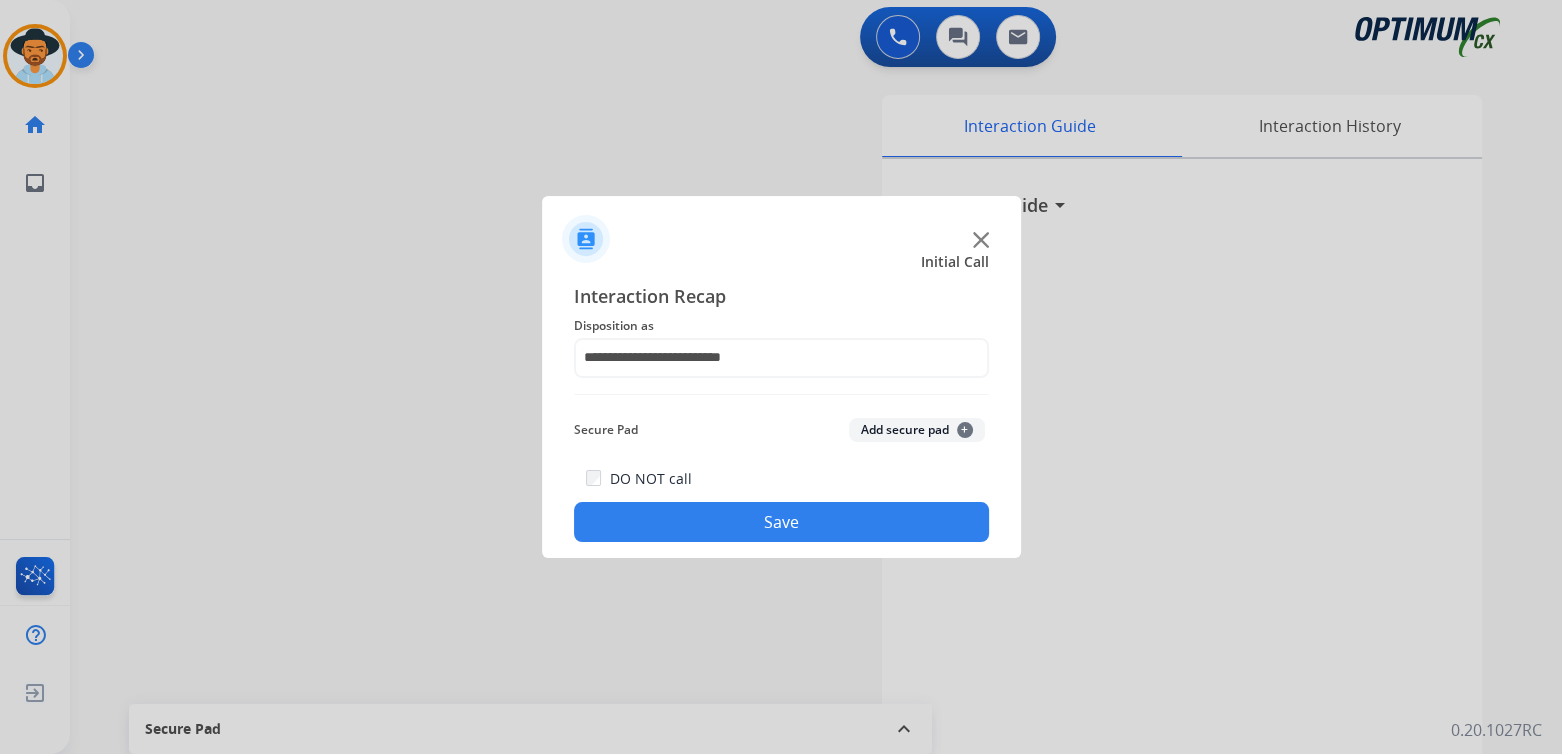 click on "Save" 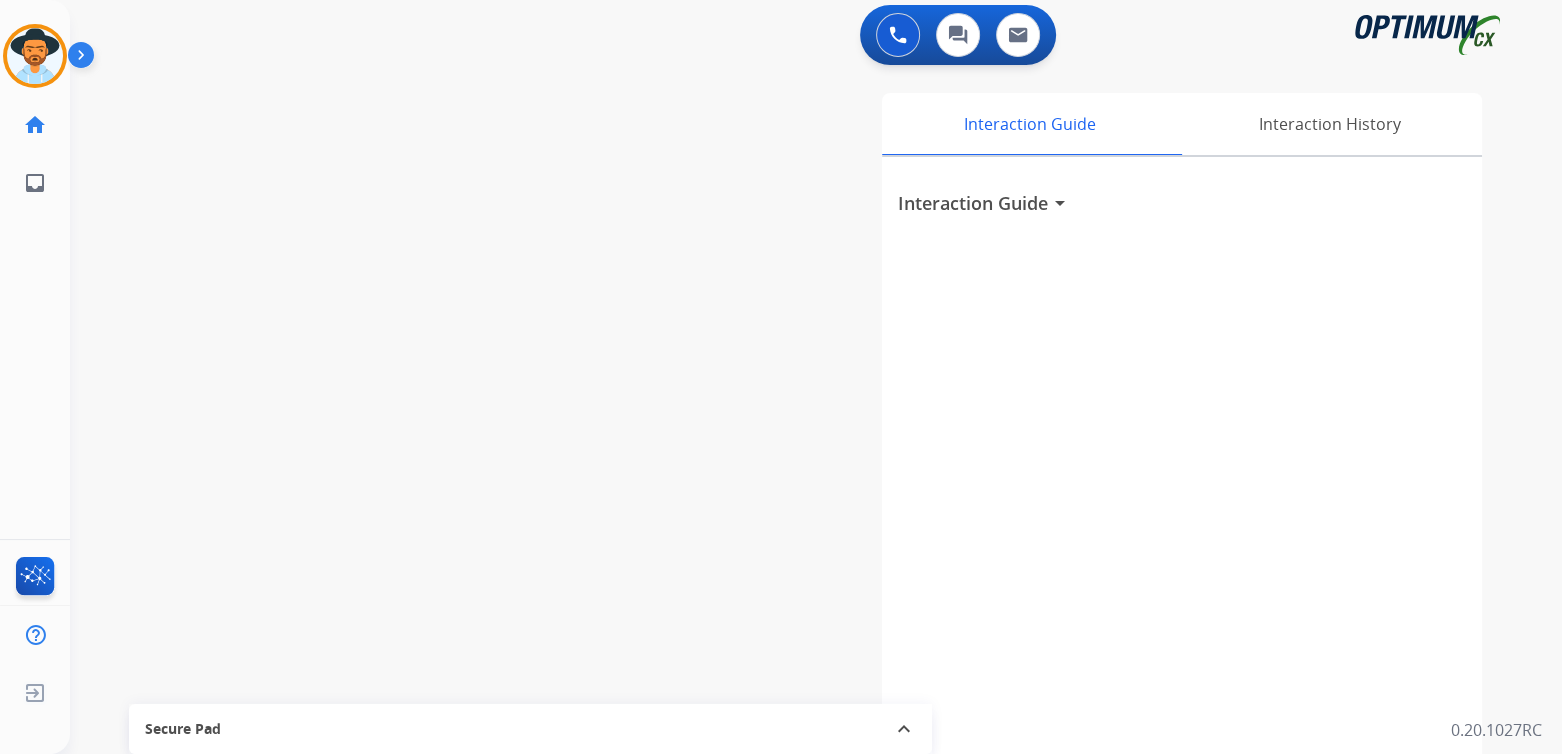 scroll, scrollTop: 5, scrollLeft: 0, axis: vertical 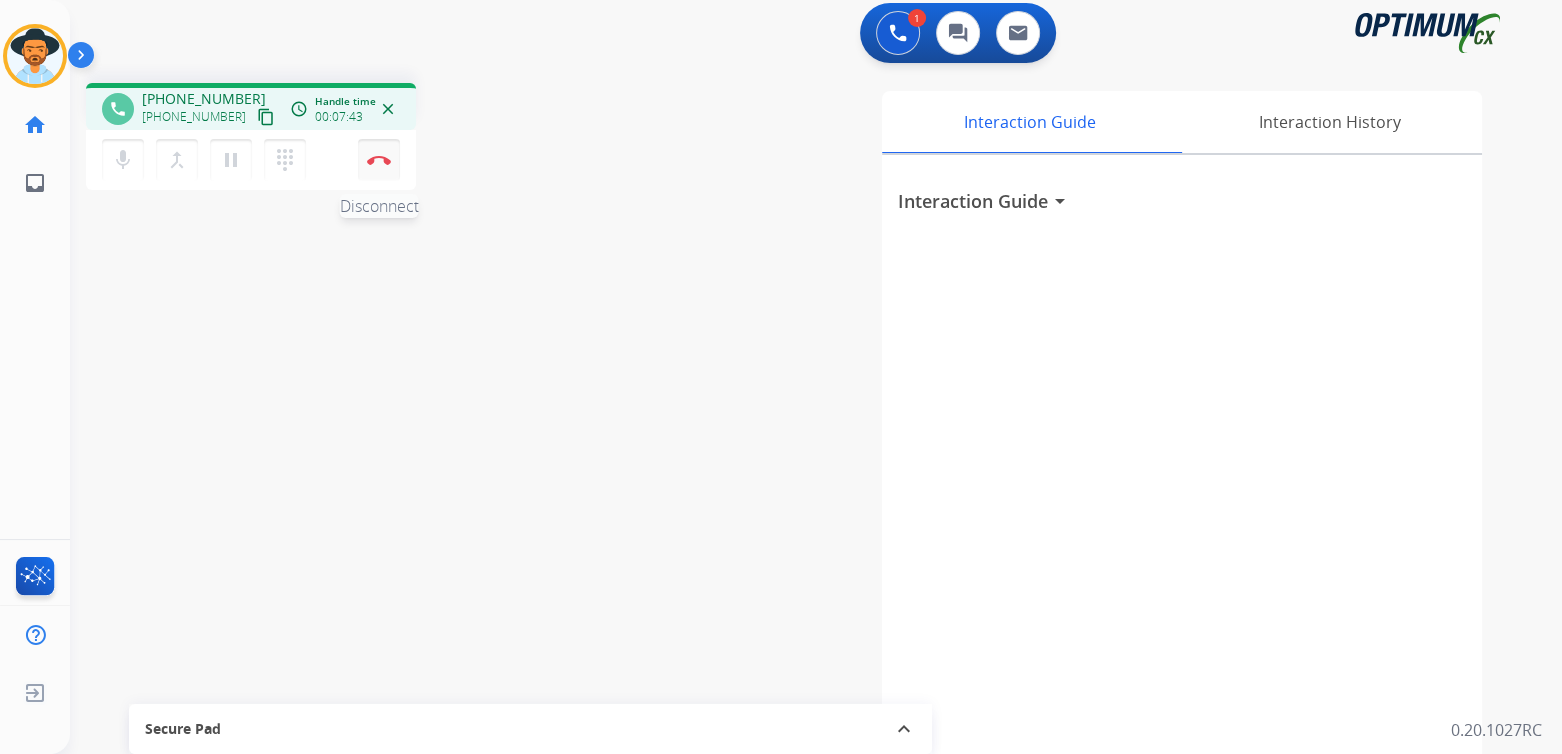click at bounding box center [379, 160] 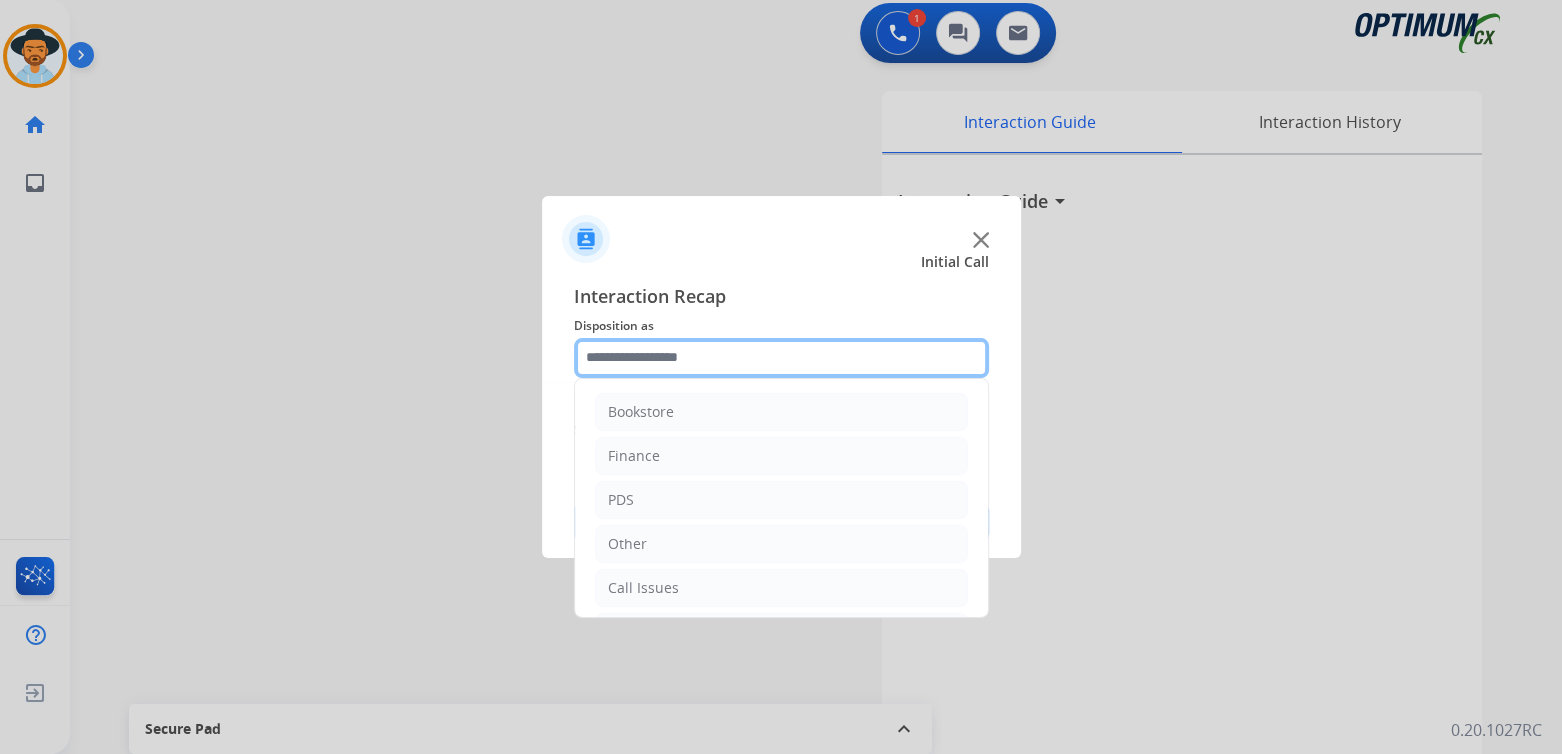 click 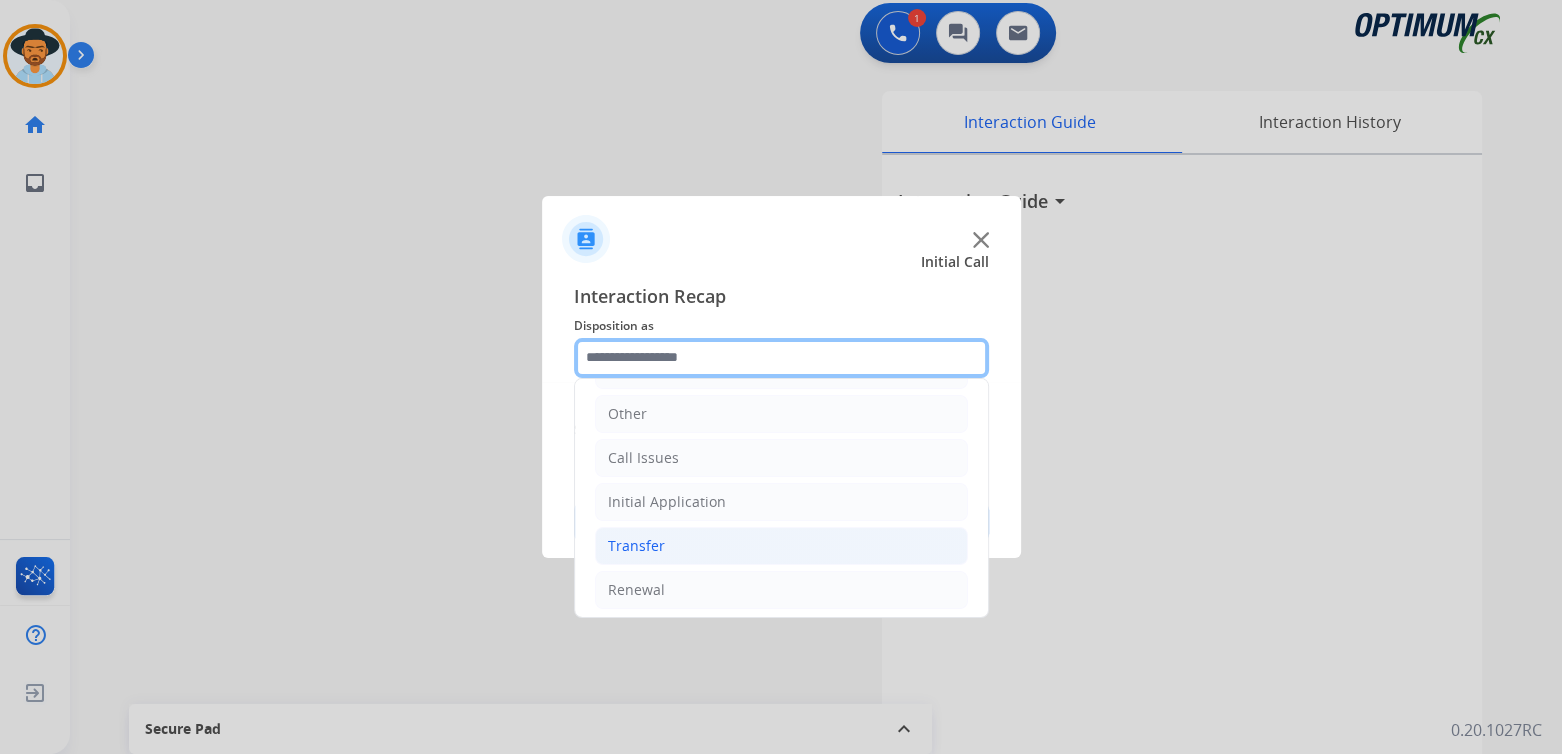 scroll, scrollTop: 132, scrollLeft: 0, axis: vertical 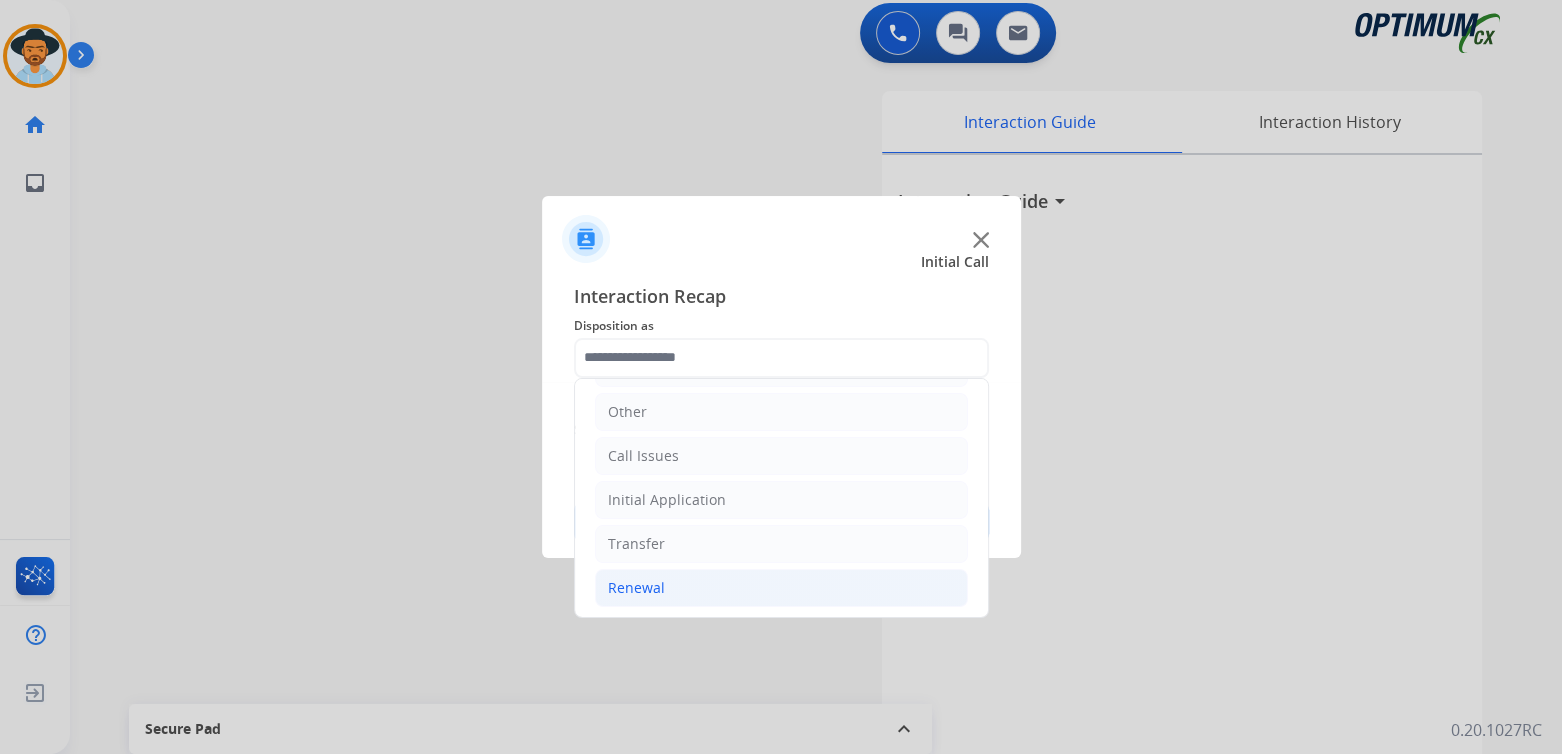 click on "Renewal" 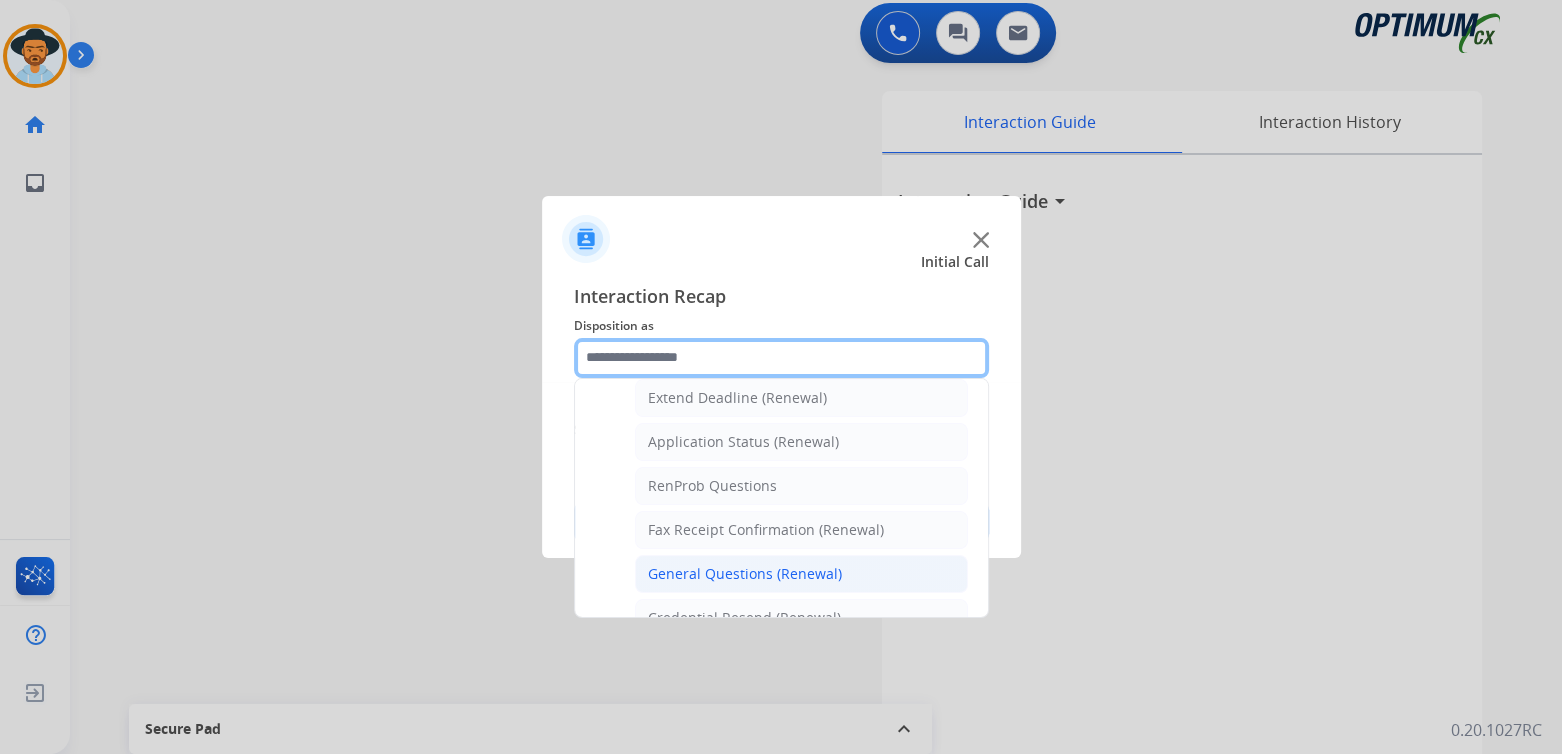 scroll, scrollTop: 431, scrollLeft: 0, axis: vertical 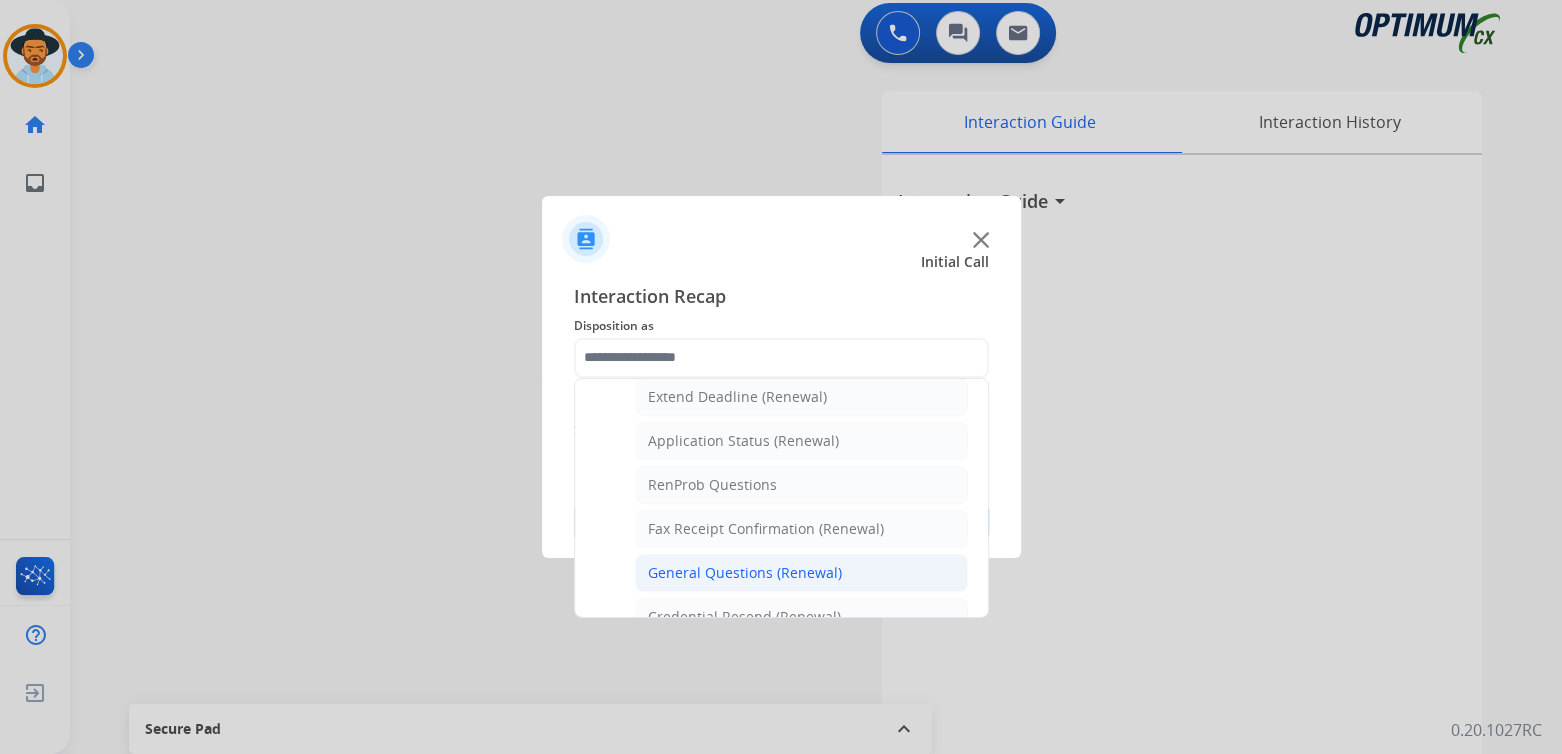 click on "General Questions (Renewal)" 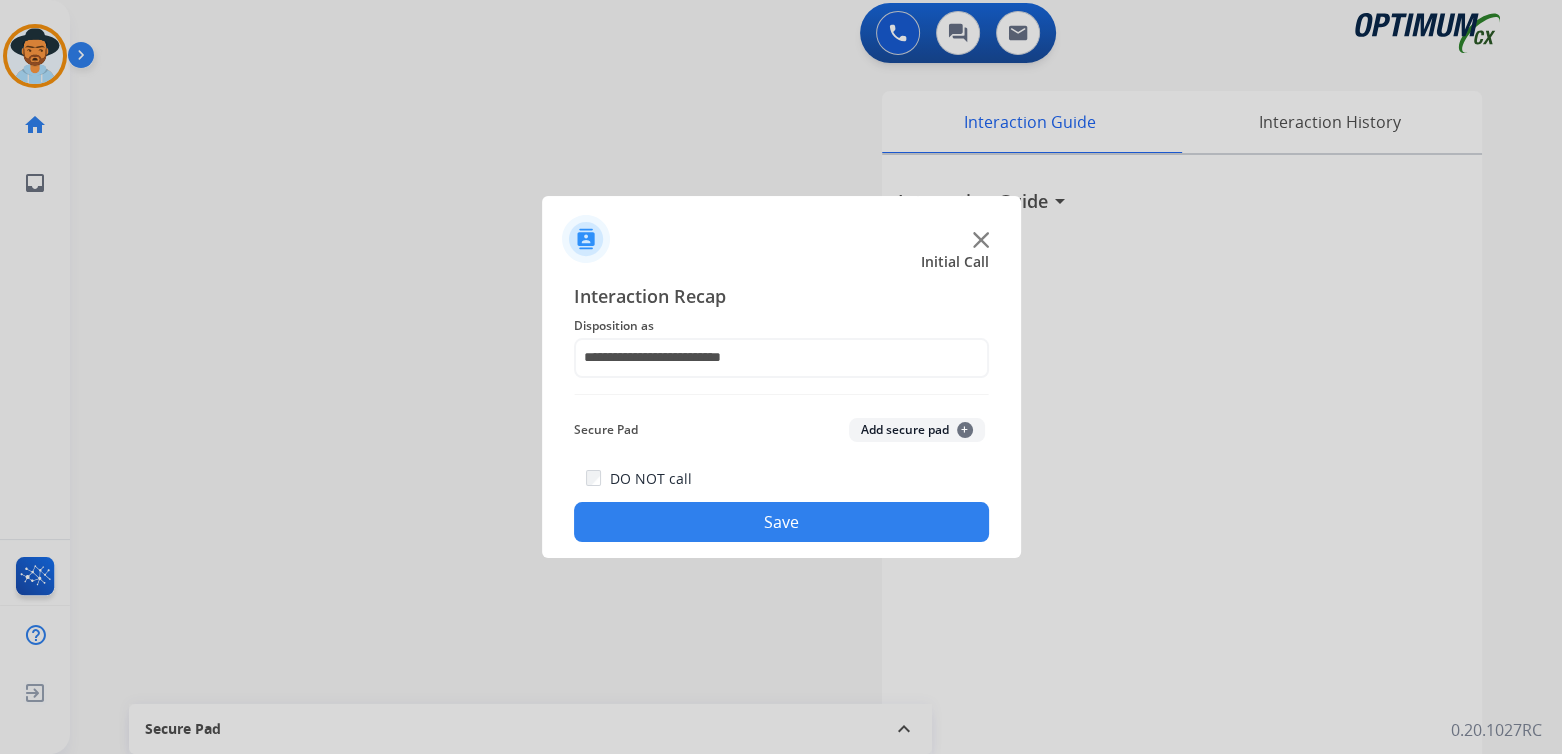 click on "Save" 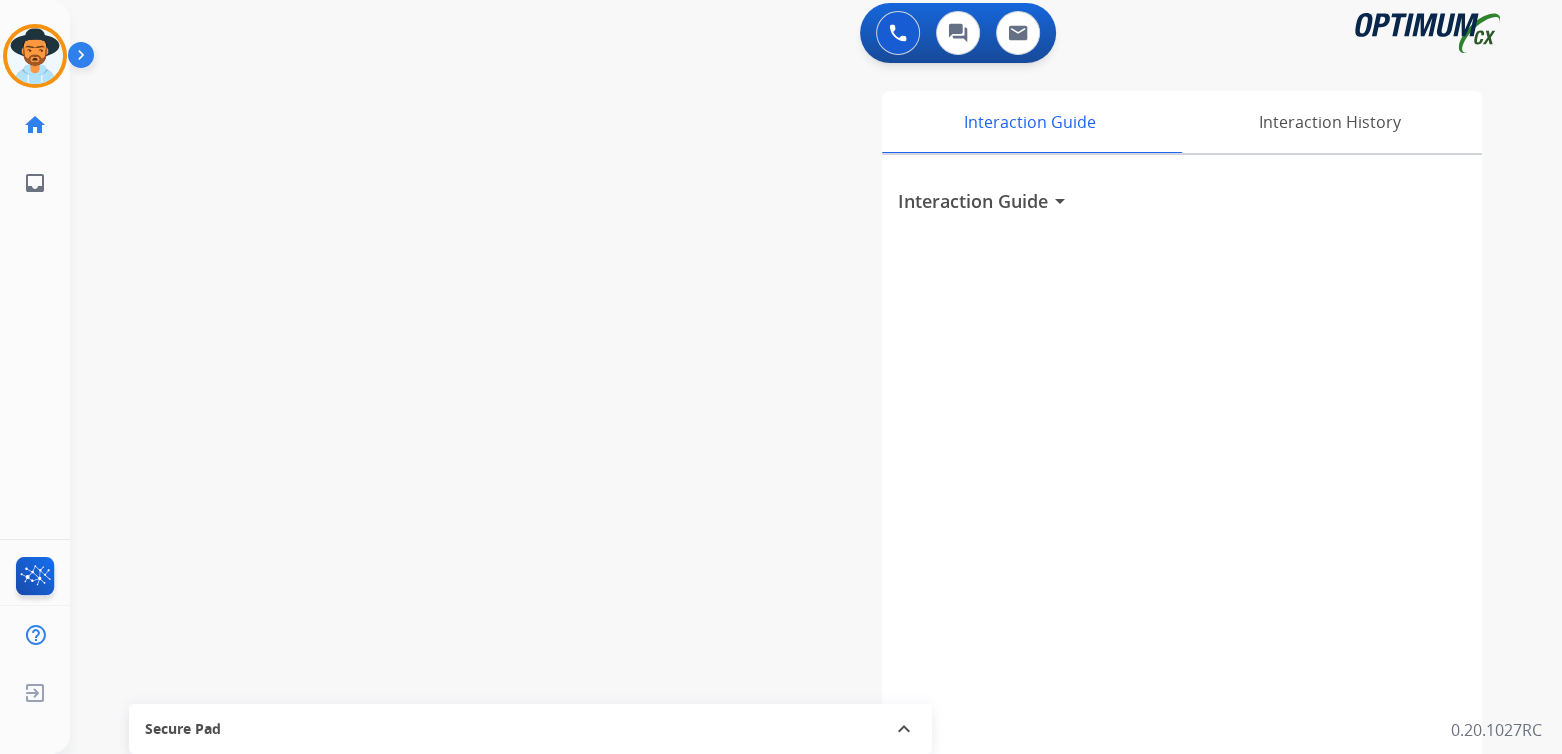 scroll, scrollTop: 6, scrollLeft: 0, axis: vertical 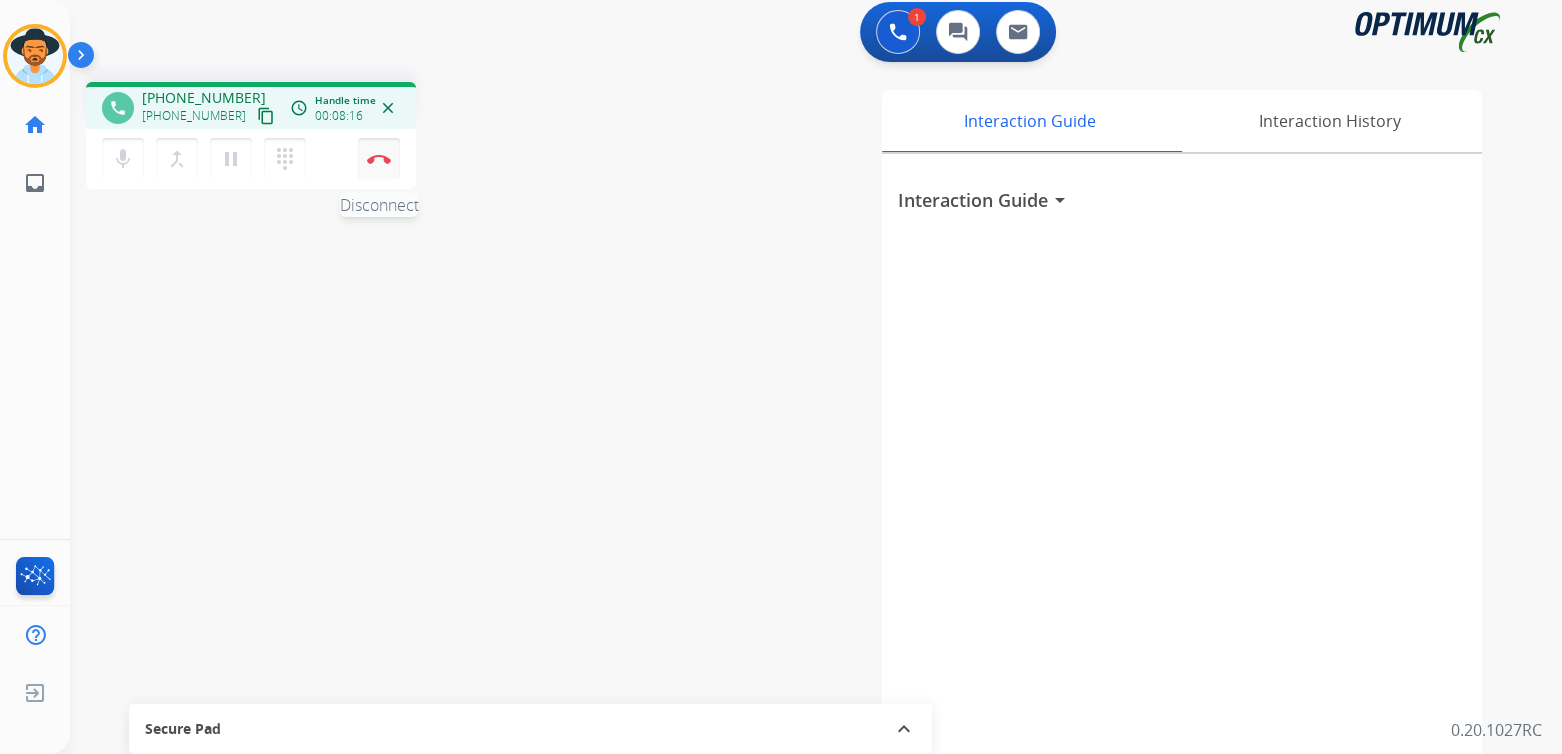 click on "Disconnect" at bounding box center (379, 159) 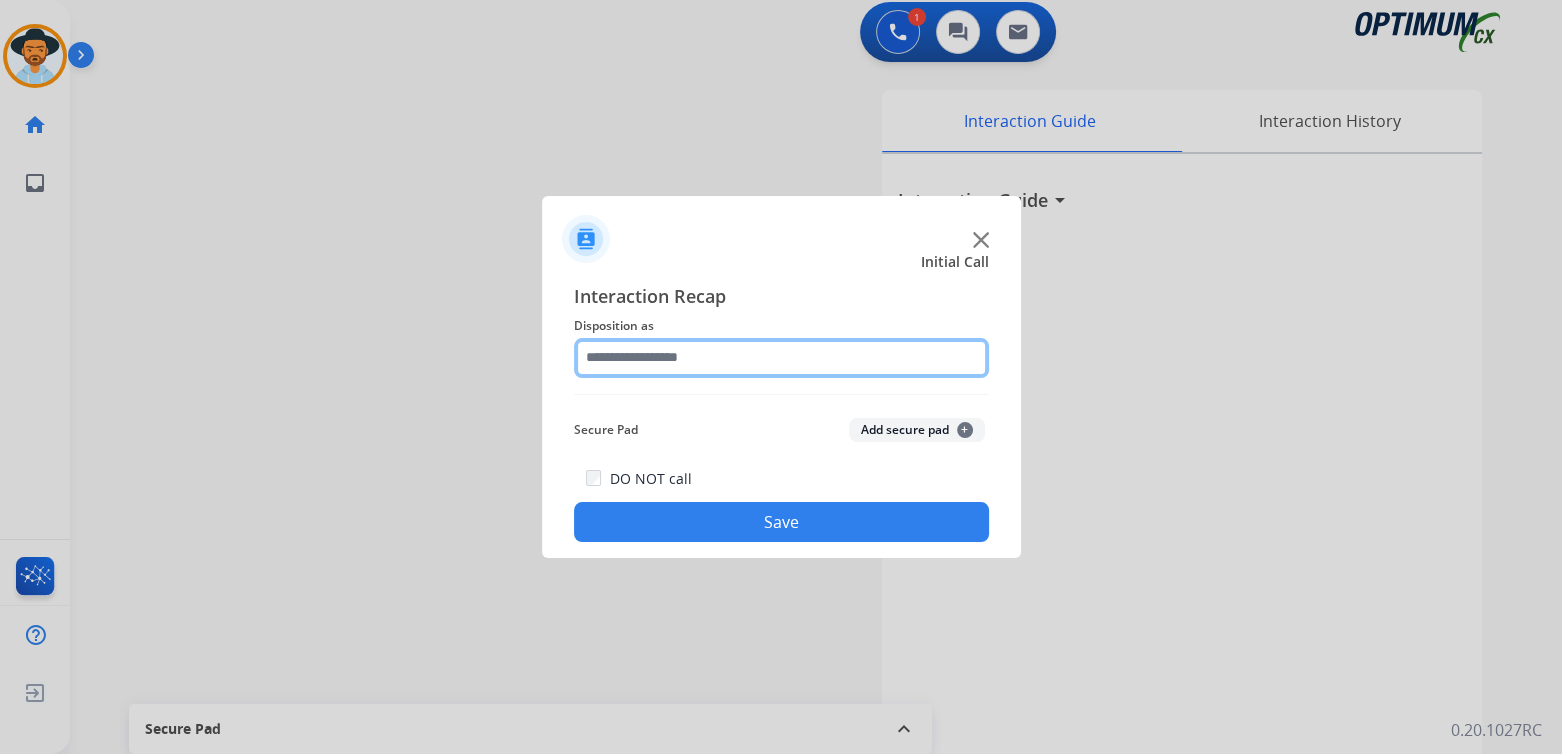 click 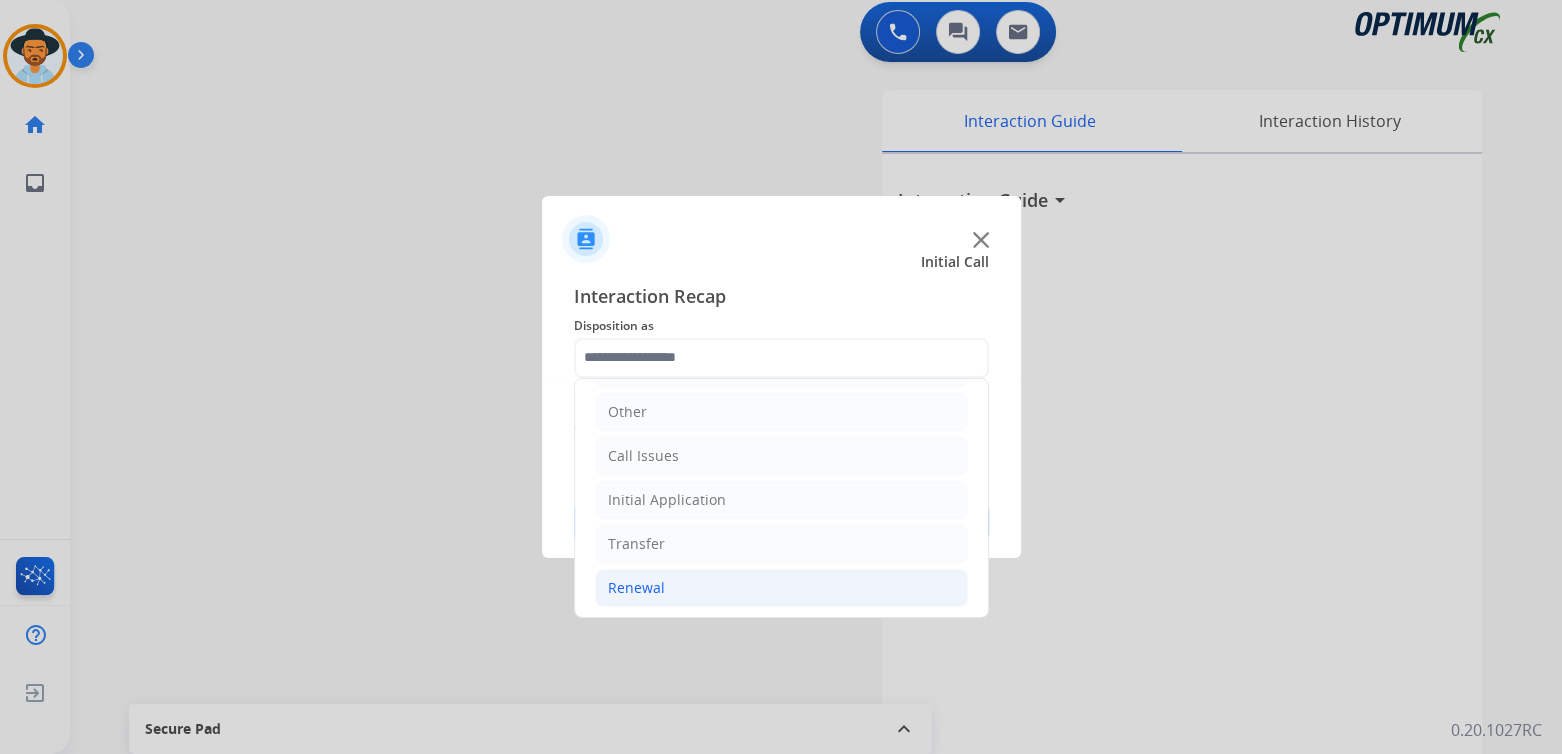 click on "Renewal" 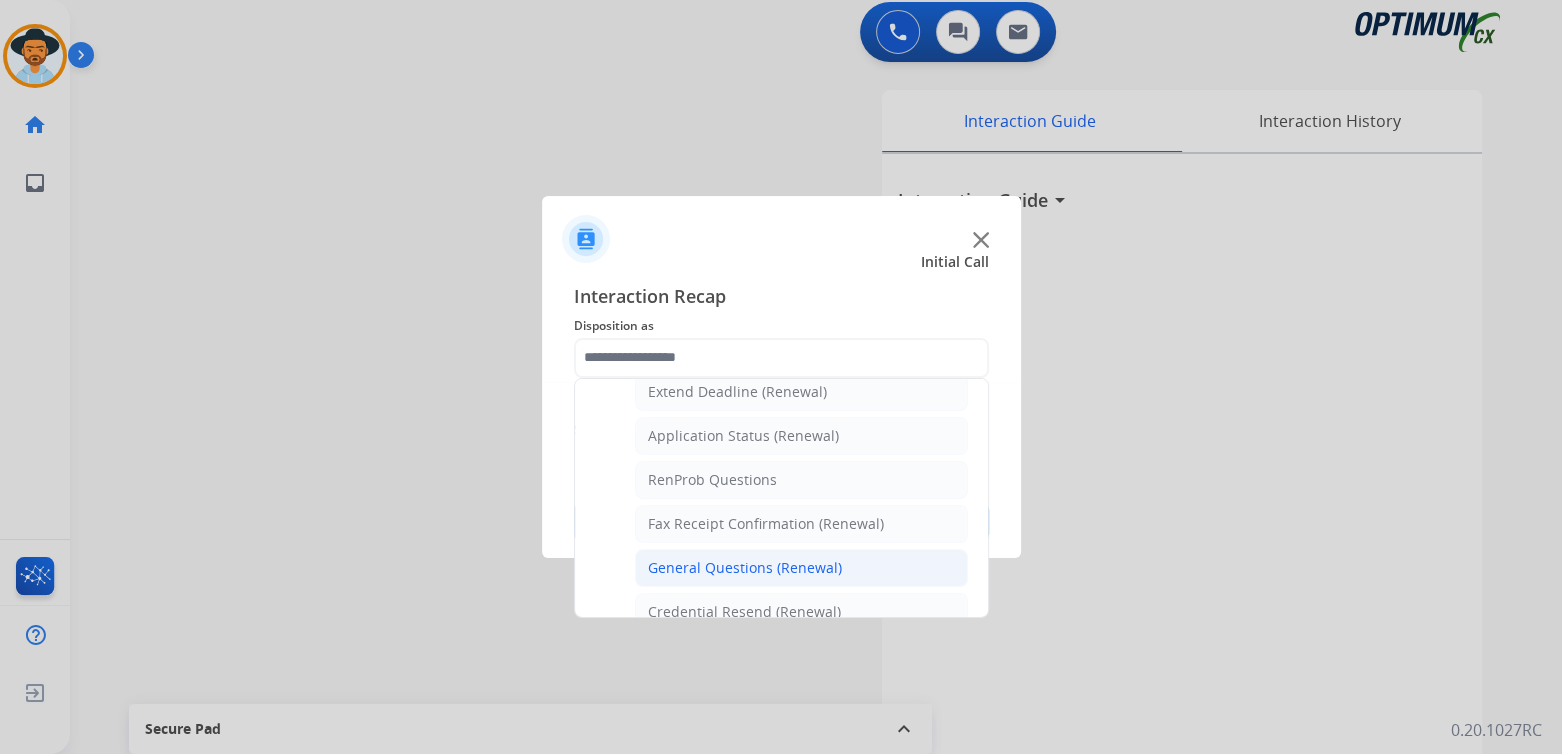 scroll, scrollTop: 438, scrollLeft: 0, axis: vertical 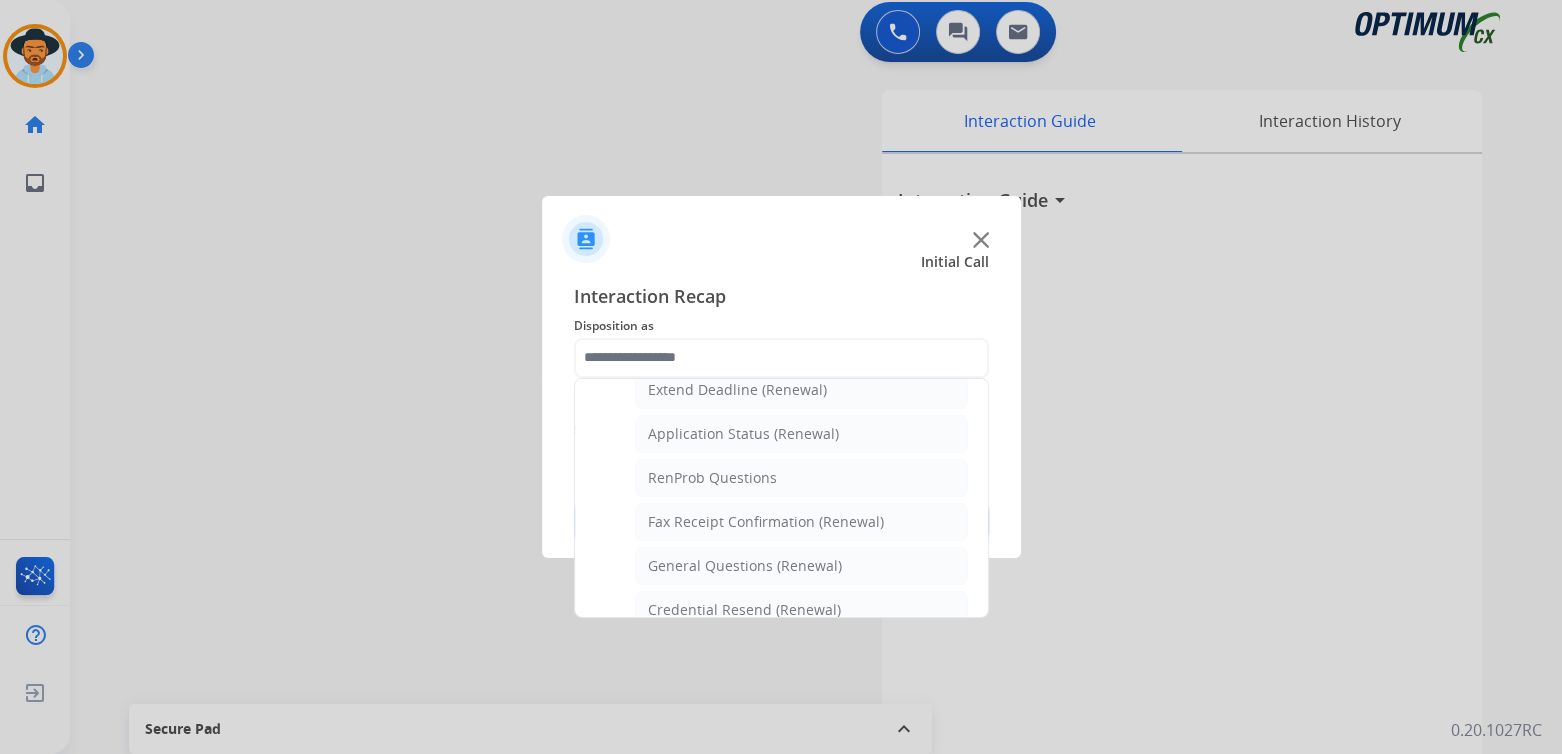 click on "General Questions (Renewal)" 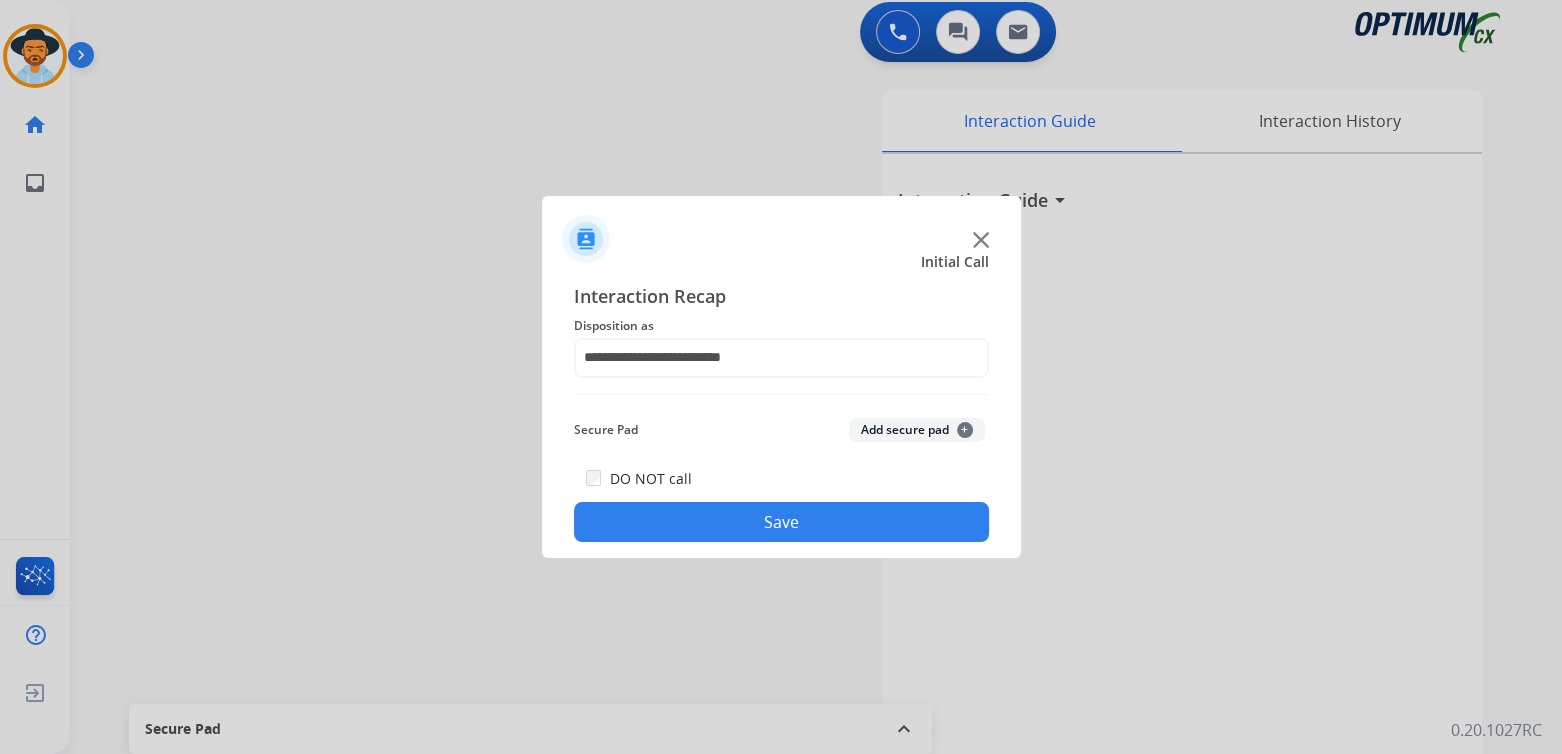 click on "Save" 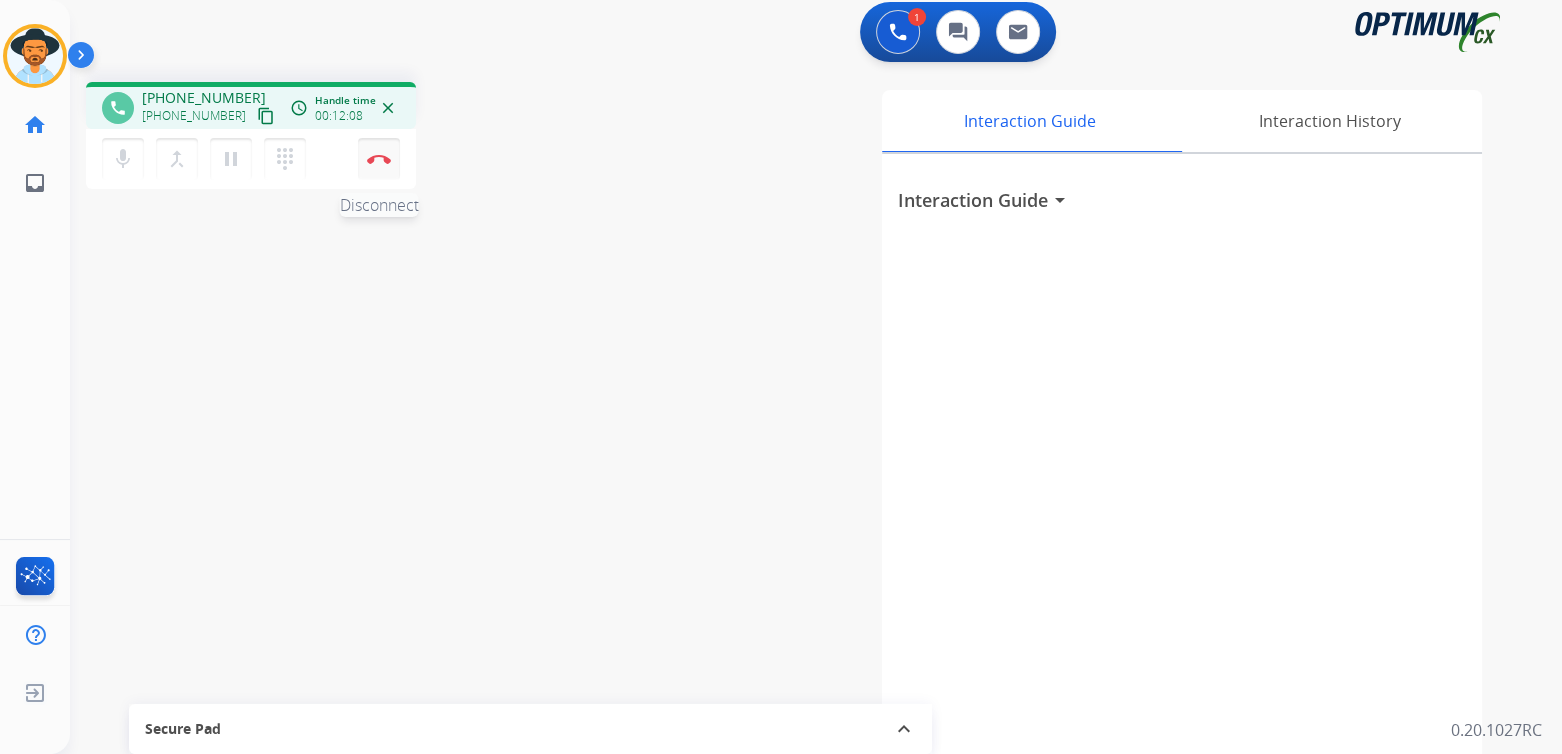 click on "Disconnect" at bounding box center (379, 159) 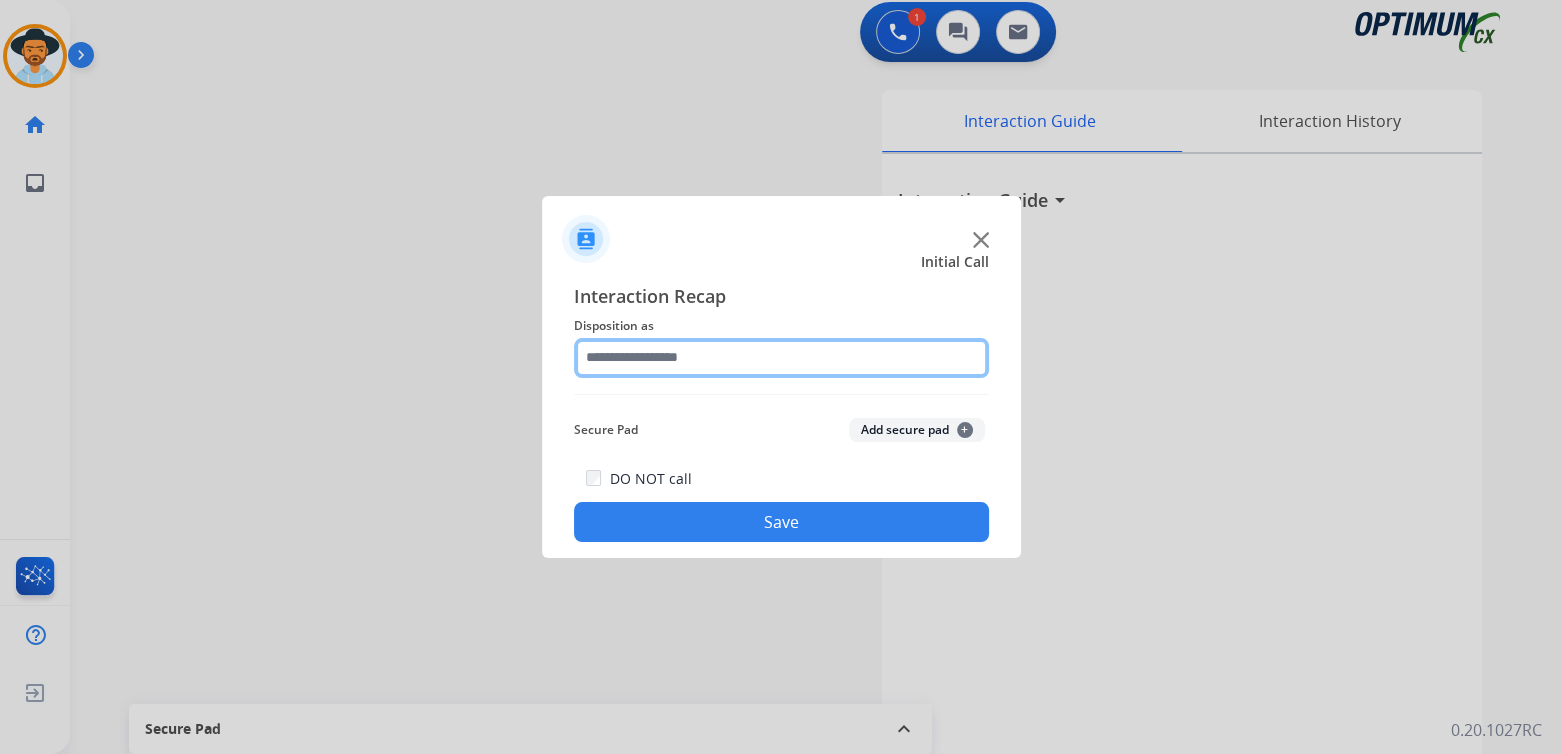 click 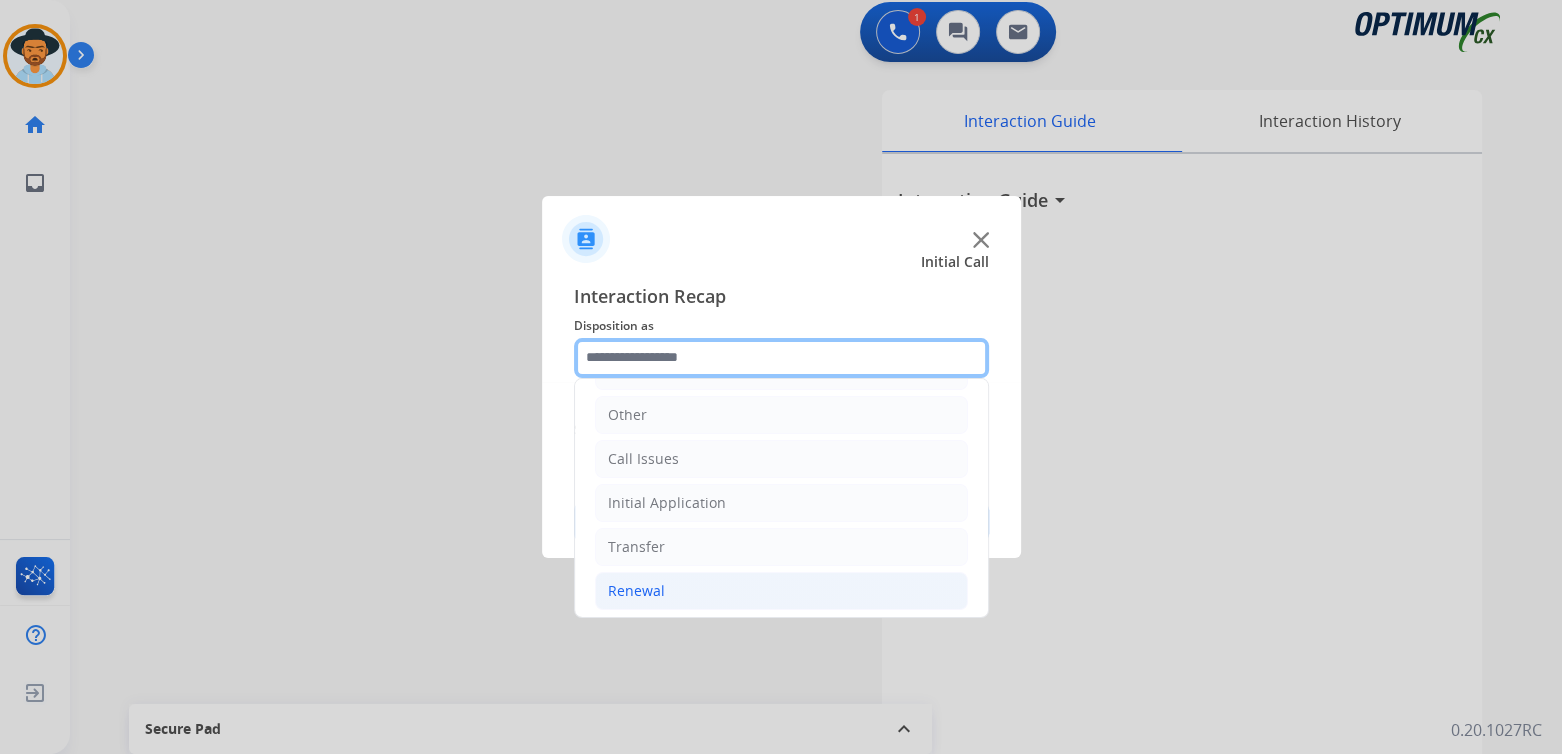 scroll, scrollTop: 132, scrollLeft: 0, axis: vertical 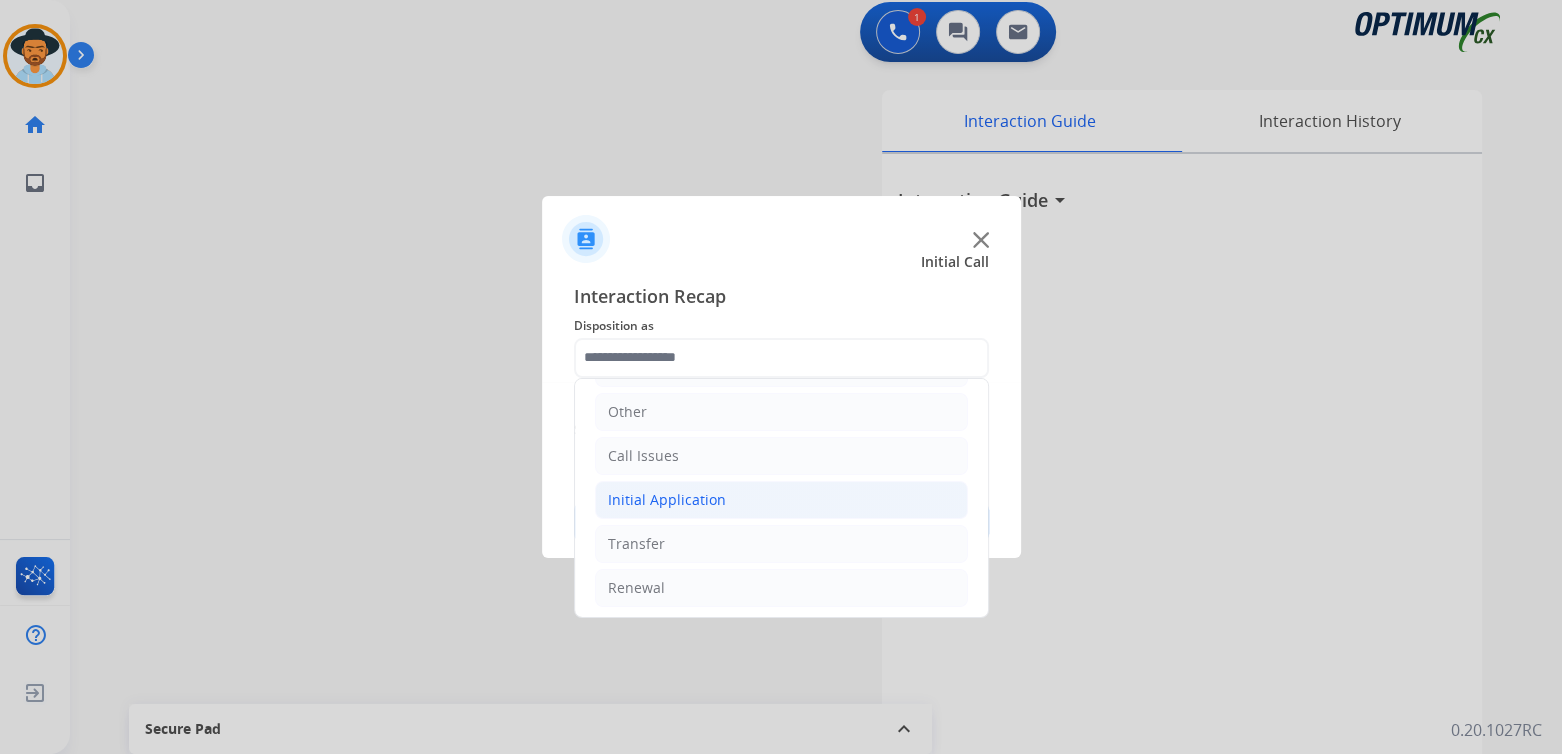 click on "Initial Application" 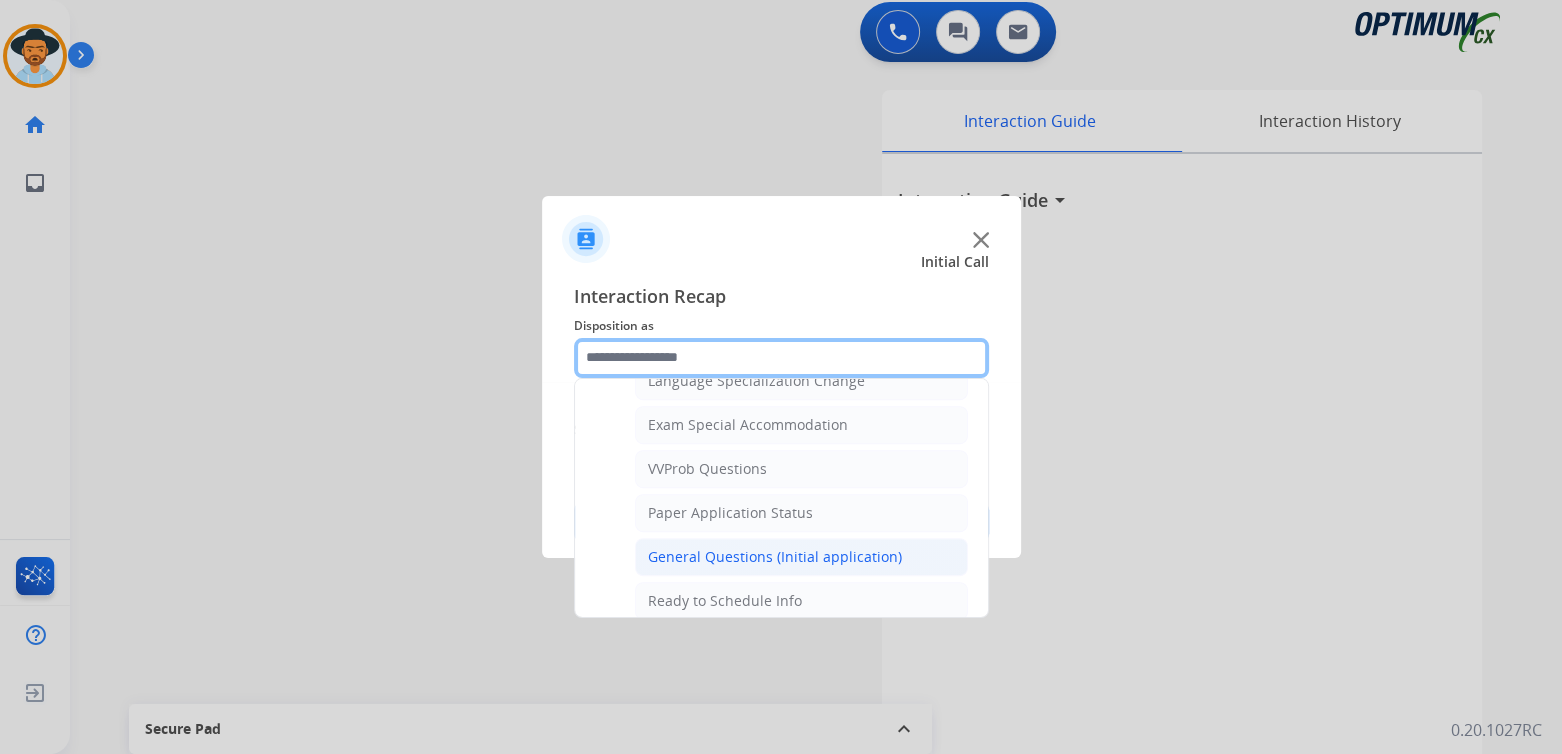 scroll, scrollTop: 1020, scrollLeft: 0, axis: vertical 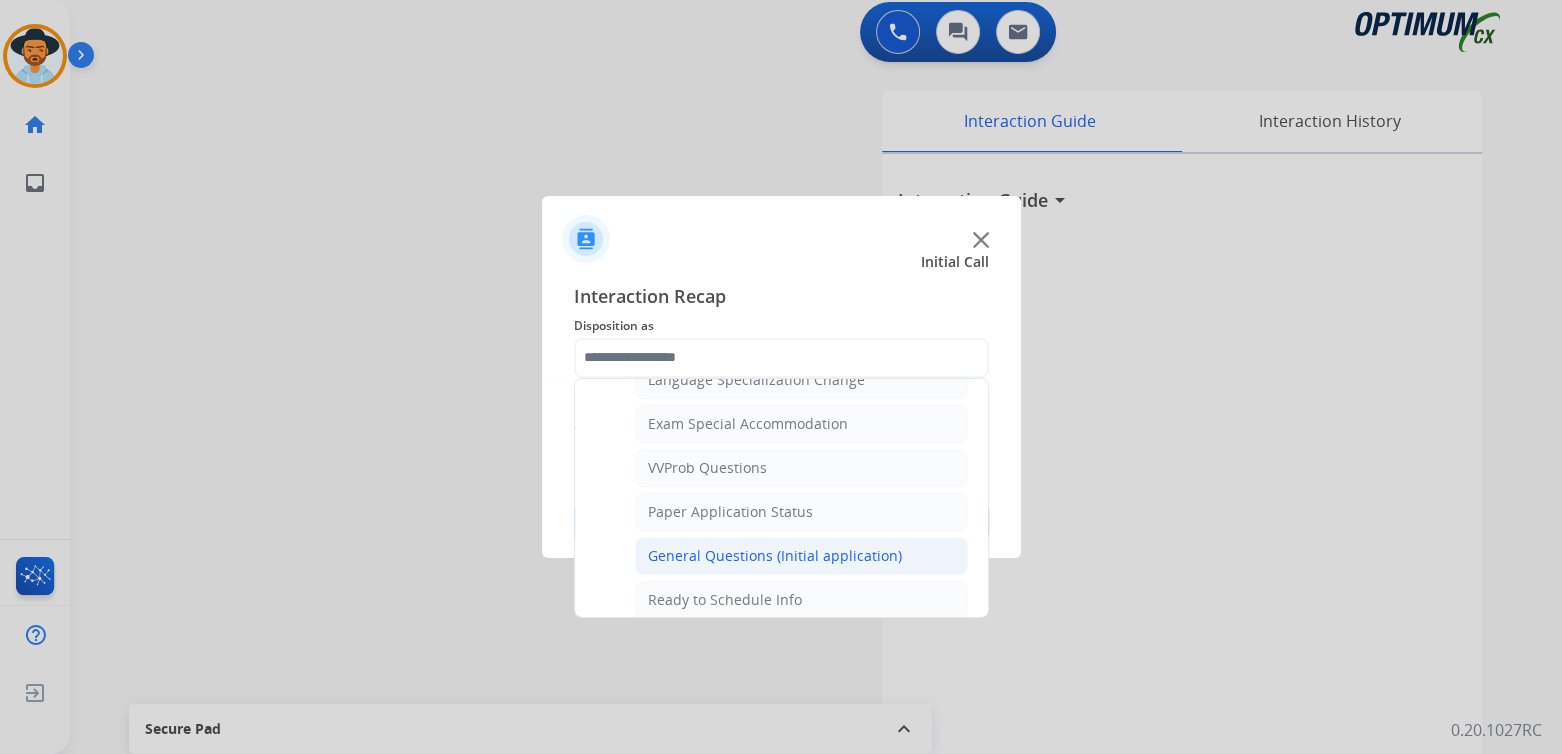 click on "General Questions (Initial application)" 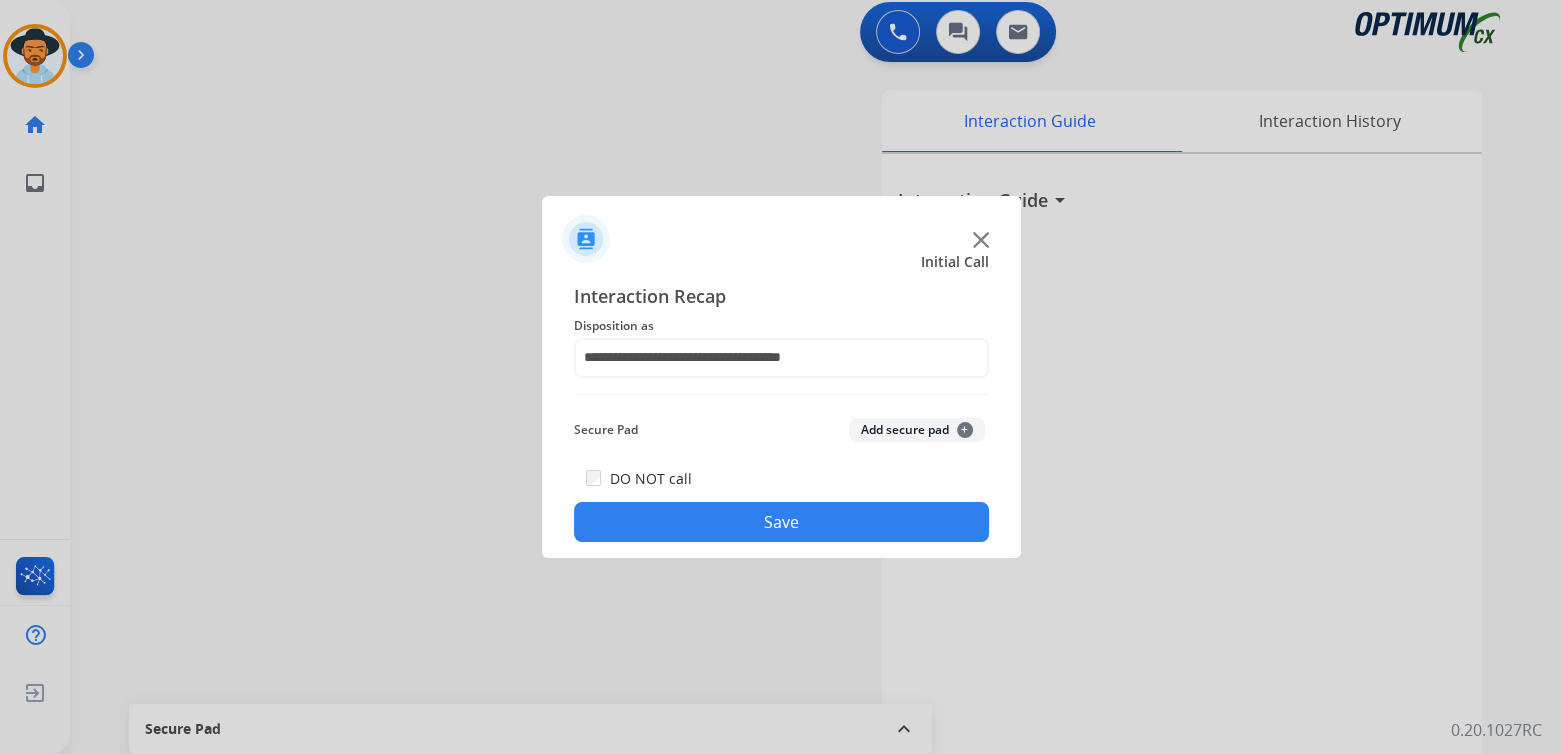 click on "Save" 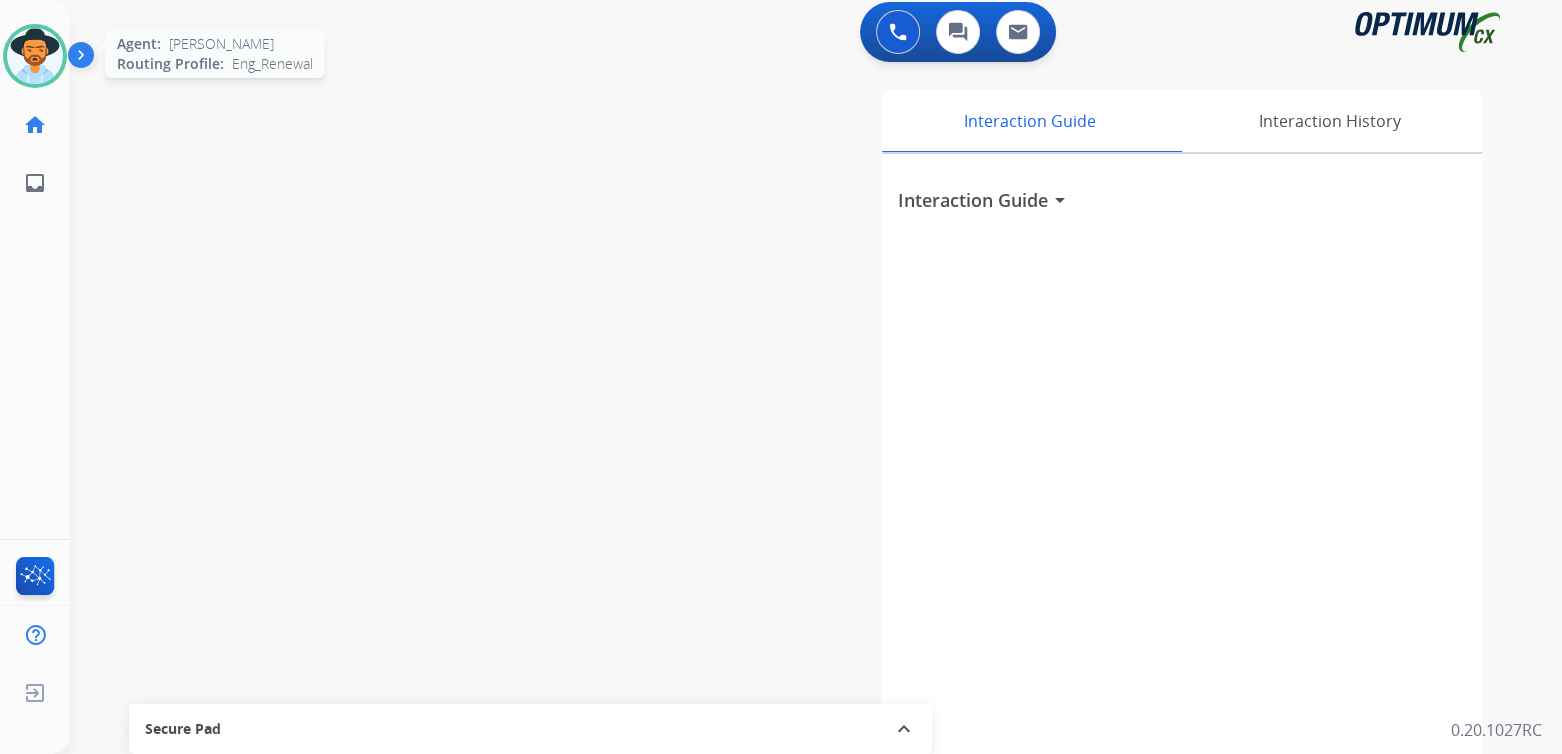 click at bounding box center [35, 56] 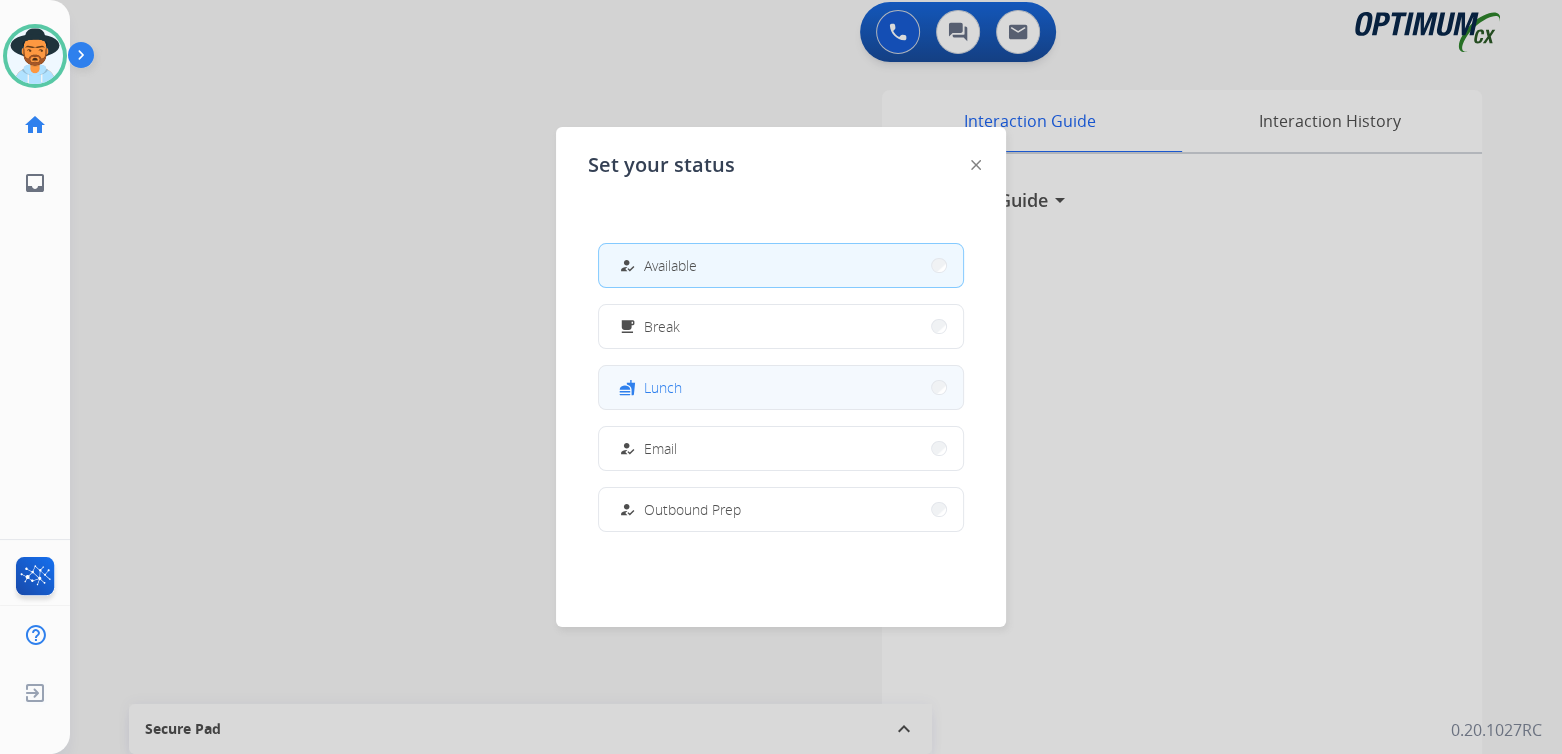 click on "fastfood Lunch" at bounding box center (781, 387) 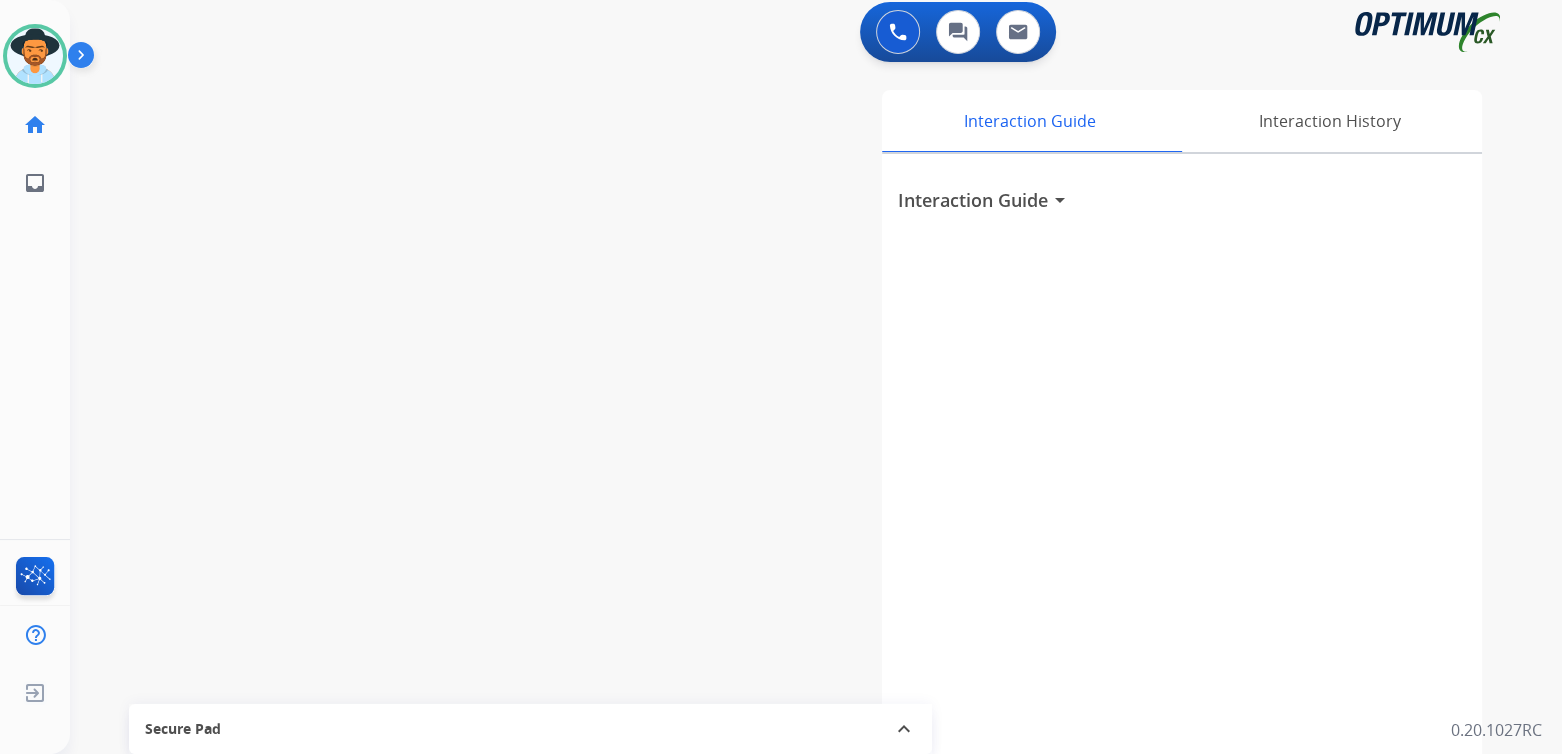 scroll, scrollTop: 0, scrollLeft: 0, axis: both 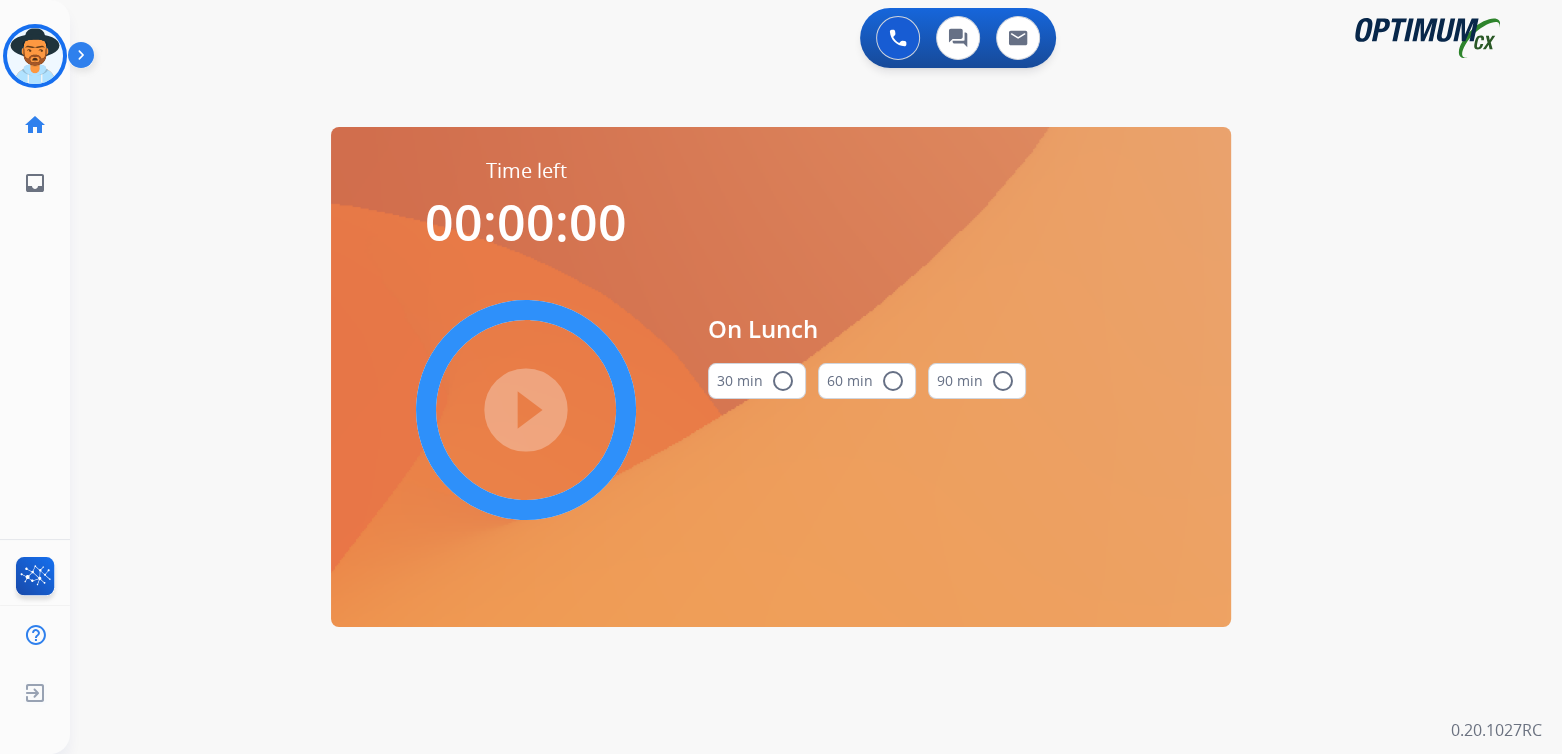 click on "radio_button_unchecked" at bounding box center (783, 381) 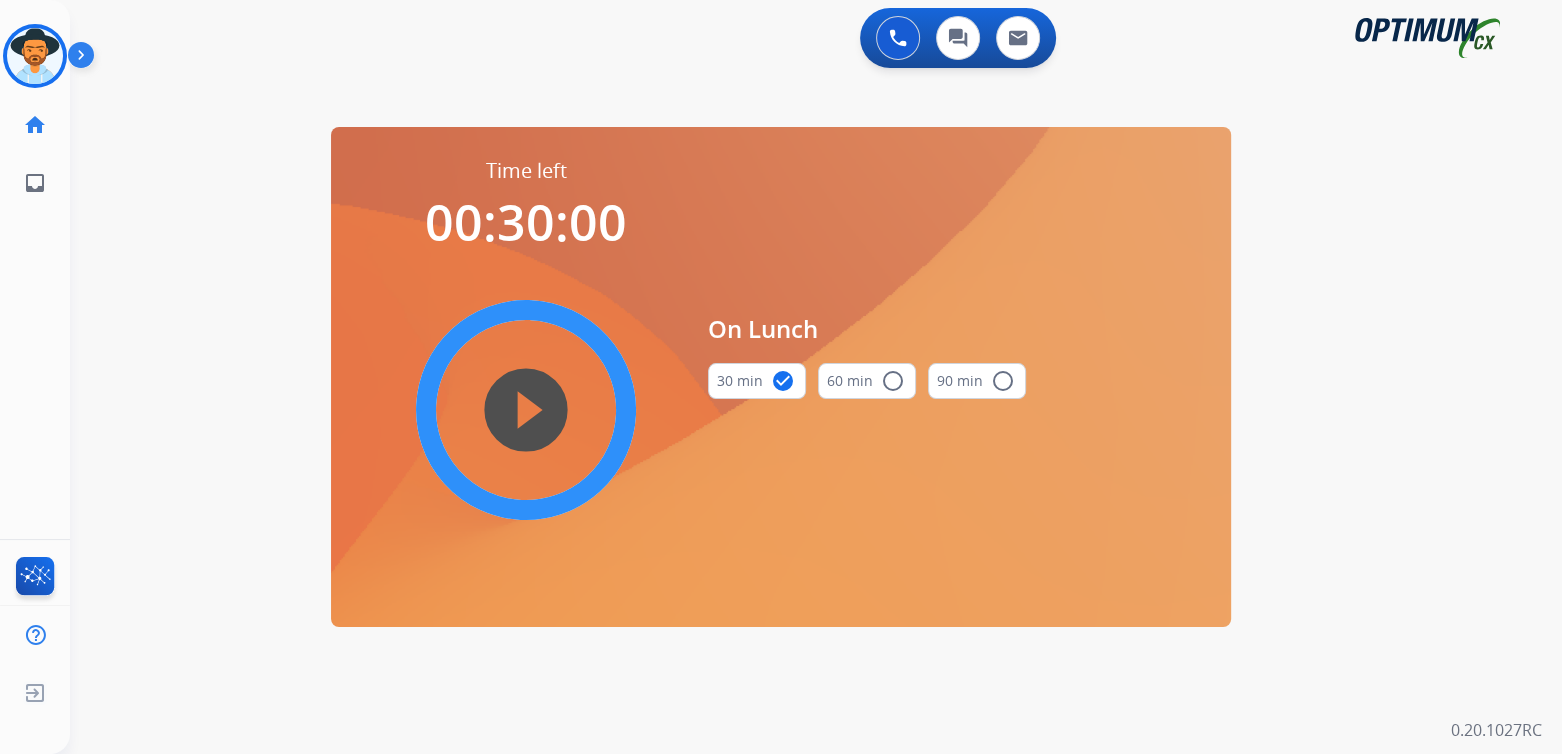 drag, startPoint x: 528, startPoint y: 406, endPoint x: 798, endPoint y: 405, distance: 270.00186 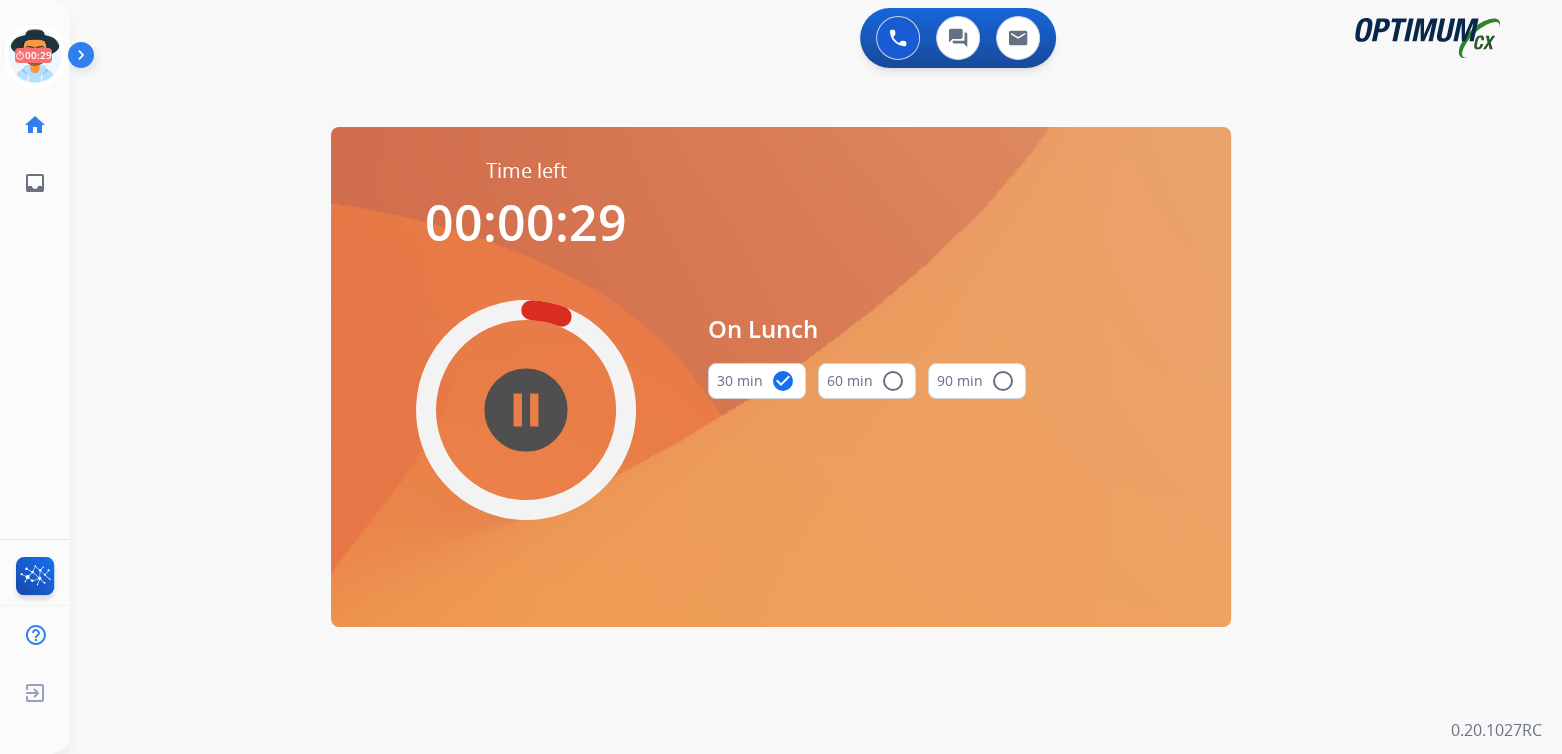 drag, startPoint x: 40, startPoint y: 61, endPoint x: 91, endPoint y: 55, distance: 51.351727 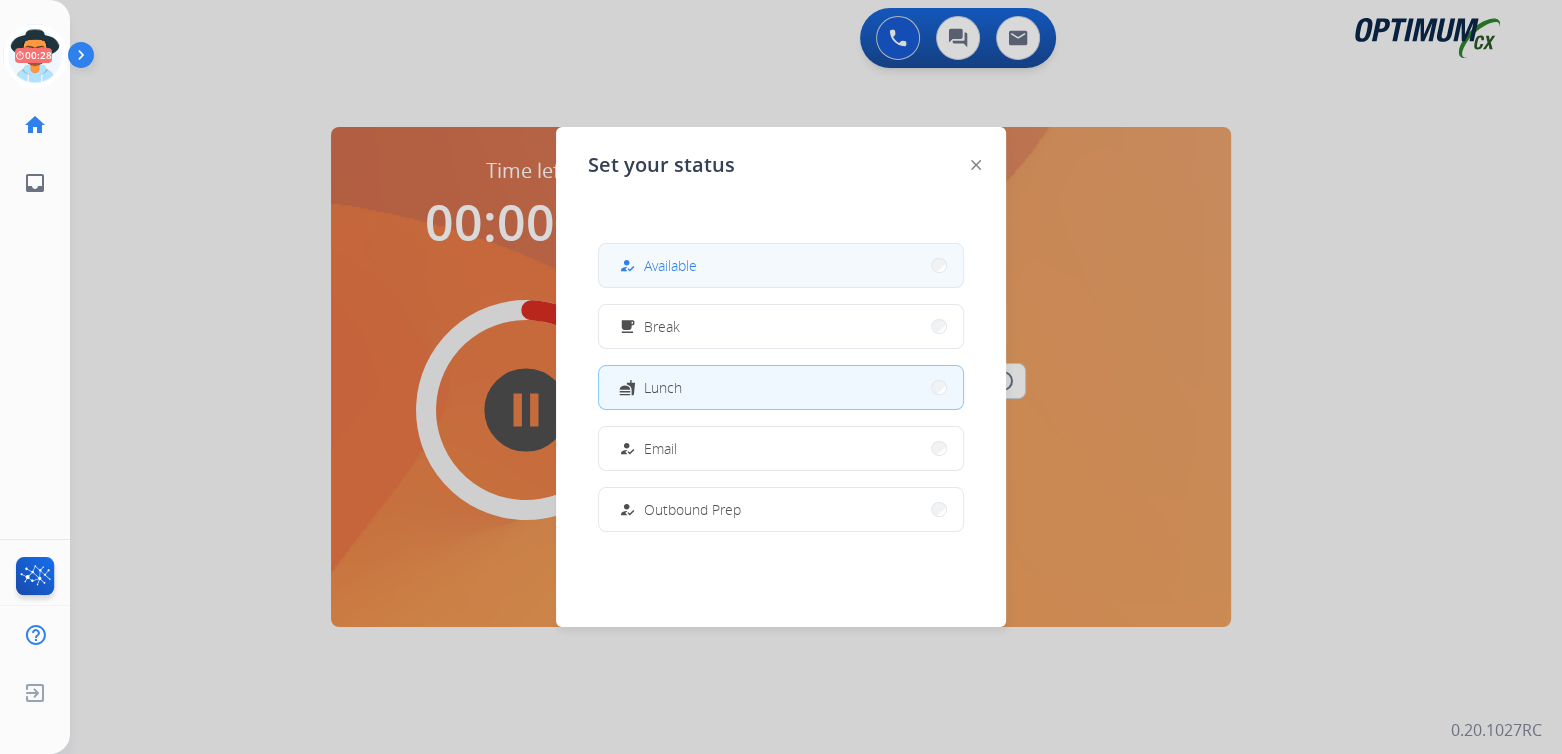 click on "how_to_reg Available" at bounding box center (781, 265) 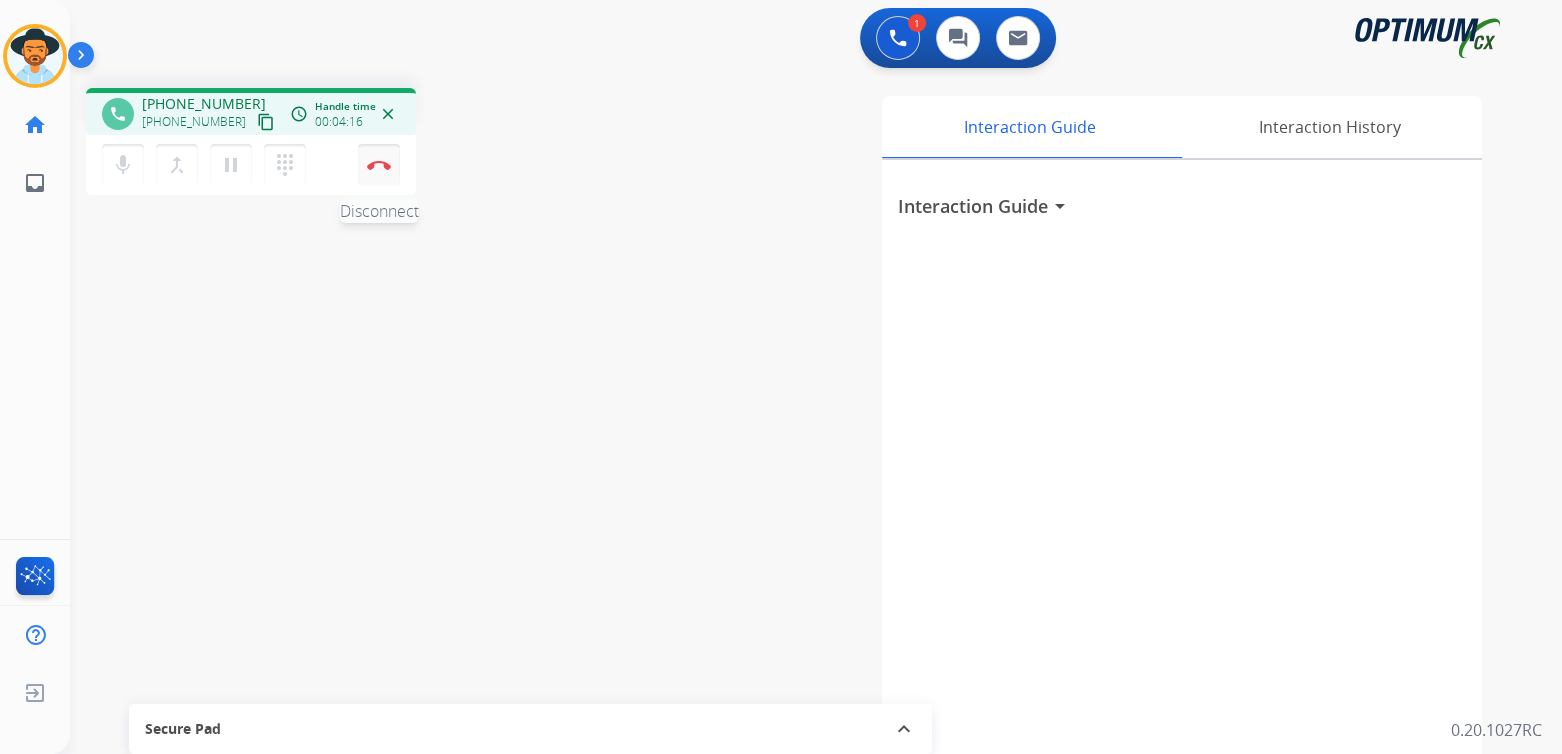 click on "Disconnect" at bounding box center [379, 165] 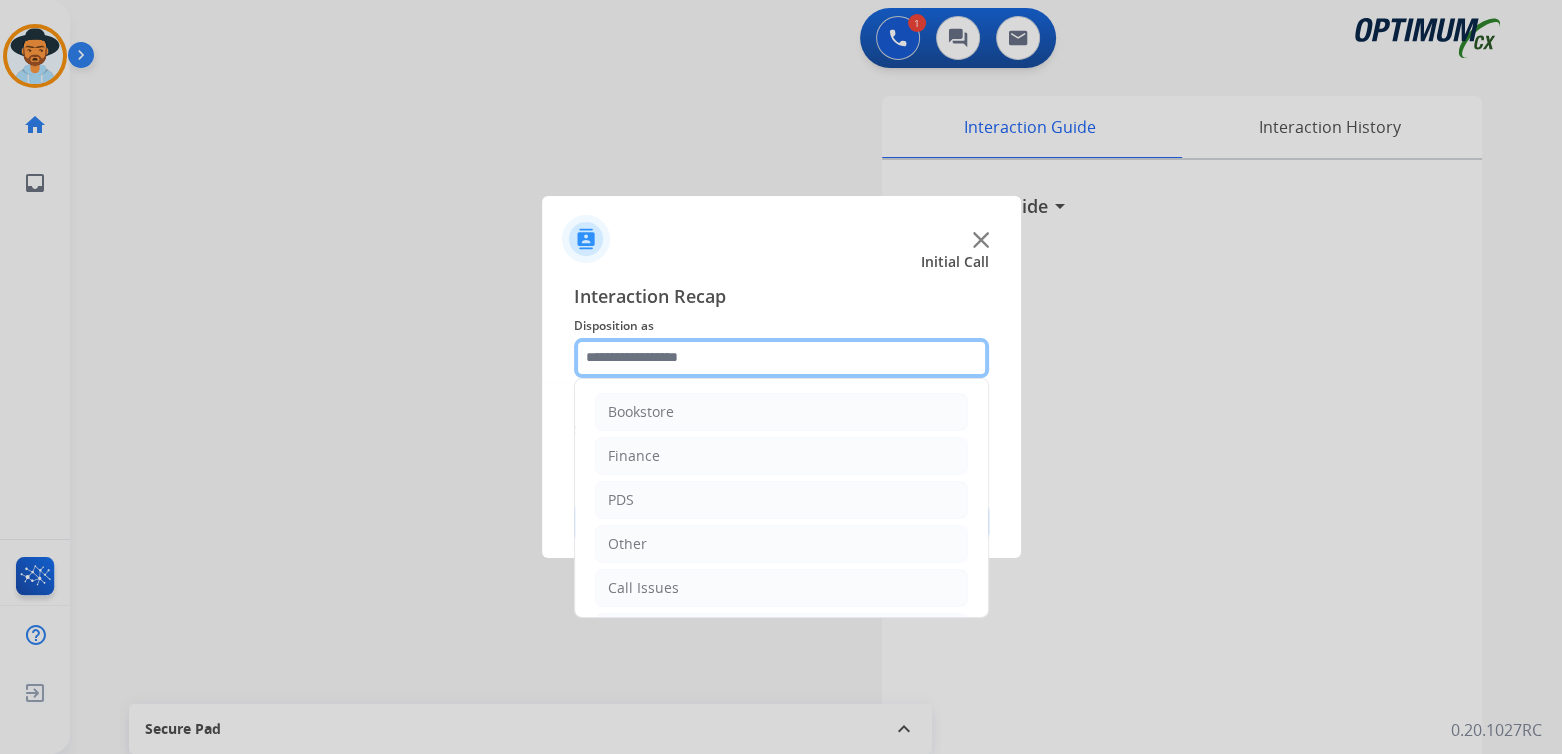 click 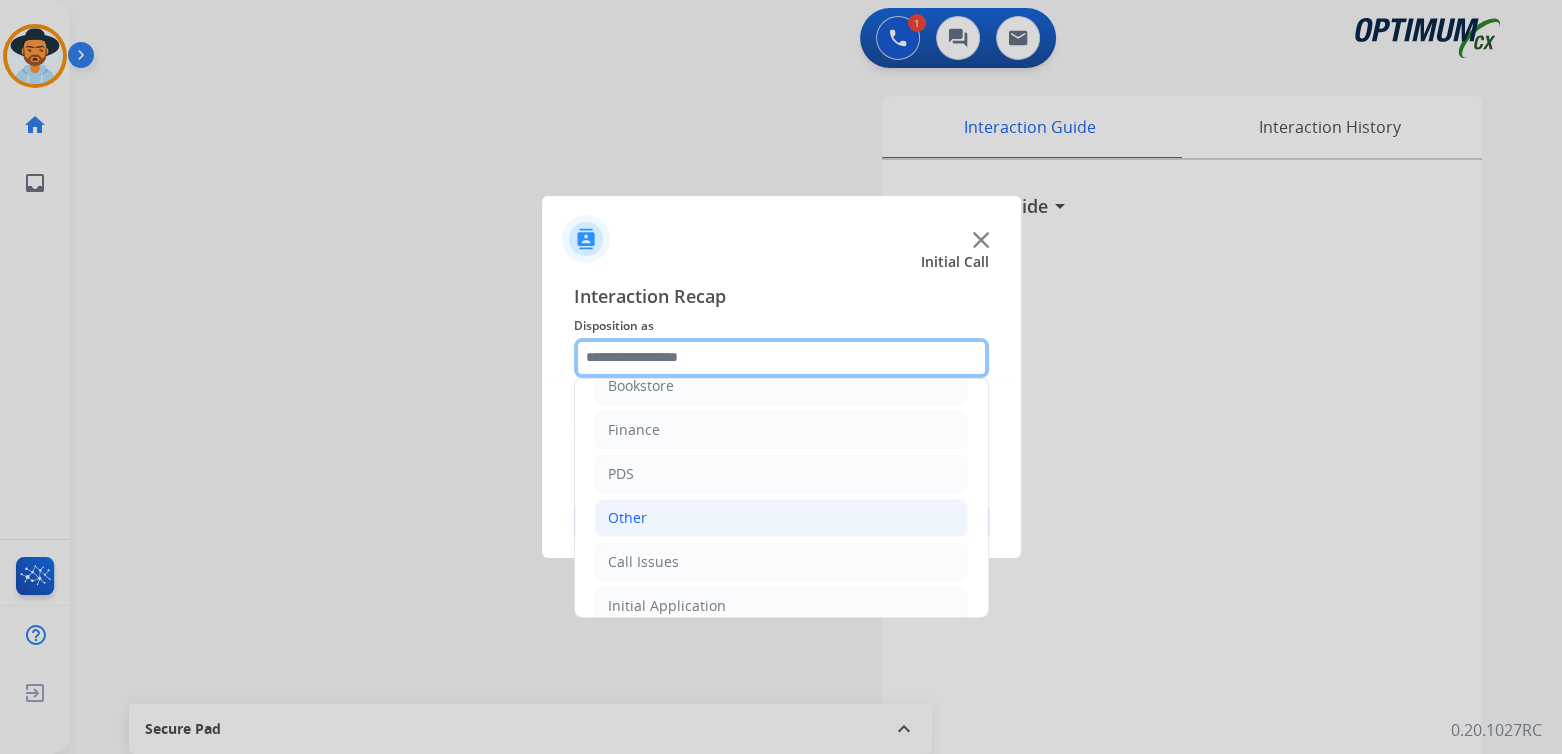 scroll, scrollTop: 132, scrollLeft: 0, axis: vertical 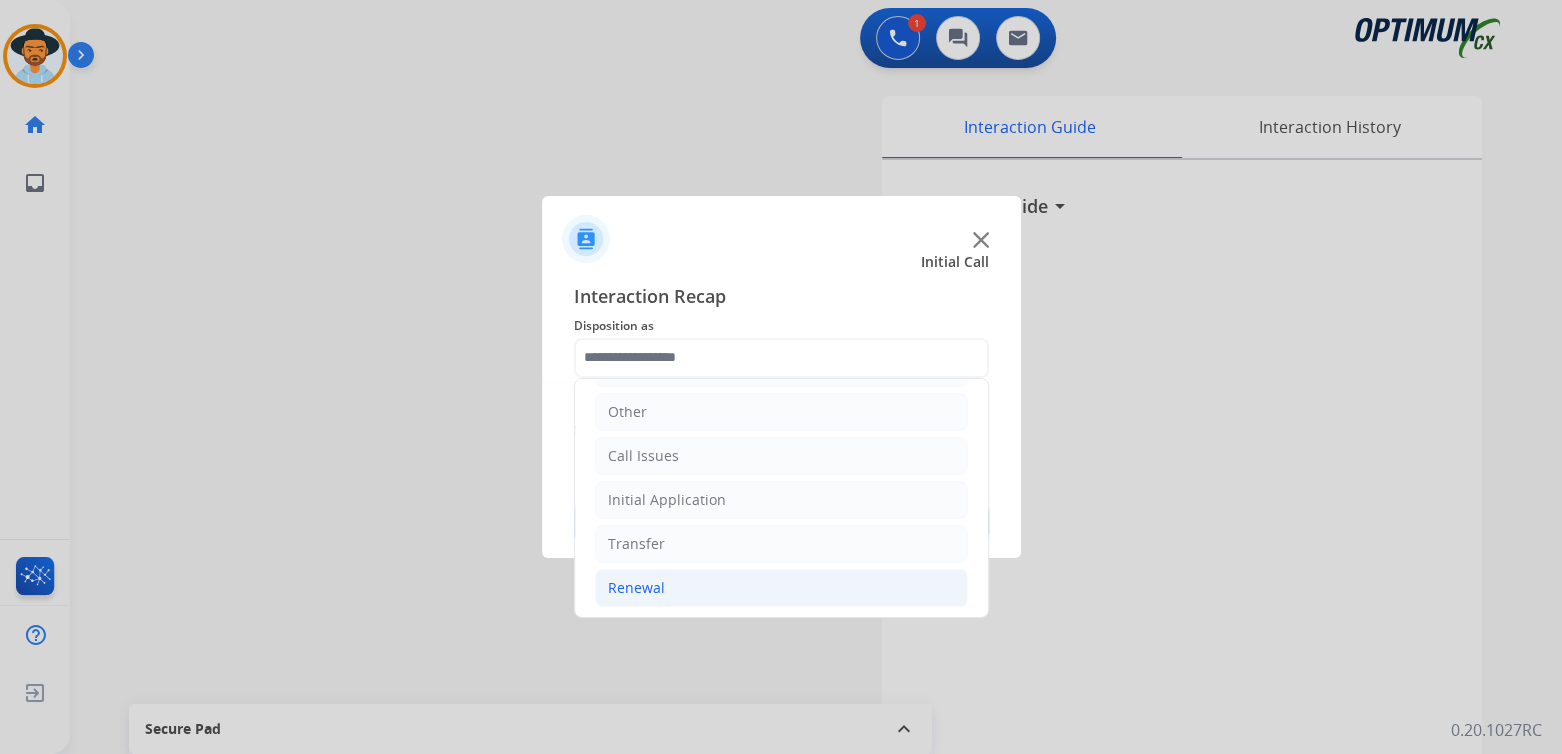 click on "Renewal" 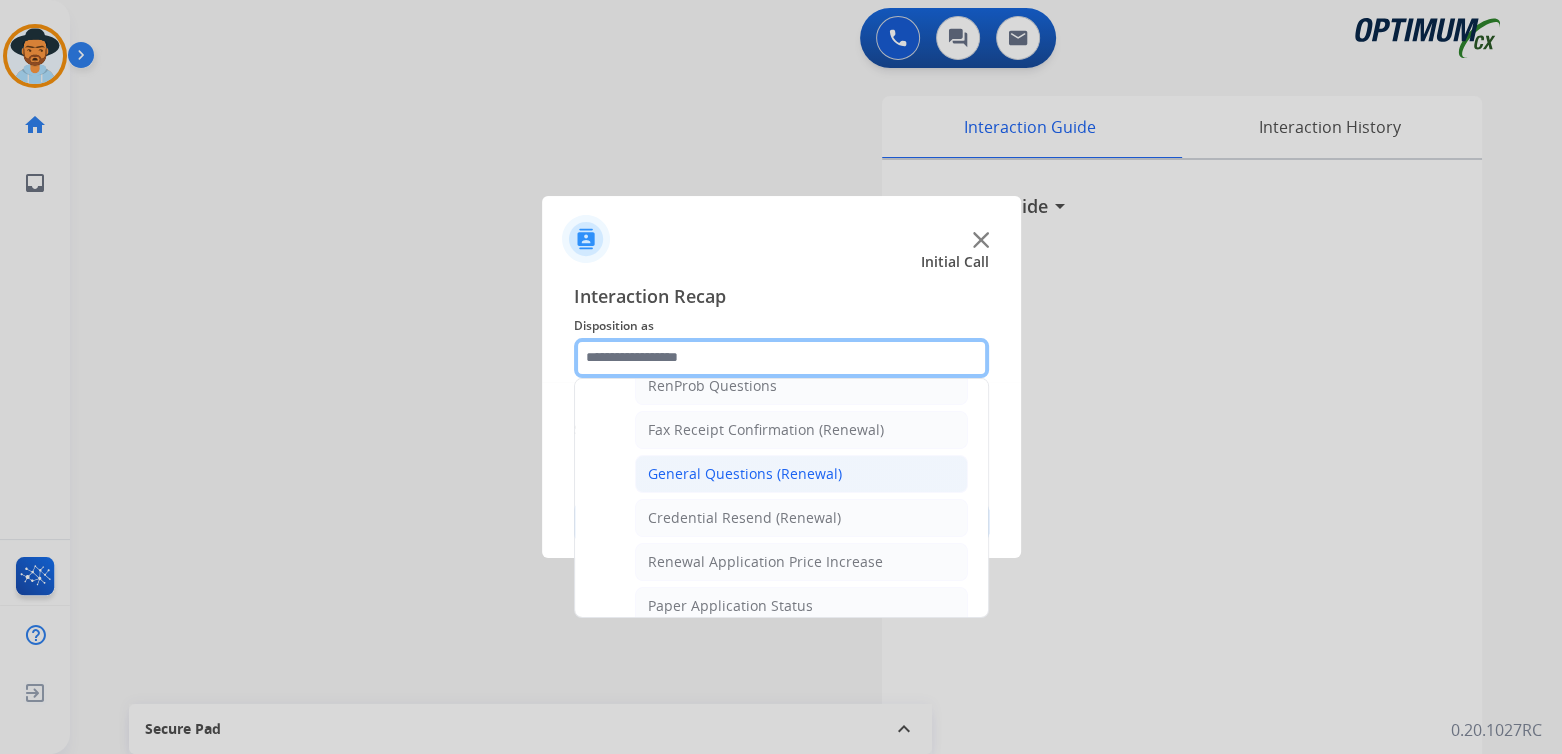 scroll, scrollTop: 531, scrollLeft: 0, axis: vertical 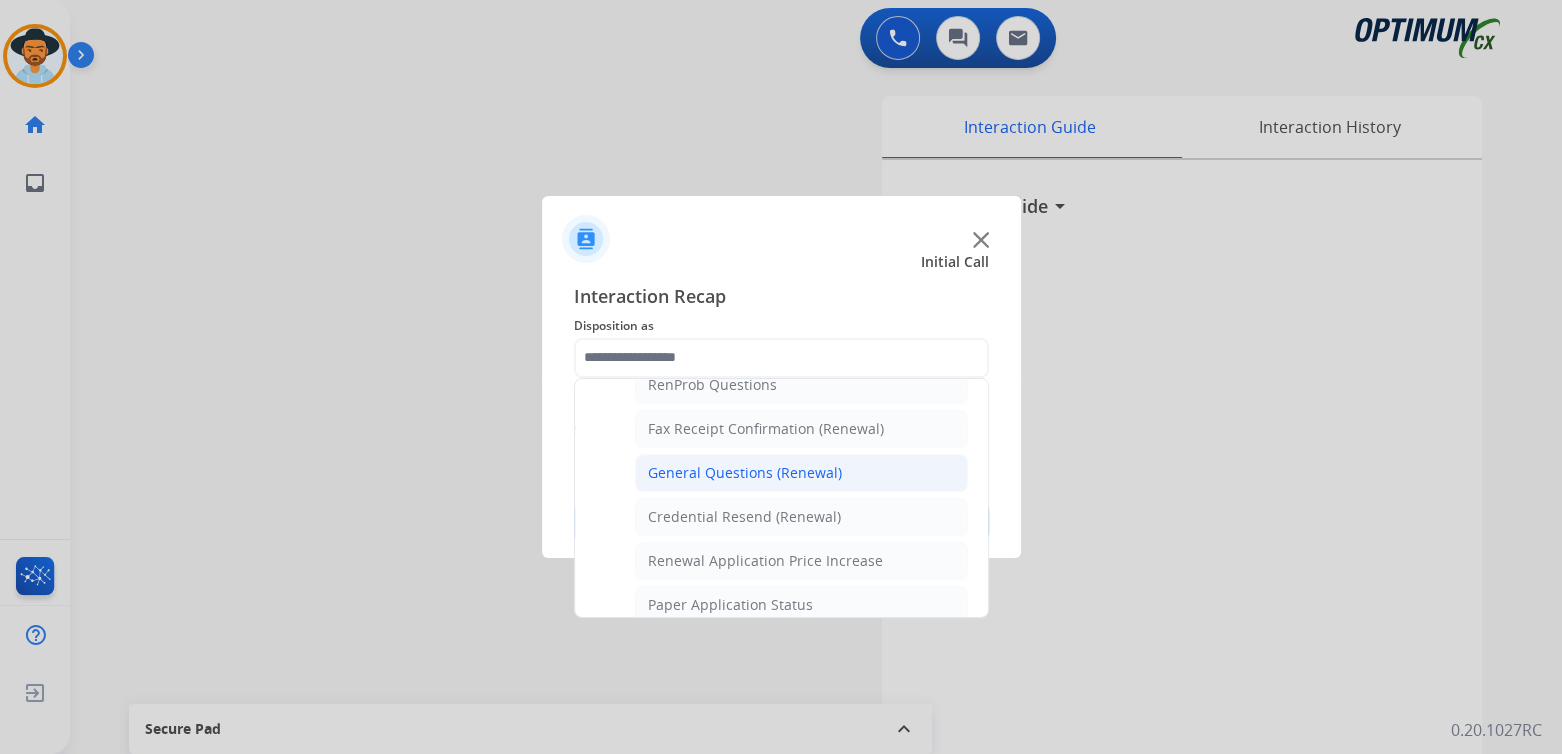 click on "General Questions (Renewal)" 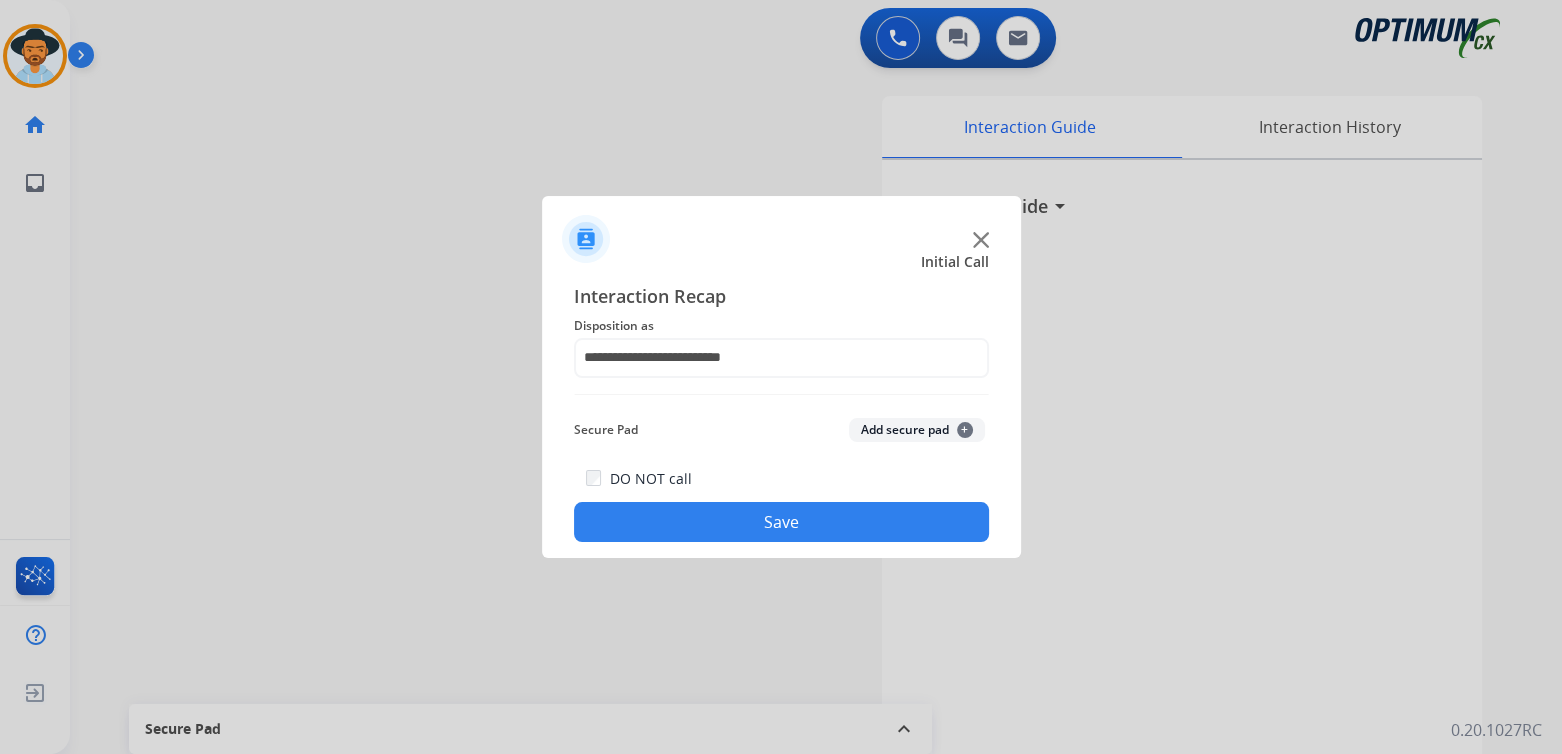 click on "Save" 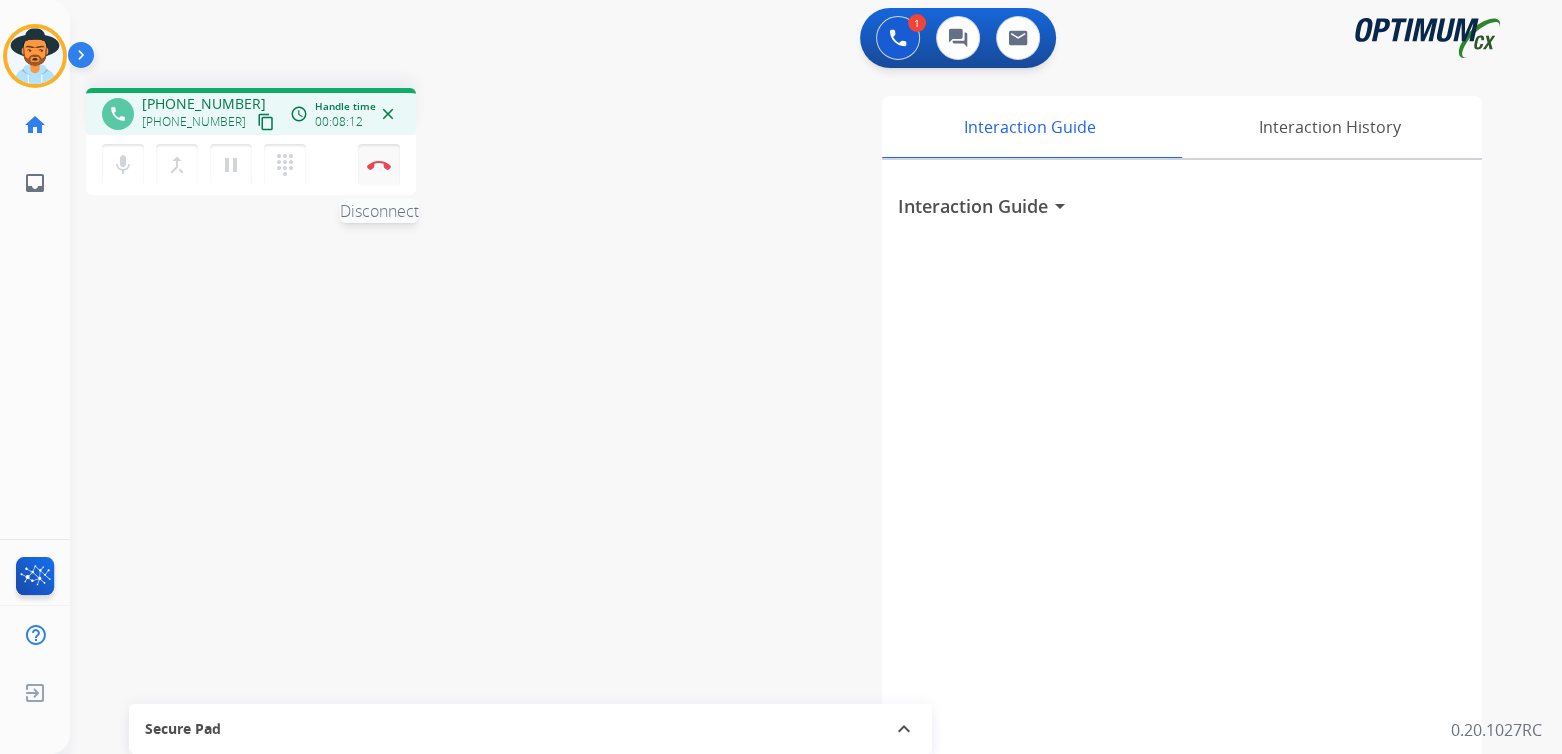 click on "Disconnect" at bounding box center (379, 165) 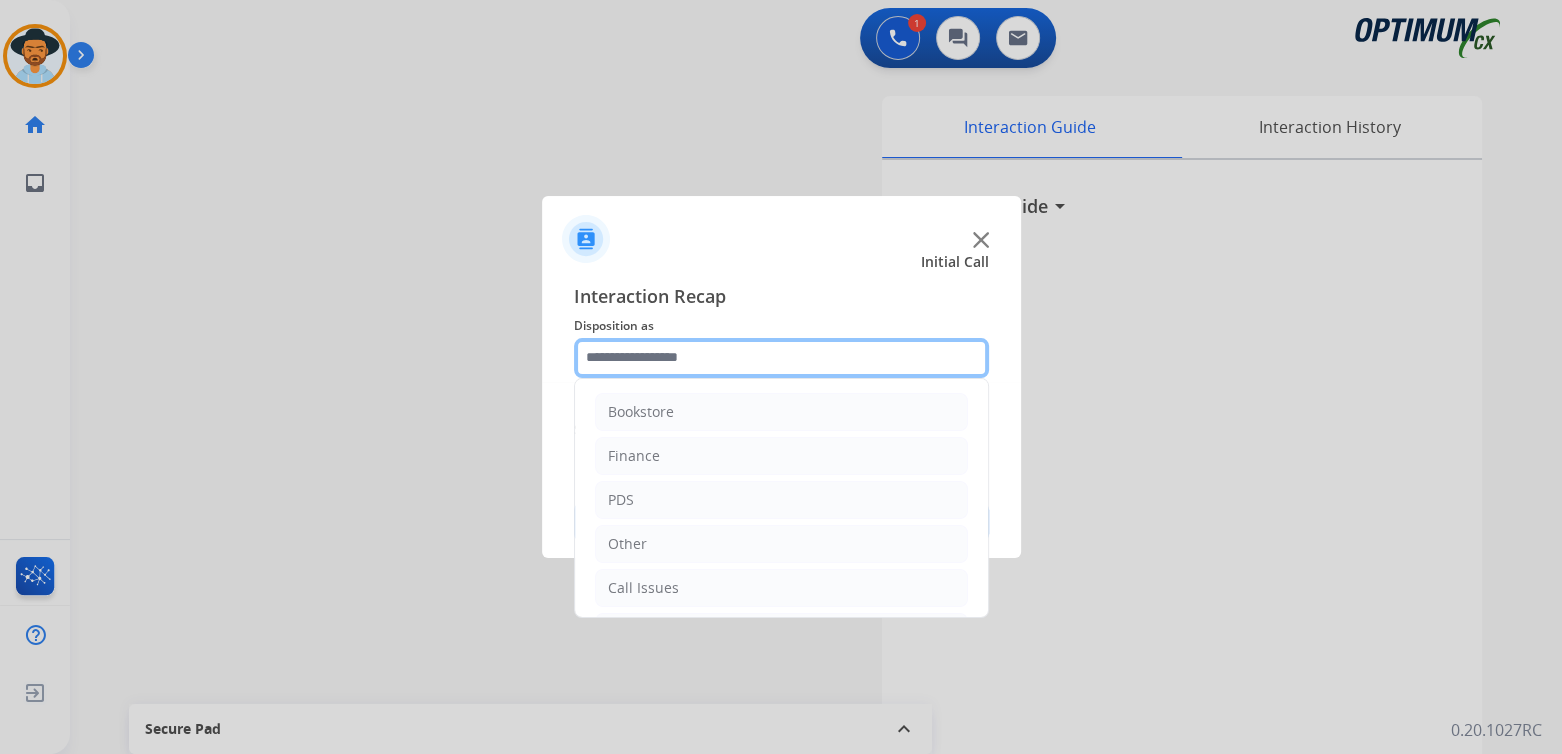 click 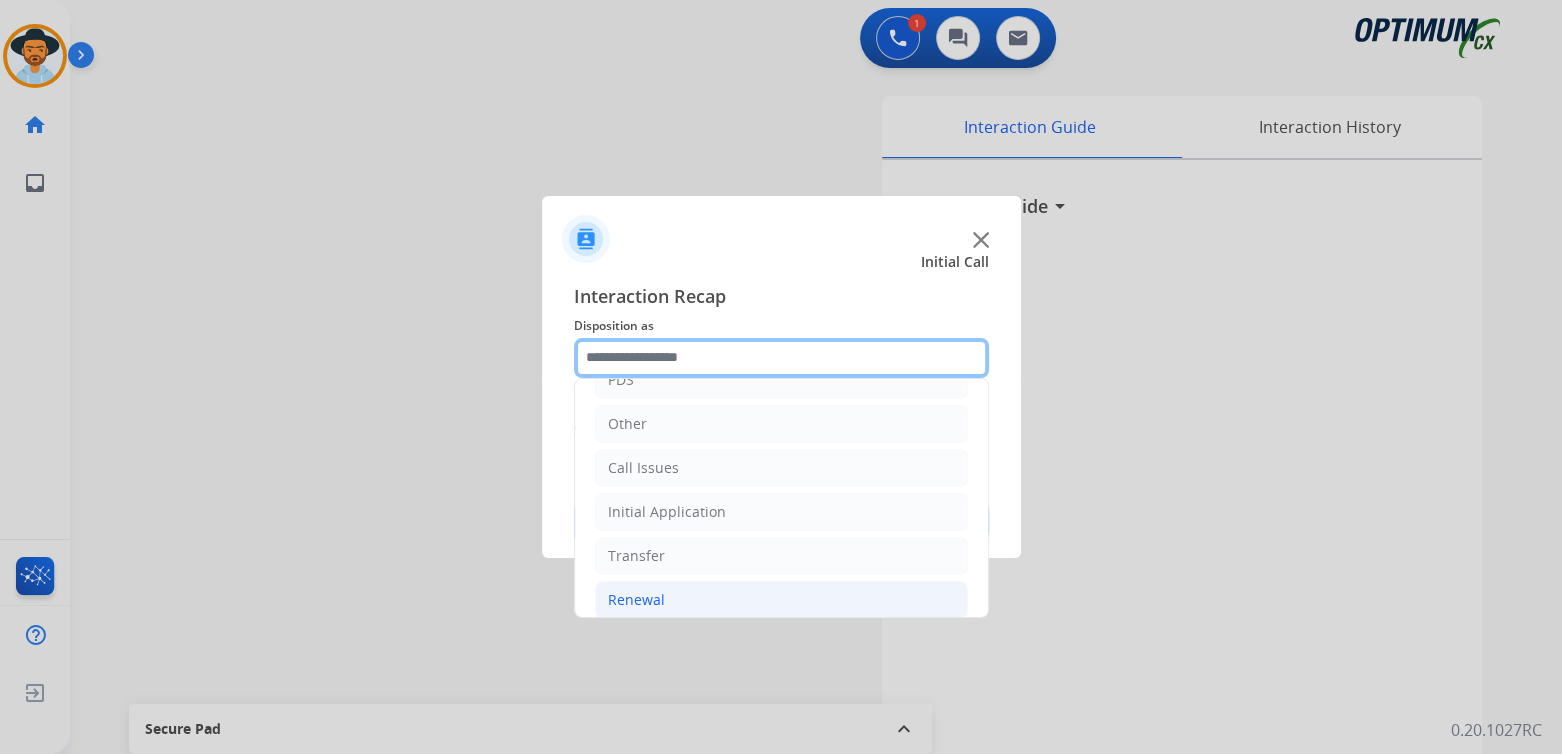 scroll, scrollTop: 132, scrollLeft: 0, axis: vertical 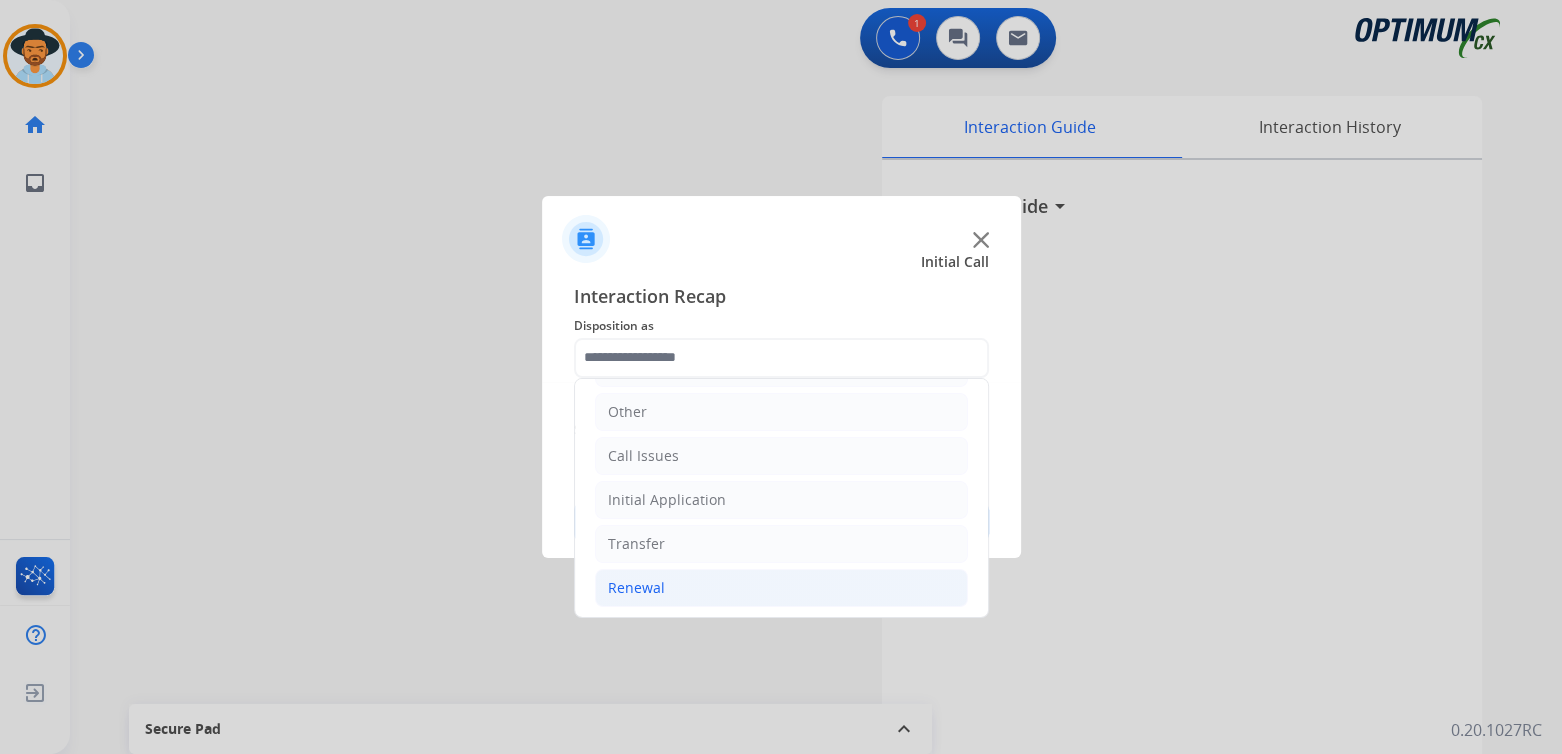 click on "Renewal" 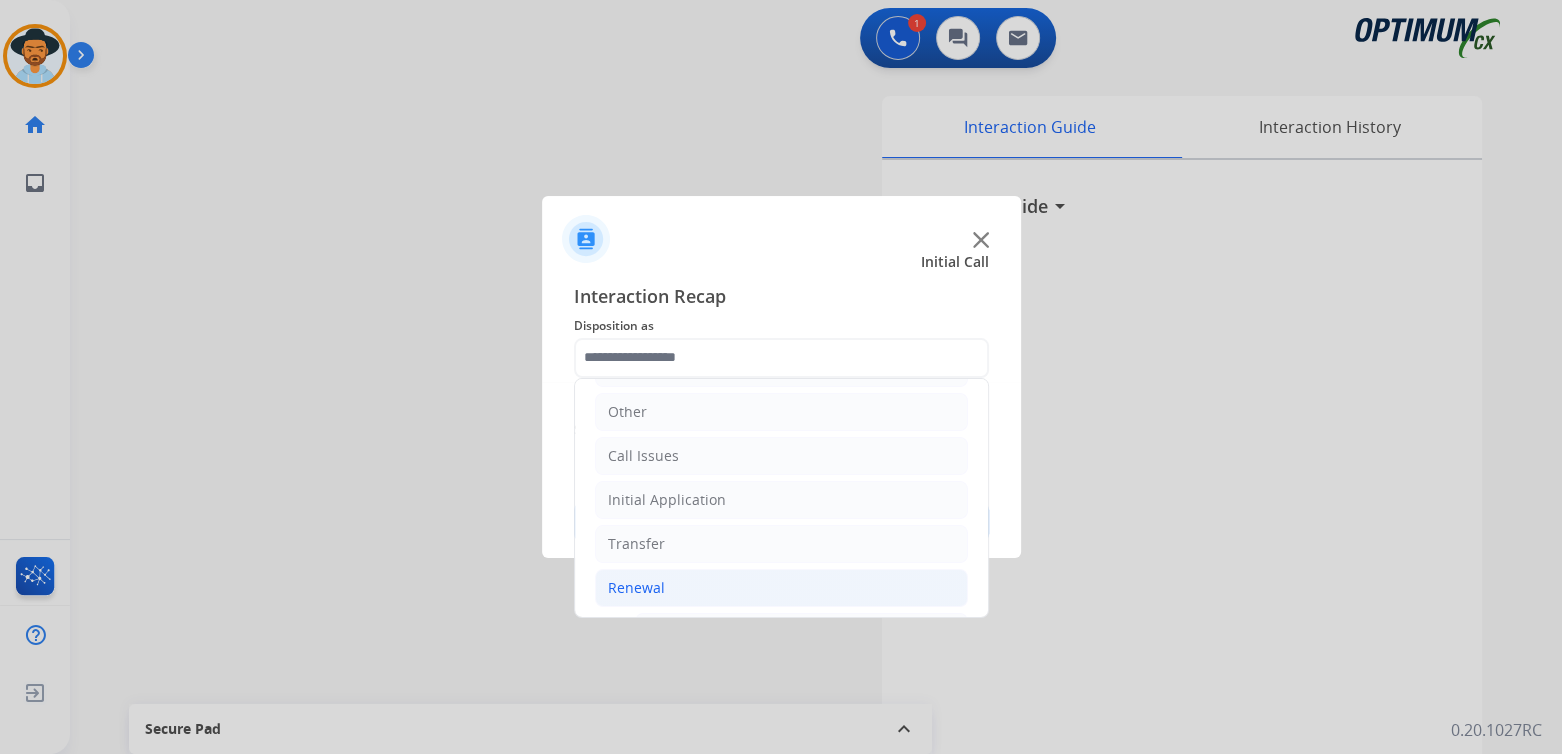 click at bounding box center [781, 377] 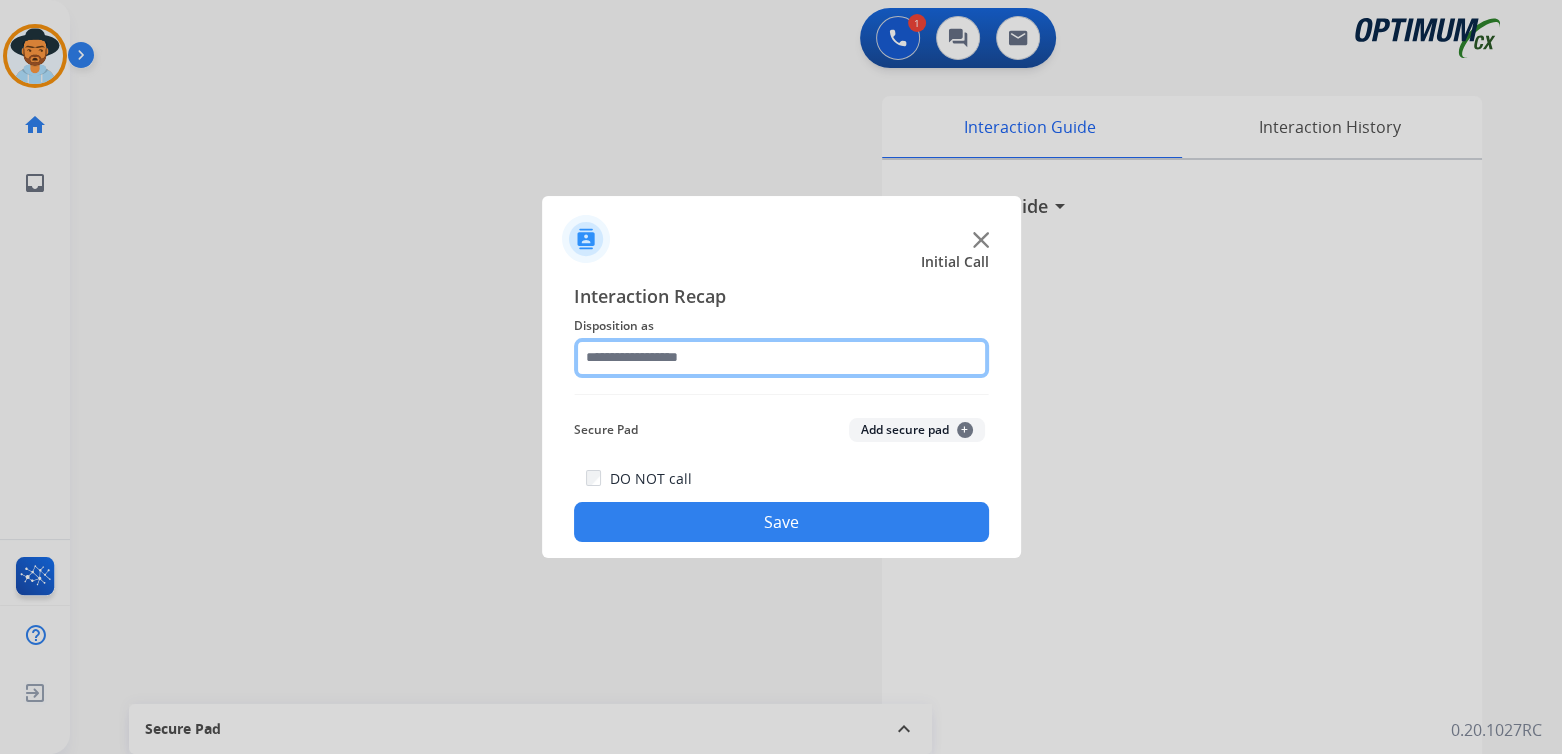 click 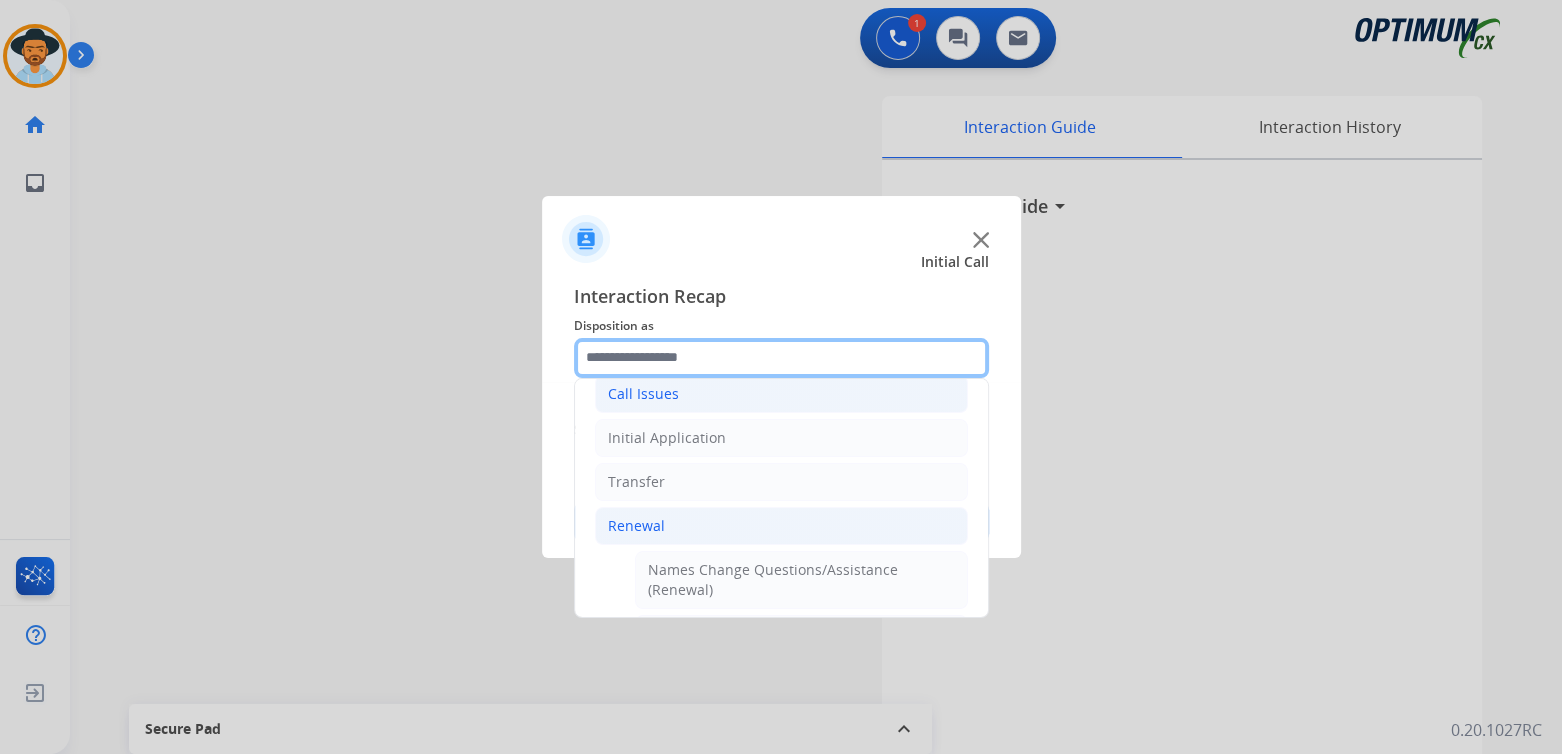 scroll, scrollTop: 195, scrollLeft: 0, axis: vertical 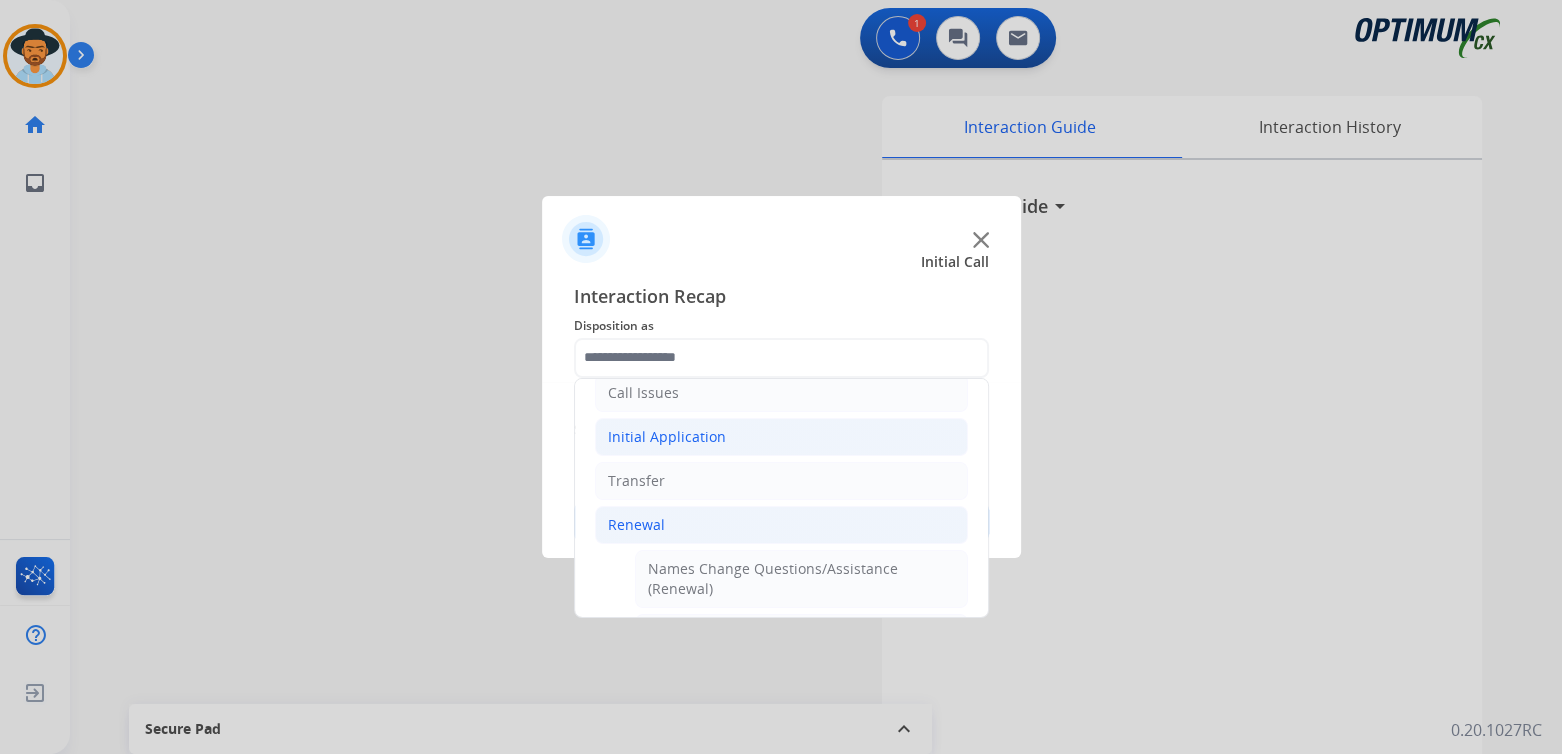 click on "Initial Application" 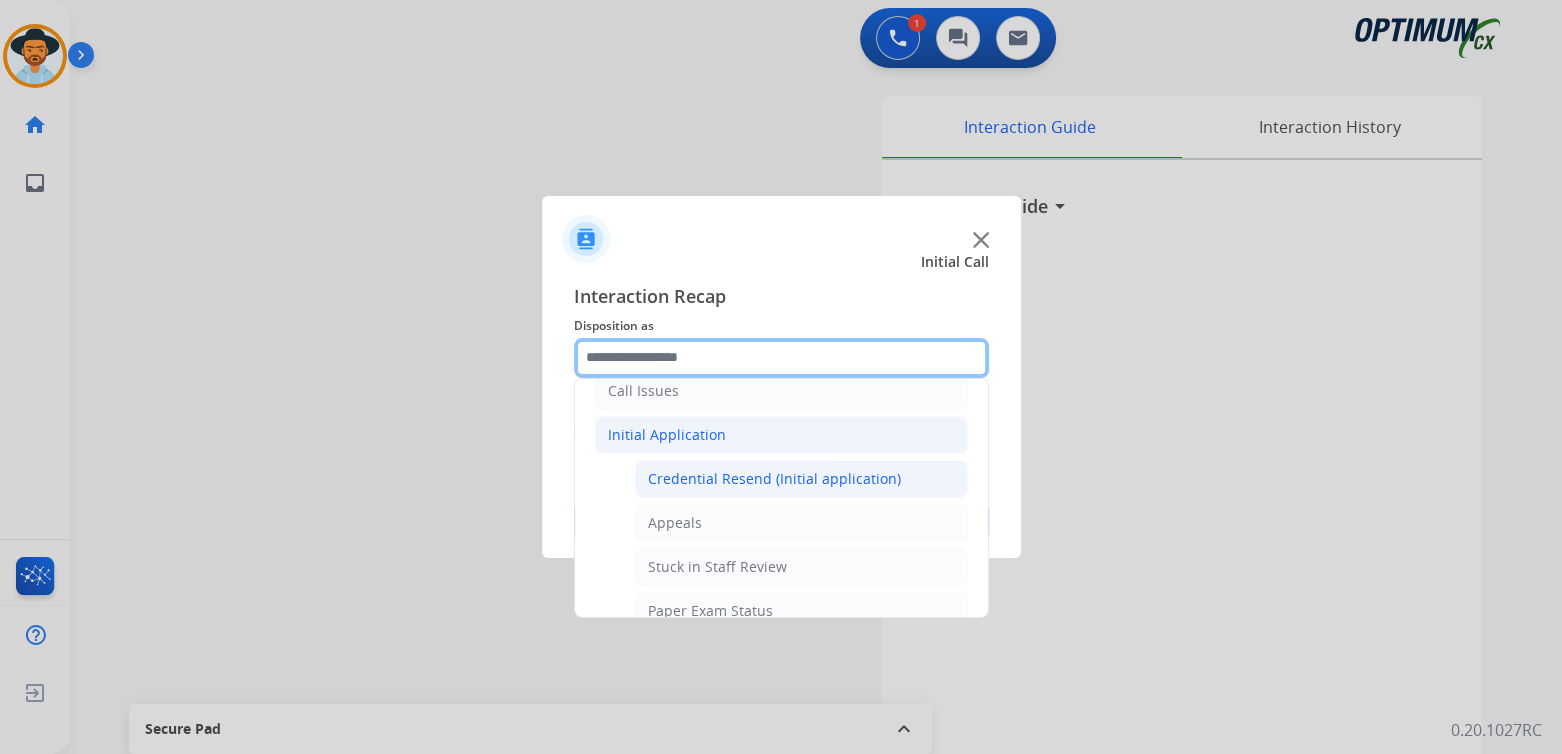 scroll, scrollTop: 196, scrollLeft: 0, axis: vertical 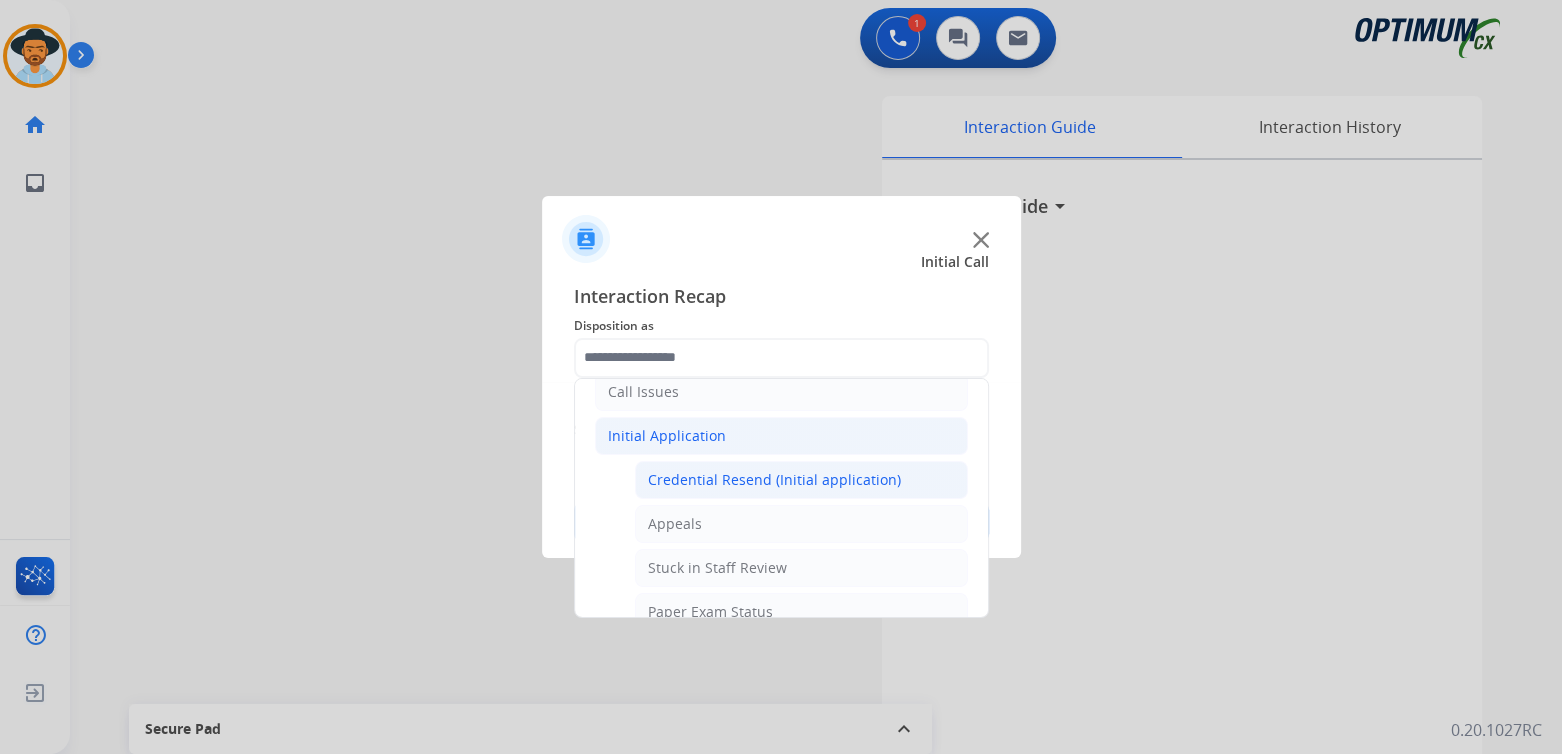 click on "Credential Resend (Initial application)" 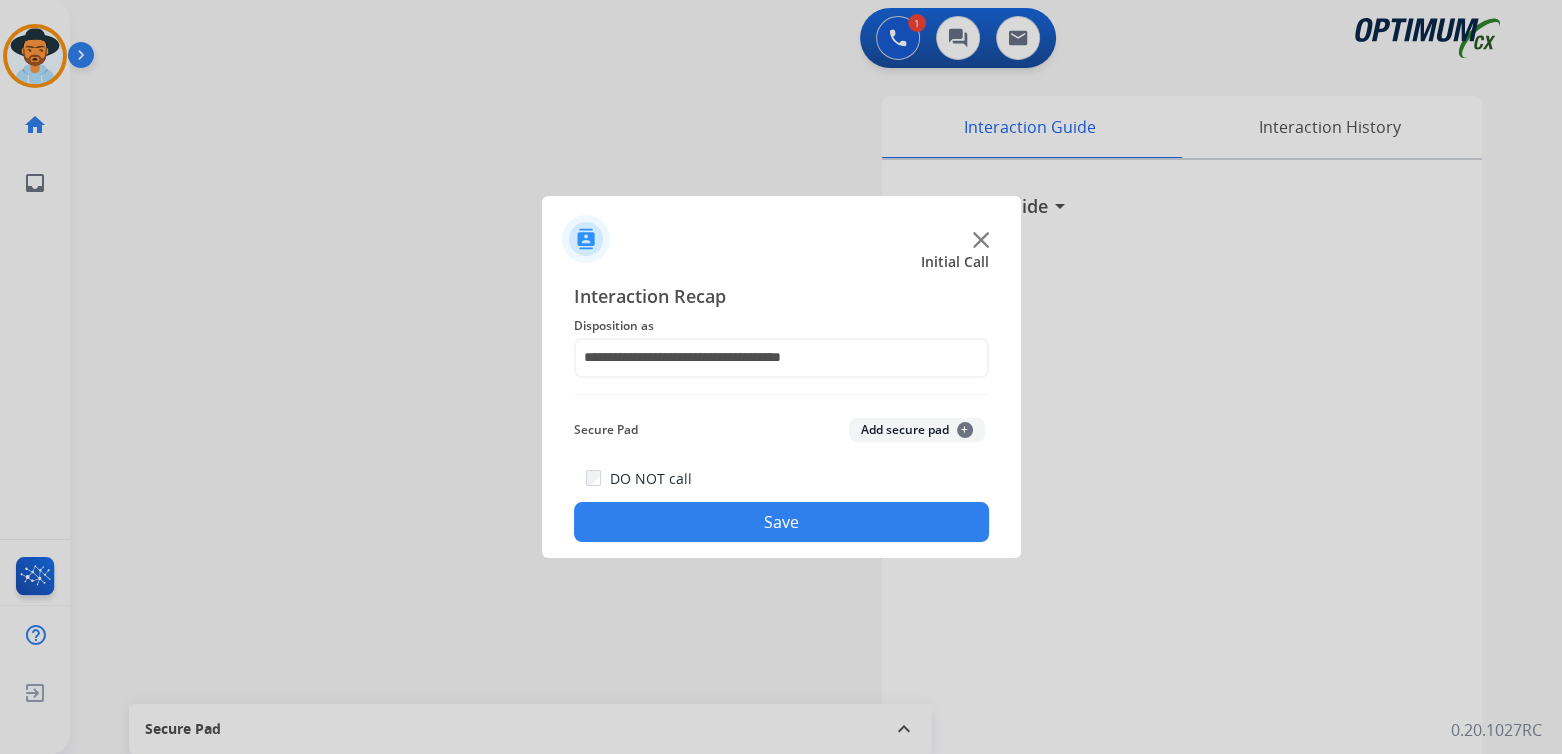 click on "Save" 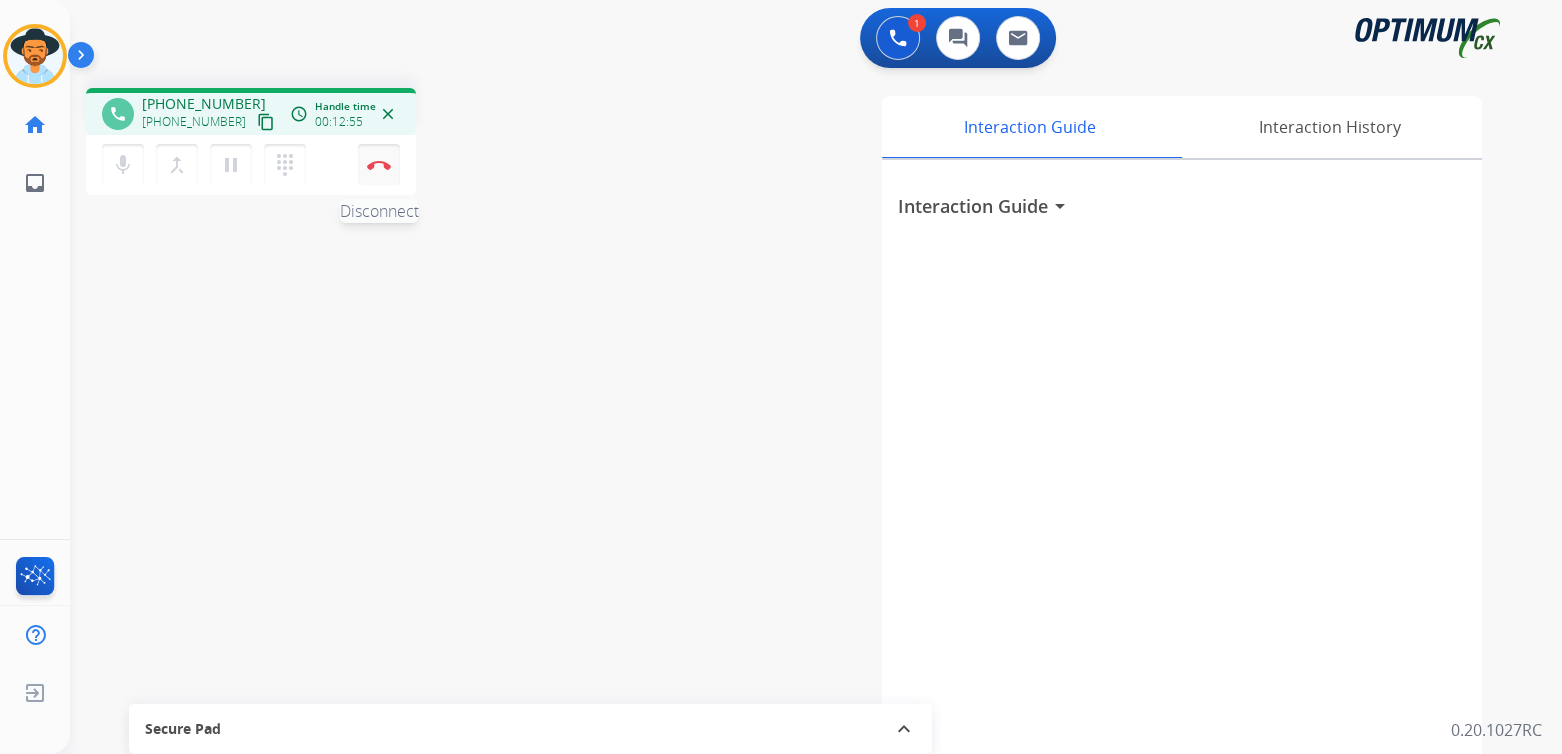 drag, startPoint x: 391, startPoint y: 154, endPoint x: 398, endPoint y: 171, distance: 18.384777 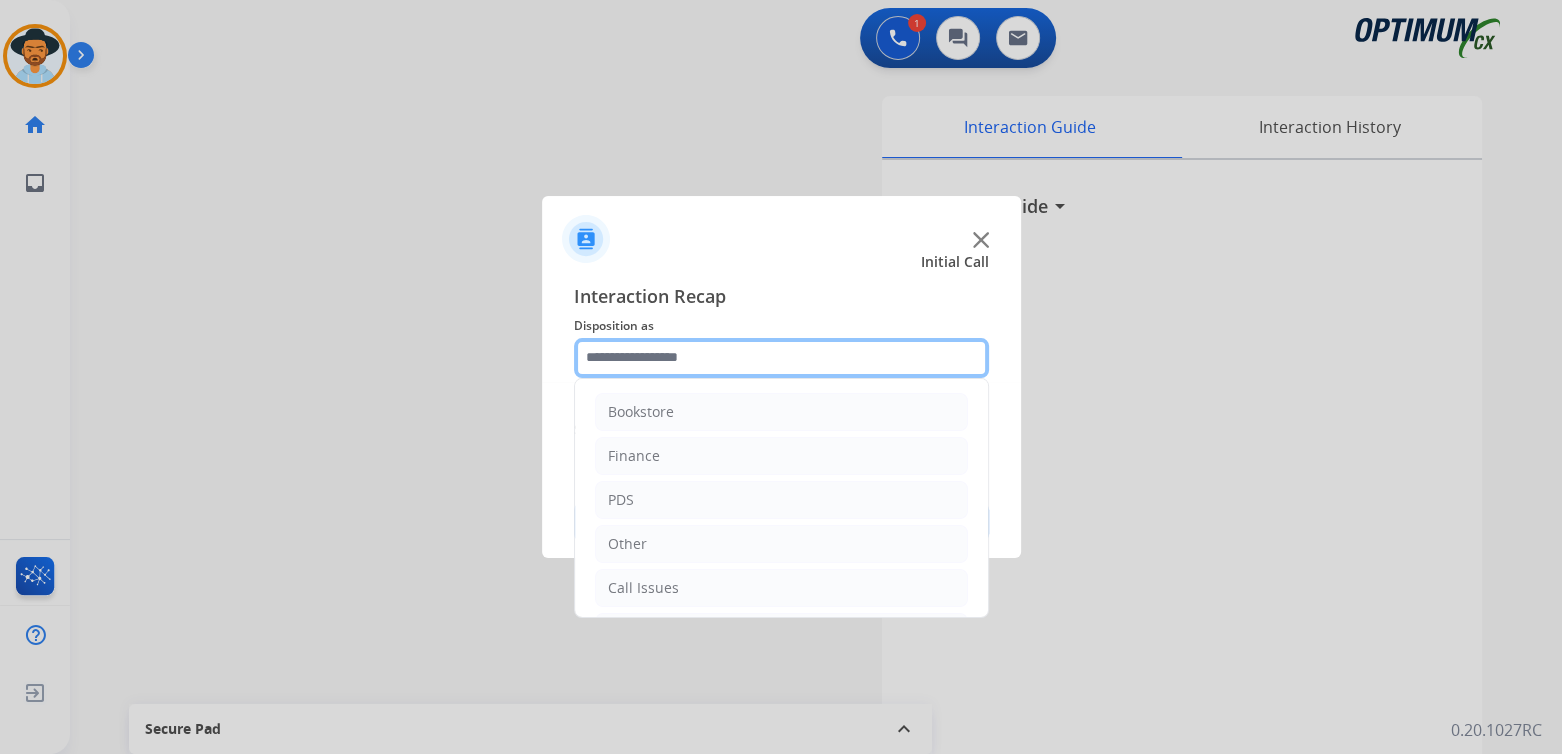 click 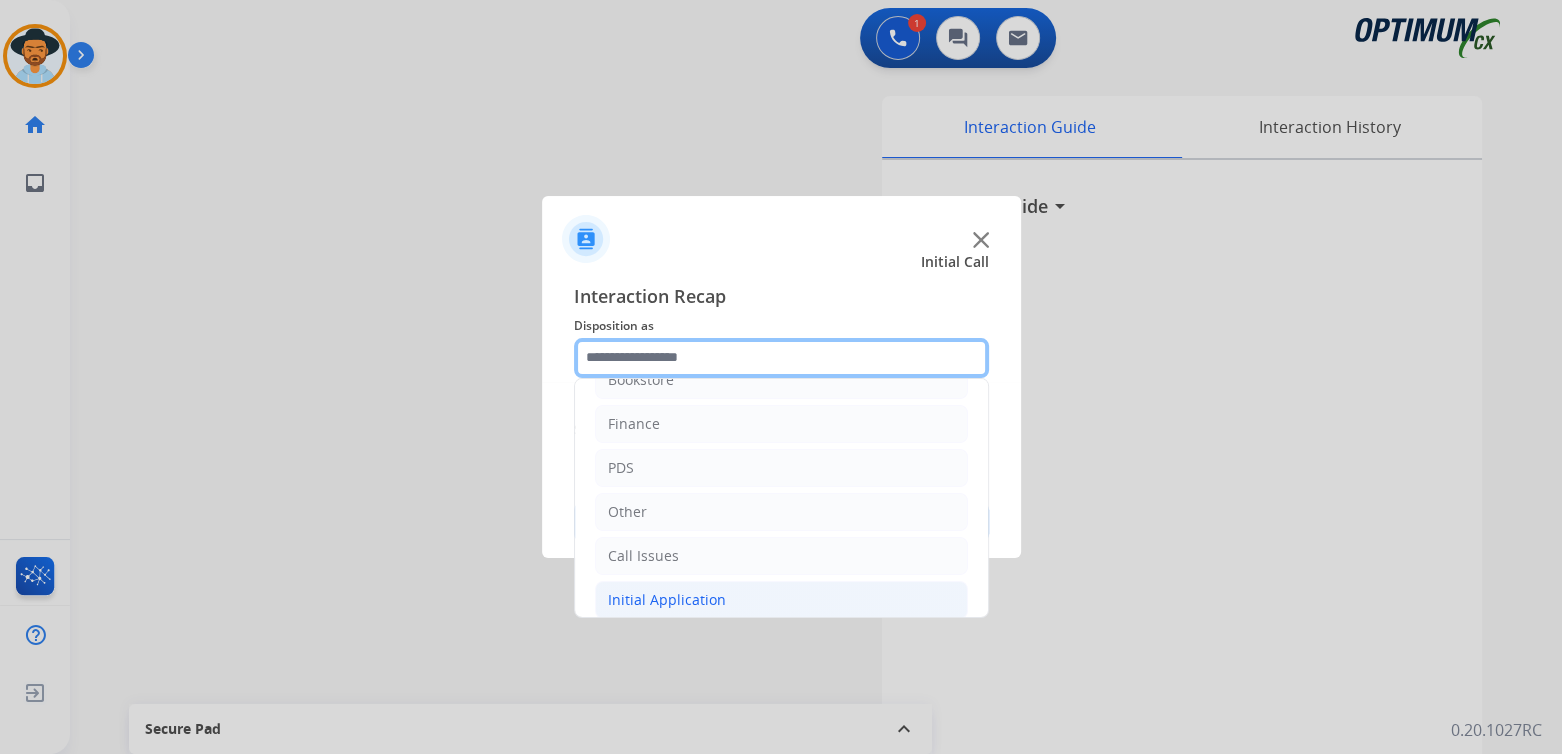scroll, scrollTop: 132, scrollLeft: 0, axis: vertical 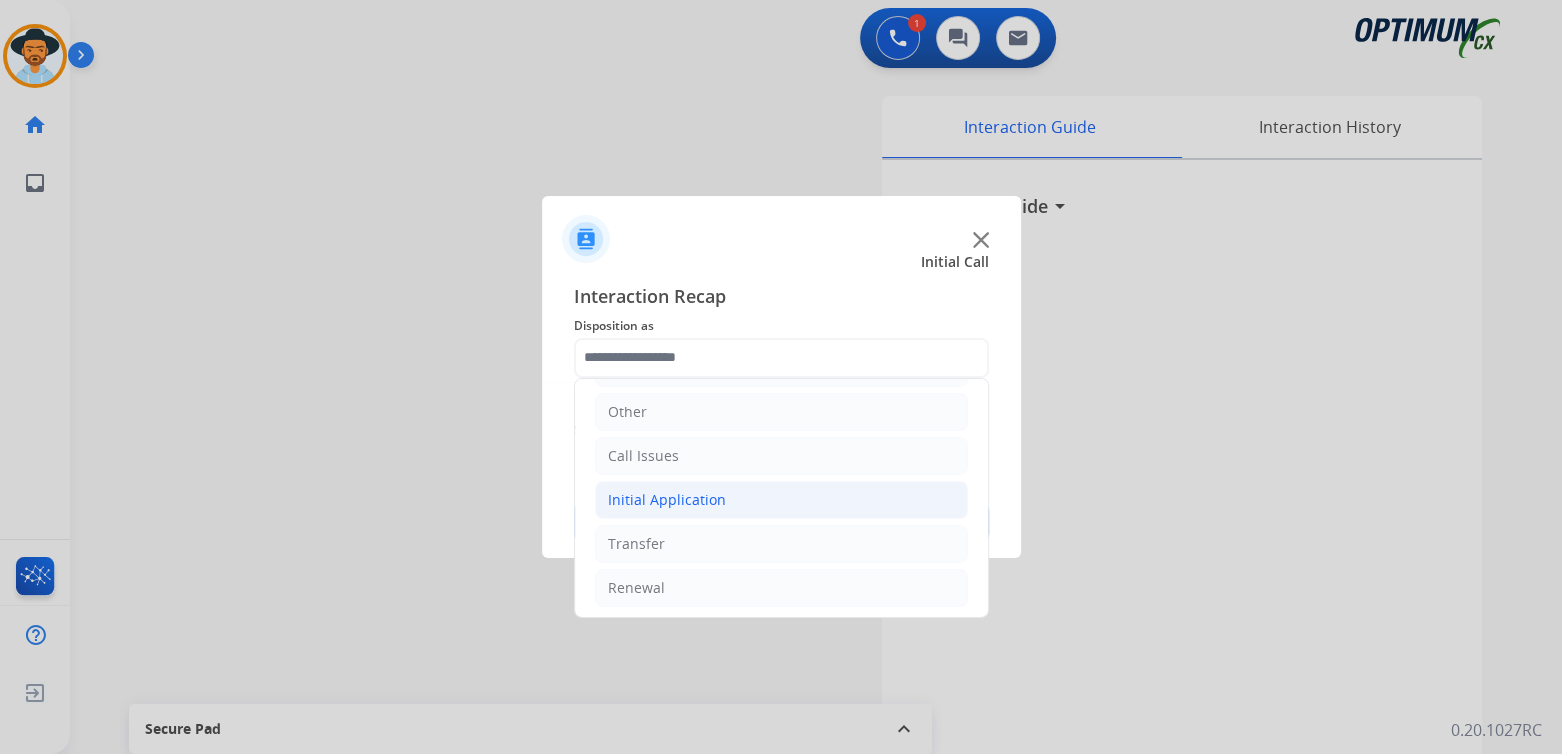 click on "Initial Application" 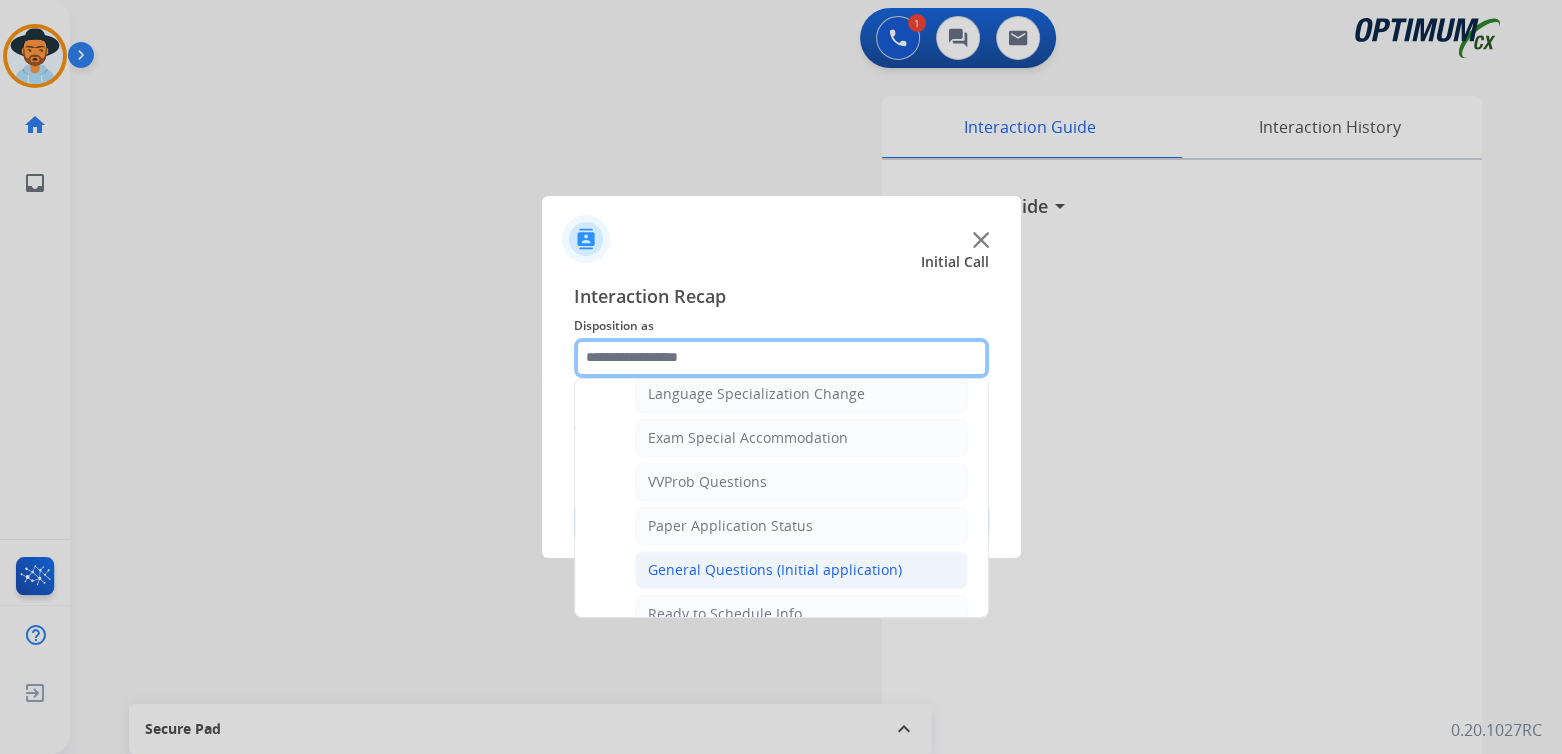 scroll, scrollTop: 1007, scrollLeft: 0, axis: vertical 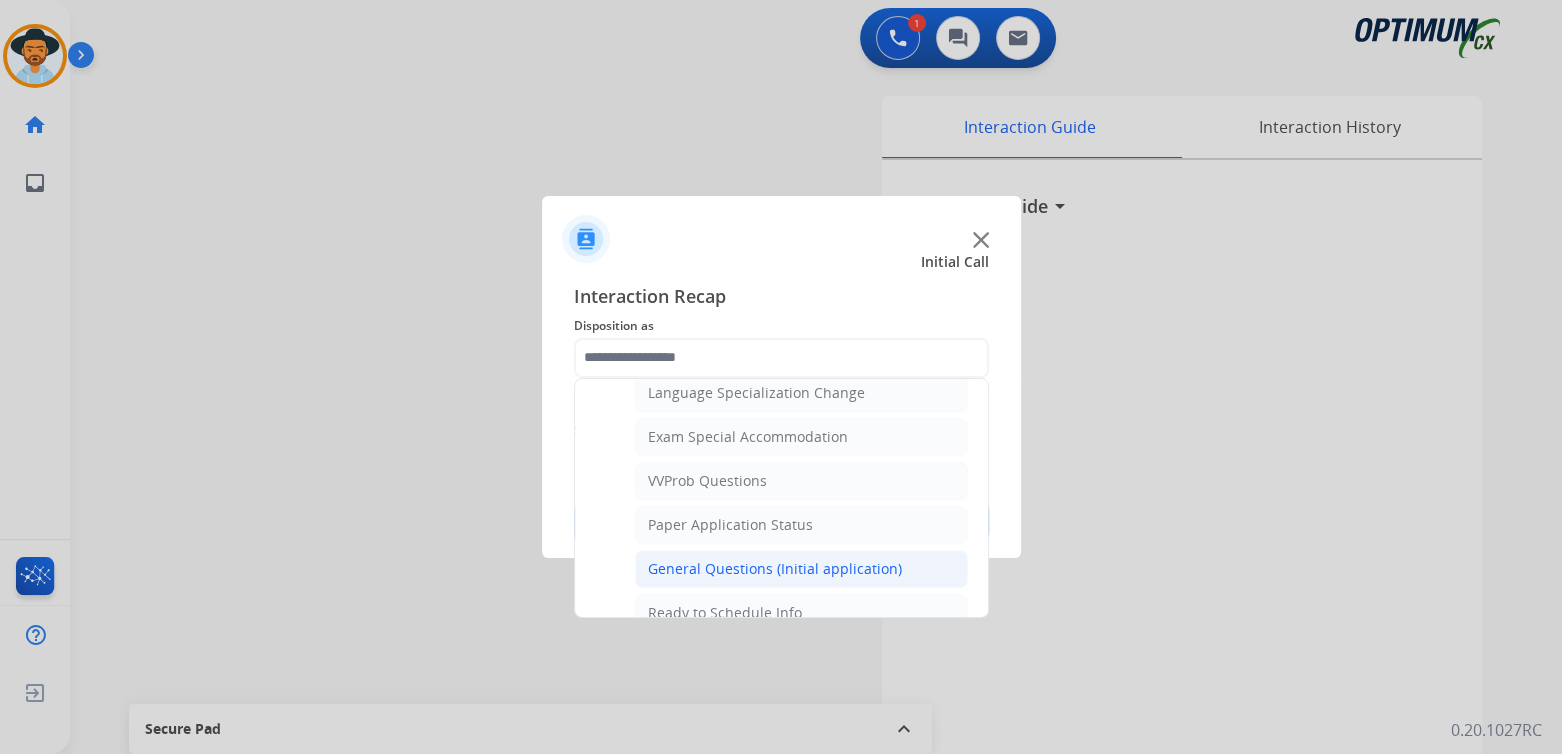 click on "General Questions (Initial application)" 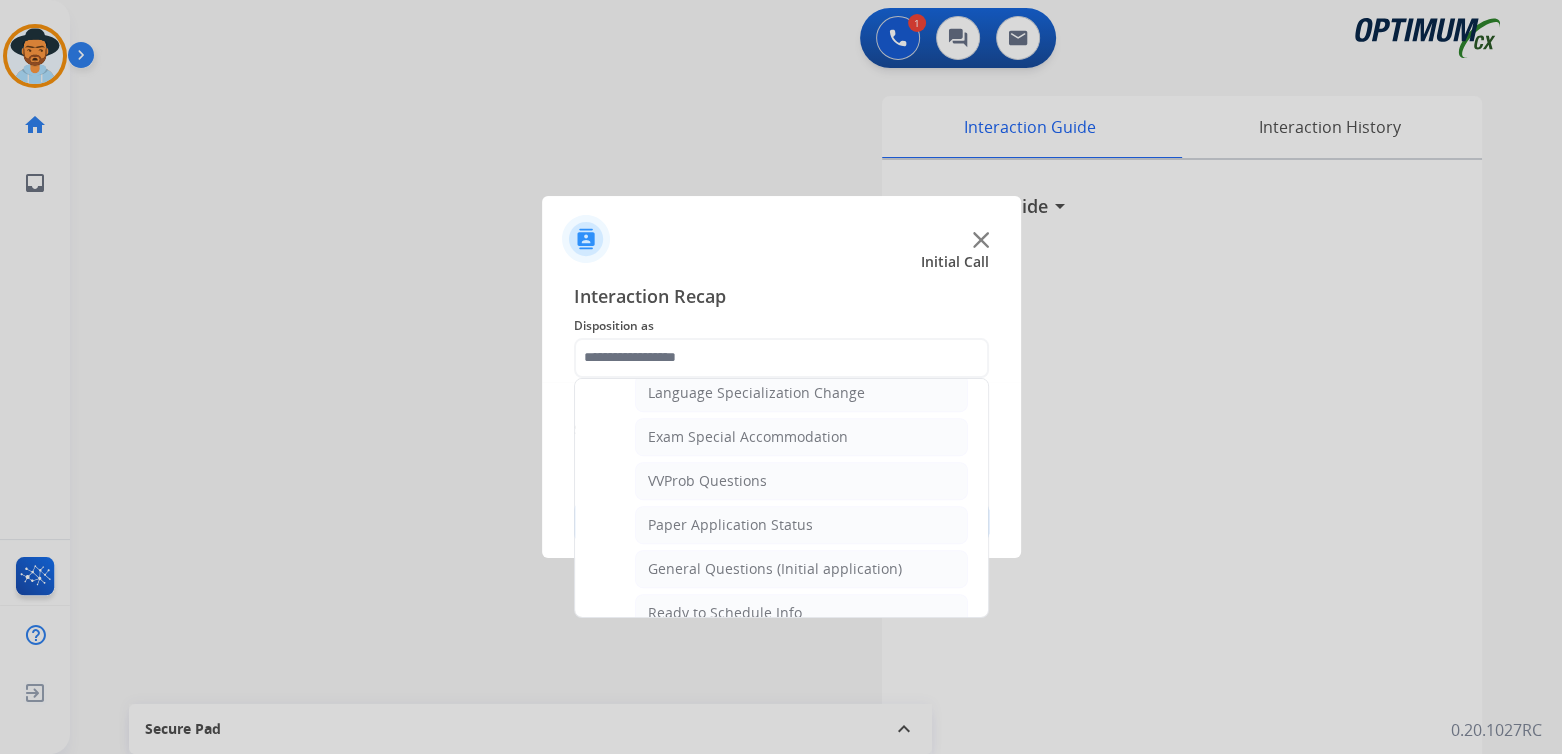 type on "**********" 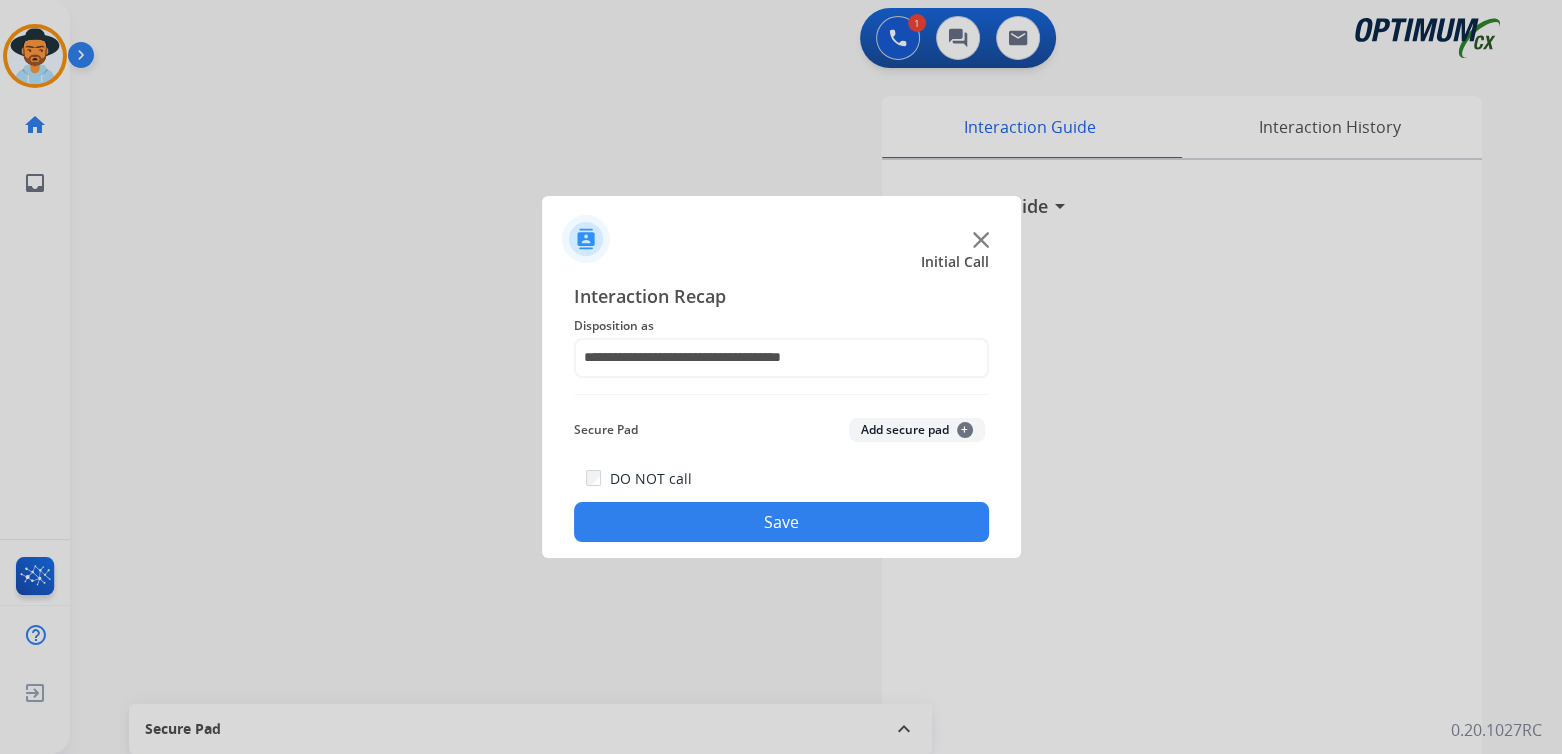 click on "Save" 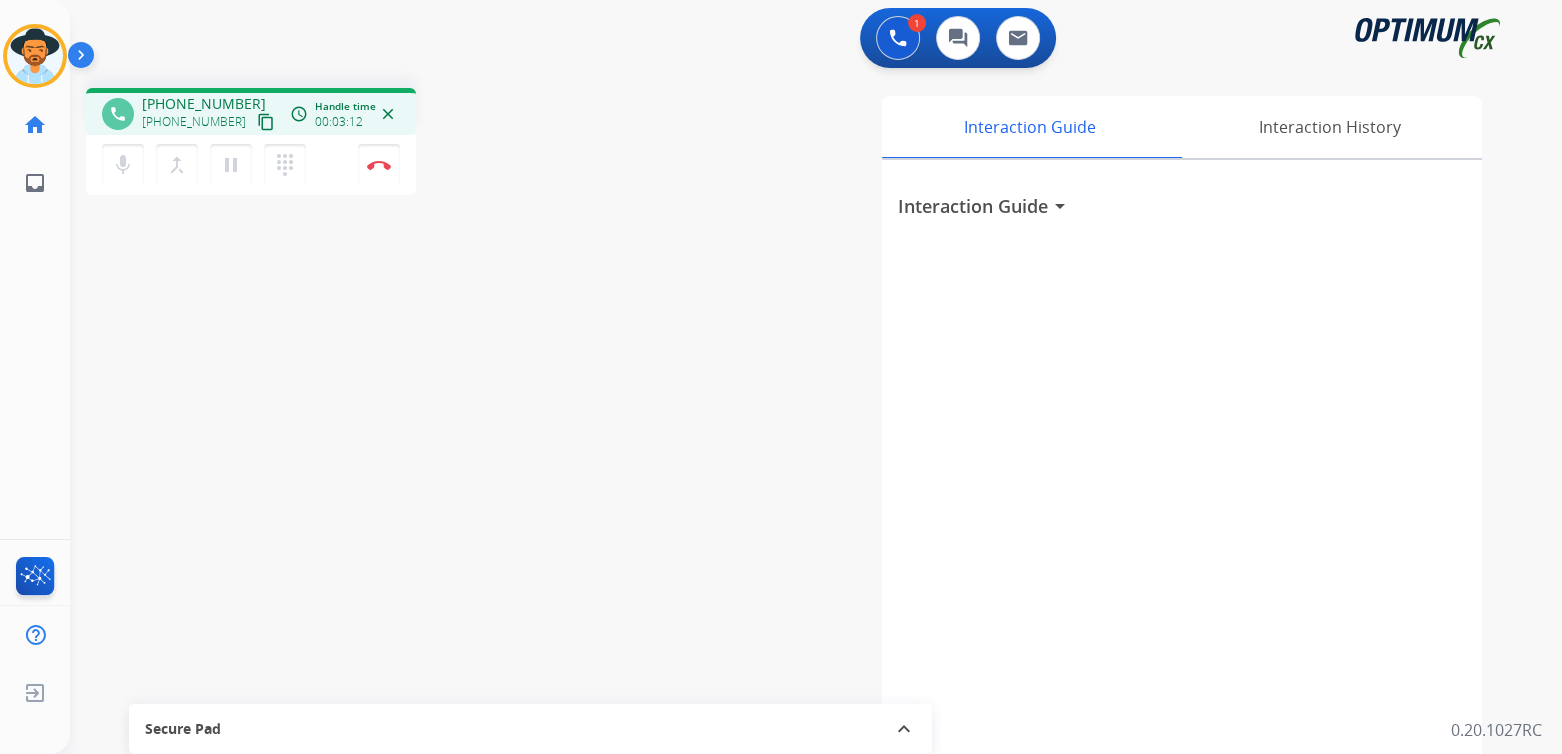 drag, startPoint x: 377, startPoint y: 161, endPoint x: 442, endPoint y: 157, distance: 65.12296 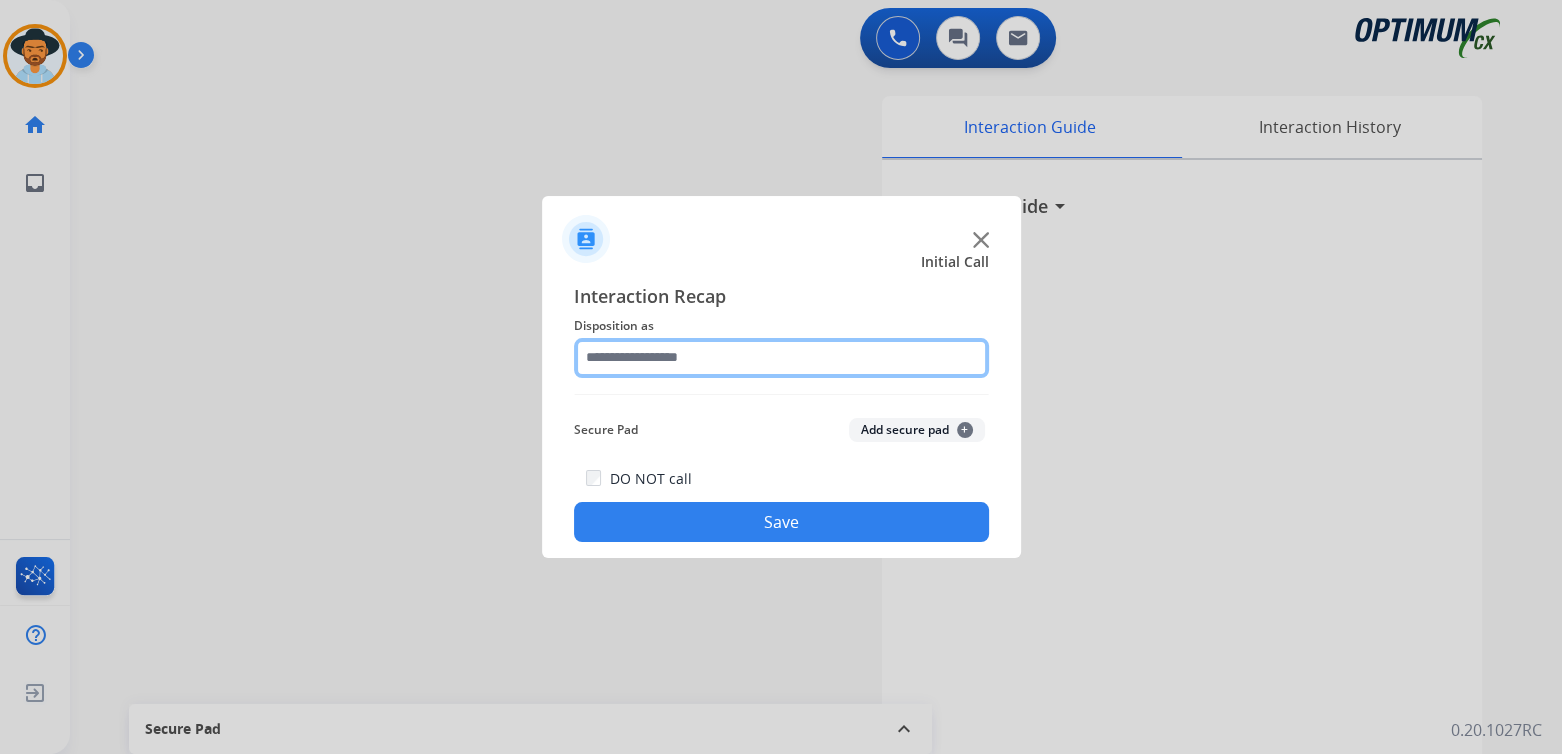 click 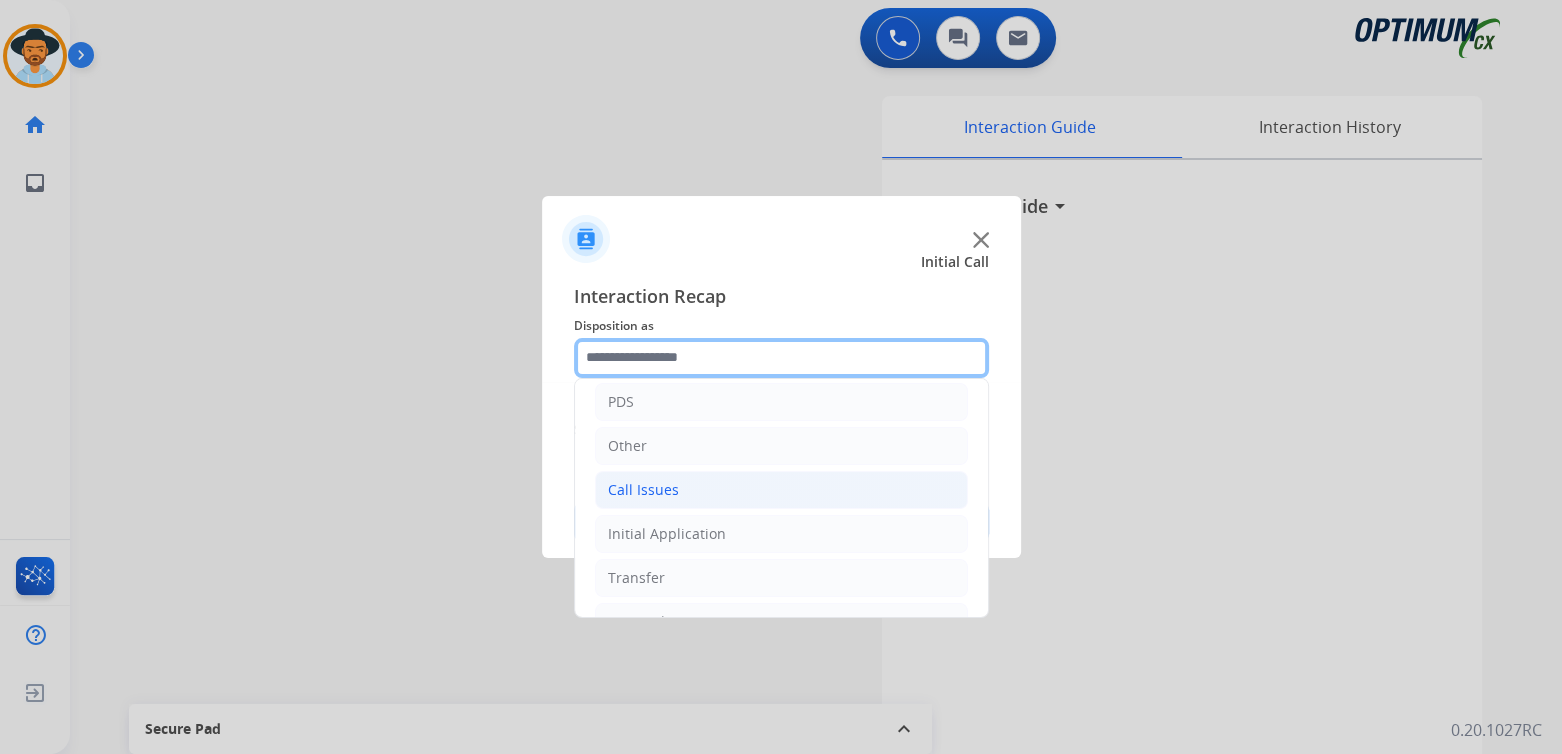 scroll, scrollTop: 132, scrollLeft: 0, axis: vertical 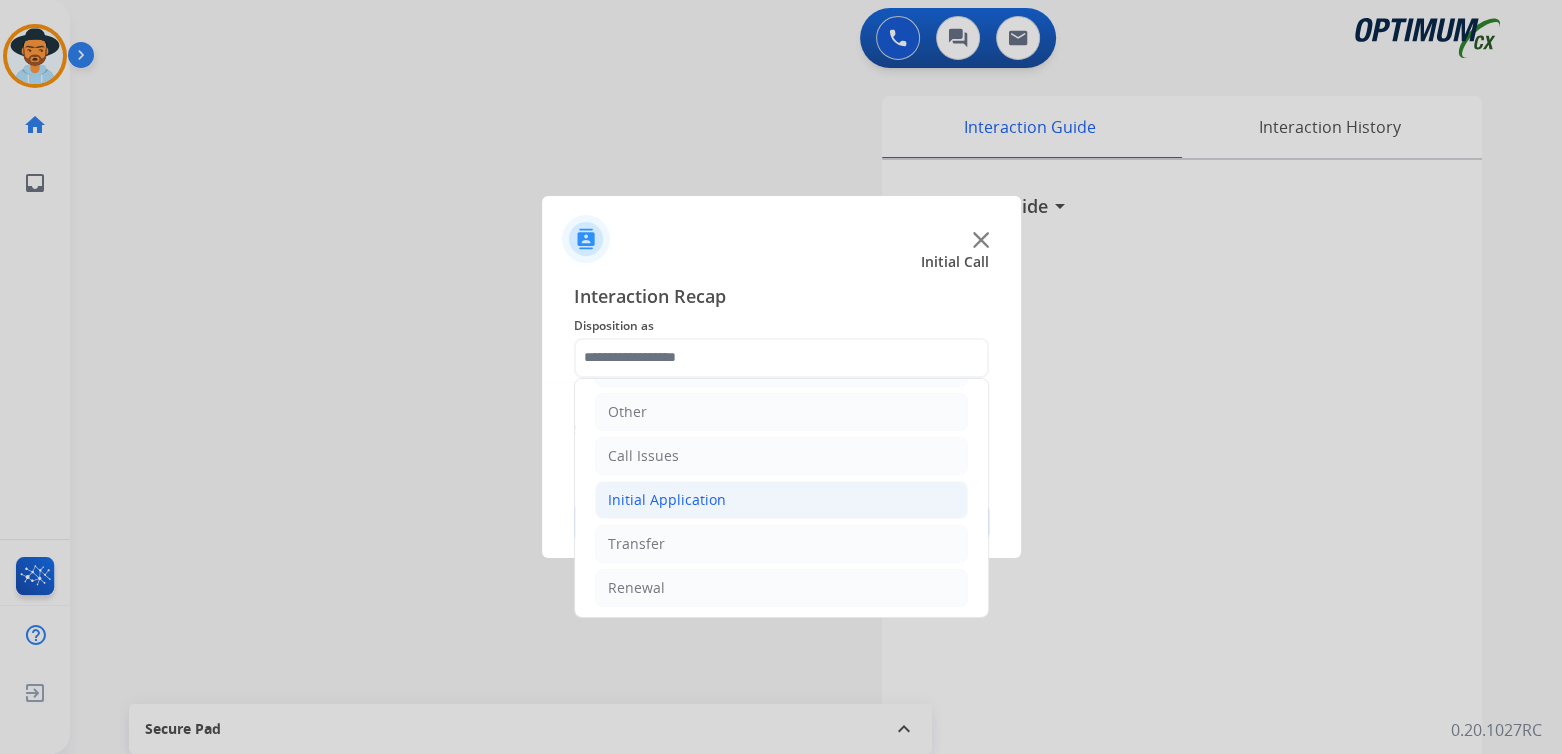 click on "Initial Application" 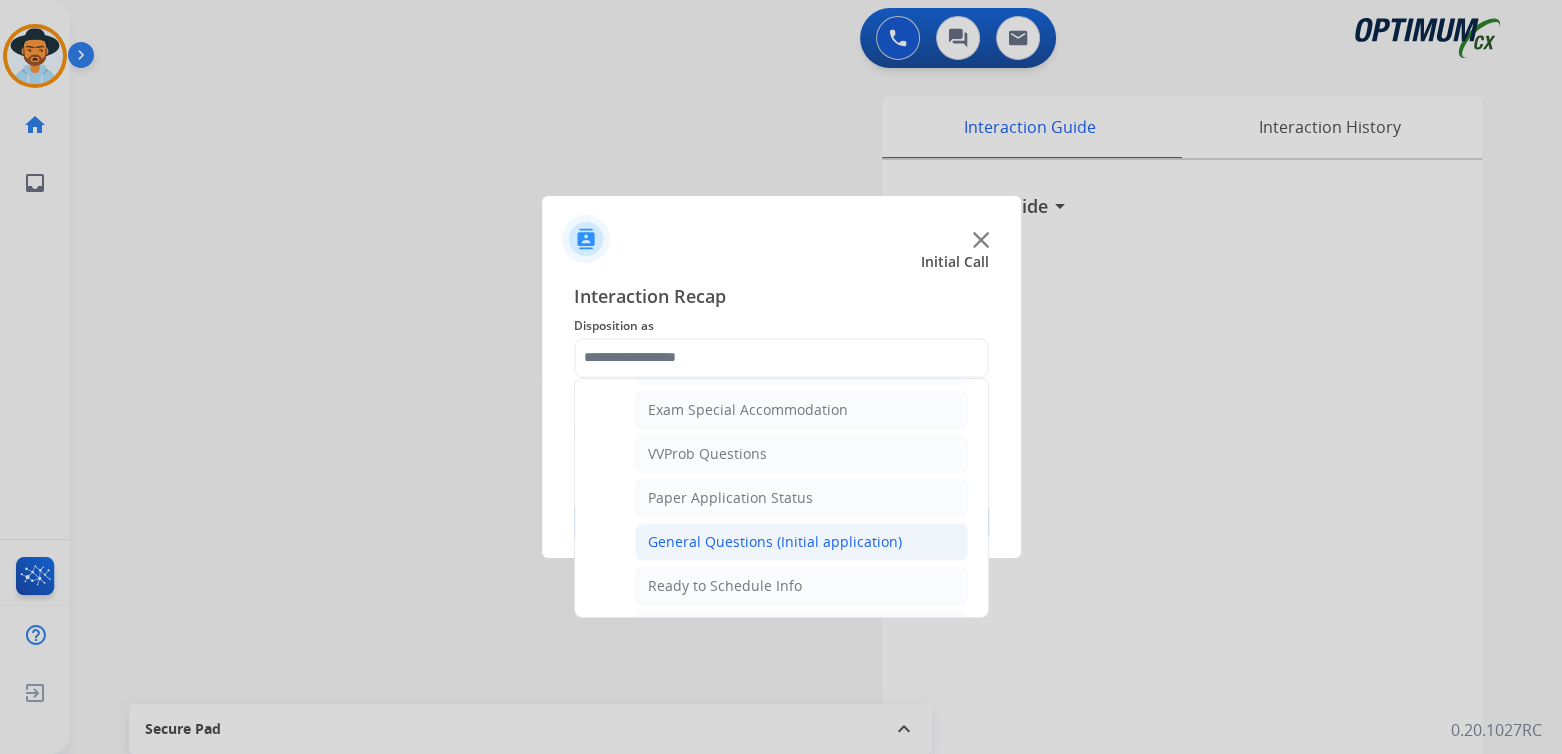 scroll, scrollTop: 1034, scrollLeft: 0, axis: vertical 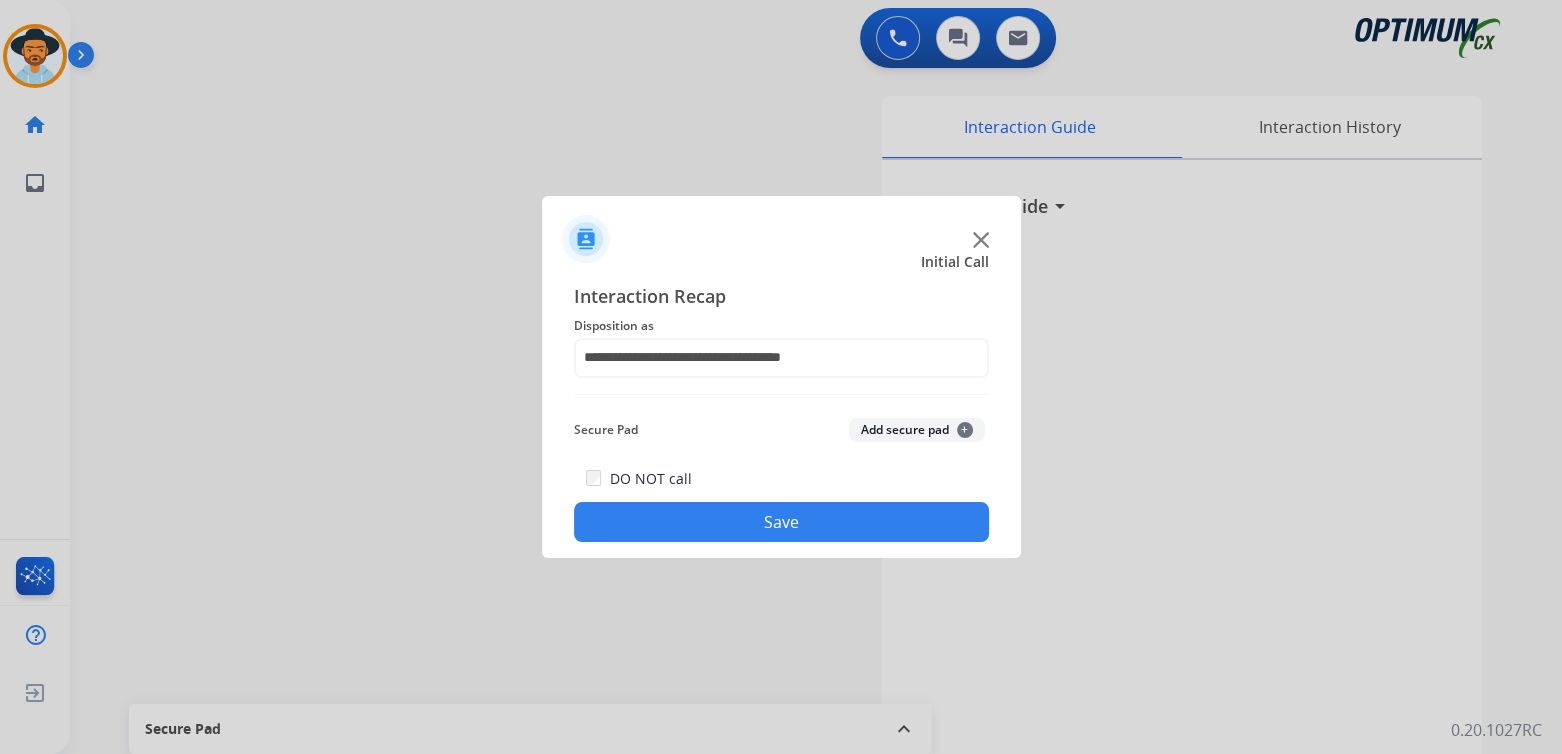 click on "Save" 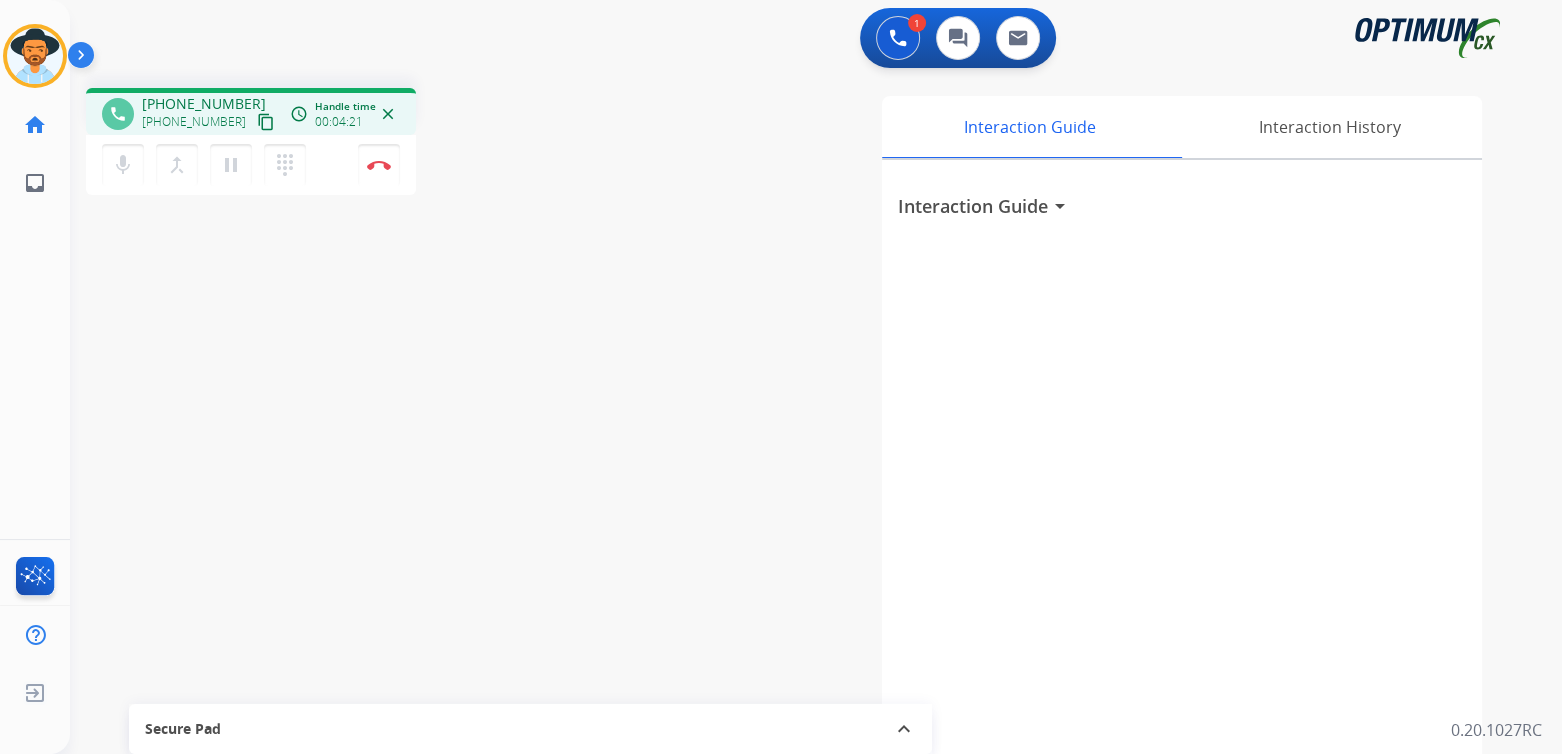 drag, startPoint x: 377, startPoint y: 169, endPoint x: 407, endPoint y: 165, distance: 30.265491 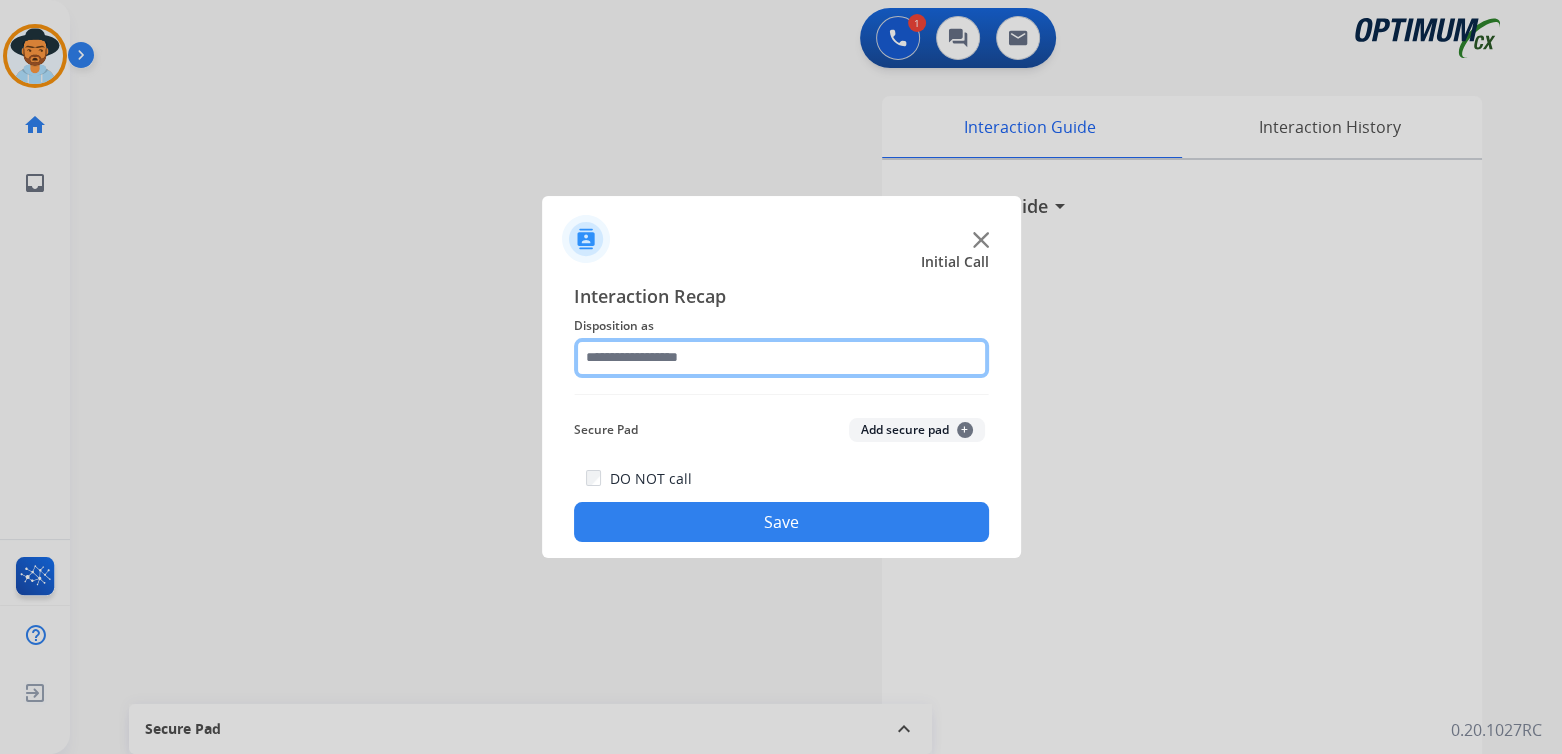 click 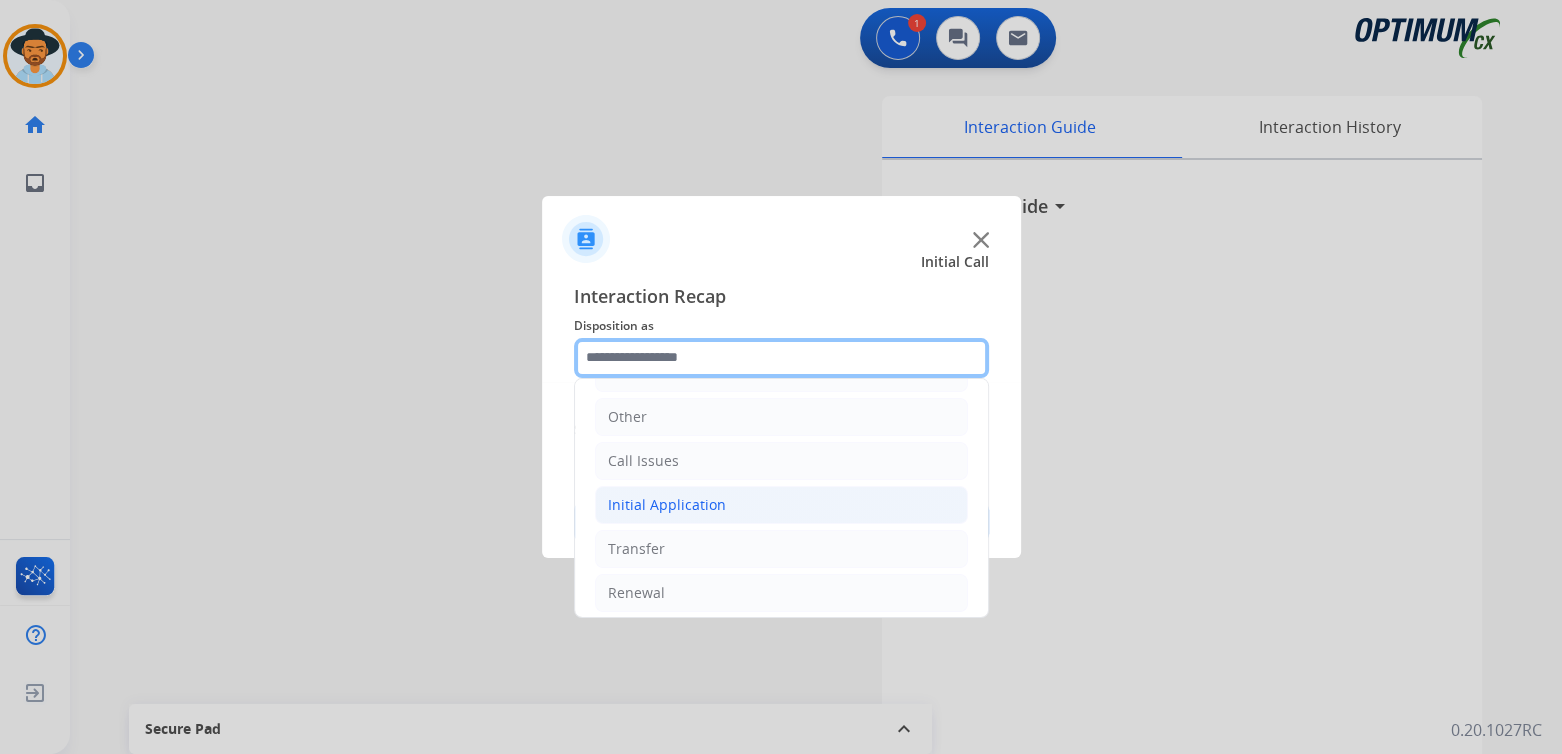 scroll, scrollTop: 132, scrollLeft: 0, axis: vertical 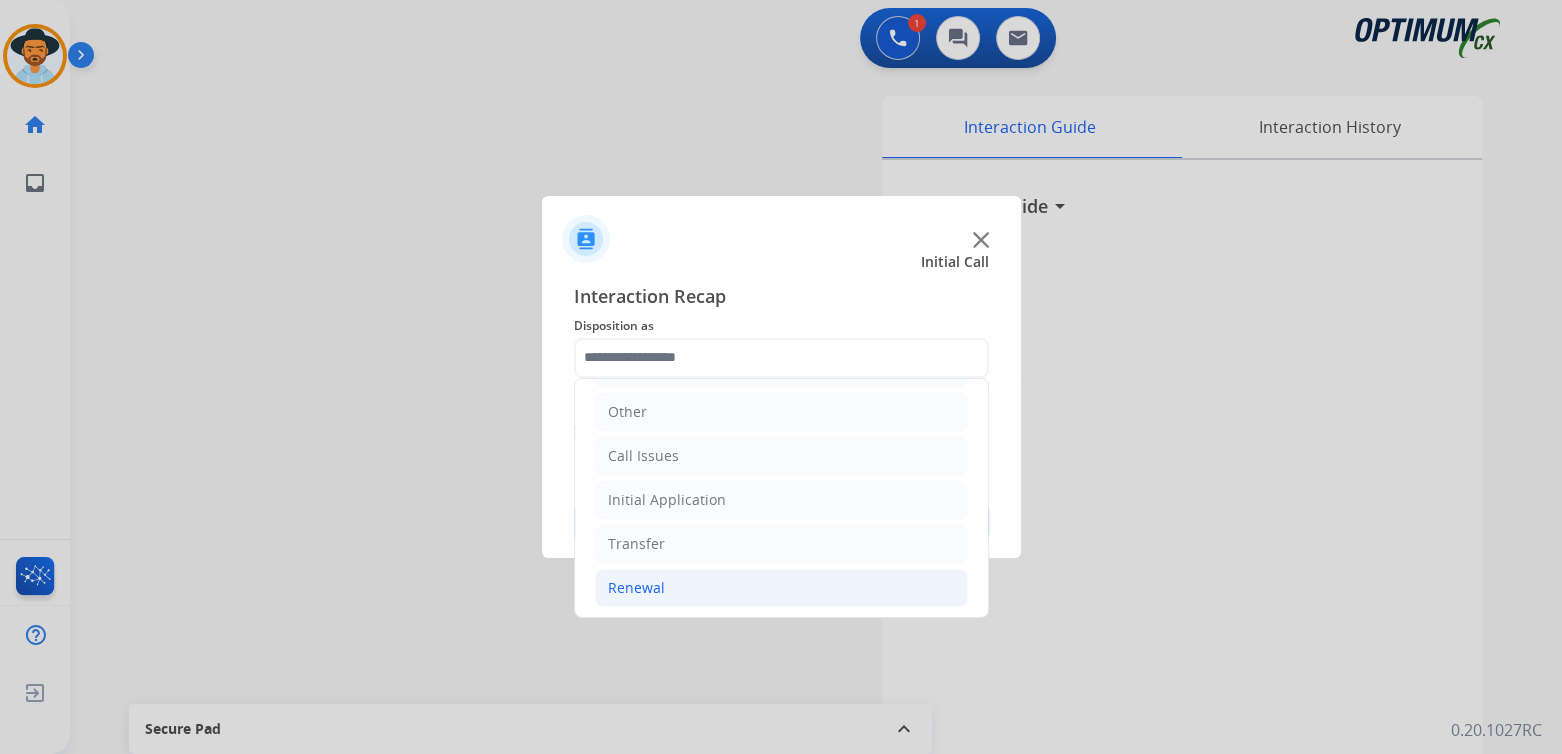 click on "Renewal" 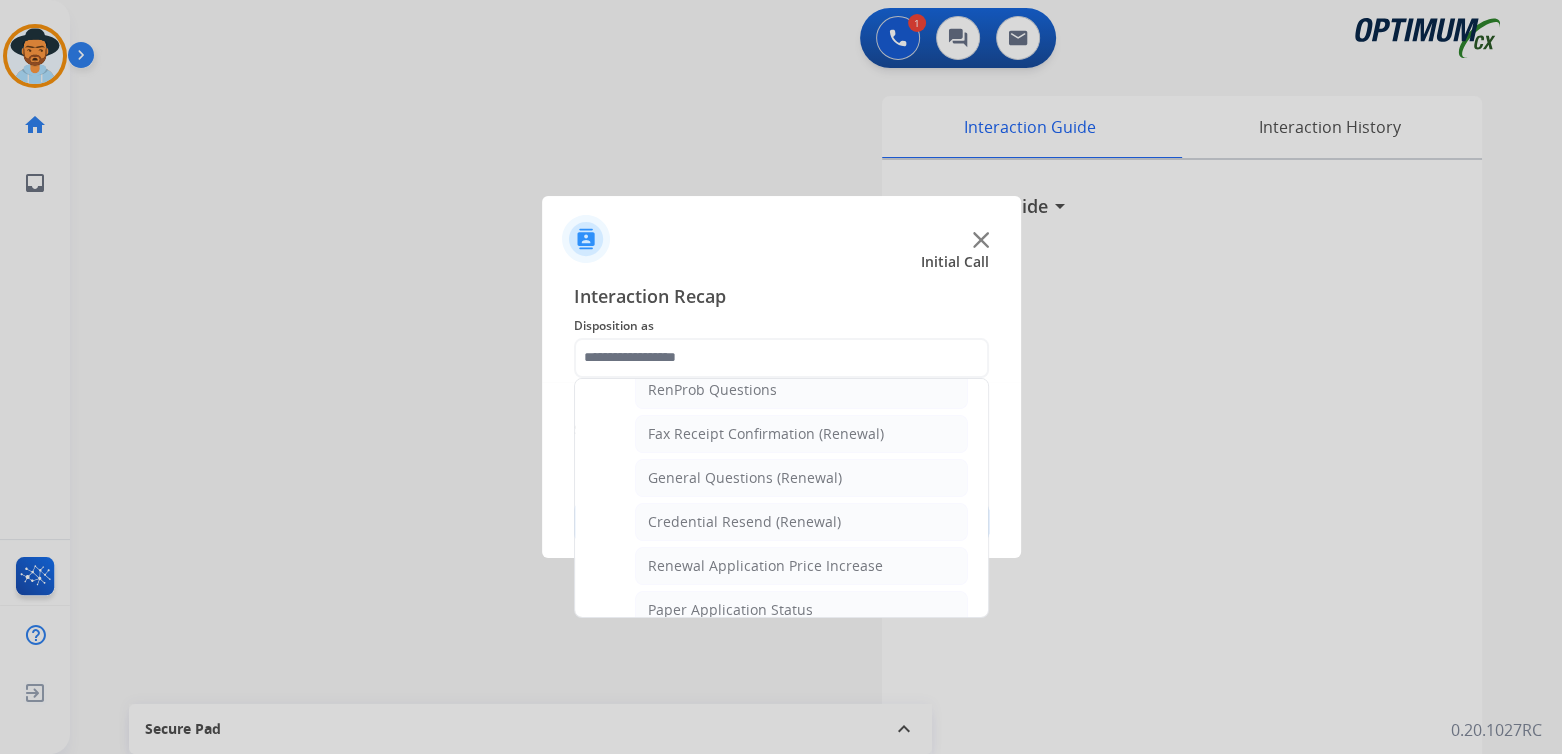 scroll, scrollTop: 527, scrollLeft: 0, axis: vertical 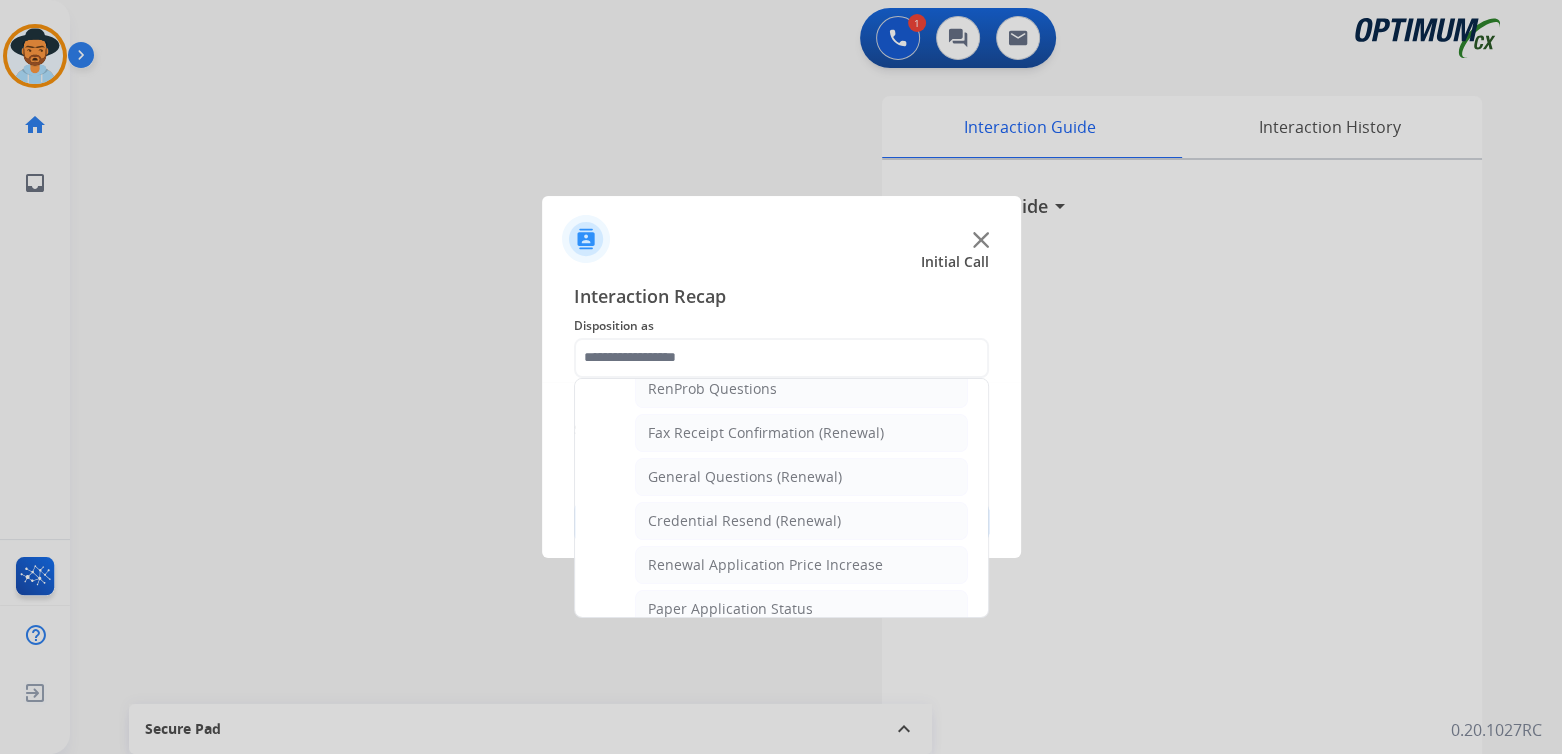 drag, startPoint x: 713, startPoint y: 473, endPoint x: 735, endPoint y: 463, distance: 24.166092 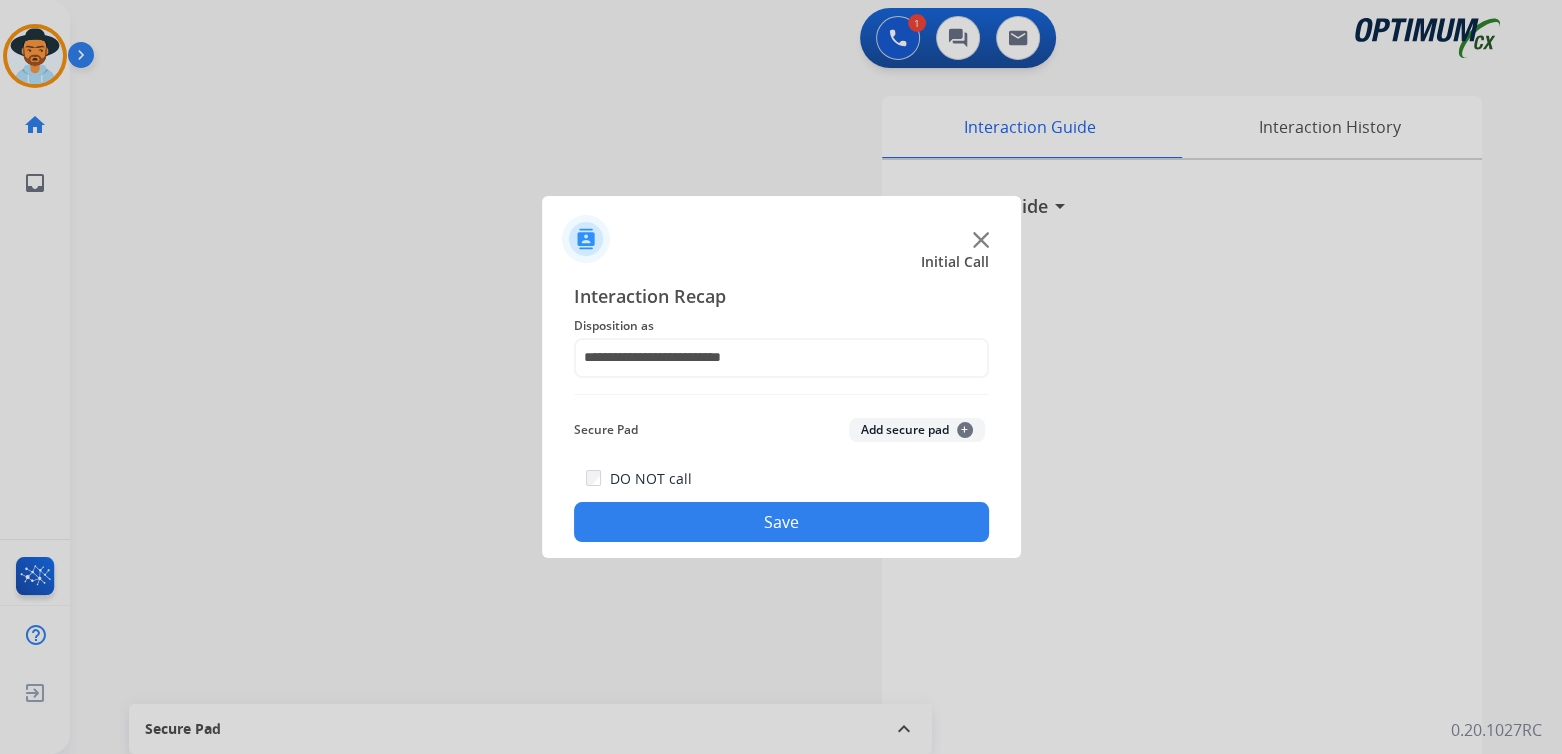 click on "Save" 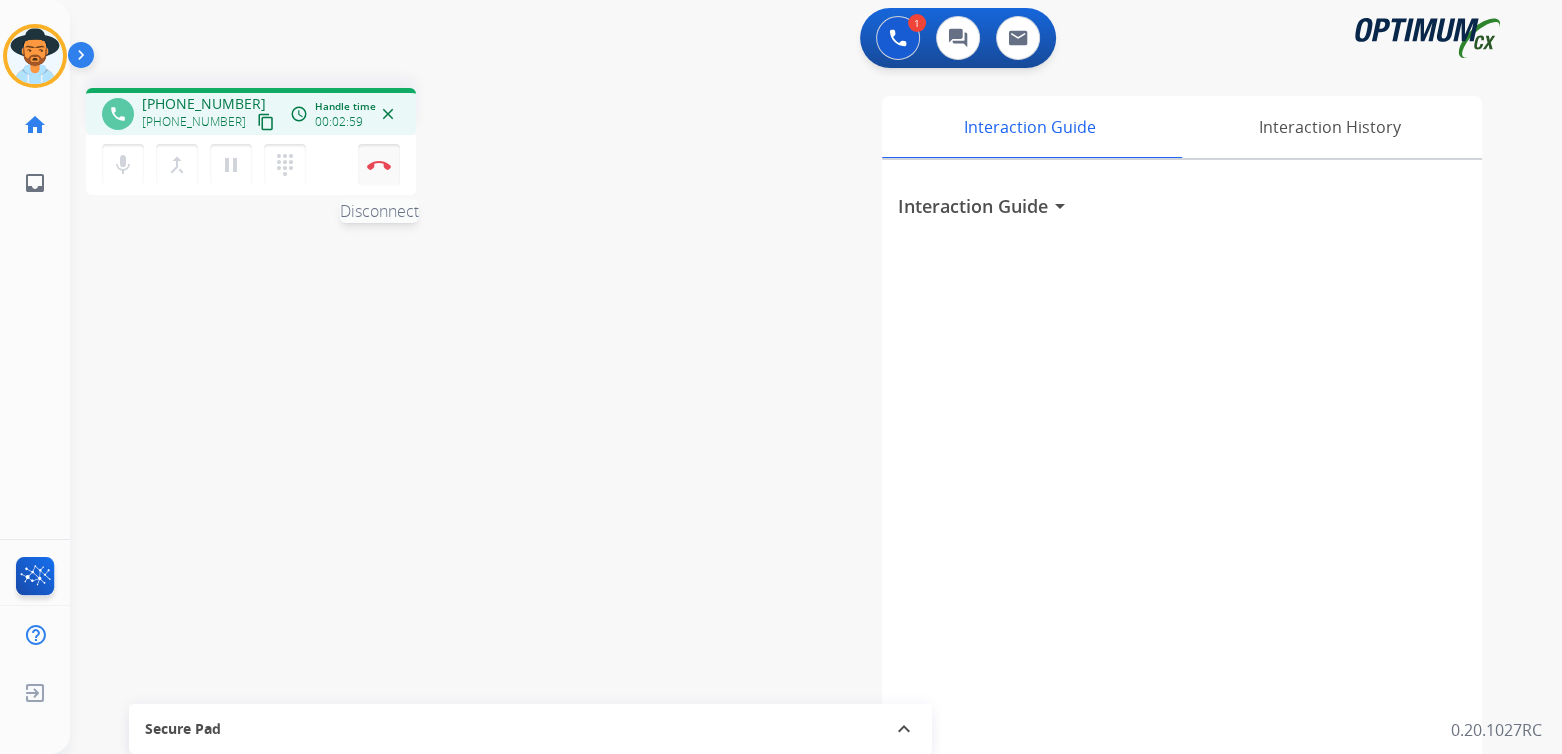 click at bounding box center (379, 165) 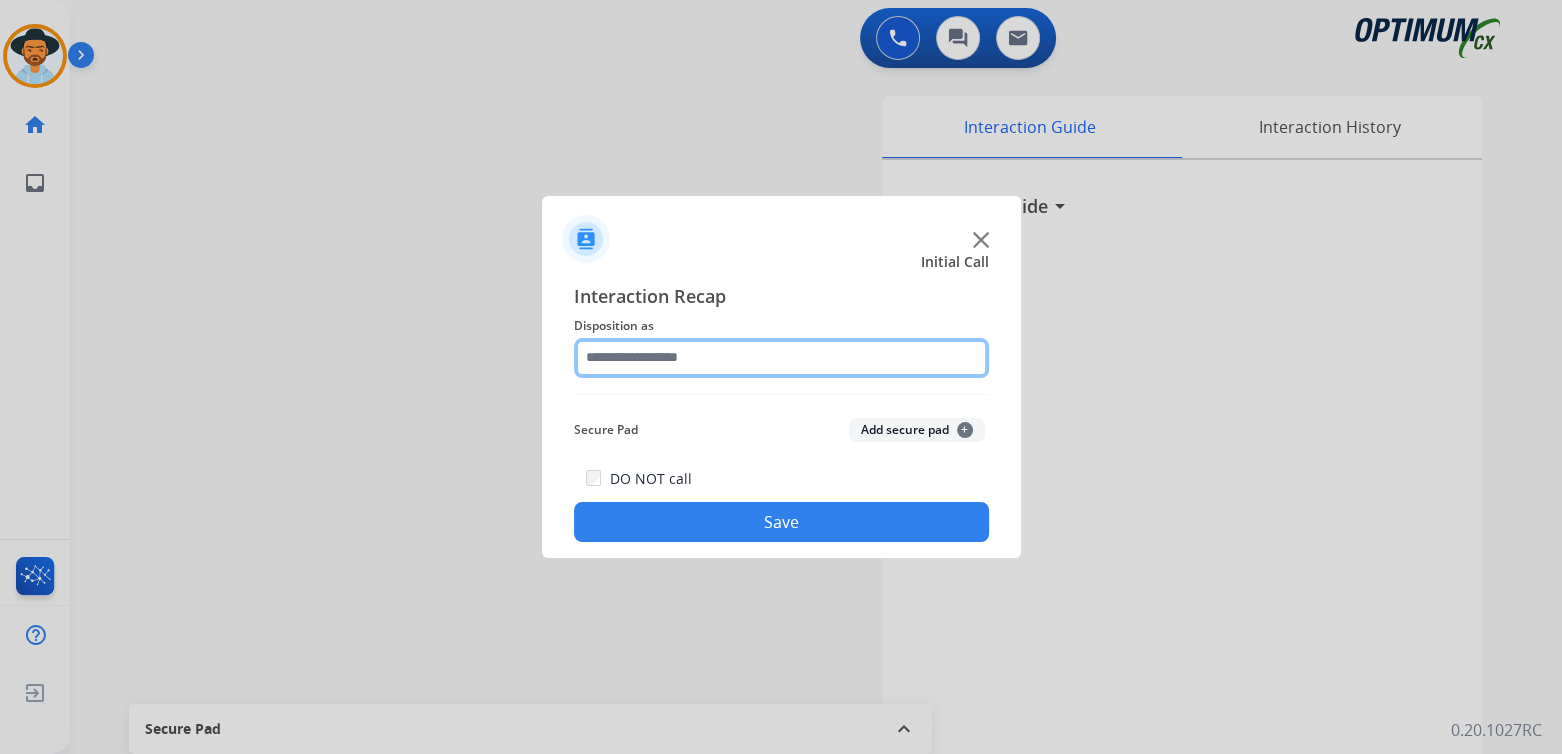 click 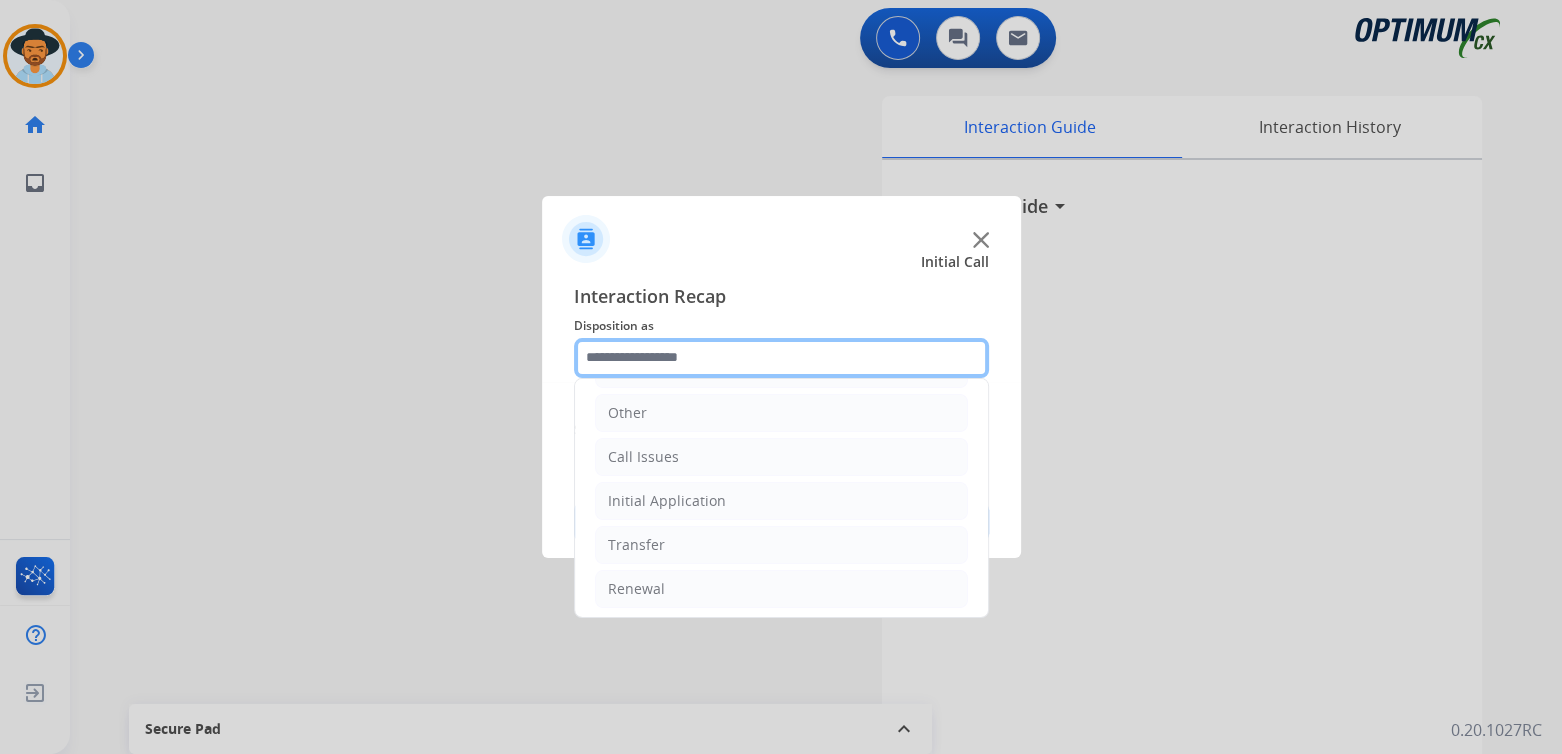 scroll, scrollTop: 132, scrollLeft: 0, axis: vertical 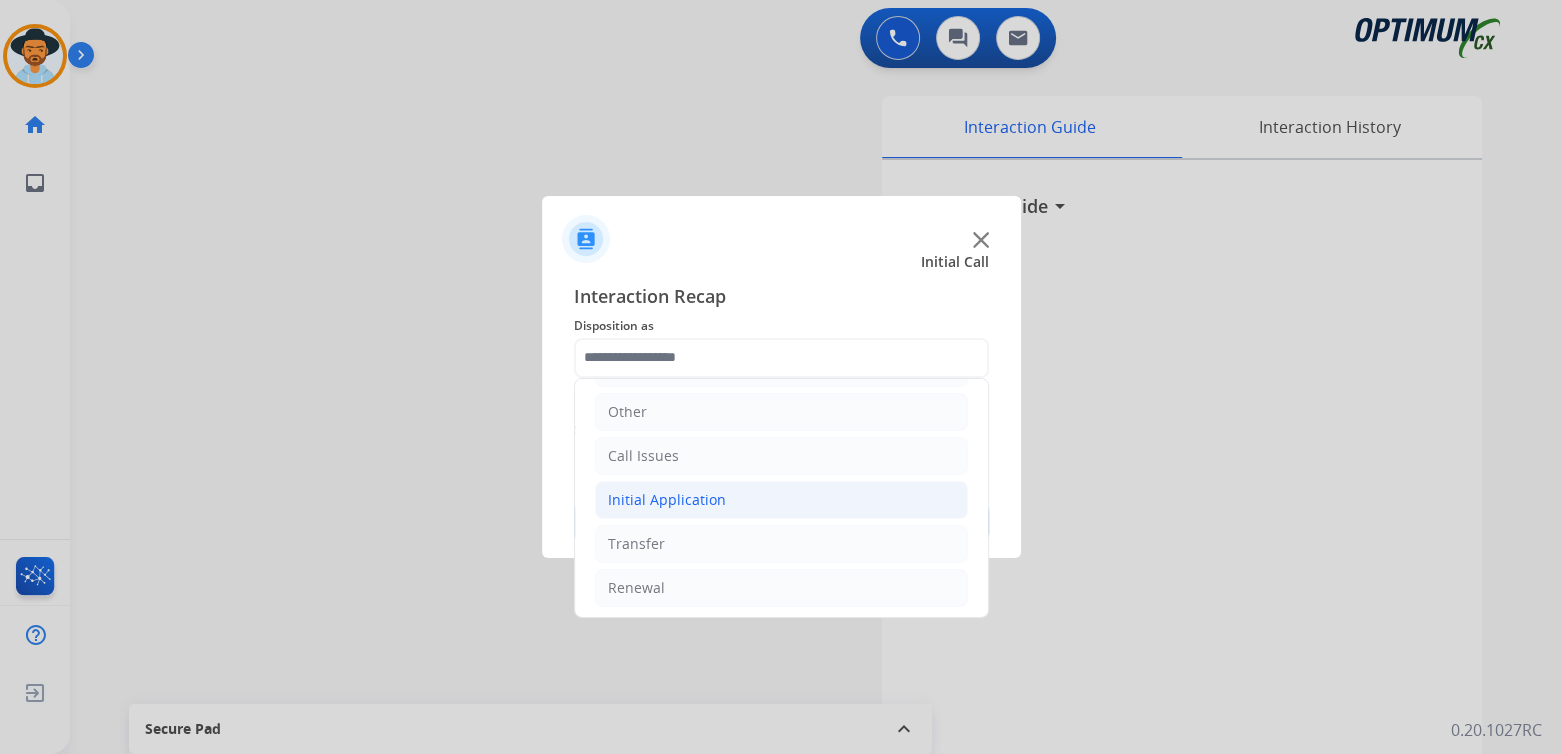 click on "Initial Application" 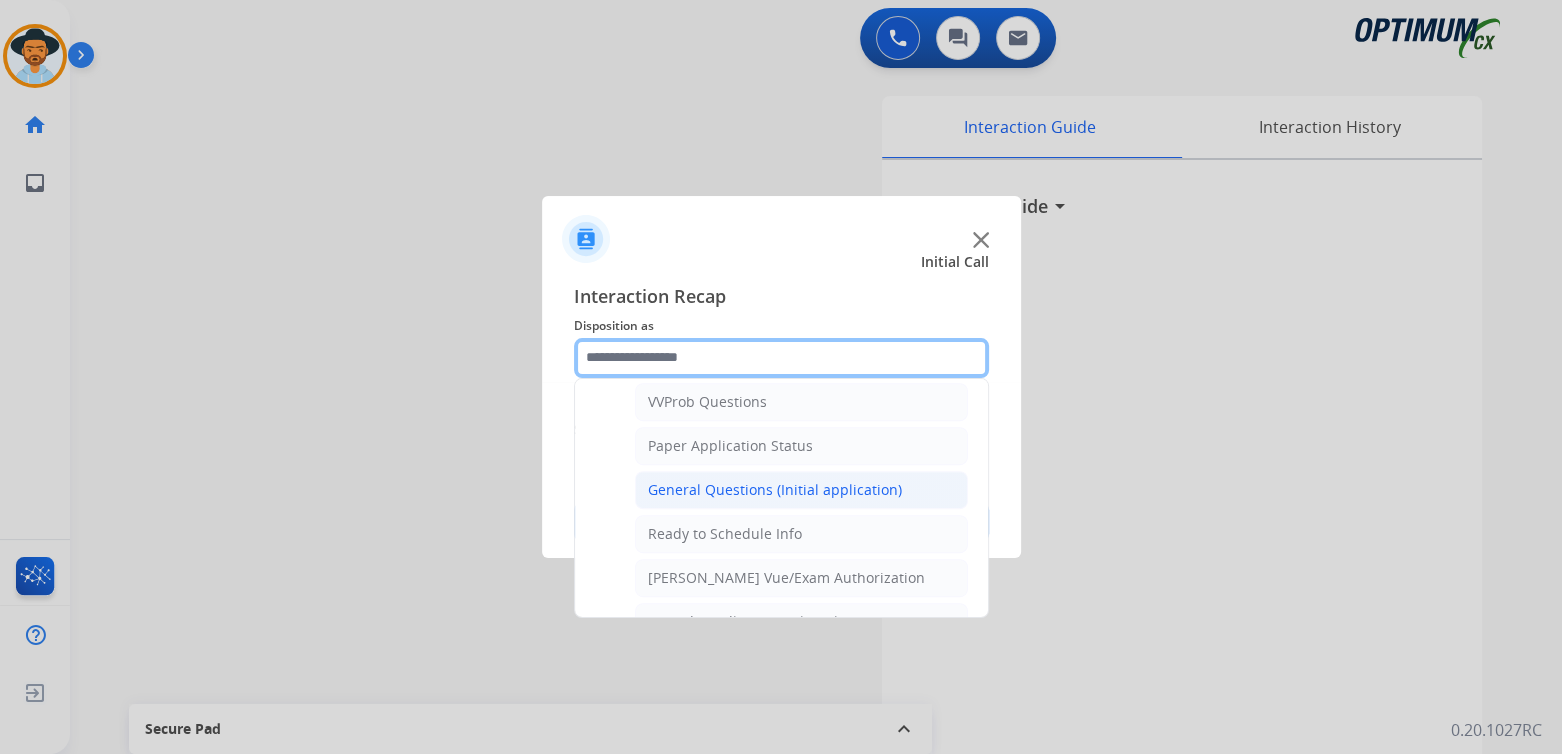 scroll, scrollTop: 1094, scrollLeft: 0, axis: vertical 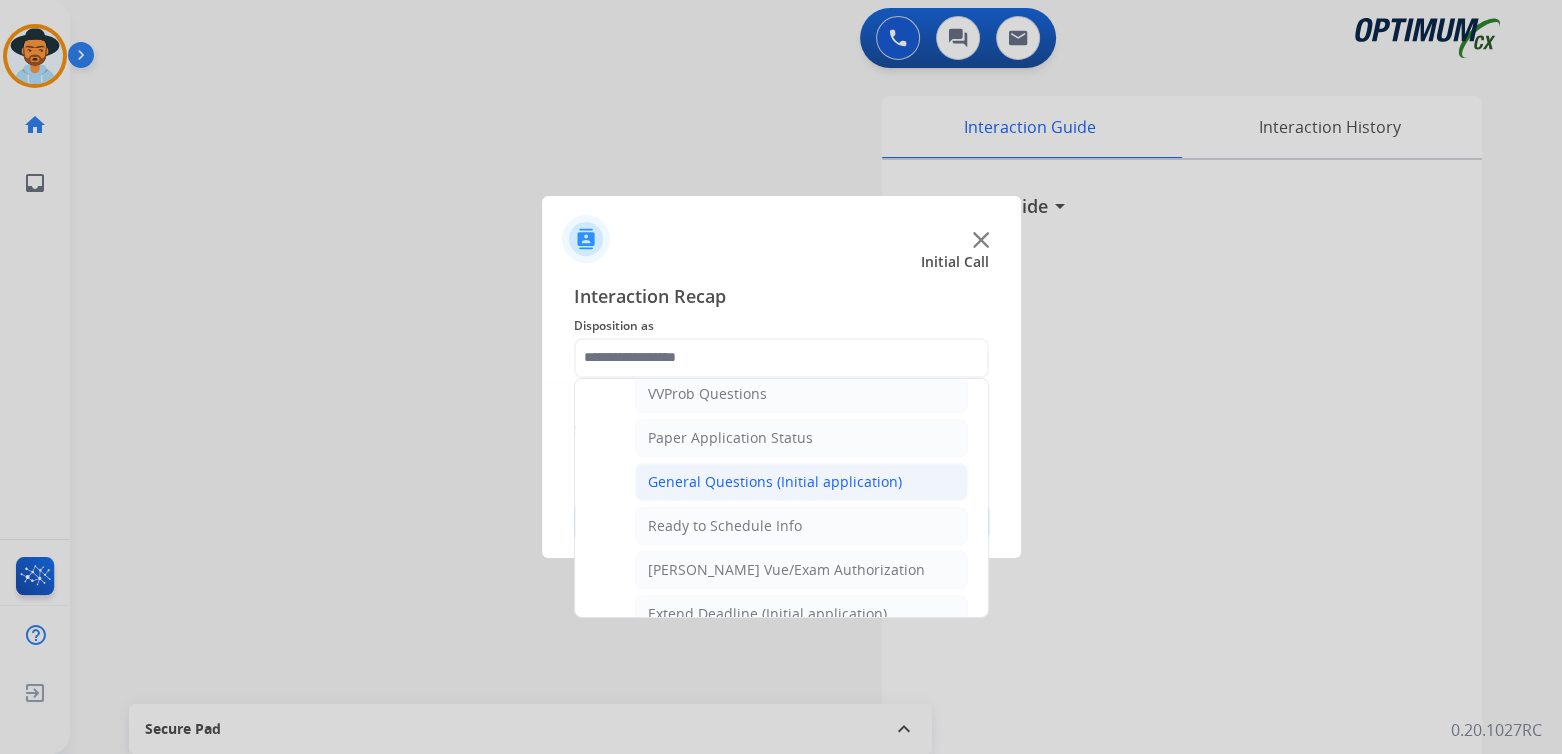 click on "General Questions (Initial application)" 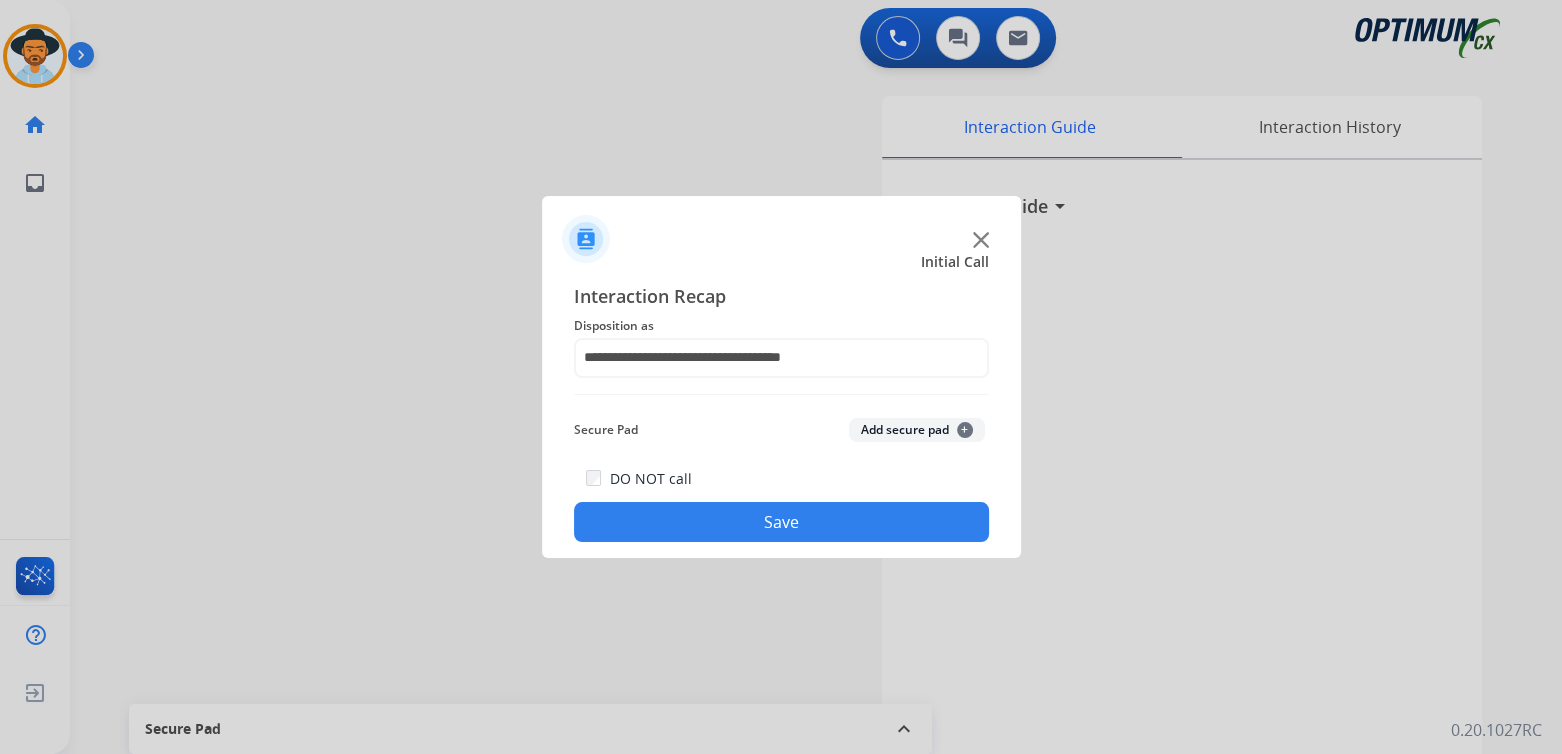 click on "Save" 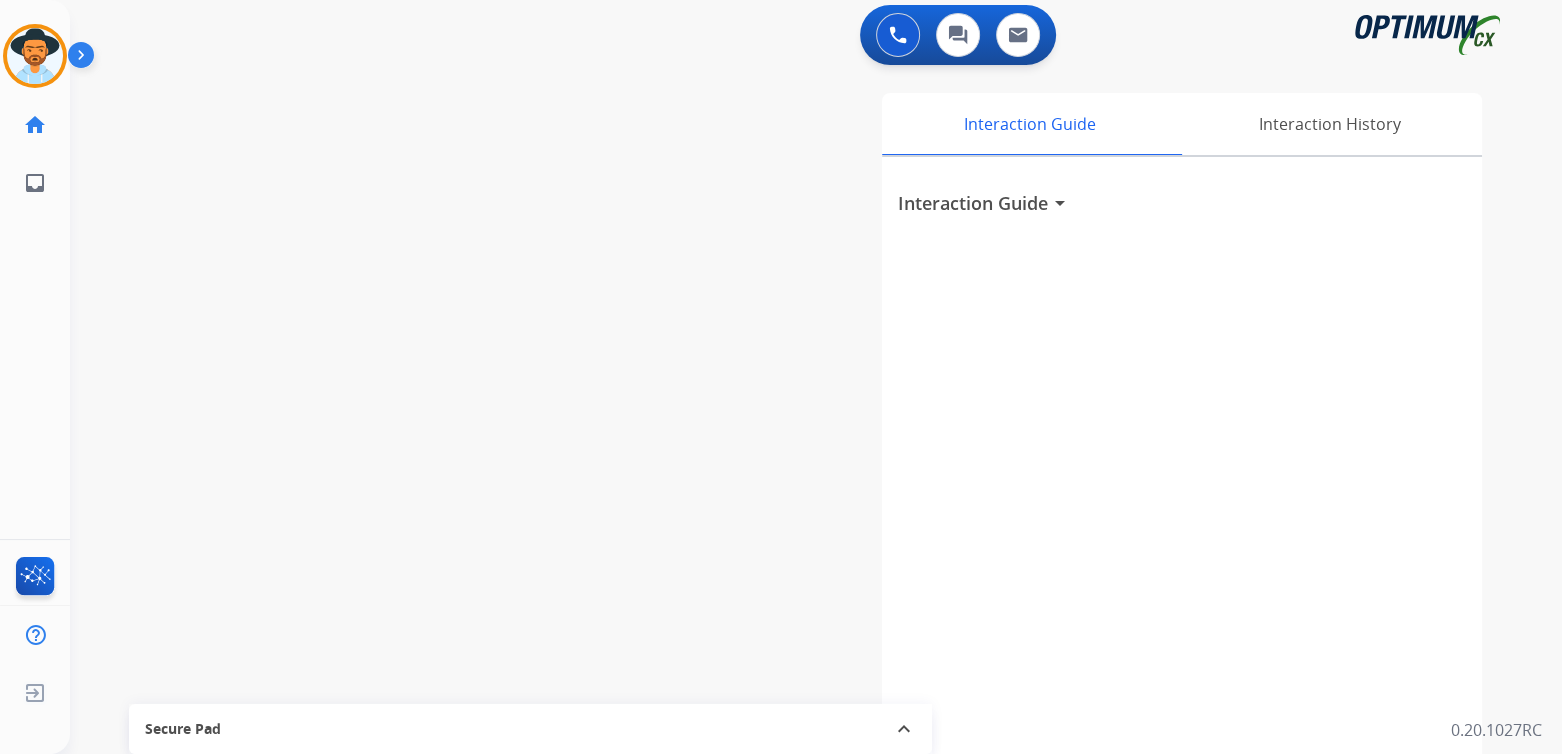 scroll, scrollTop: 4, scrollLeft: 0, axis: vertical 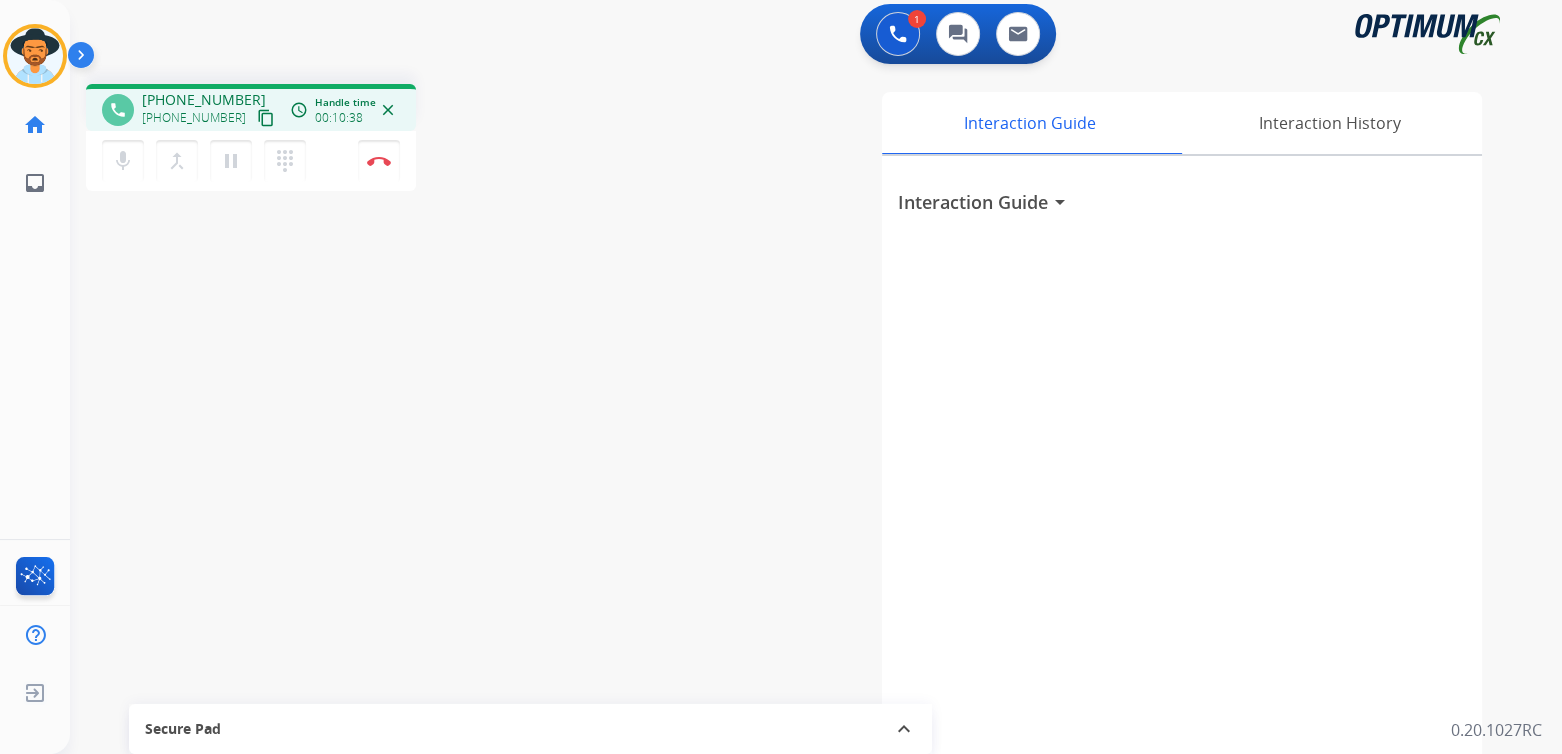 drag, startPoint x: 382, startPoint y: 165, endPoint x: 491, endPoint y: 167, distance: 109.01835 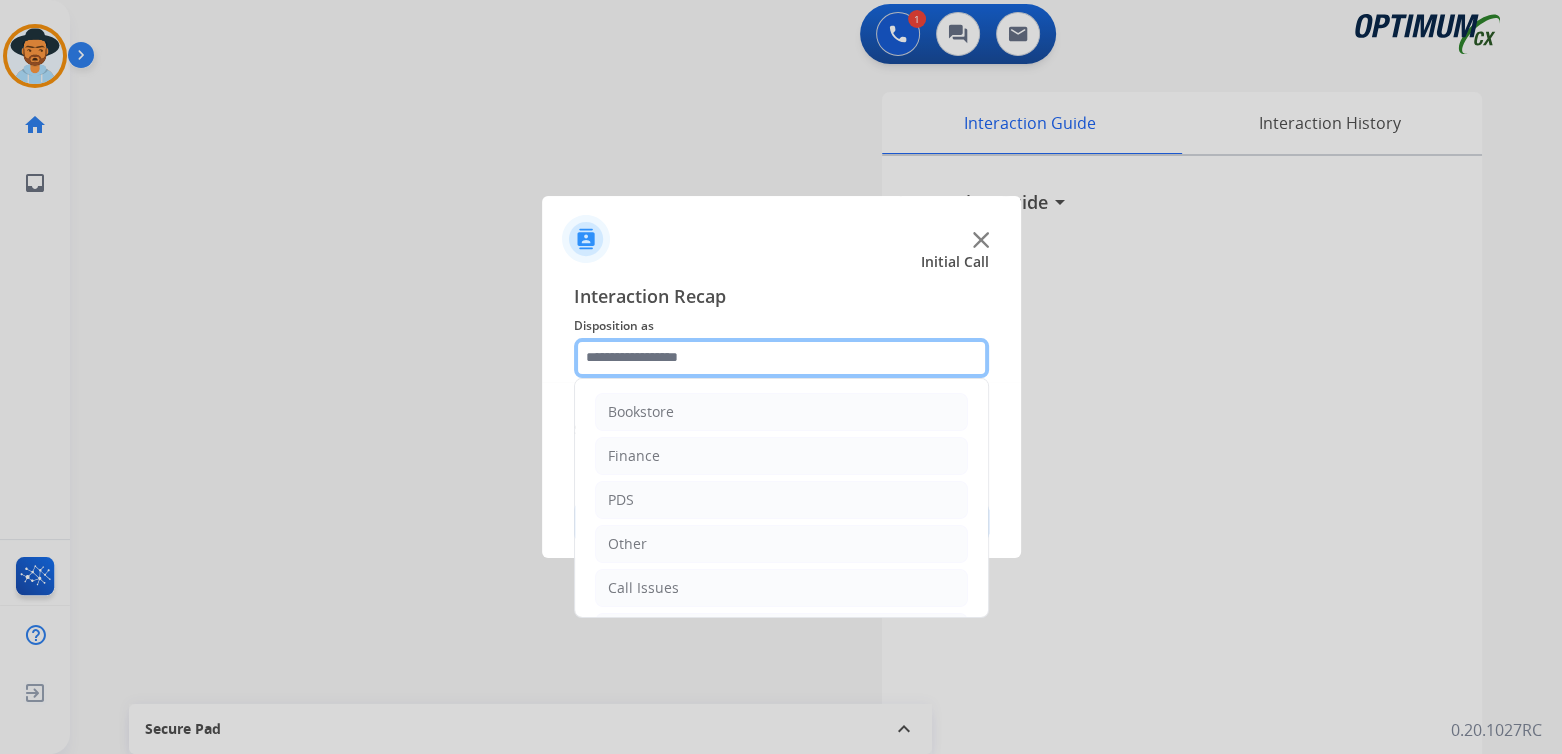 click 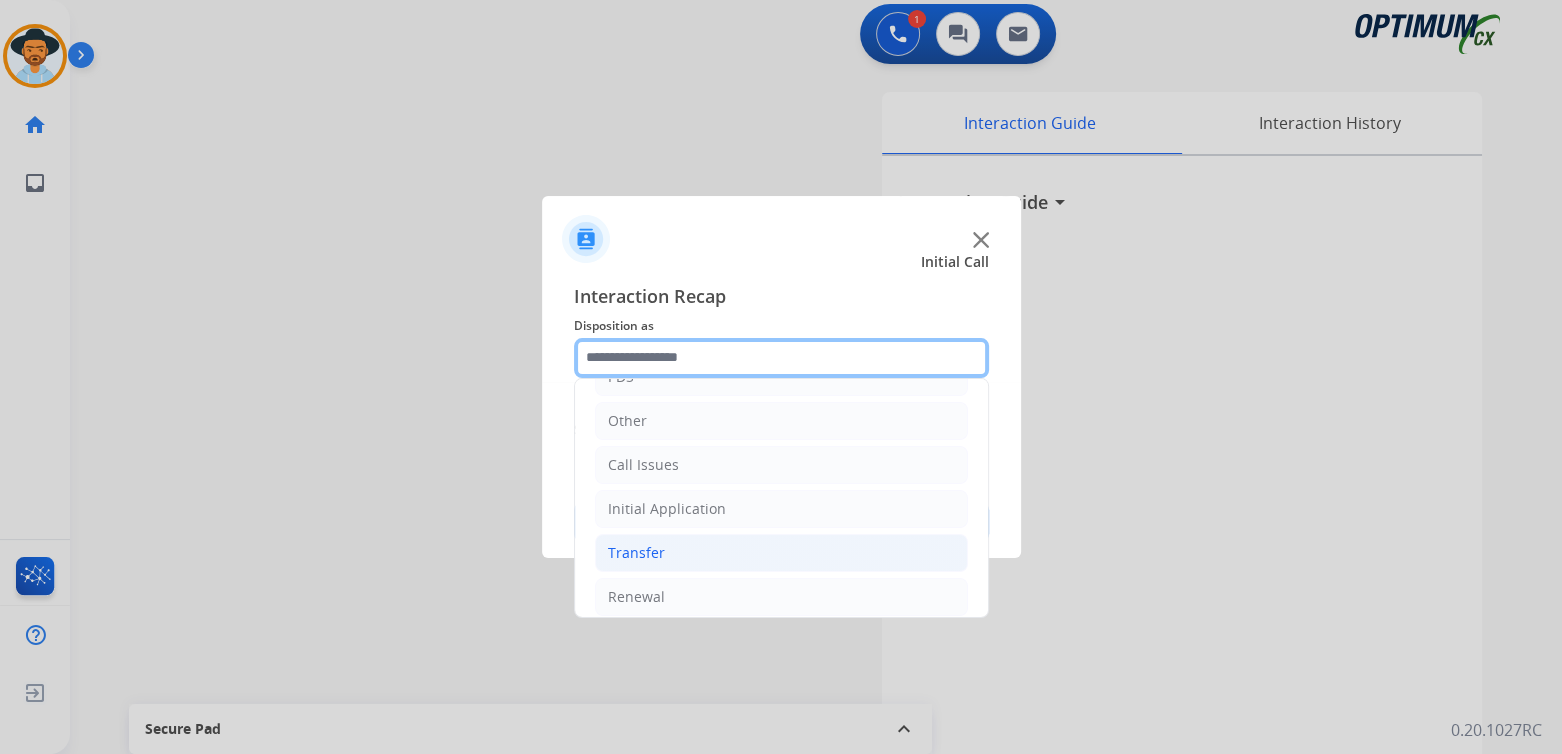 scroll, scrollTop: 125, scrollLeft: 0, axis: vertical 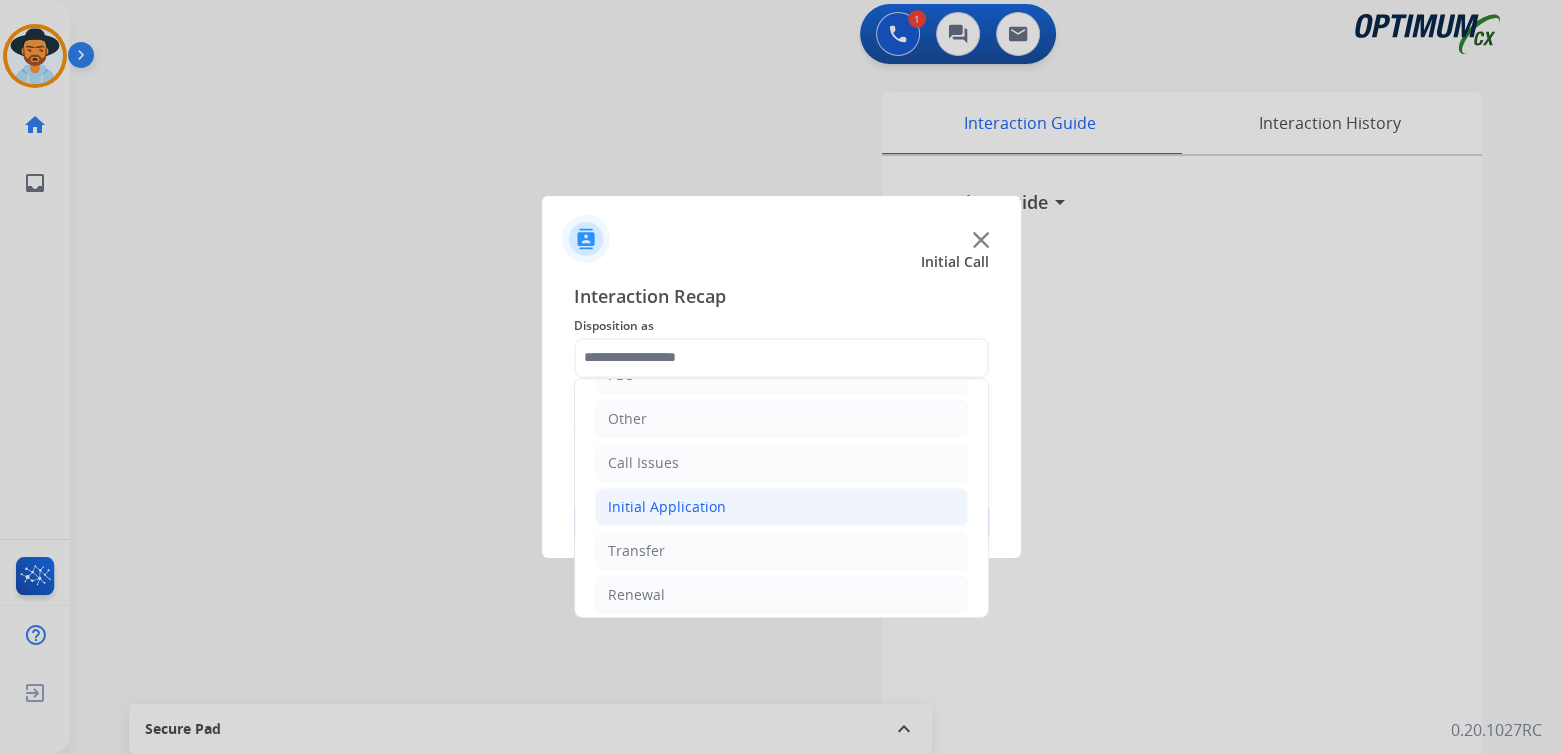 click on "Initial Application" 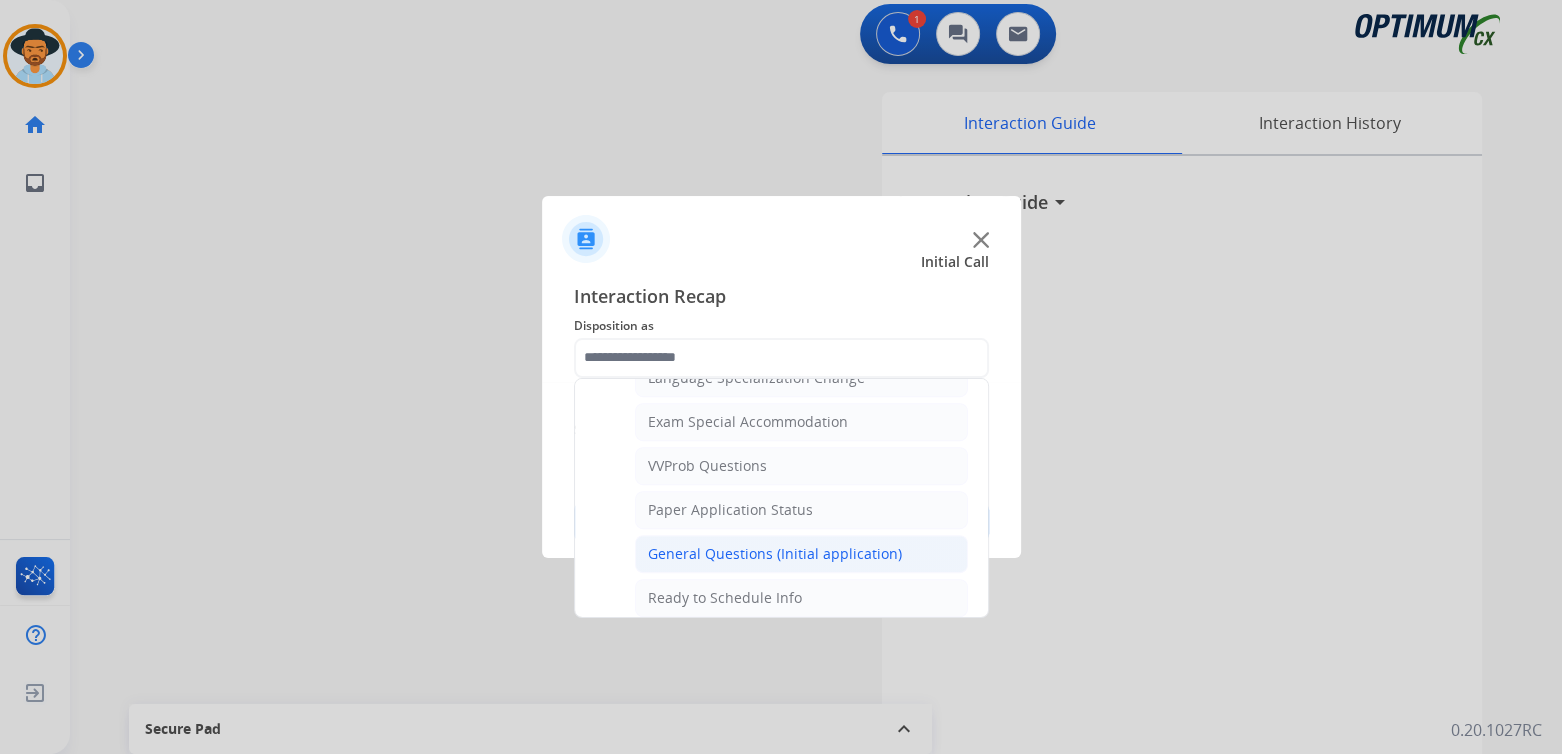 scroll, scrollTop: 1023, scrollLeft: 0, axis: vertical 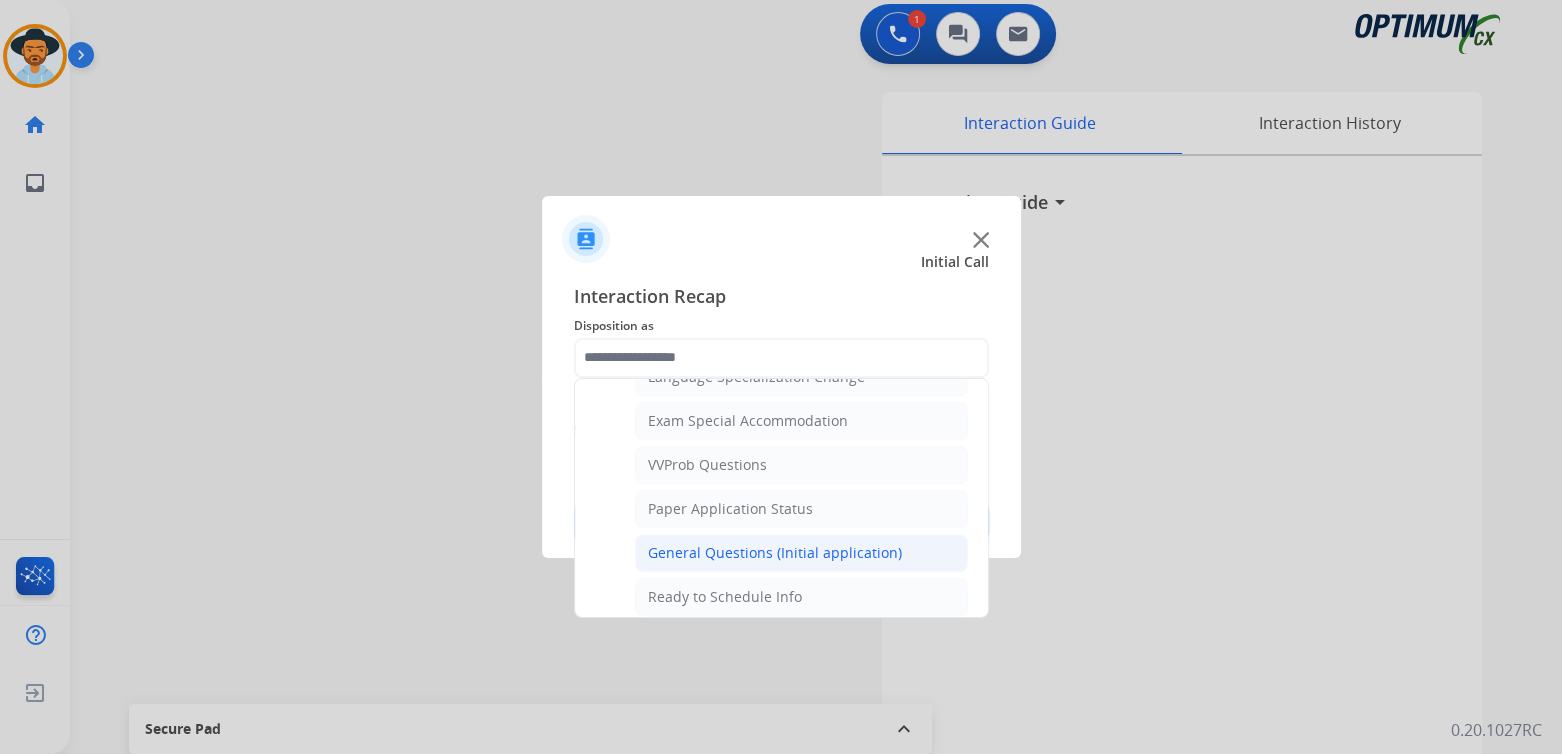 click on "General Questions (Initial application)" 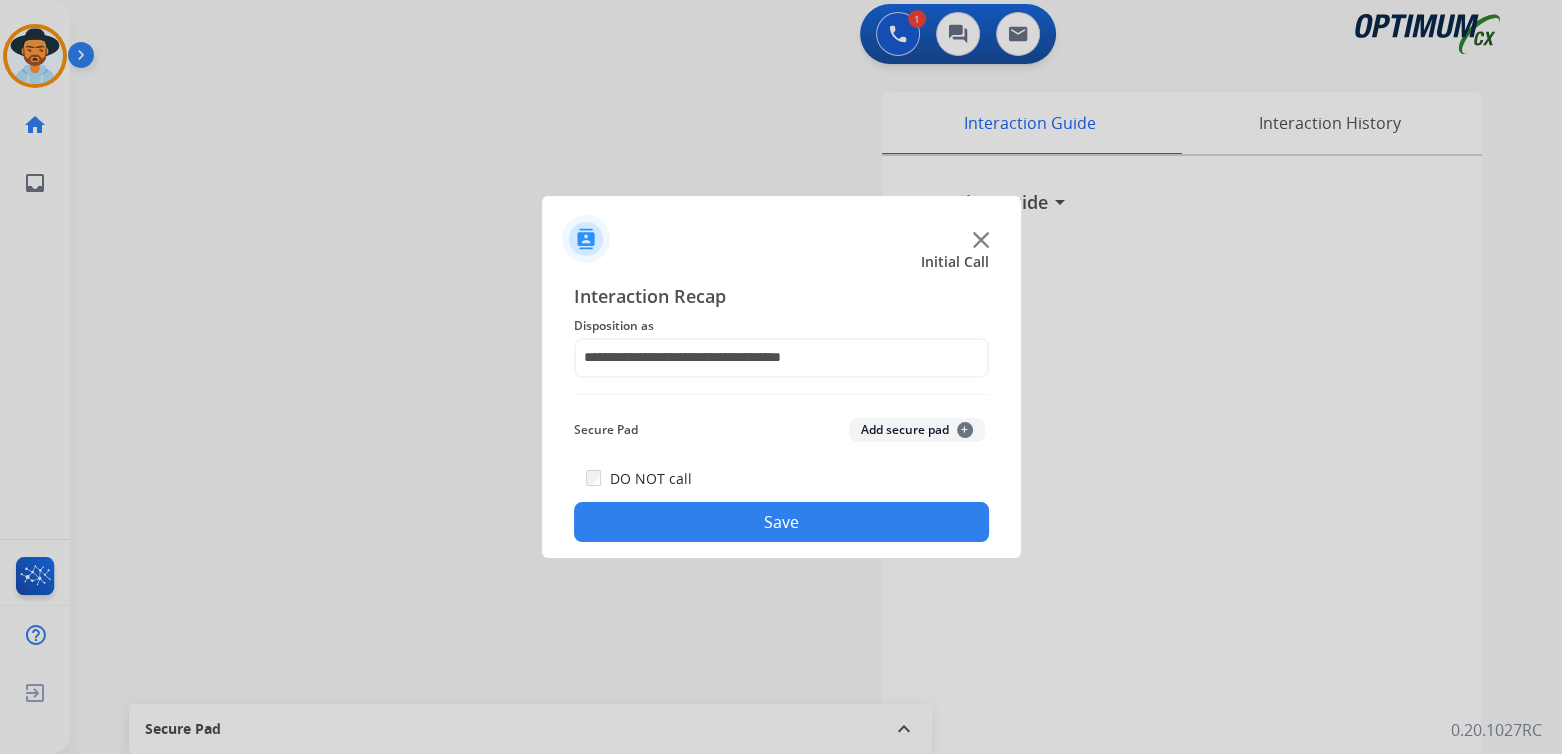 click on "DO NOT call  Save" 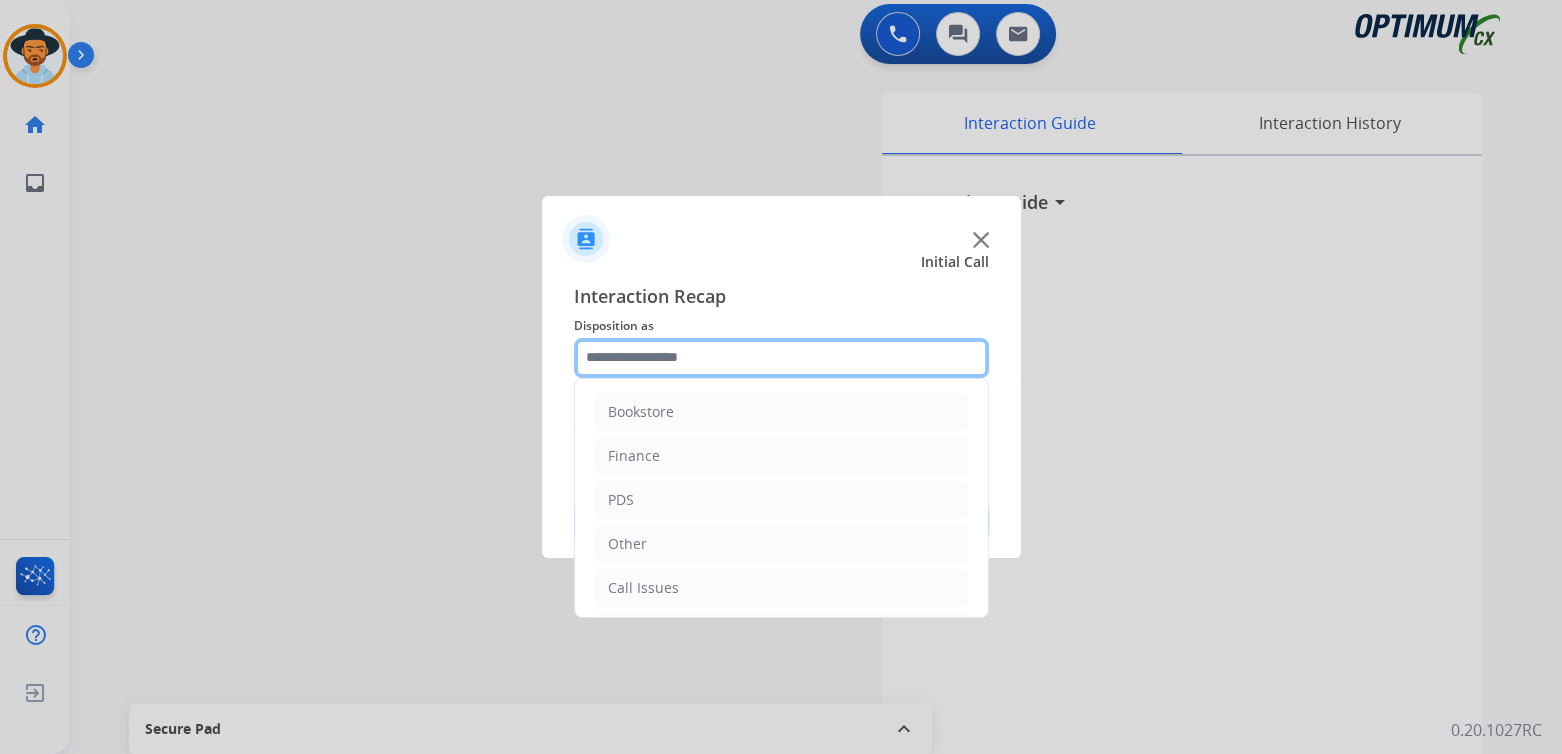 click 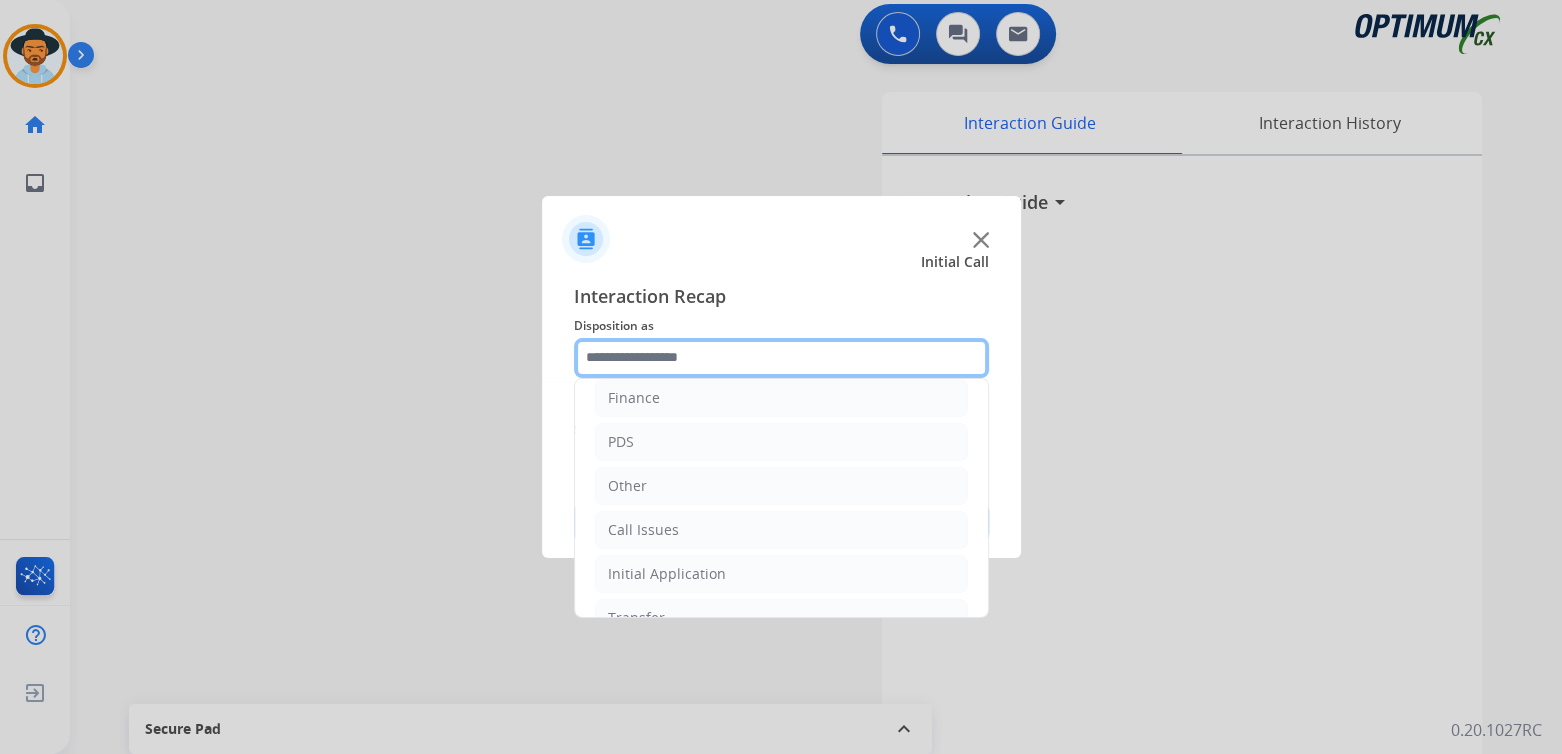 scroll, scrollTop: 132, scrollLeft: 0, axis: vertical 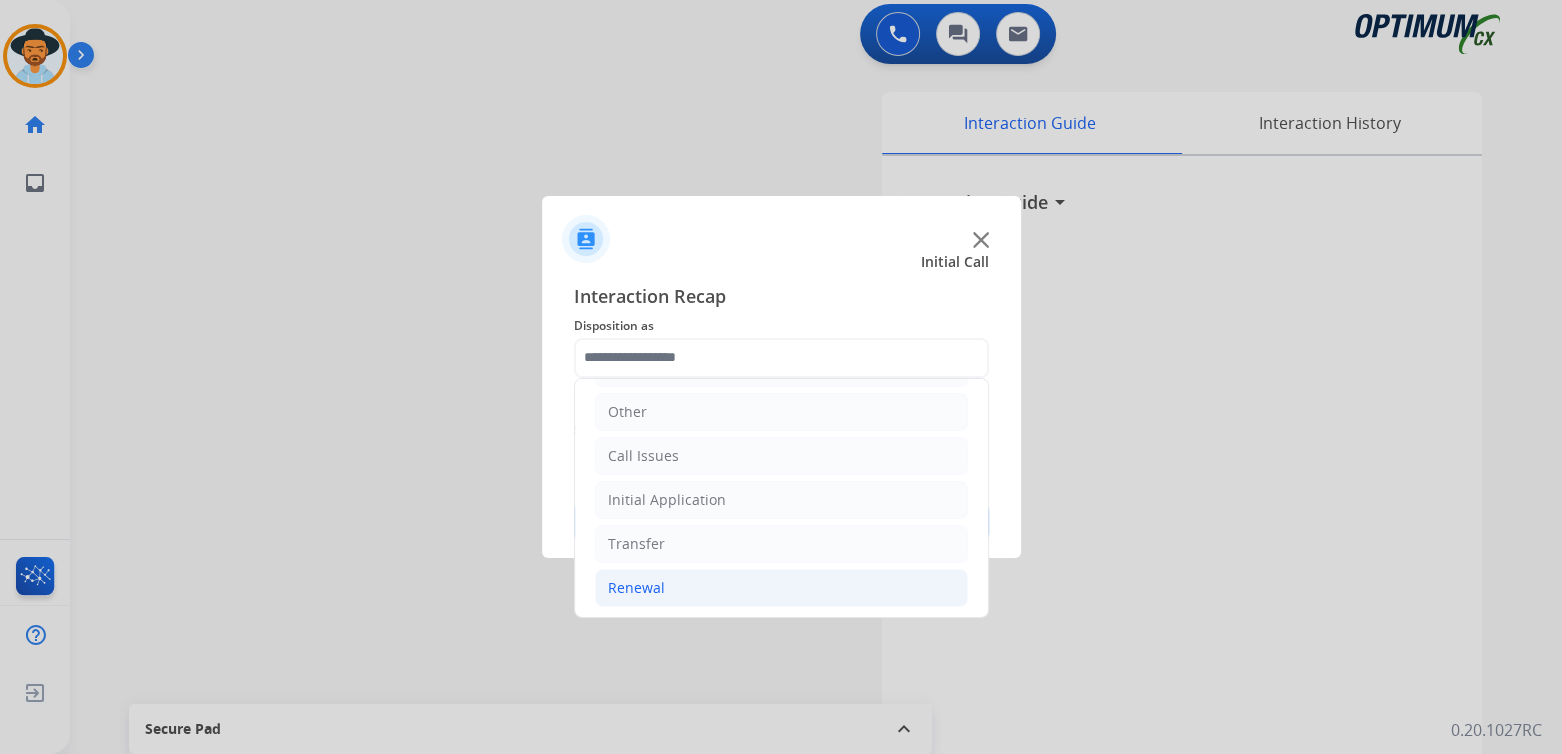 click on "Renewal" 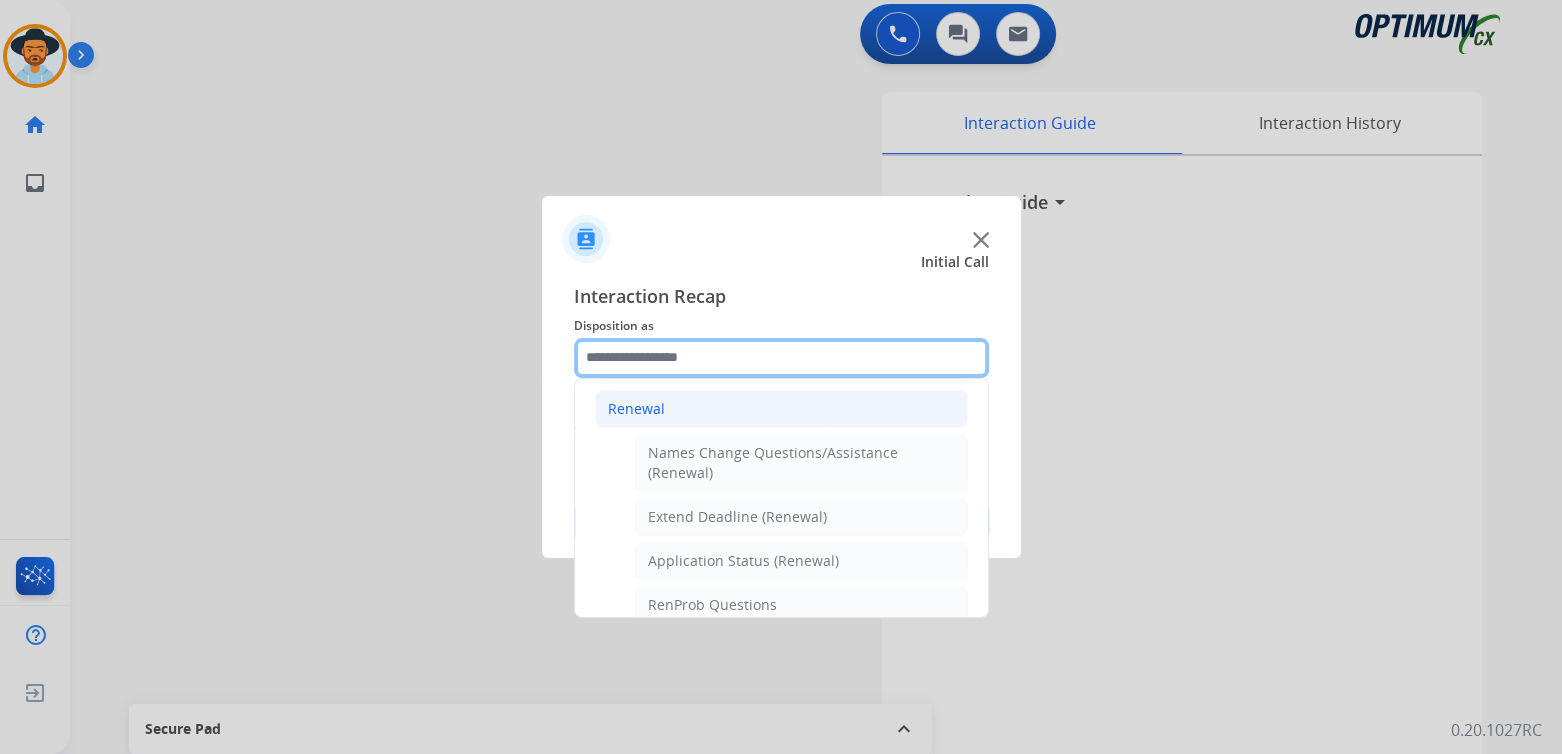 scroll, scrollTop: 314, scrollLeft: 0, axis: vertical 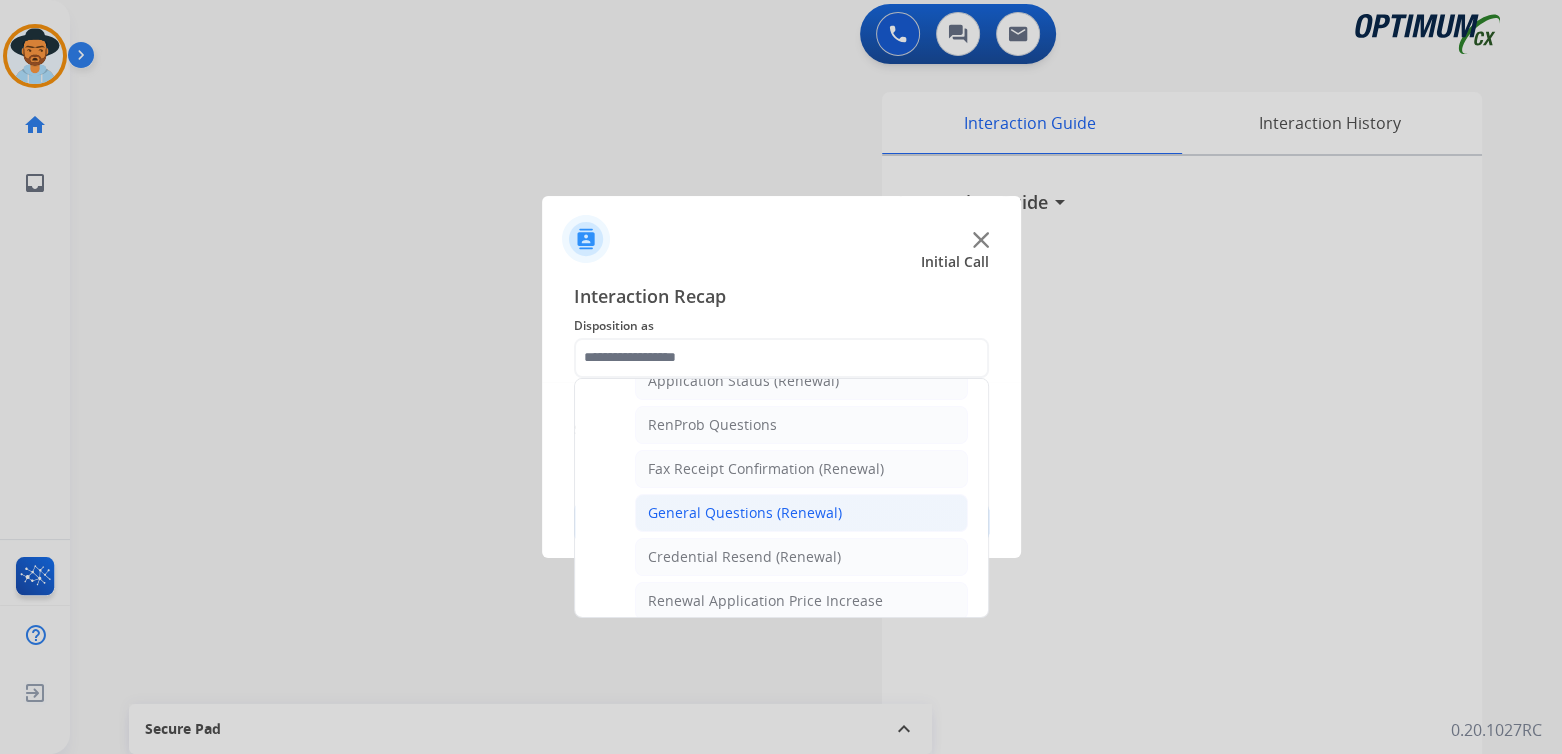 click on "General Questions (Renewal)" 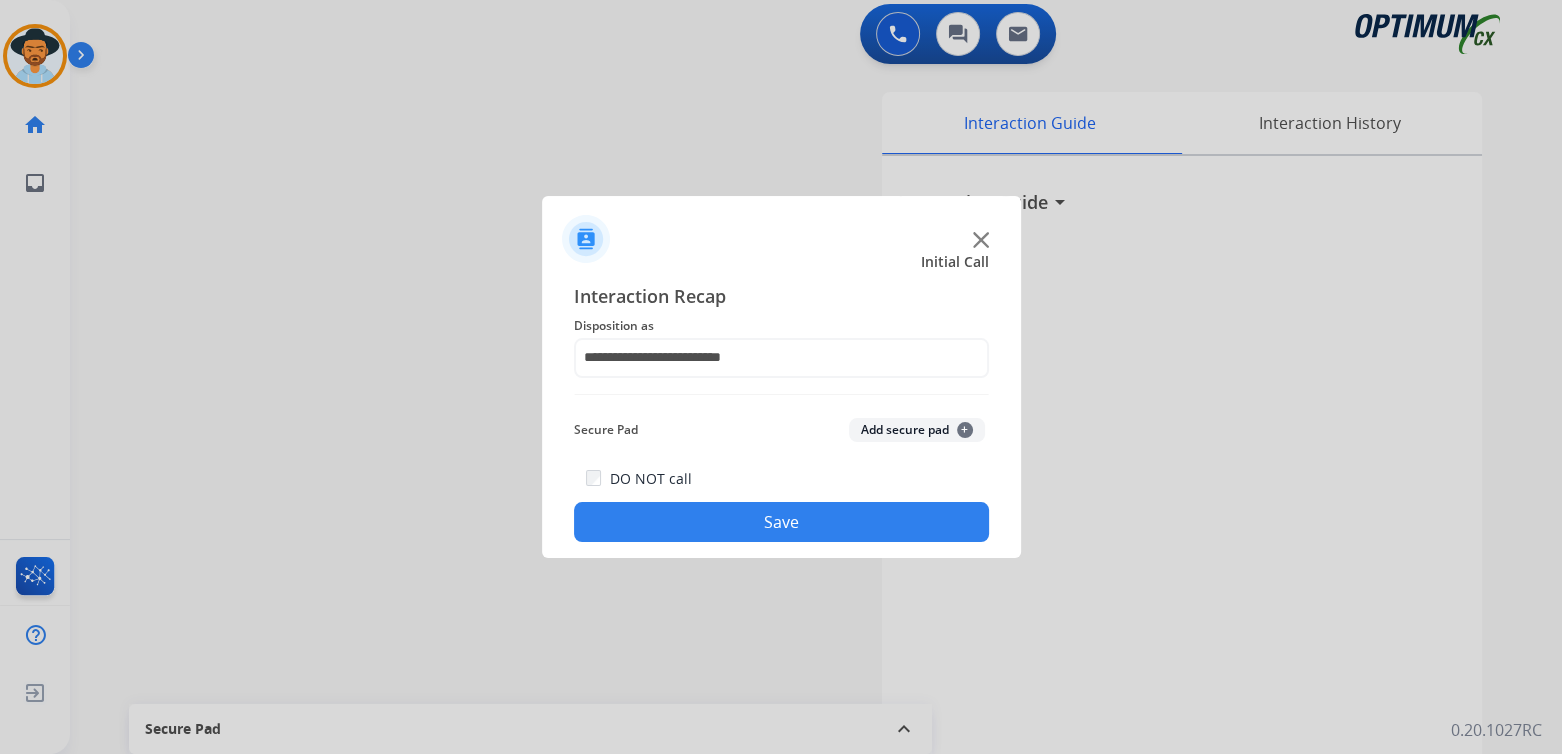 click on "Save" 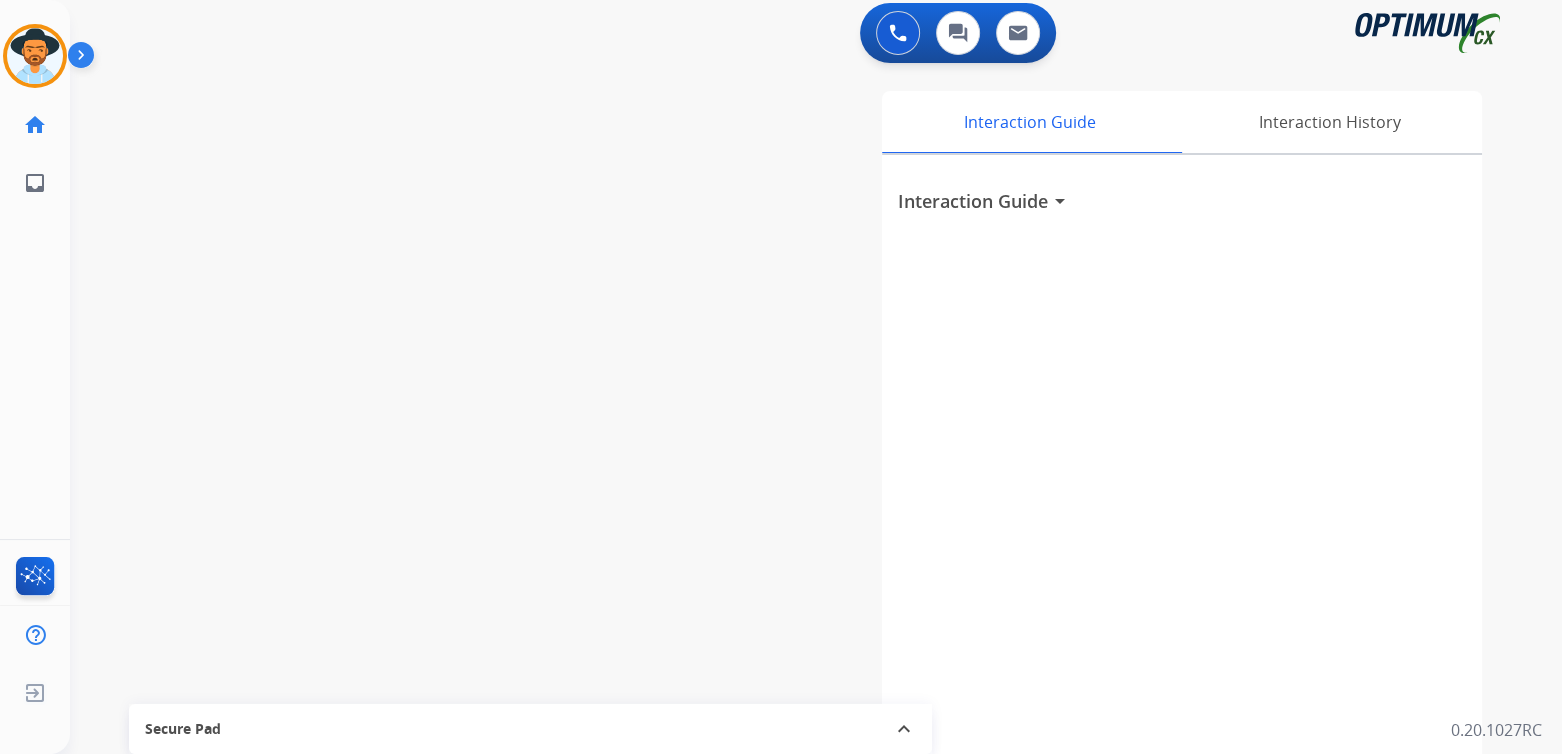 scroll, scrollTop: 7, scrollLeft: 0, axis: vertical 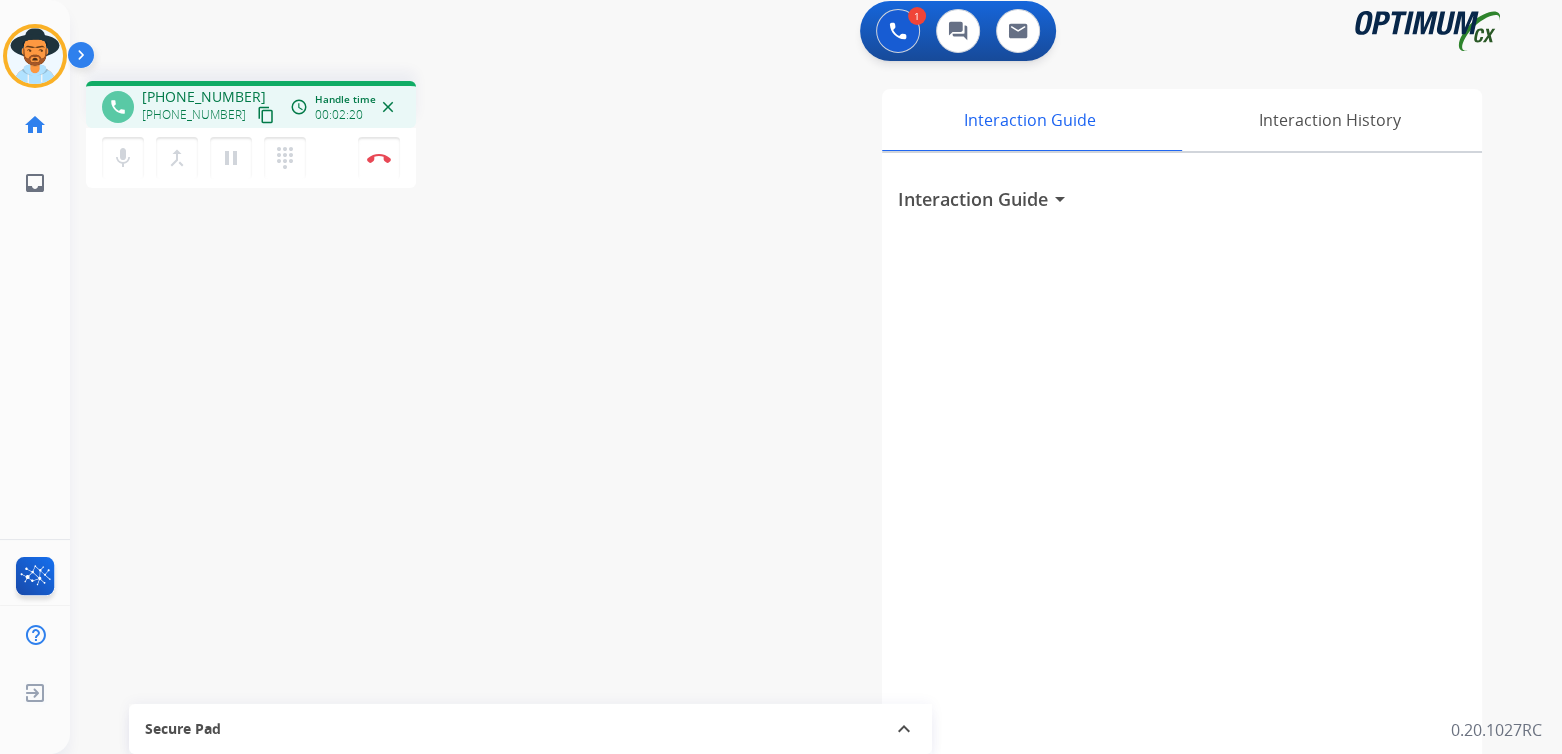drag, startPoint x: 383, startPoint y: 159, endPoint x: 452, endPoint y: 194, distance: 77.36925 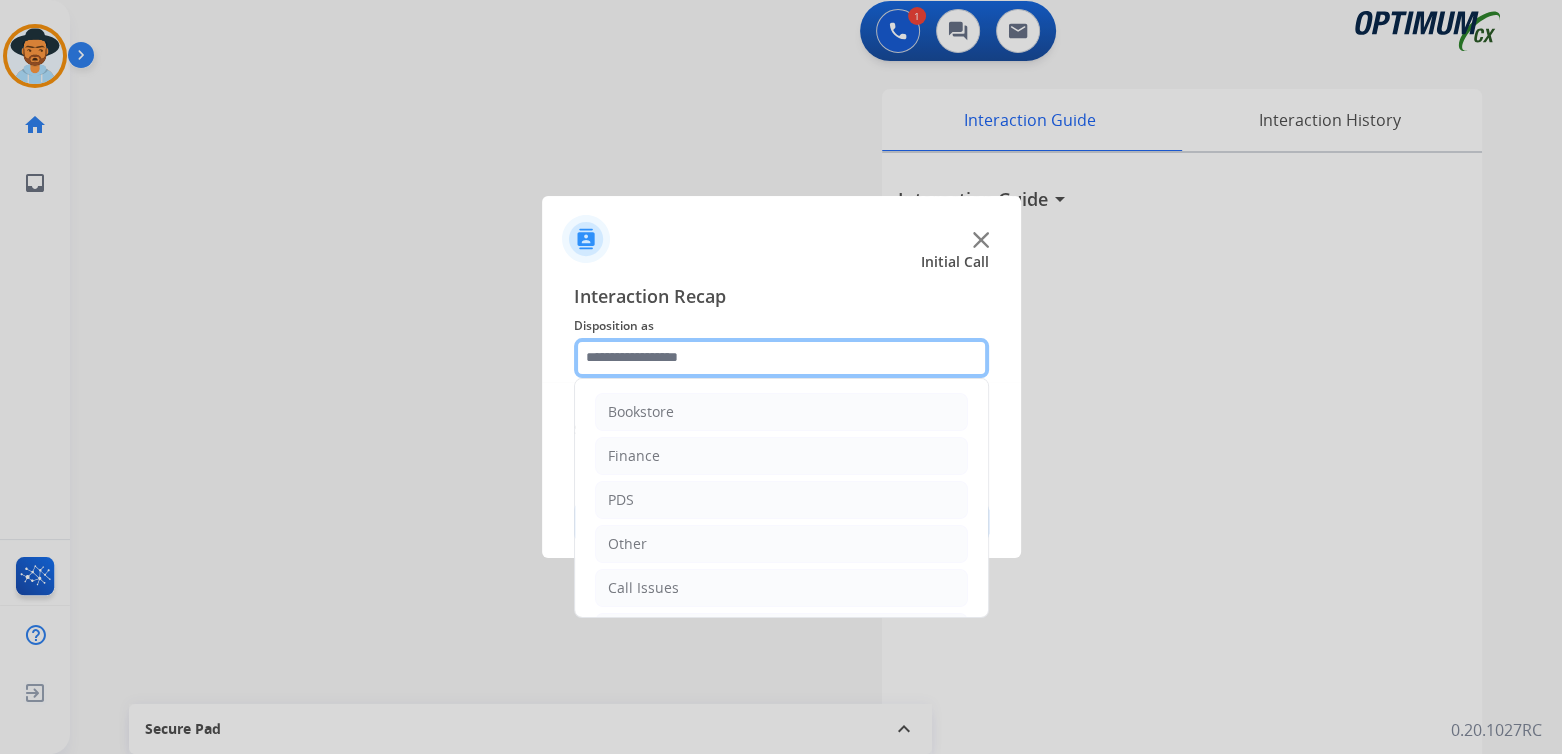 click 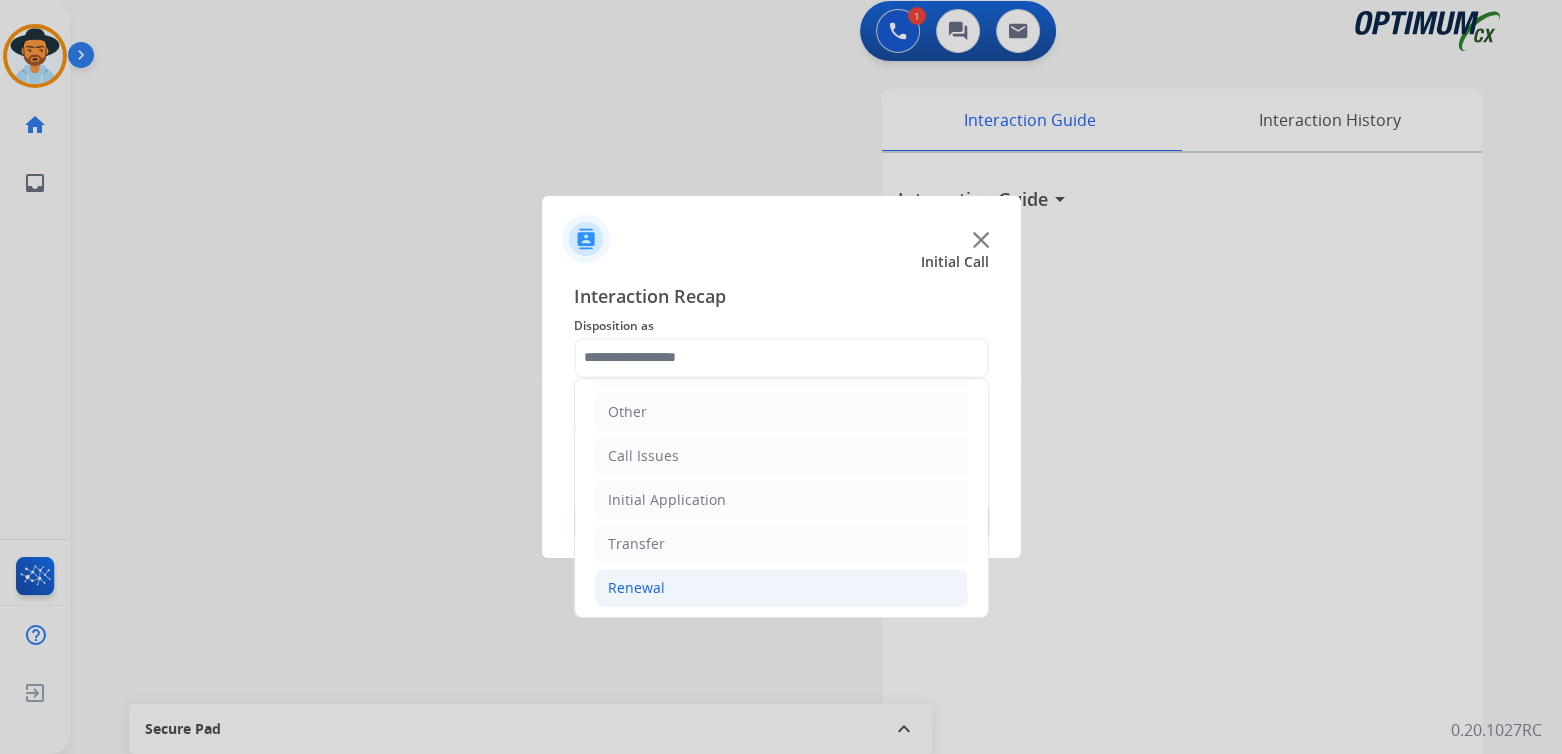 click on "Renewal" 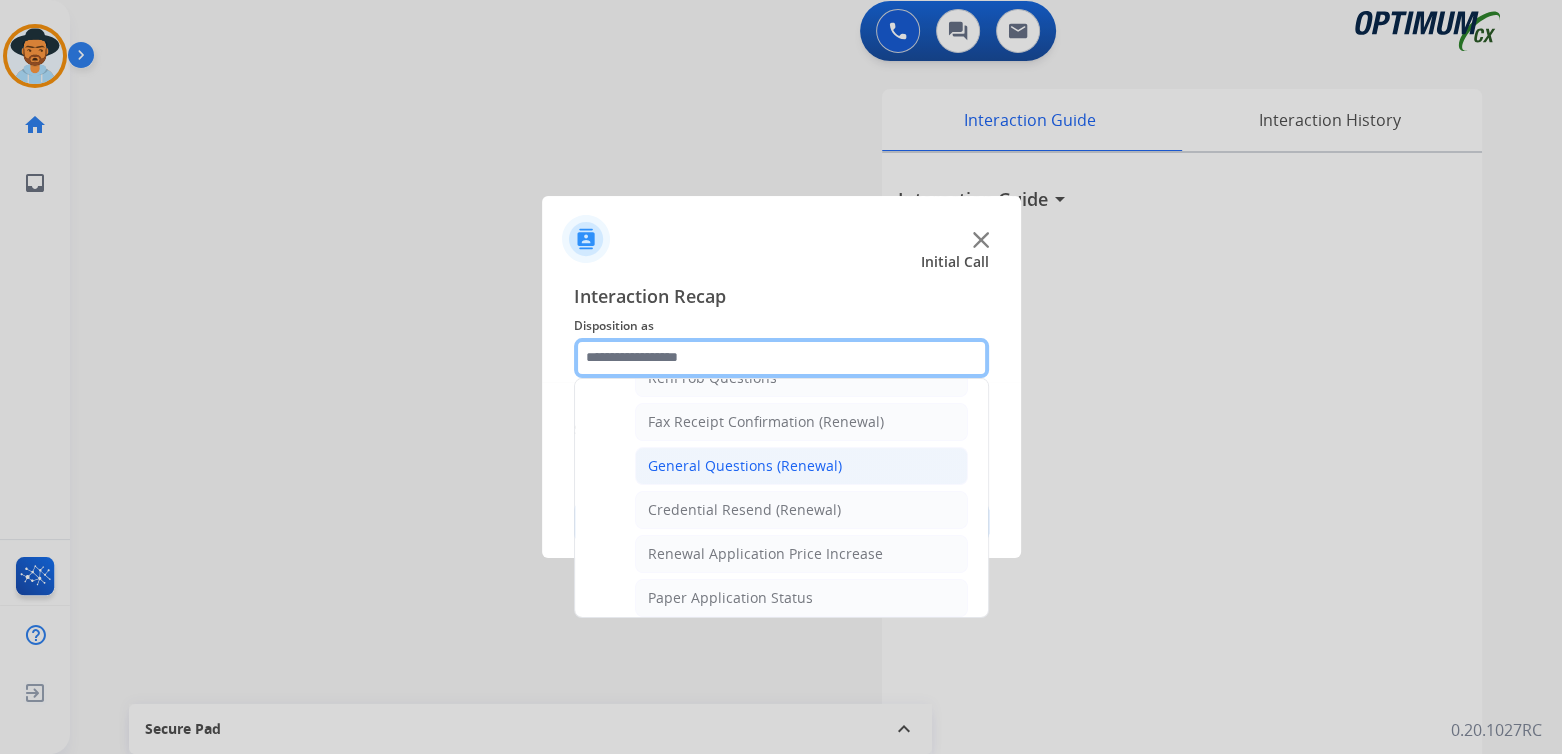 scroll, scrollTop: 539, scrollLeft: 0, axis: vertical 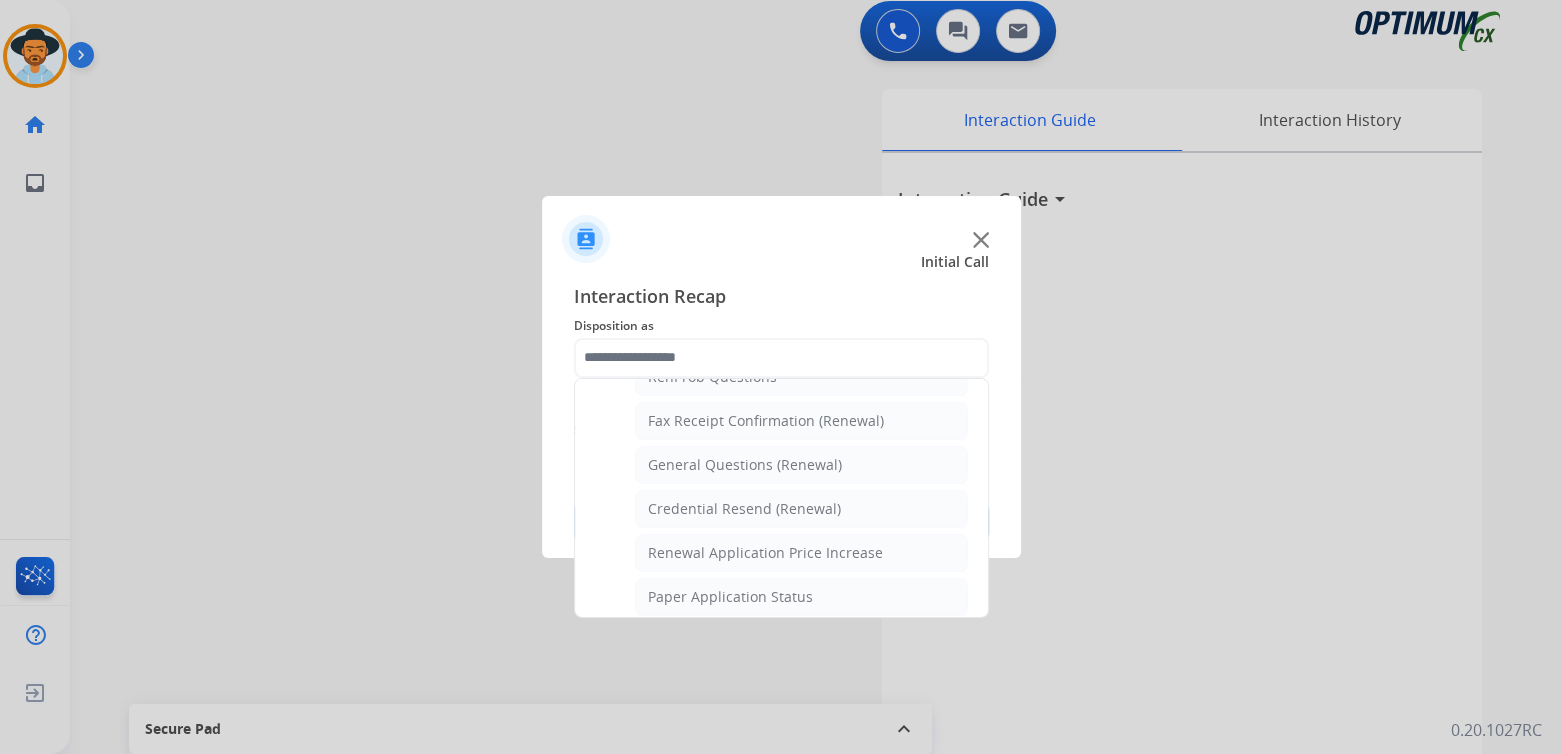 click on "General Questions (Renewal)" 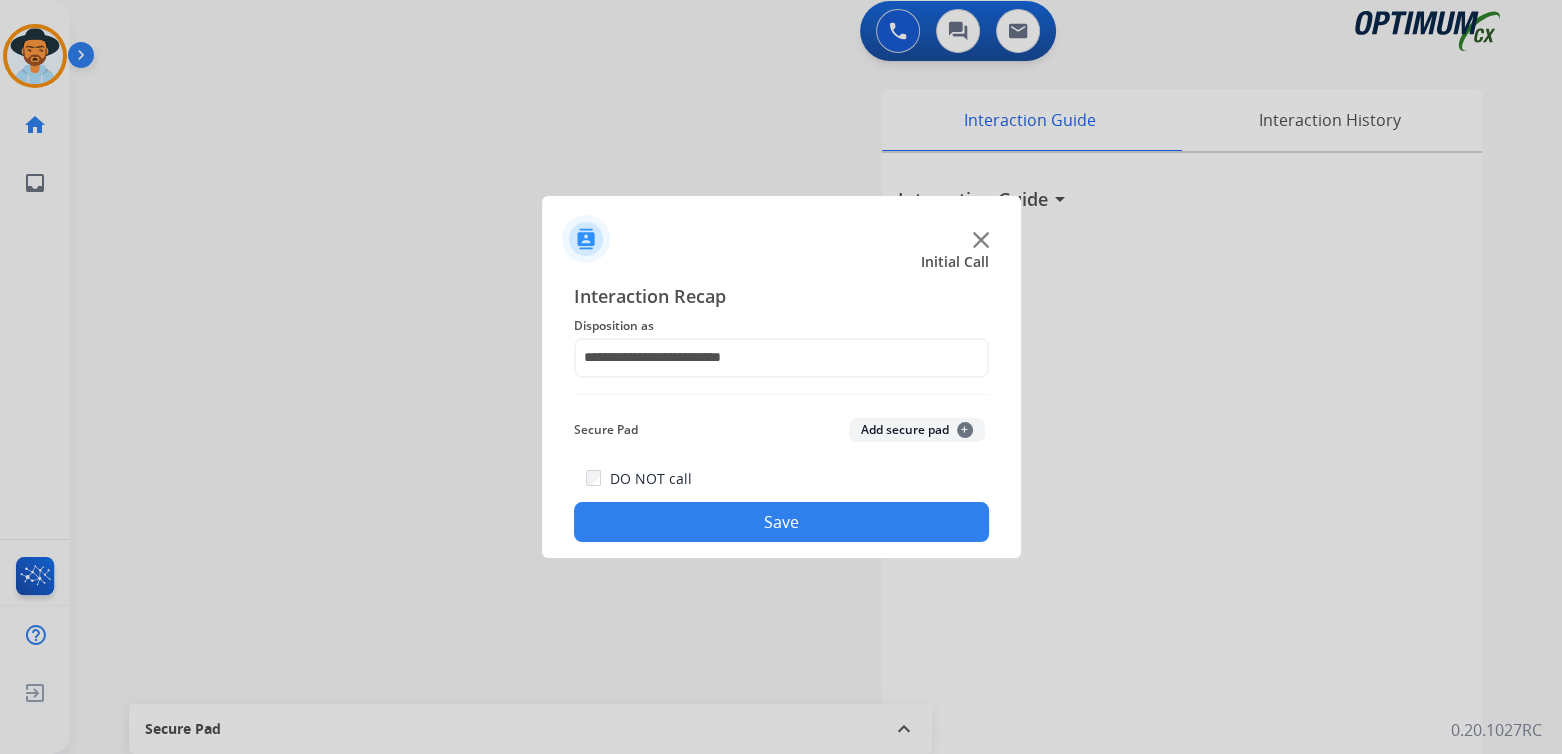 click on "Save" 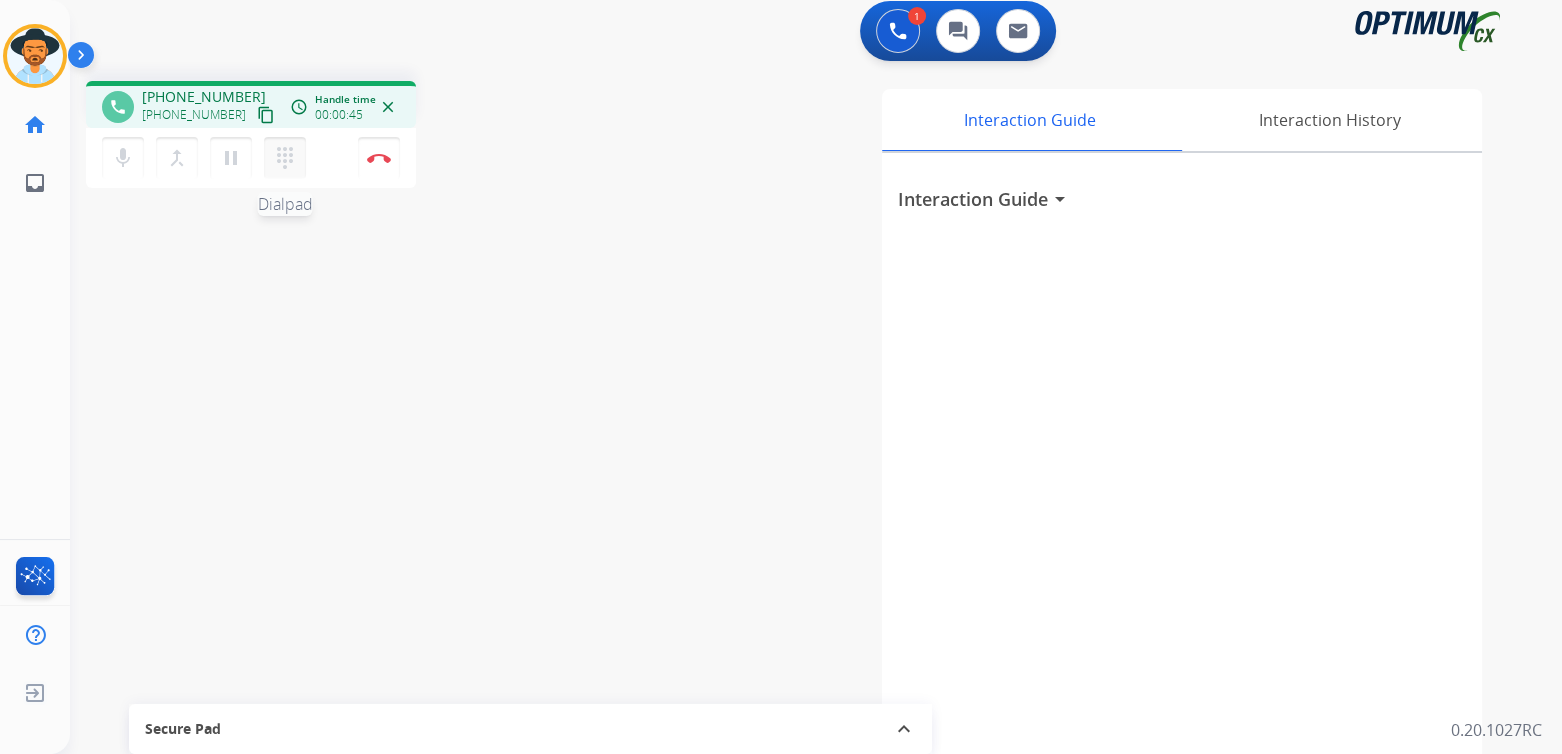 click on "dialpad" at bounding box center [285, 158] 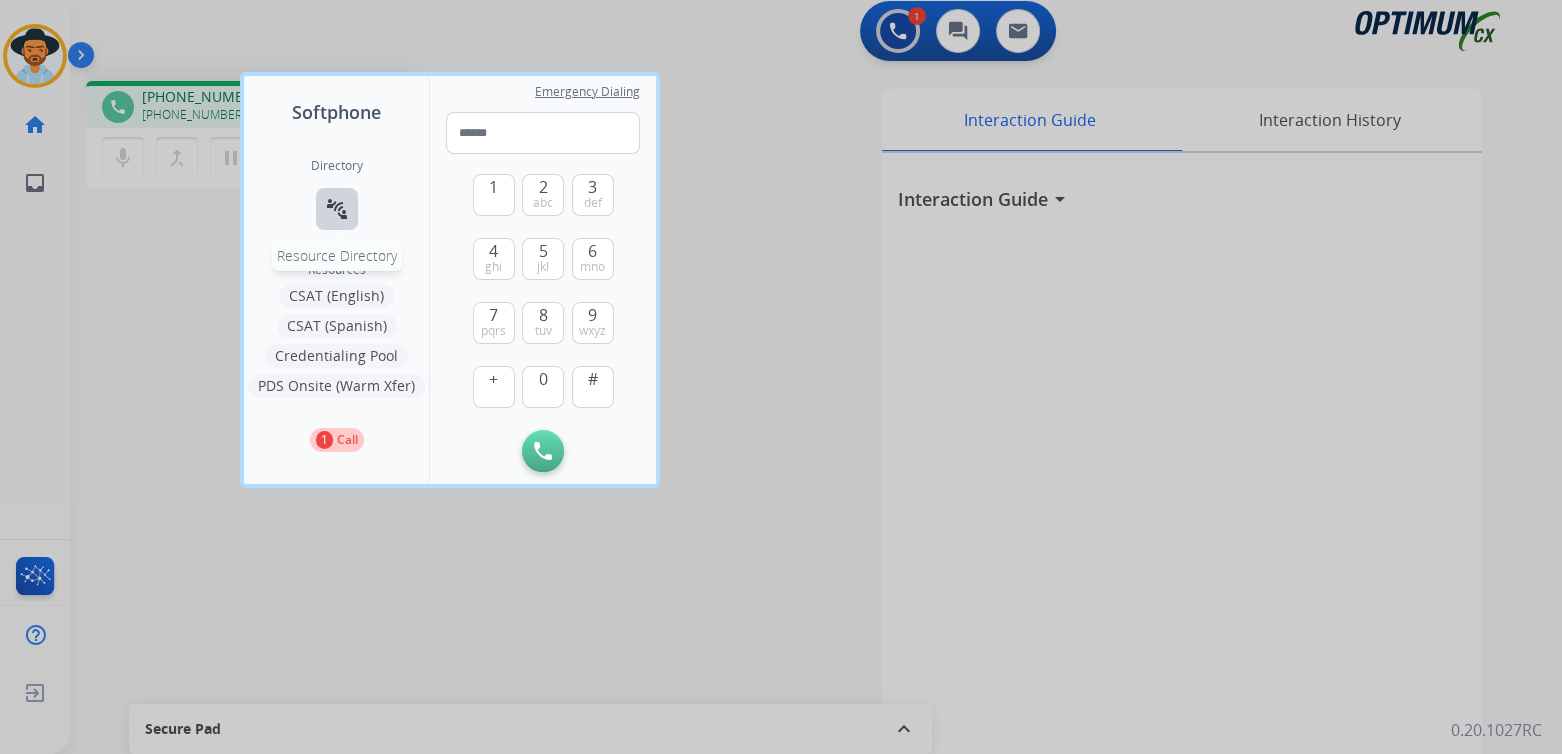 click on "connect_without_contact" at bounding box center (337, 209) 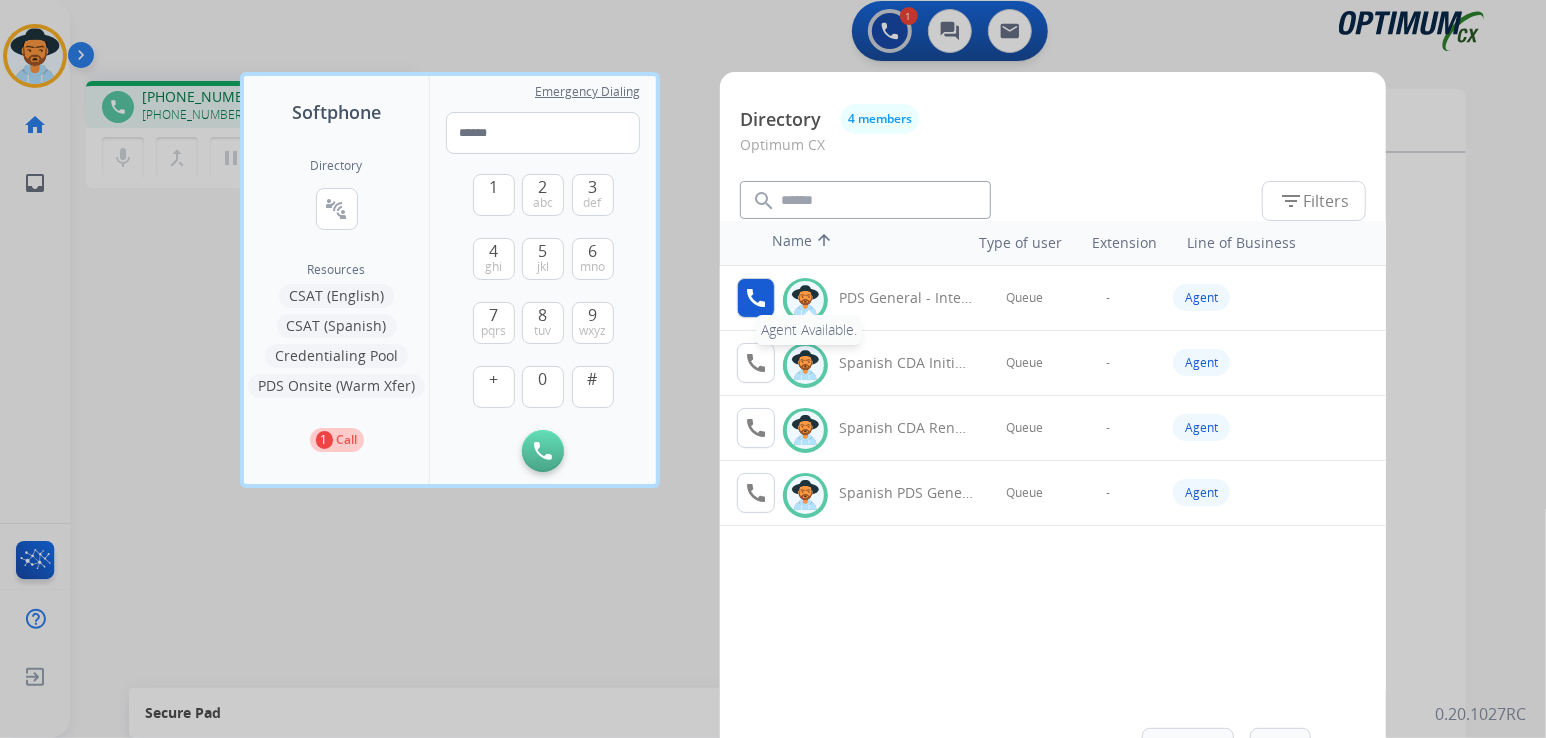 click on "call" at bounding box center (756, 298) 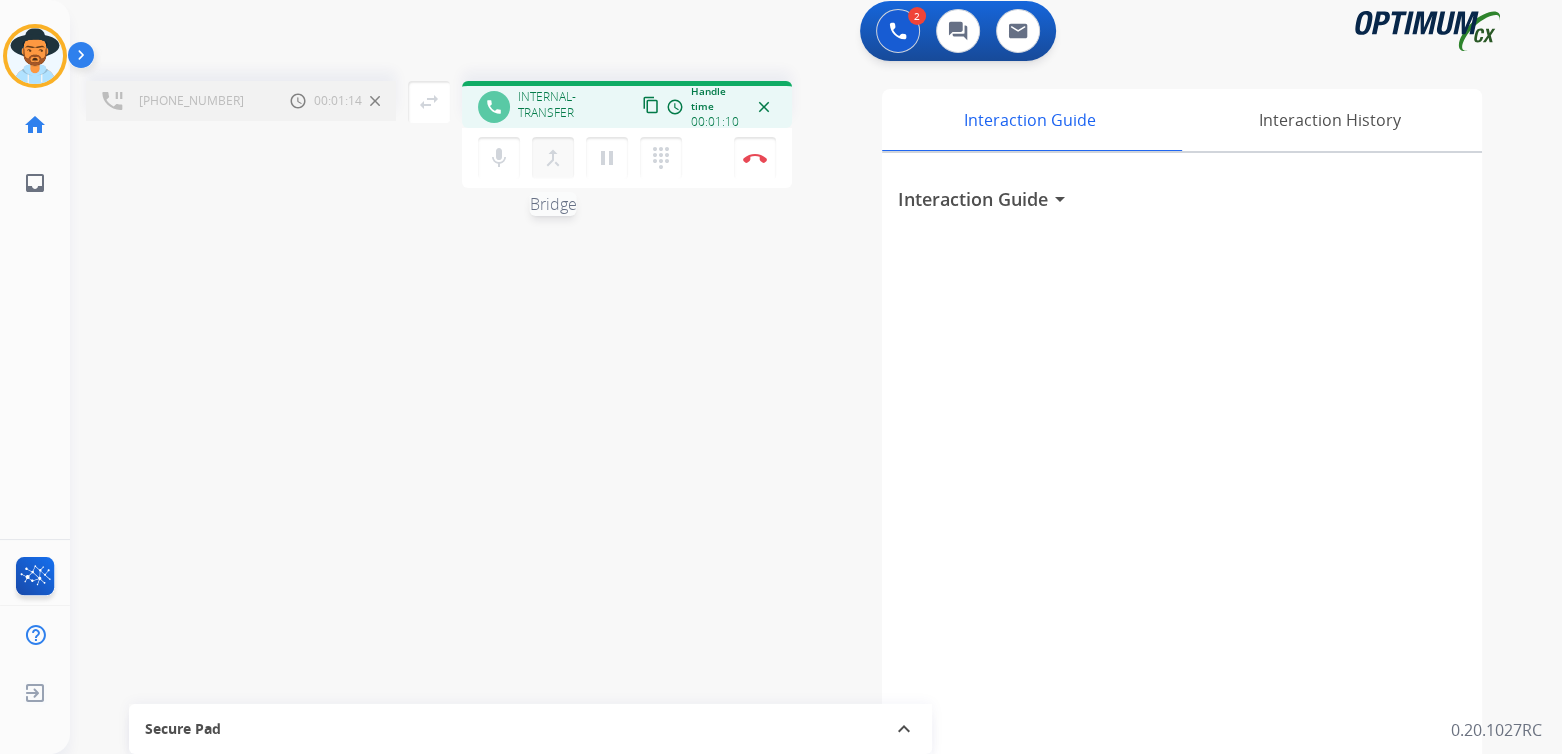 click on "merge_type" at bounding box center [553, 158] 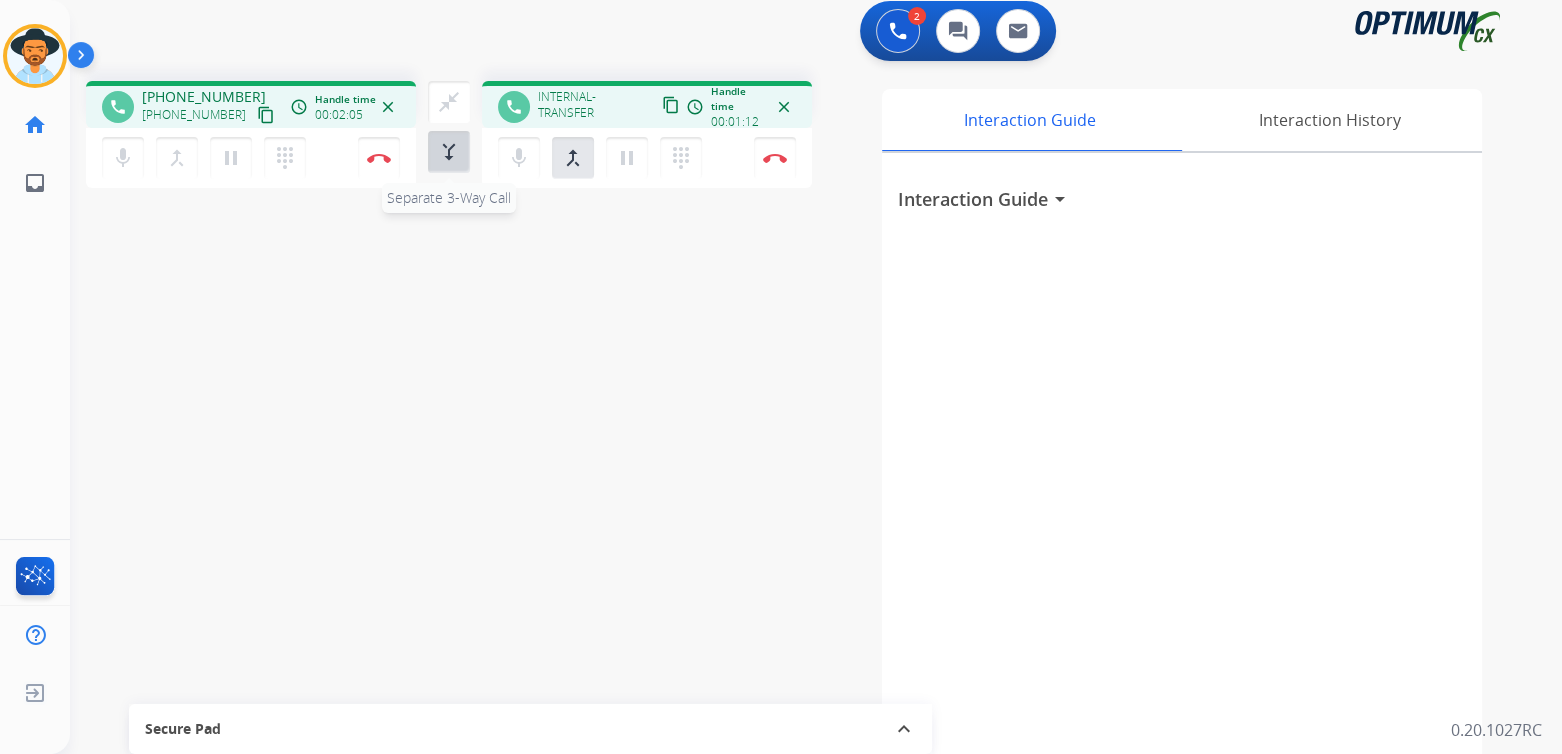 click on "merge_type" at bounding box center [449, 152] 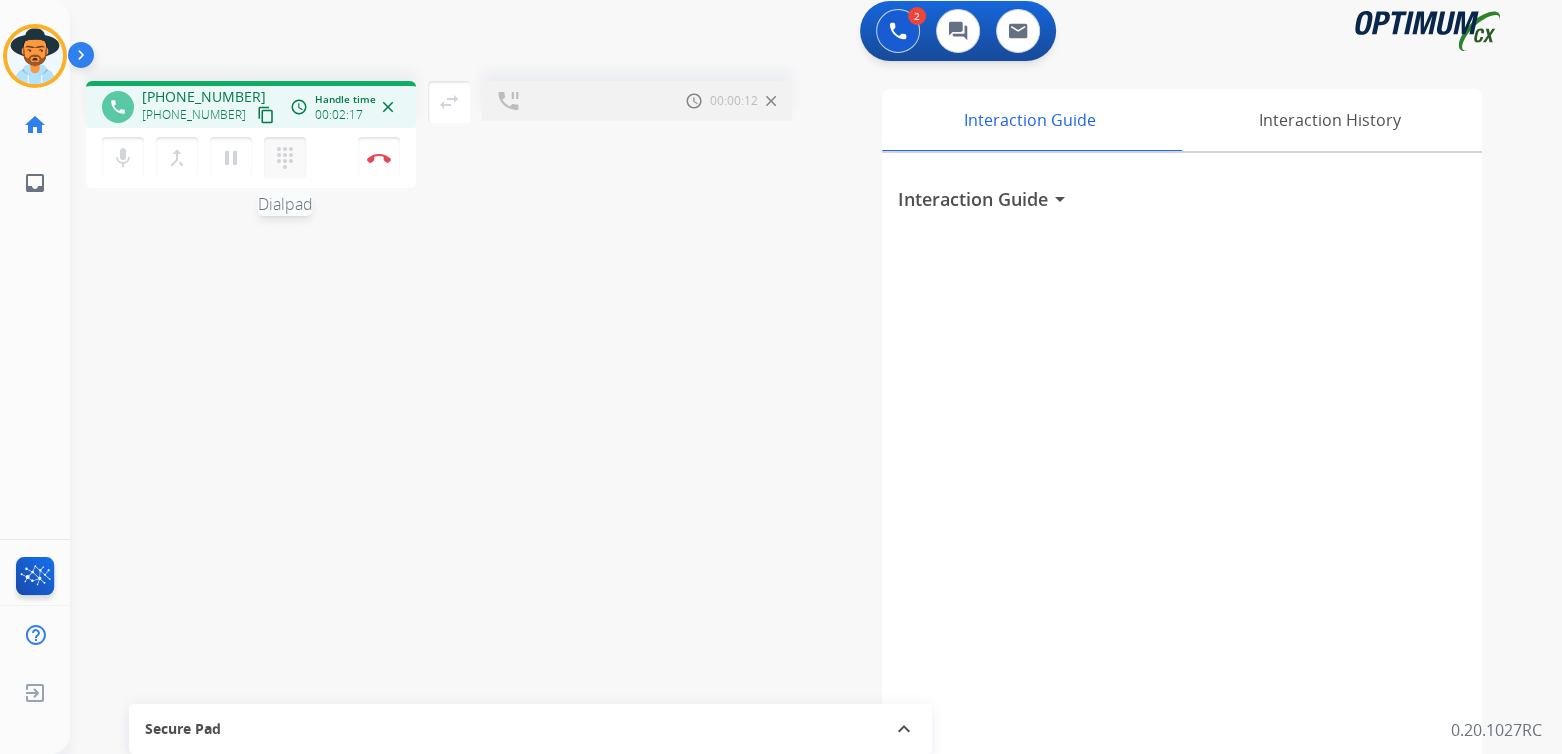 click on "dialpad" at bounding box center (285, 158) 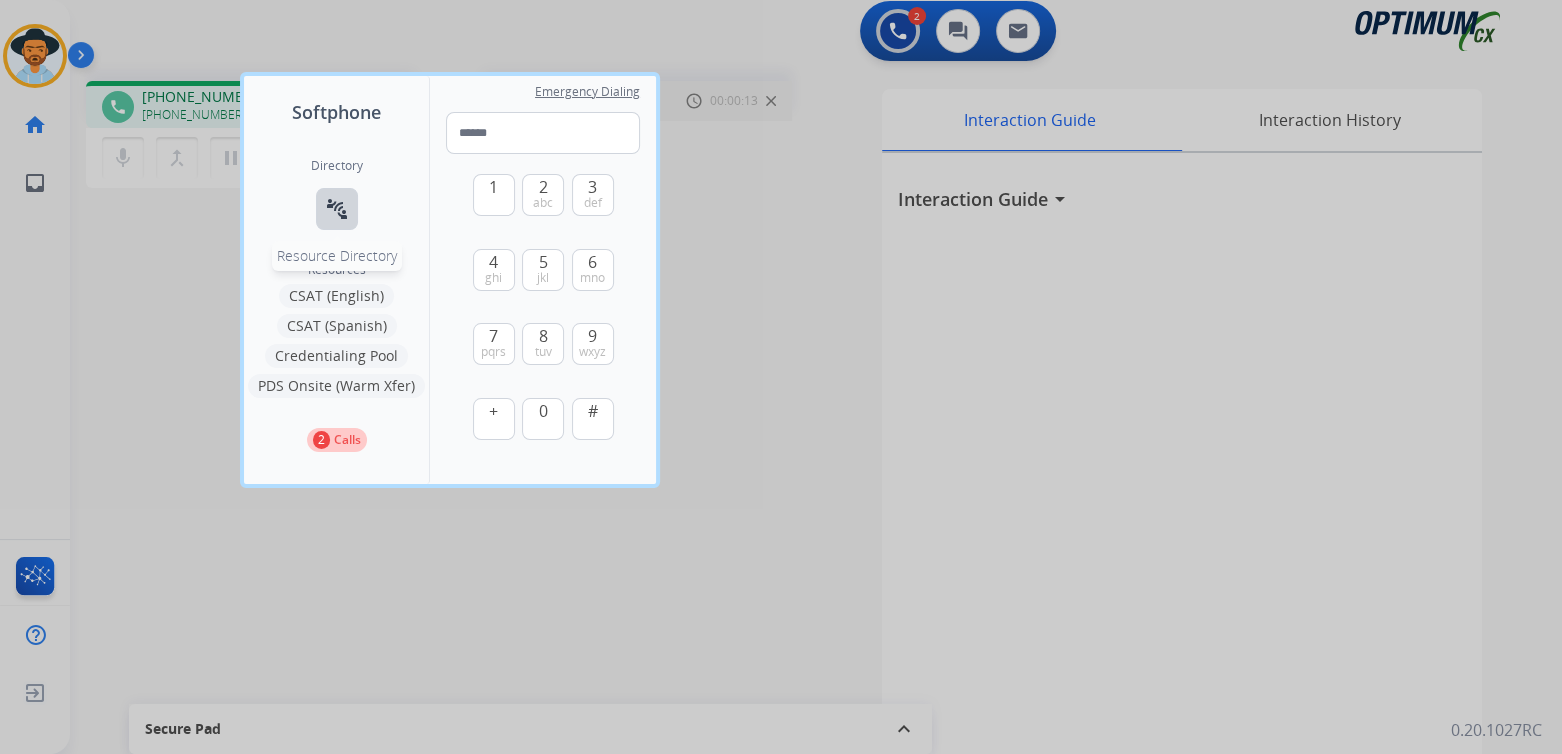 click on "connect_without_contact" at bounding box center [337, 209] 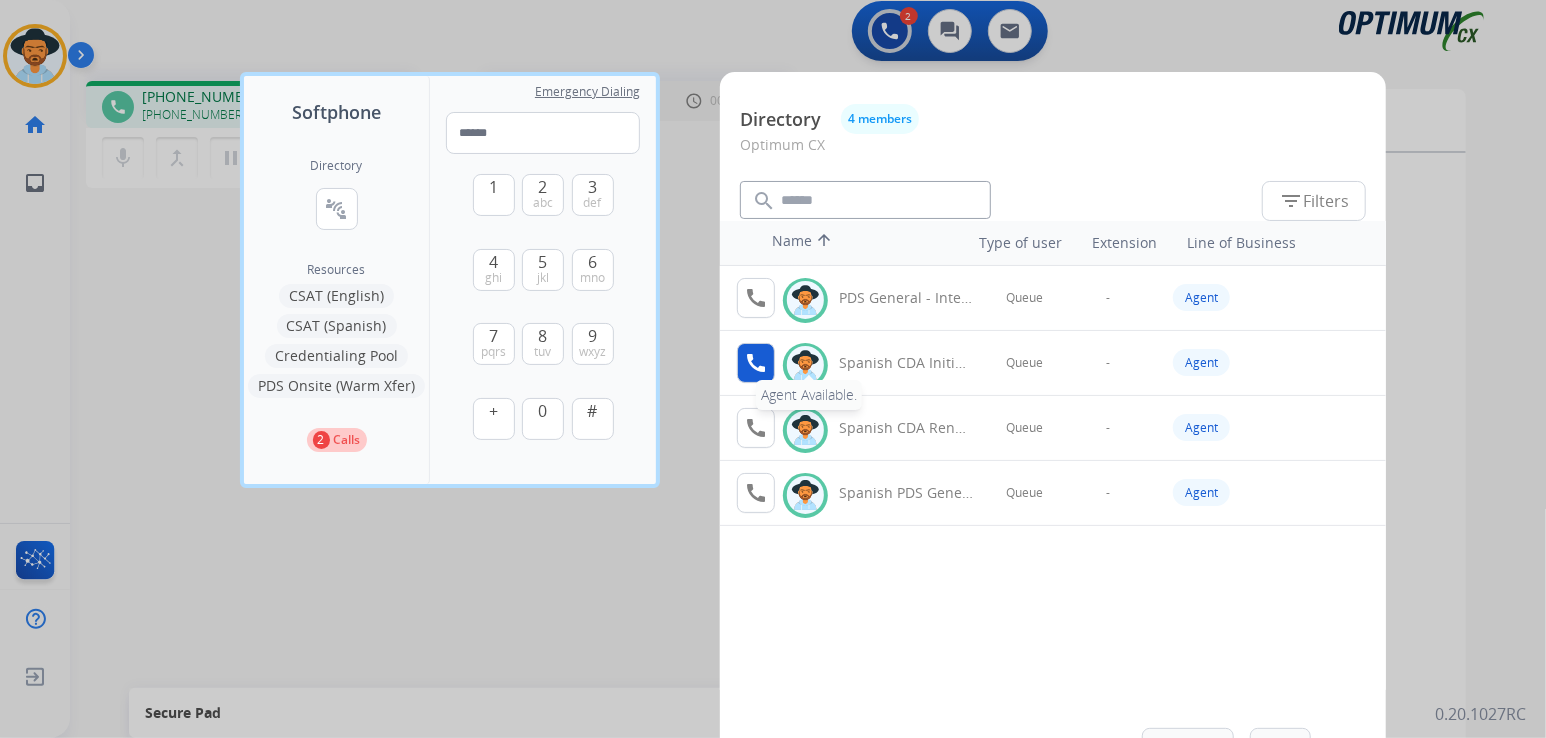 click on "call" at bounding box center [756, 363] 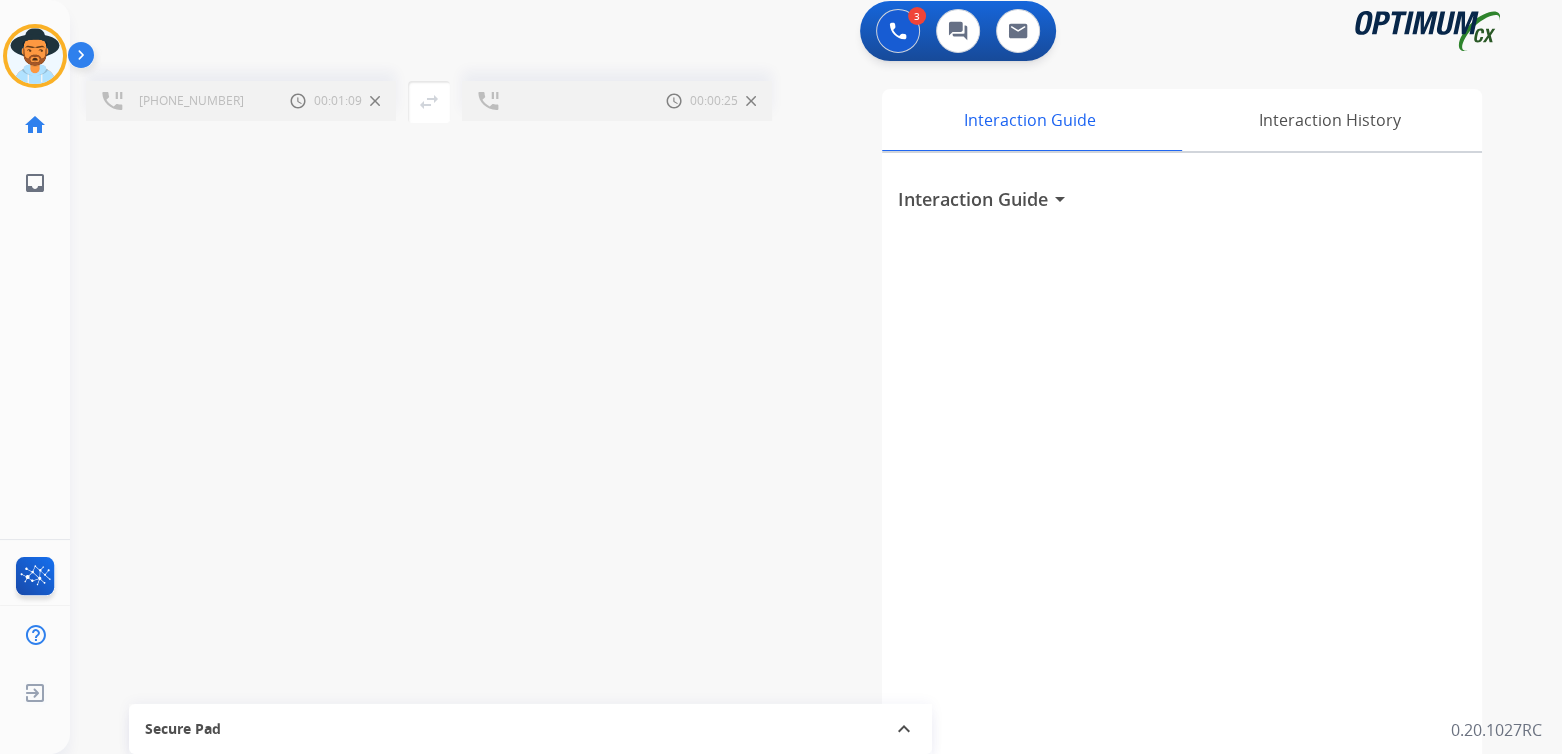 click on "Call metrics Hold   00:00:25 00:00:25" at bounding box center [617, 101] 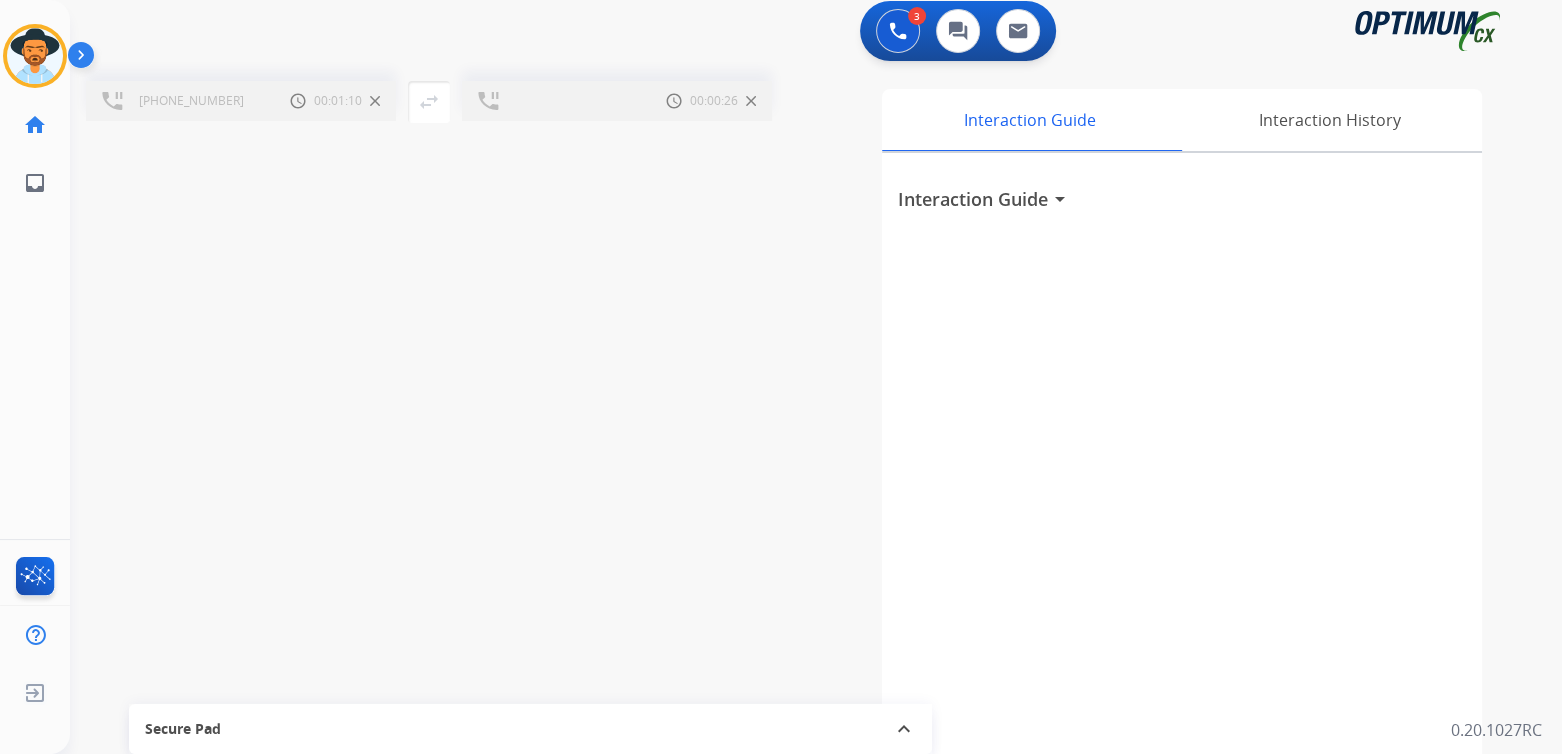 click at bounding box center [751, 101] 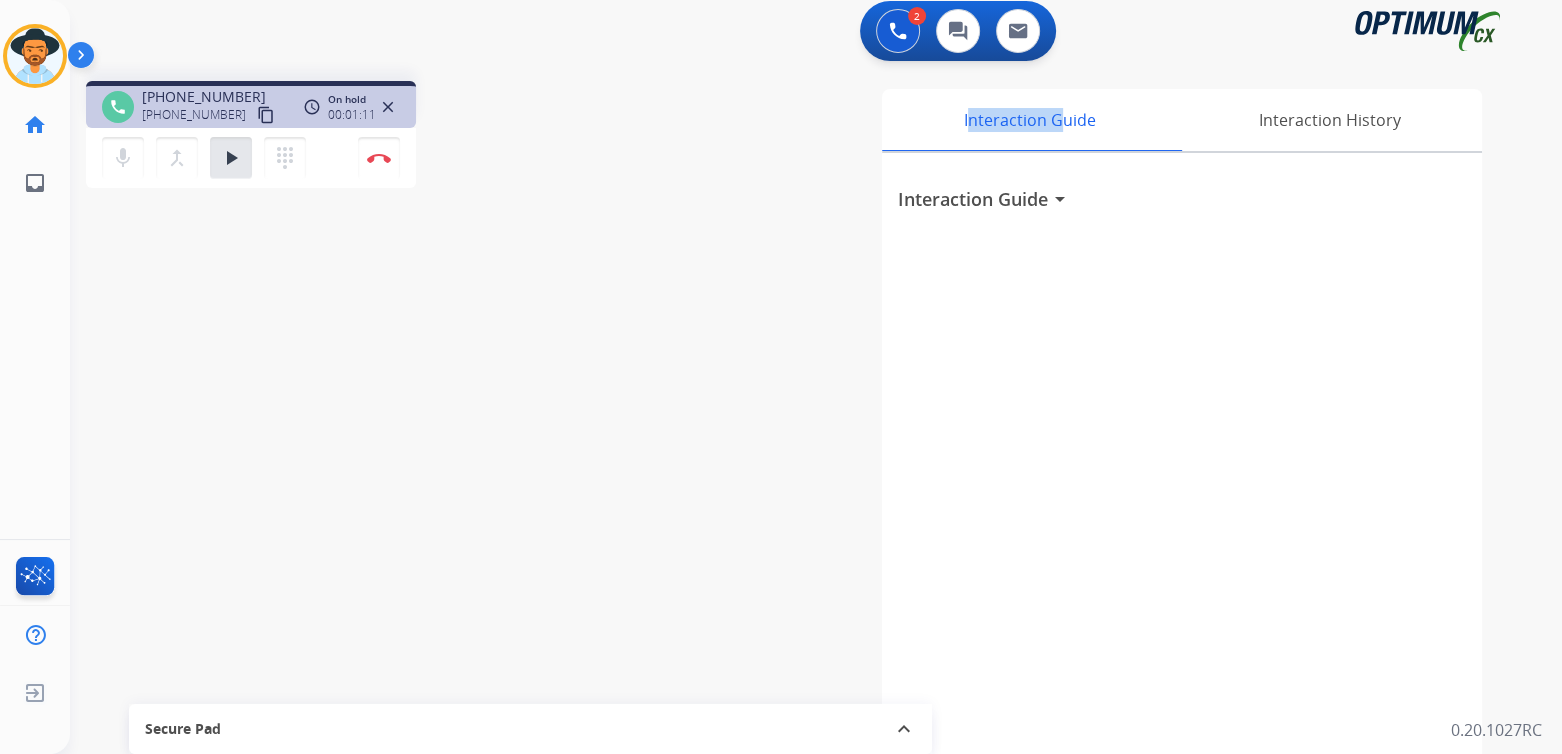 click on "Interaction Guide   Interaction History  Interaction Guide arrow_drop_down" at bounding box center [1050, 494] 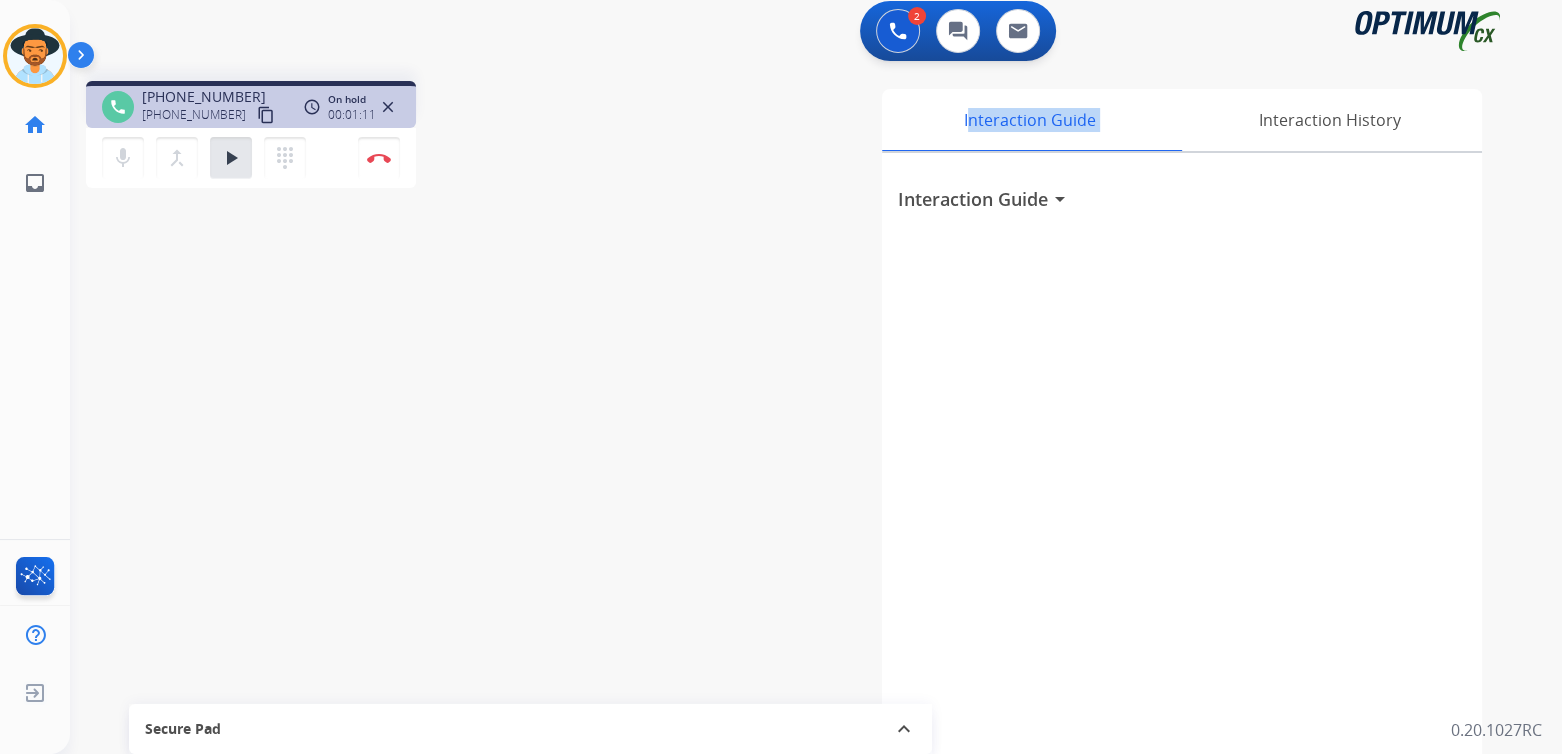 click on "Interaction Guide   Interaction History  Interaction Guide arrow_drop_down" at bounding box center (1050, 494) 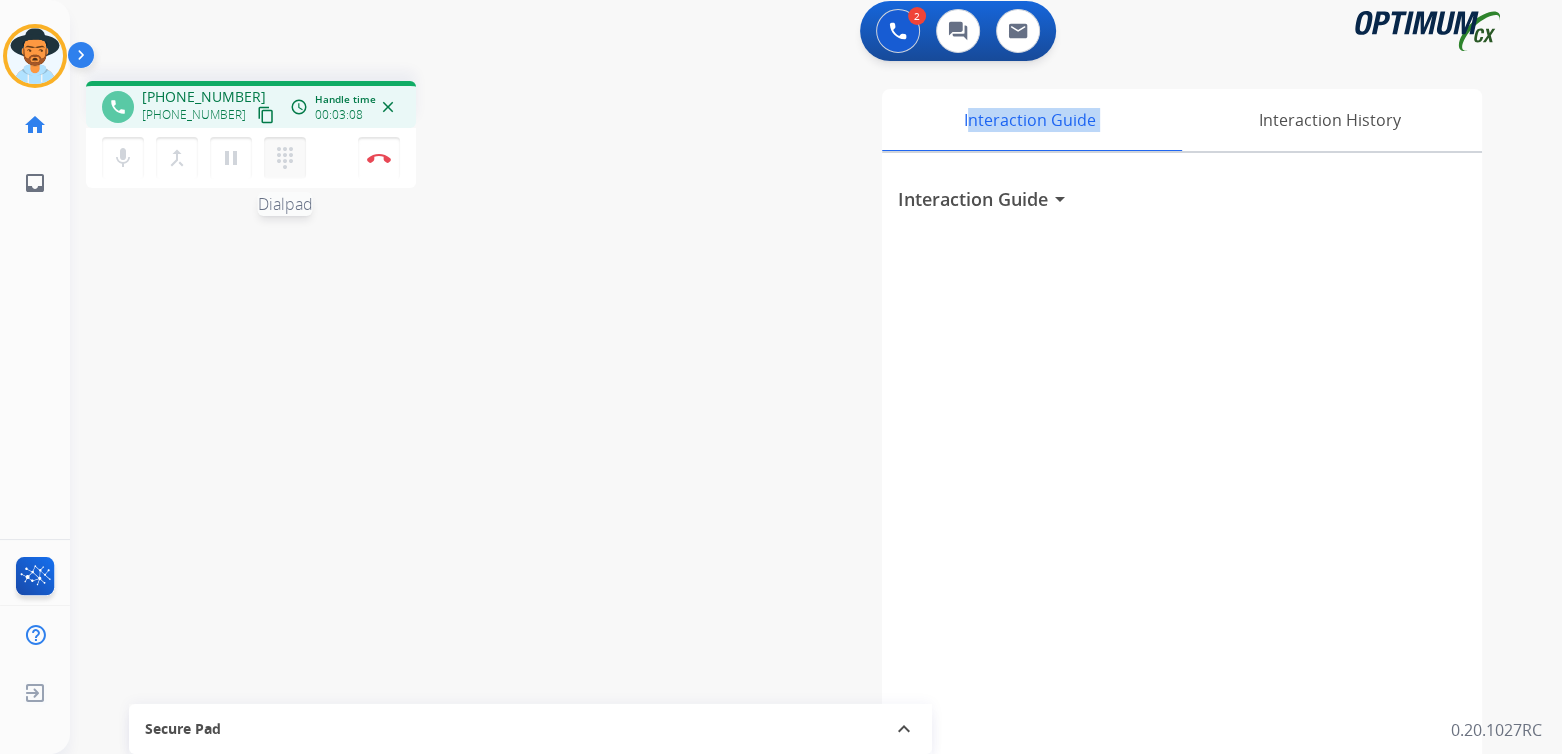 click on "dialpad" at bounding box center [285, 158] 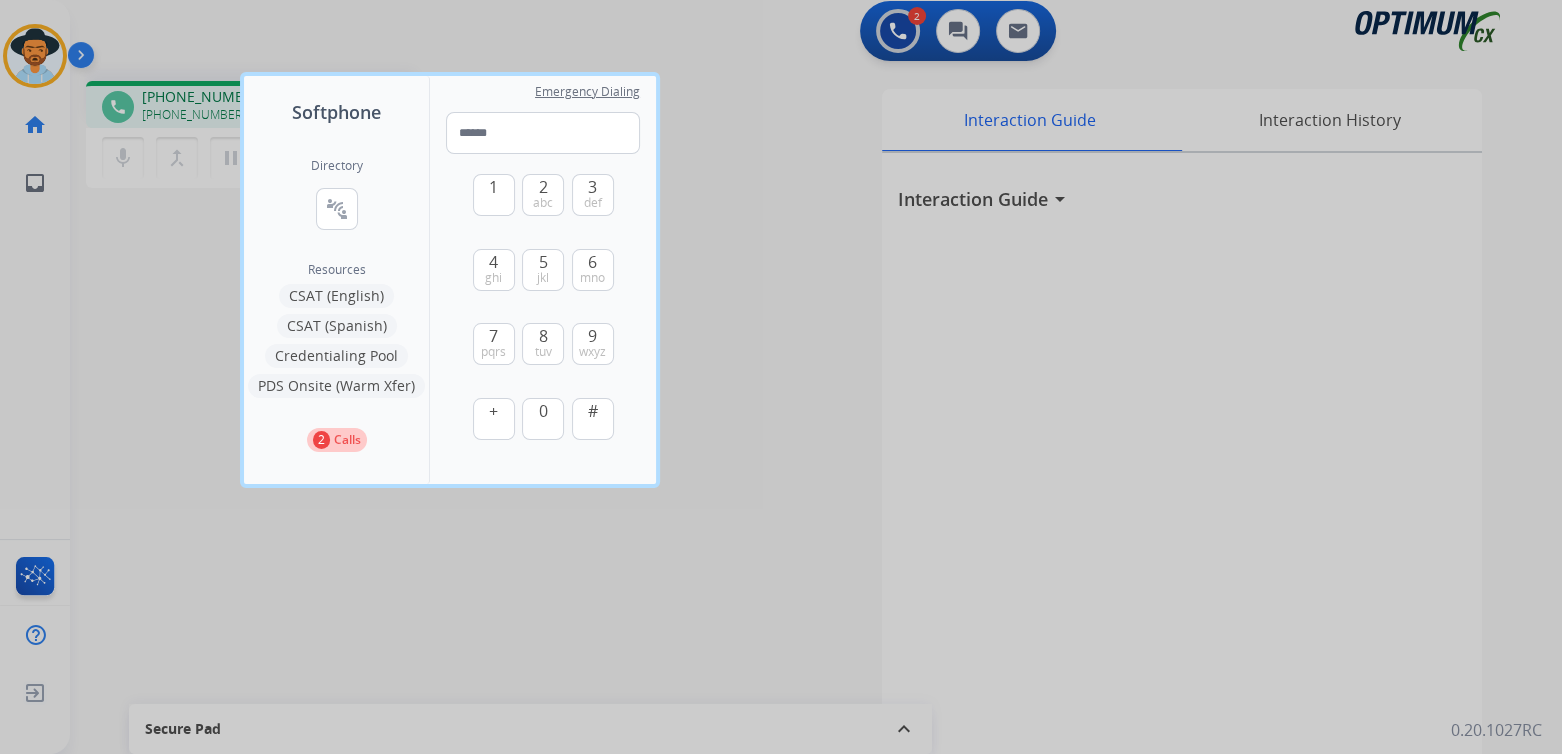 click at bounding box center [781, 377] 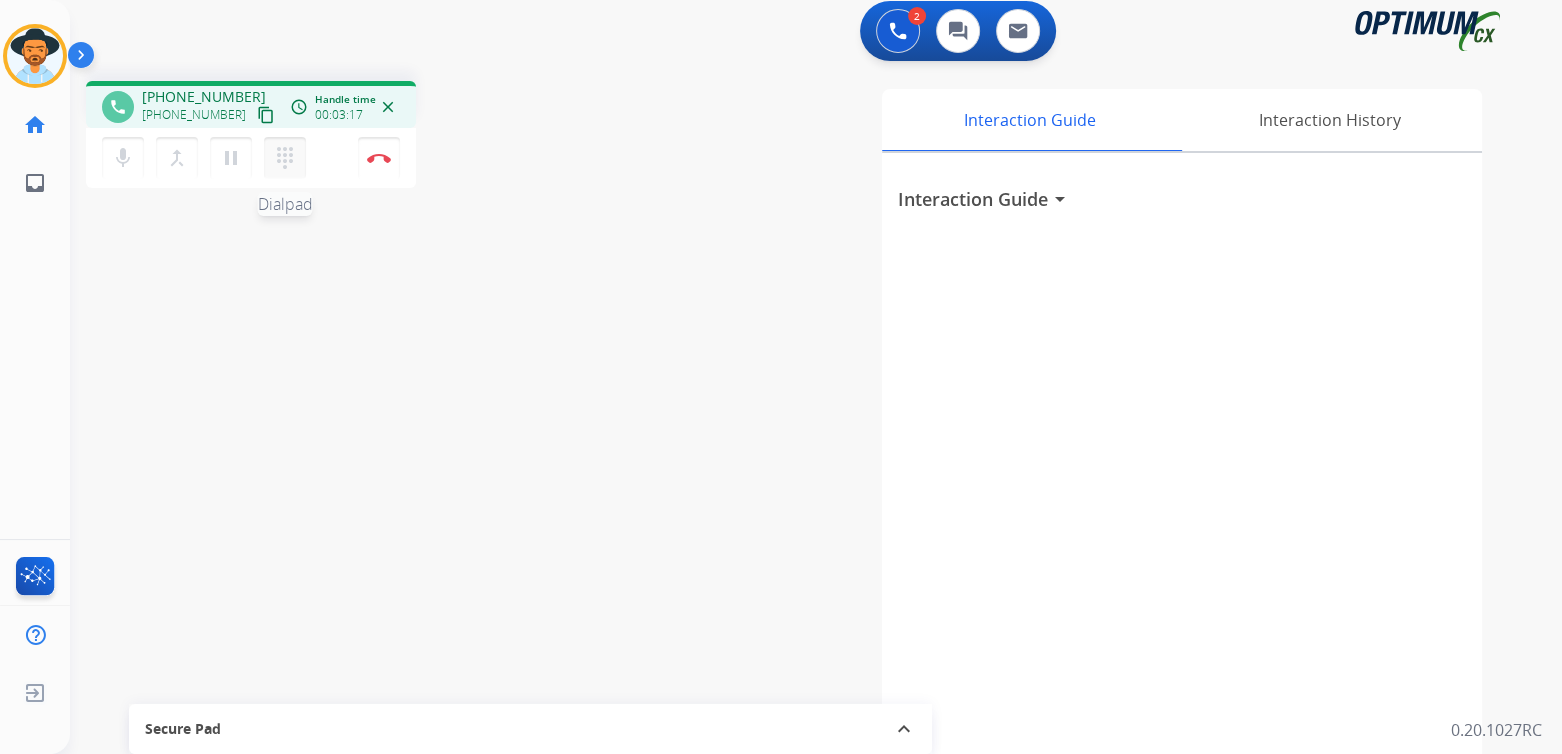 click on "dialpad" at bounding box center [285, 158] 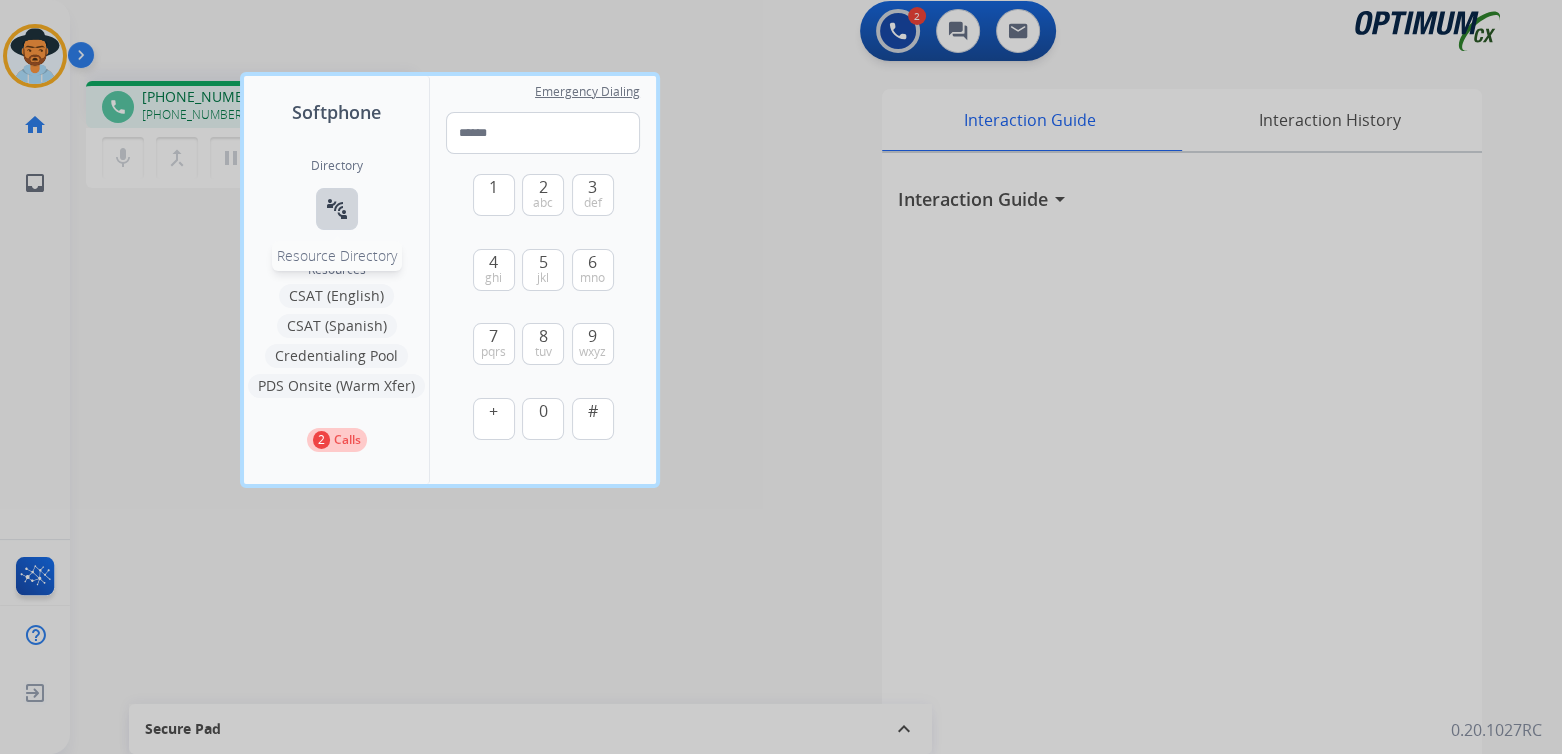 click on "connect_without_contact" at bounding box center [337, 209] 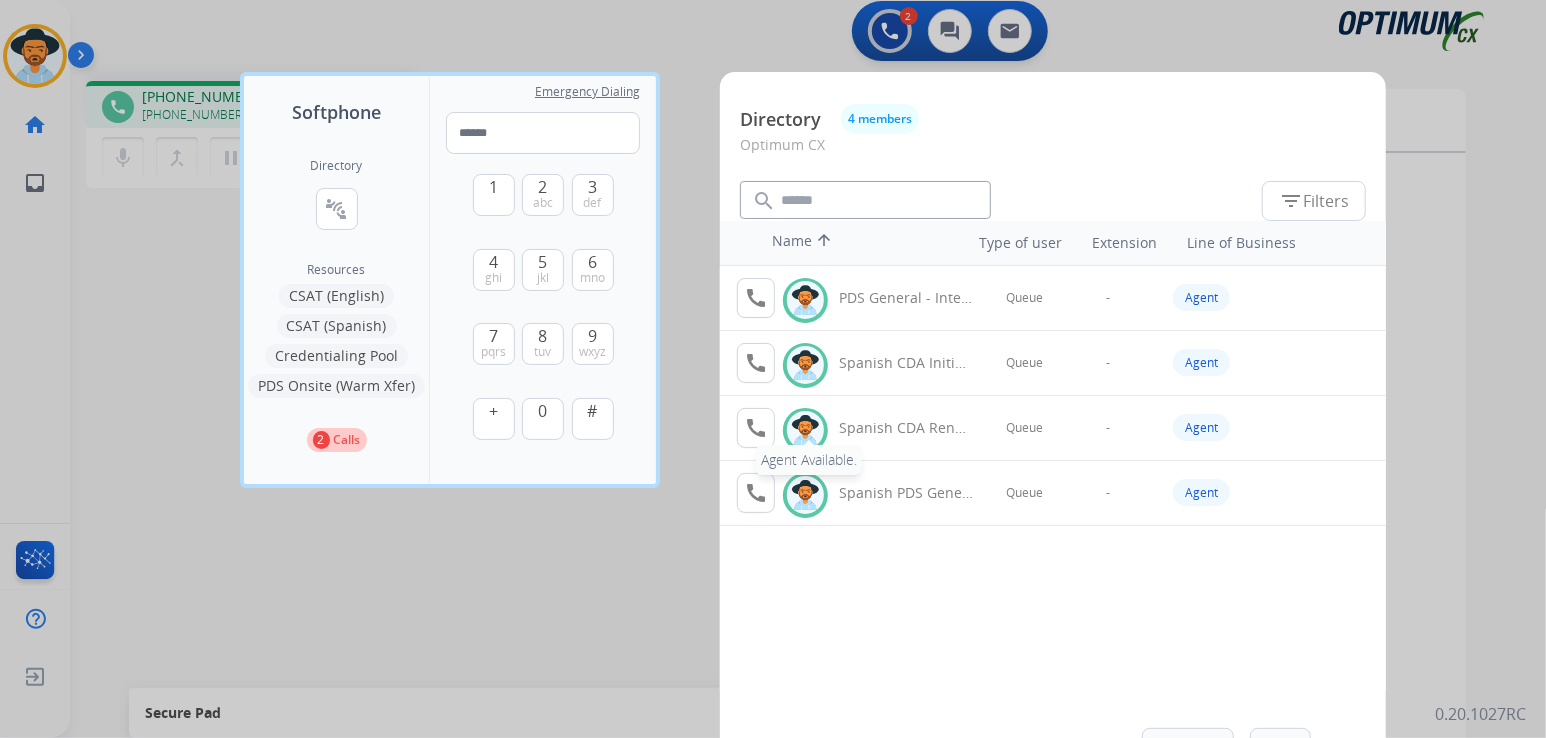 click on "call" at bounding box center (756, 428) 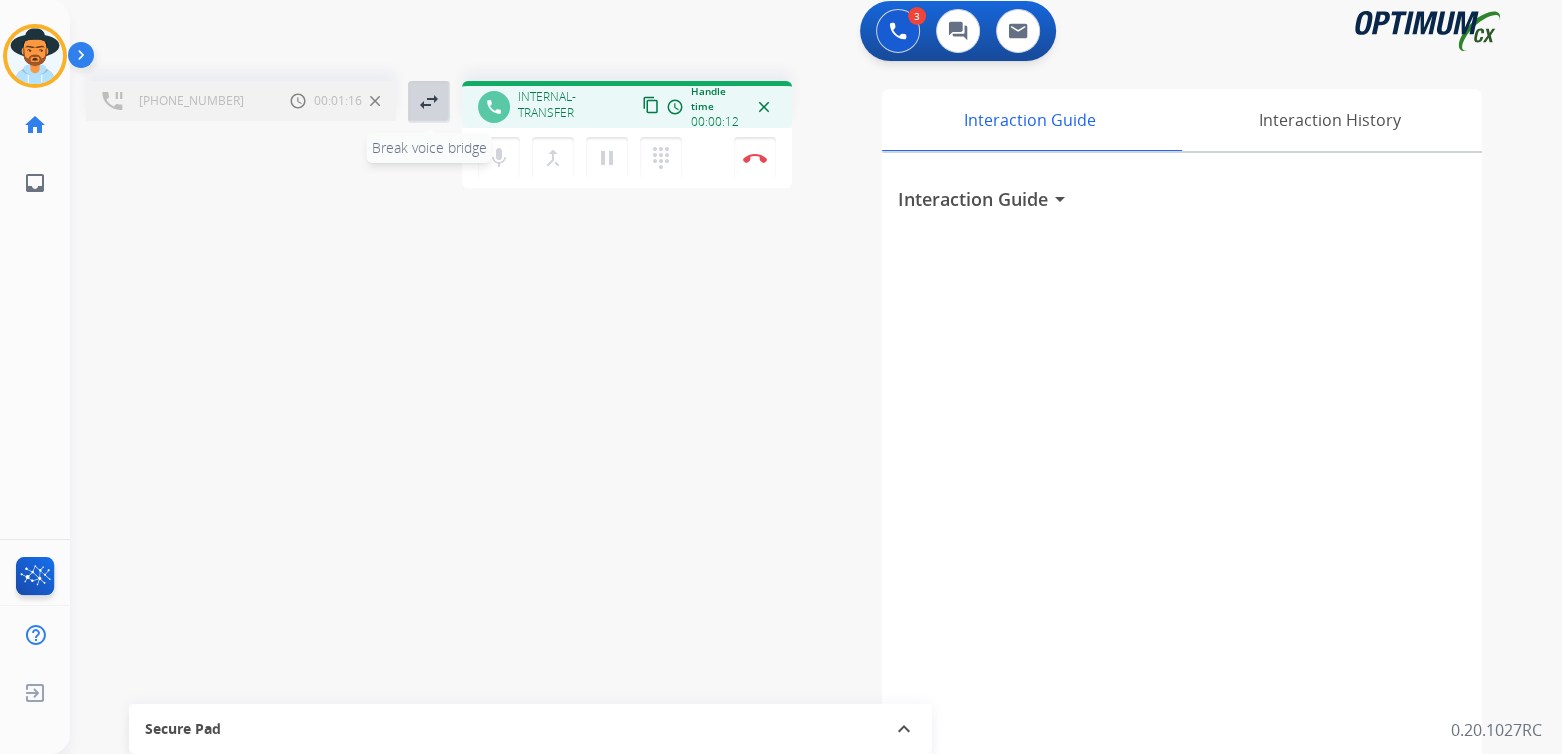 click on "swap_horiz" at bounding box center [429, 102] 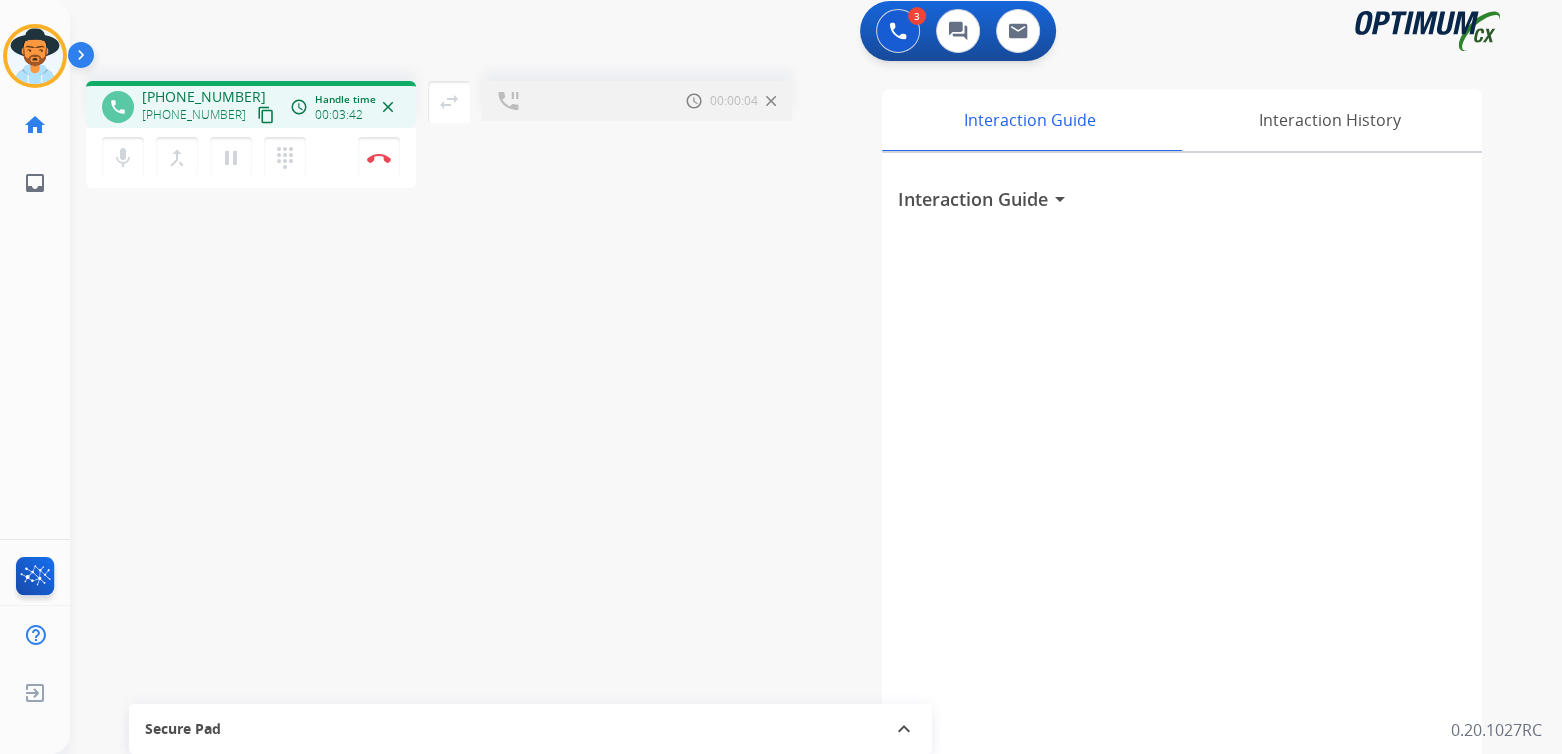 click at bounding box center (771, 101) 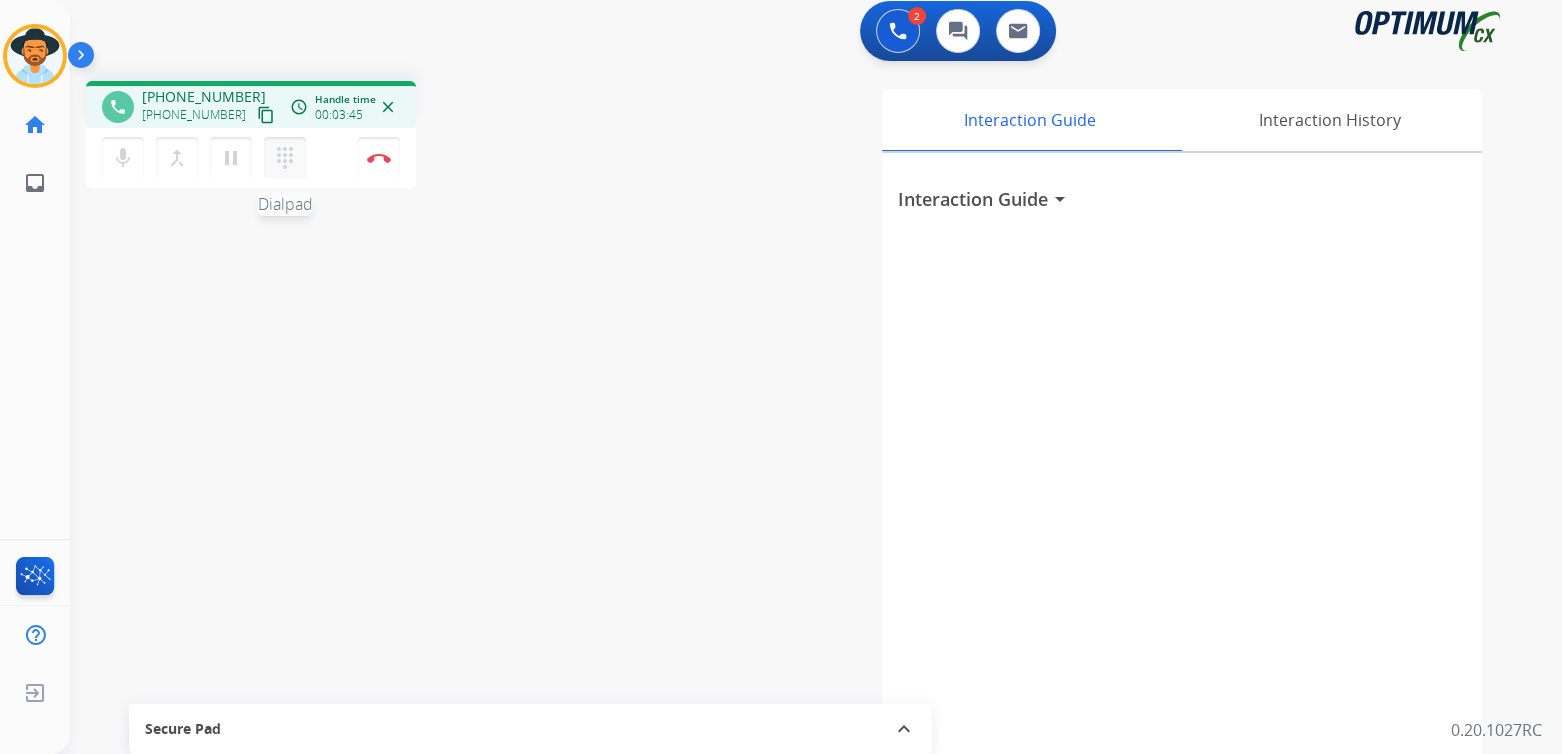 click on "dialpad" at bounding box center (285, 158) 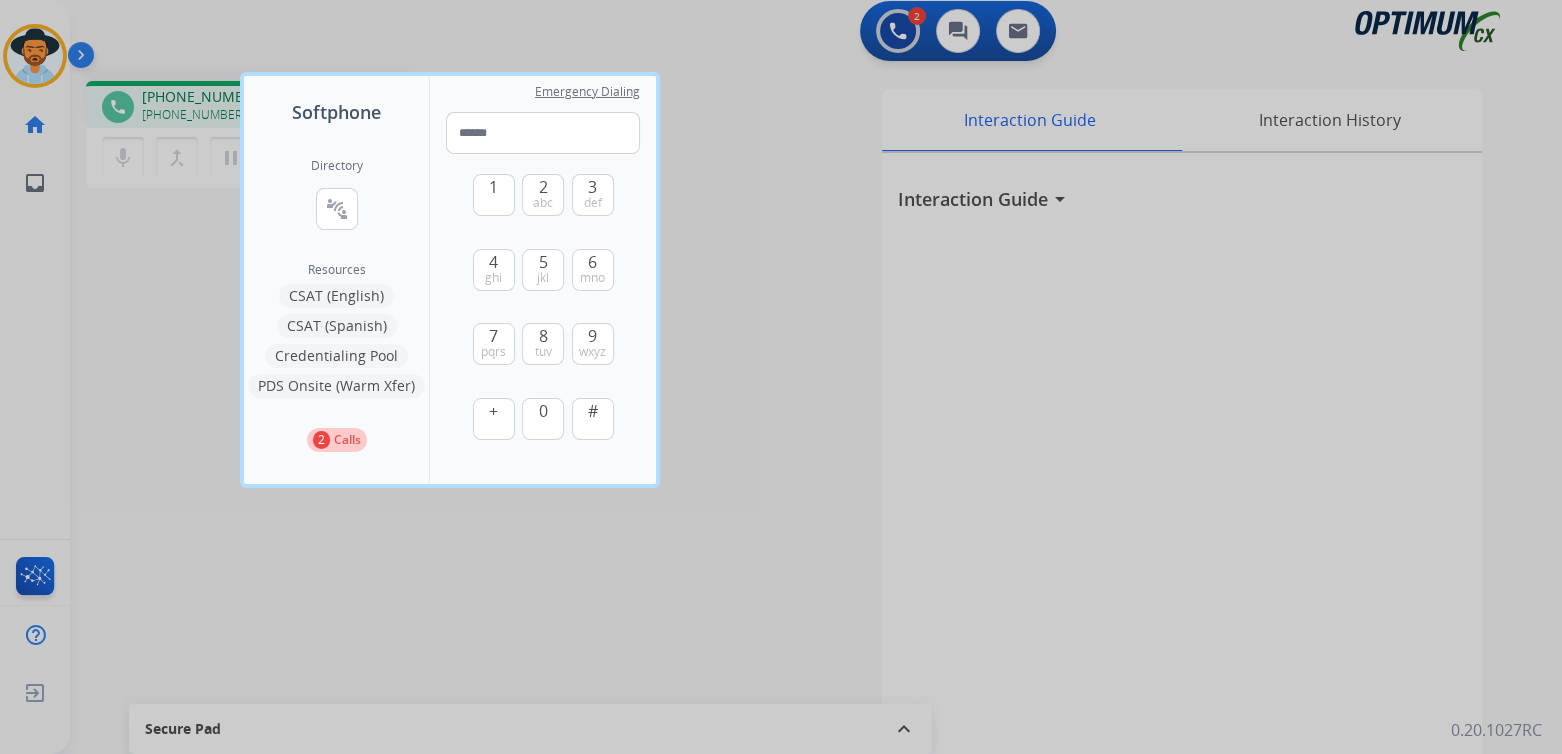 click on "Directory connect_without_contact Resource Directory Resources CSAT (English) CSAT (Spanish) Credentialing Pool PDS Onsite (Warm Xfer) 2 Calls" at bounding box center (336, 305) 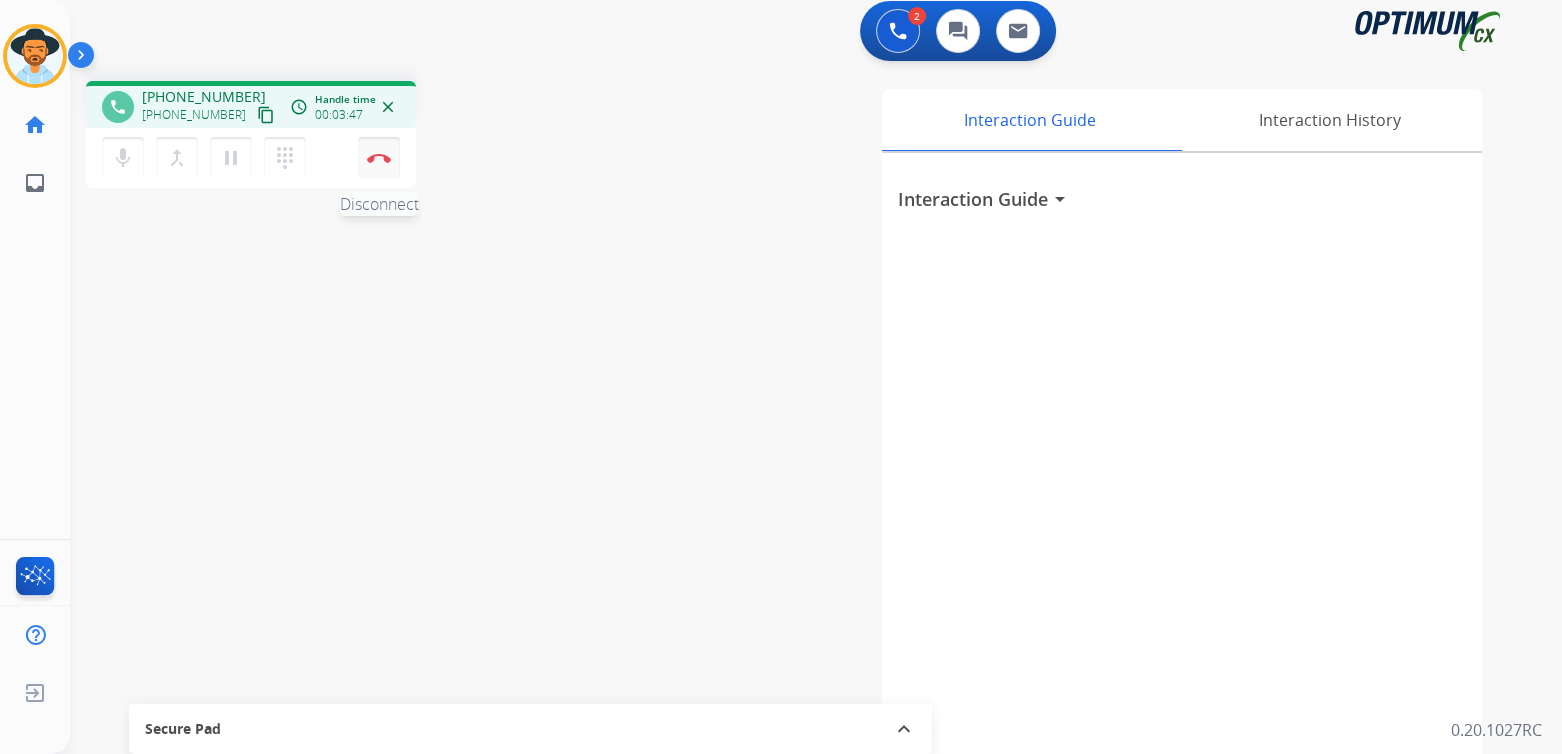 click at bounding box center (379, 158) 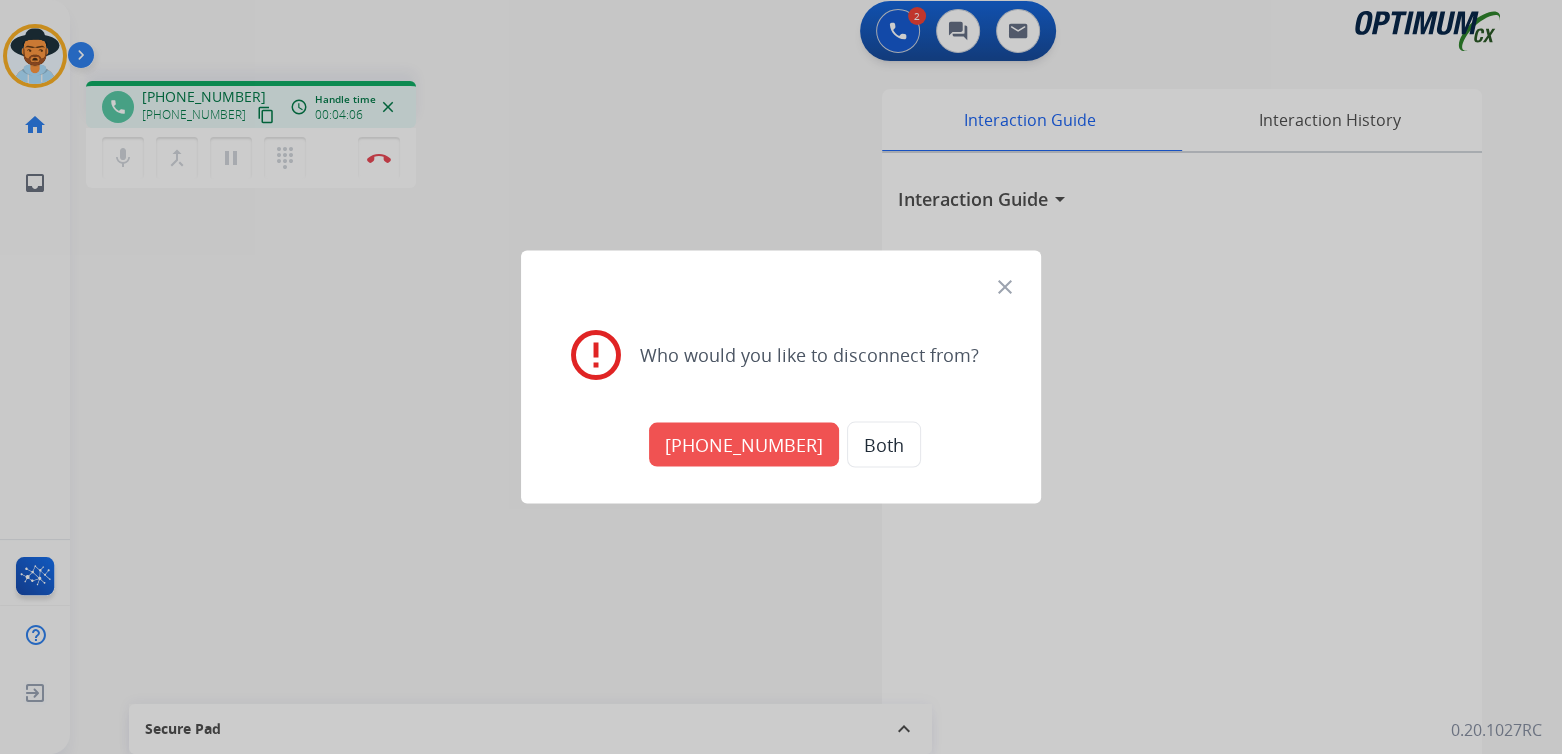 click on "close" at bounding box center [1005, 287] 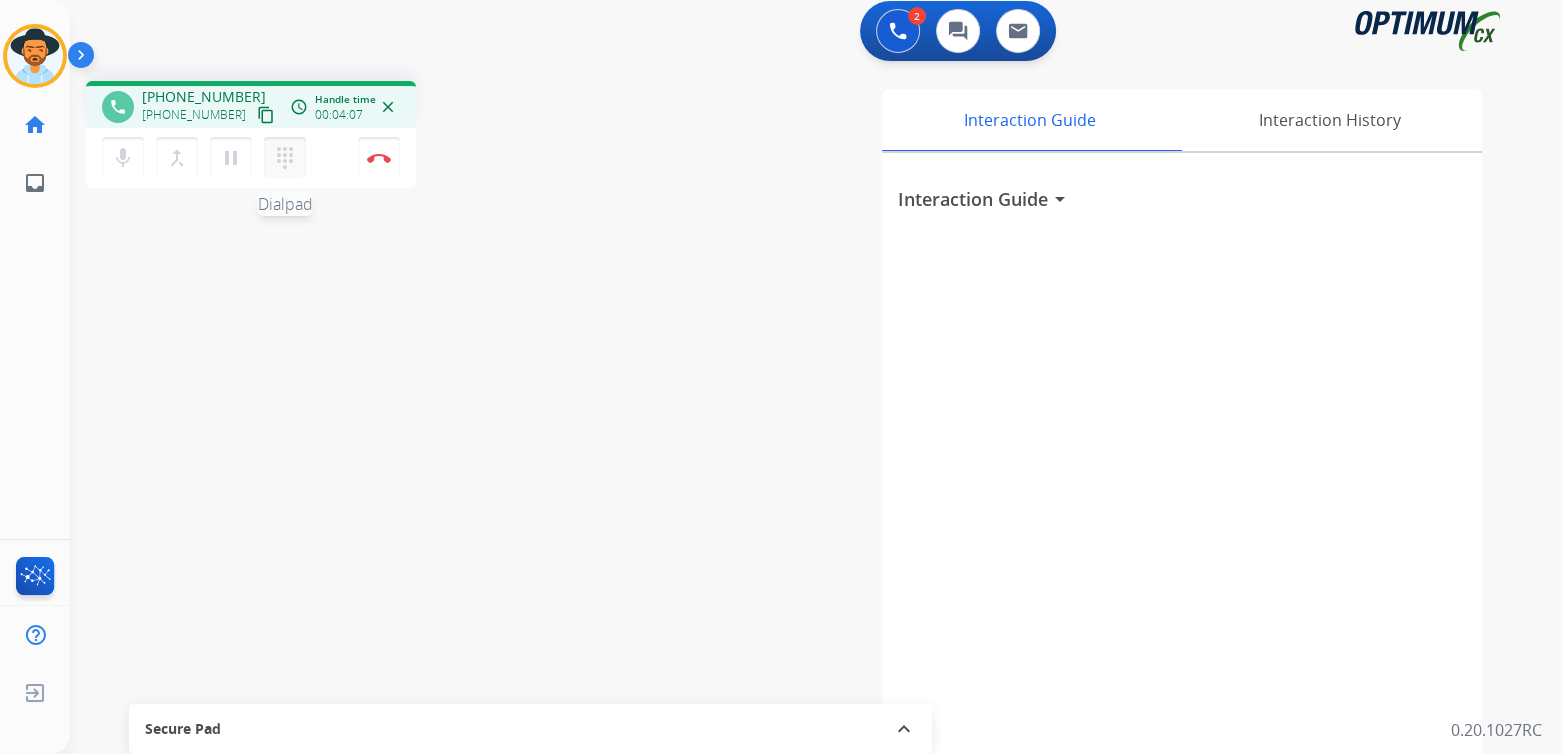 click on "dialpad" at bounding box center [285, 158] 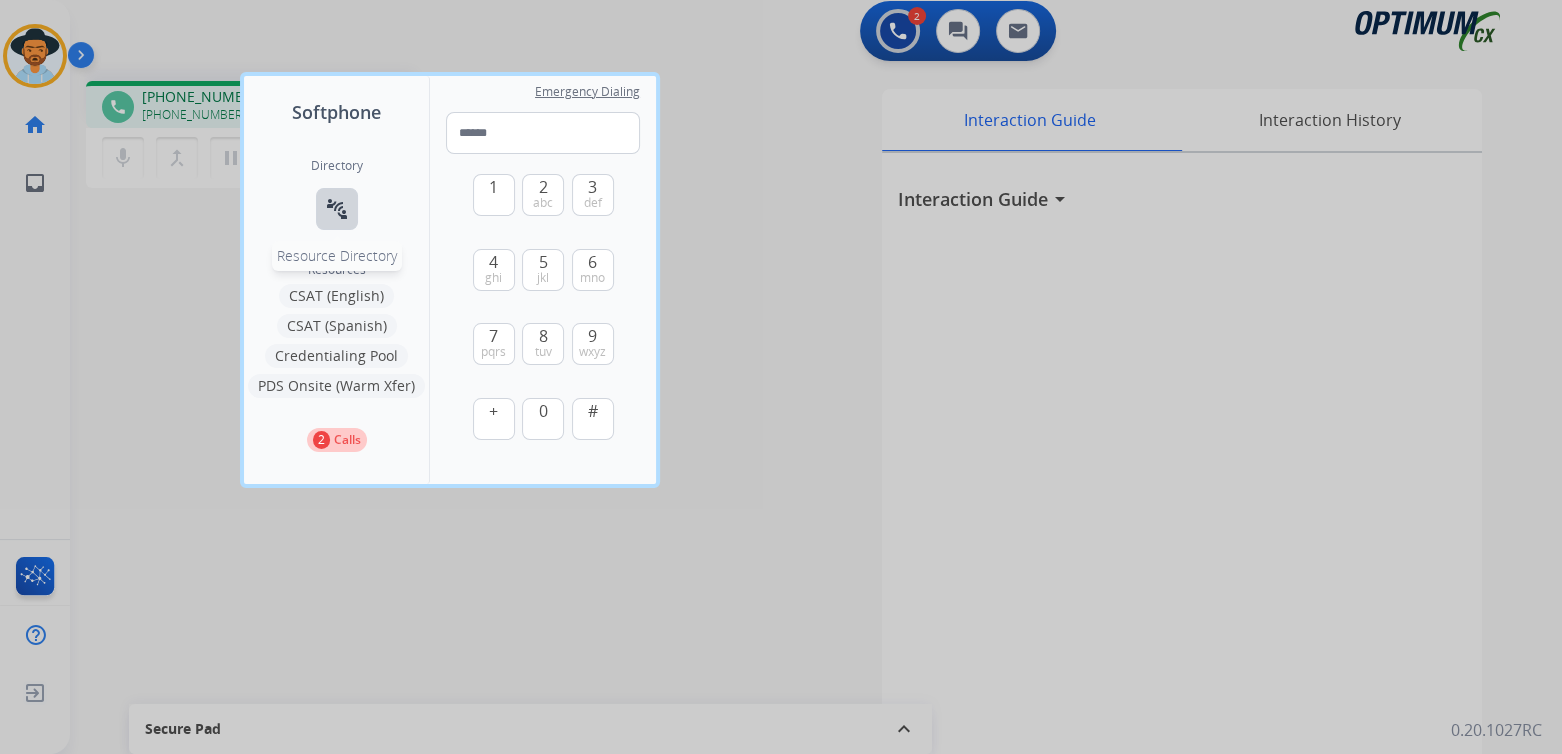 click on "connect_without_contact" at bounding box center (337, 209) 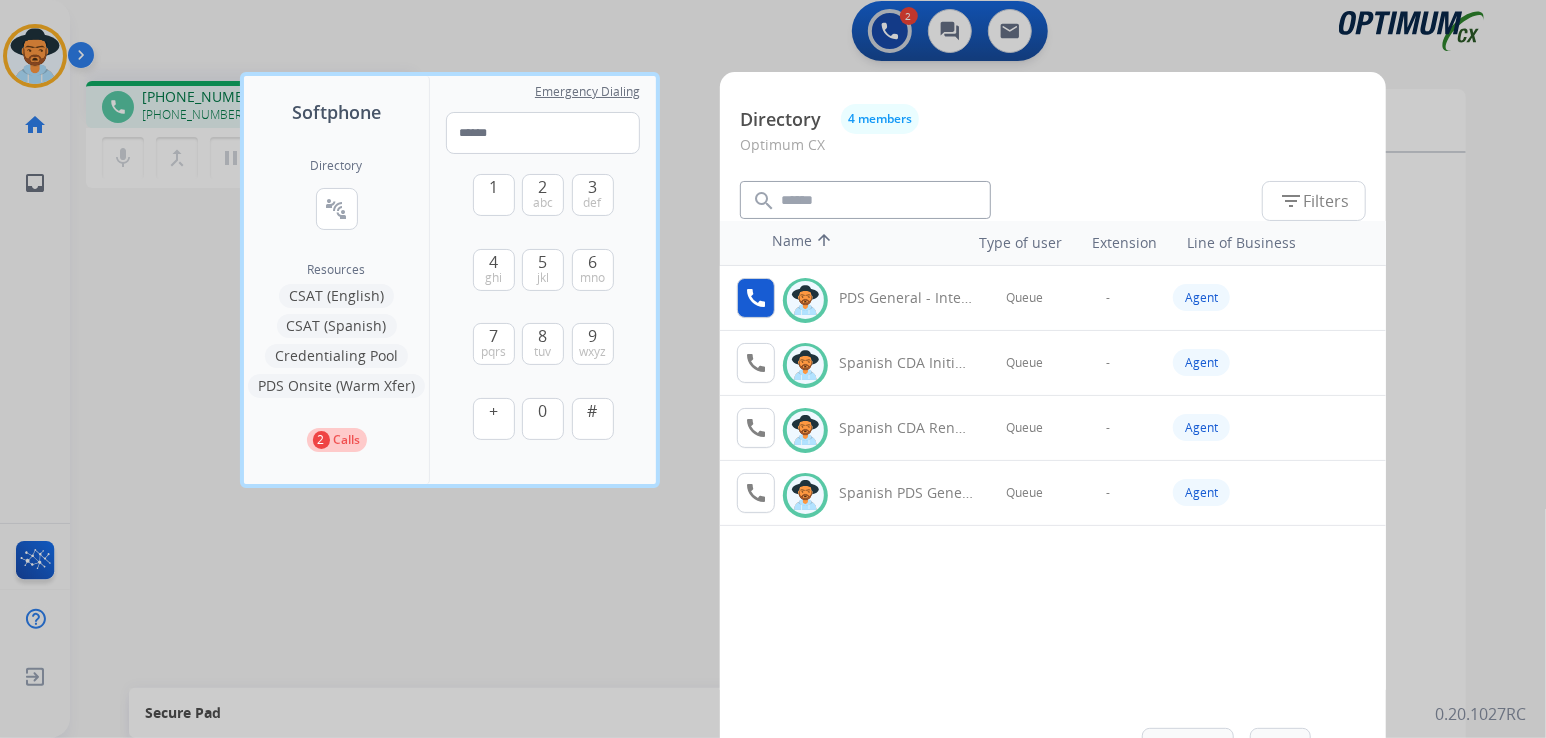 click on "call" at bounding box center [756, 298] 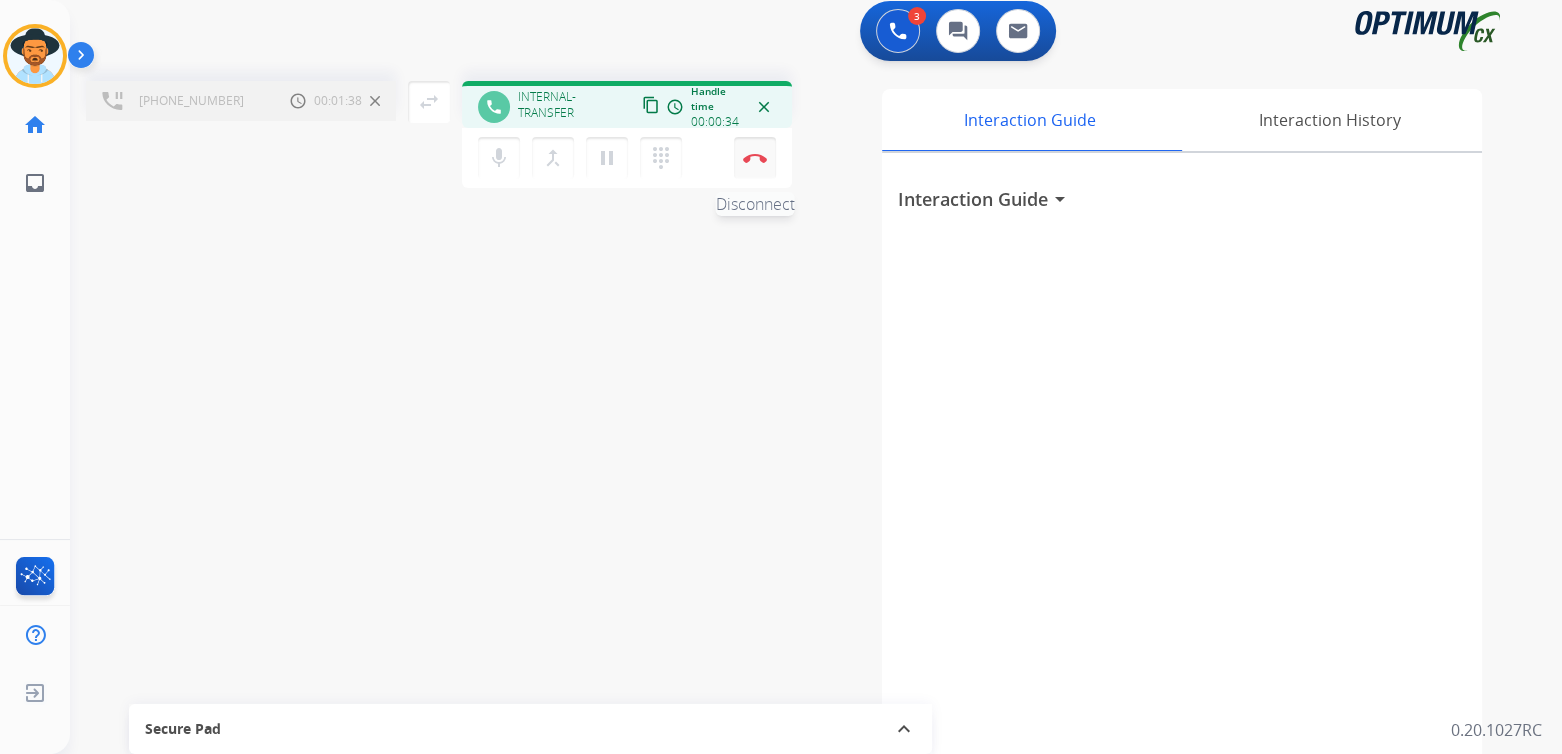 click at bounding box center (755, 158) 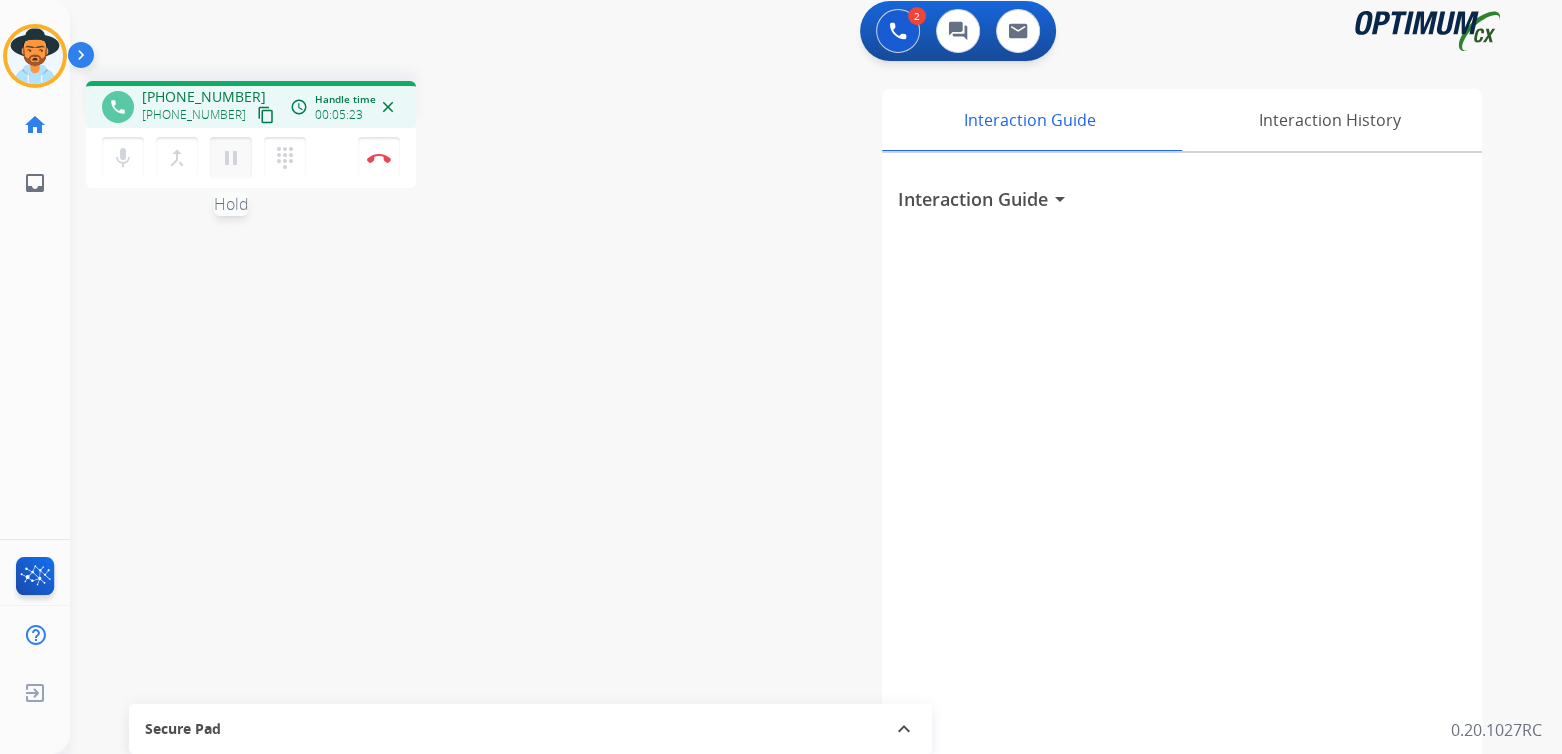 click on "pause" at bounding box center (231, 158) 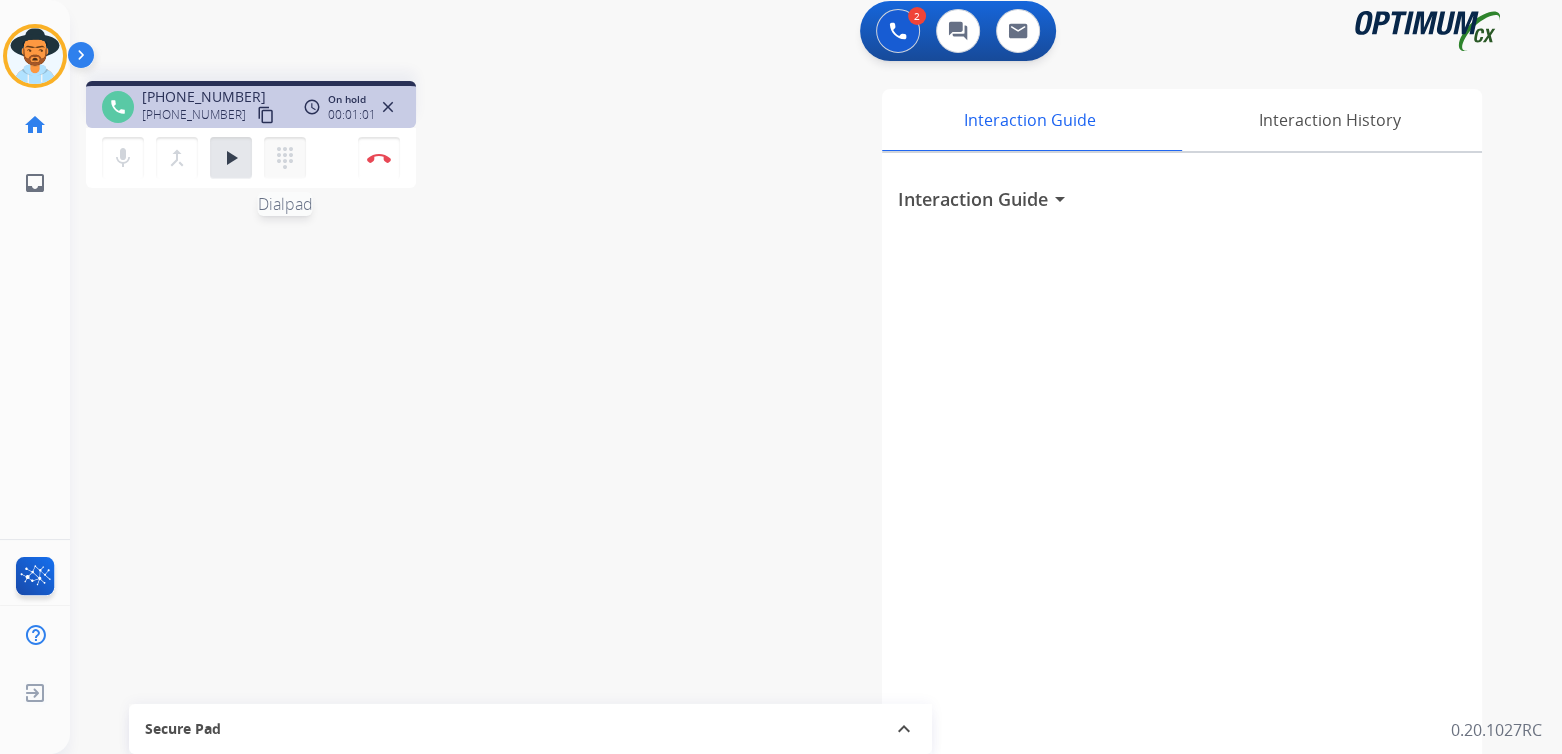 click on "dialpad" at bounding box center (285, 158) 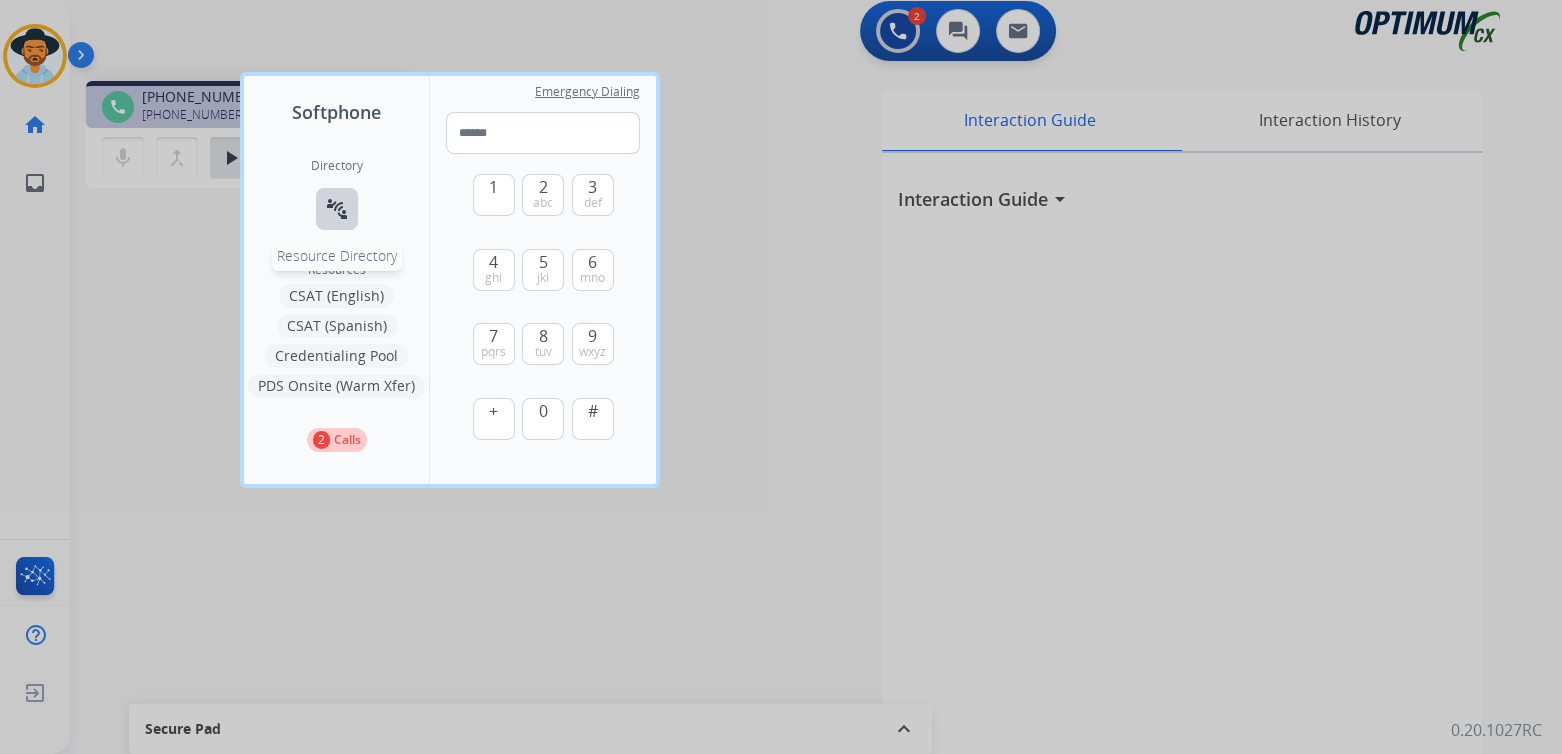 click on "connect_without_contact" at bounding box center (337, 209) 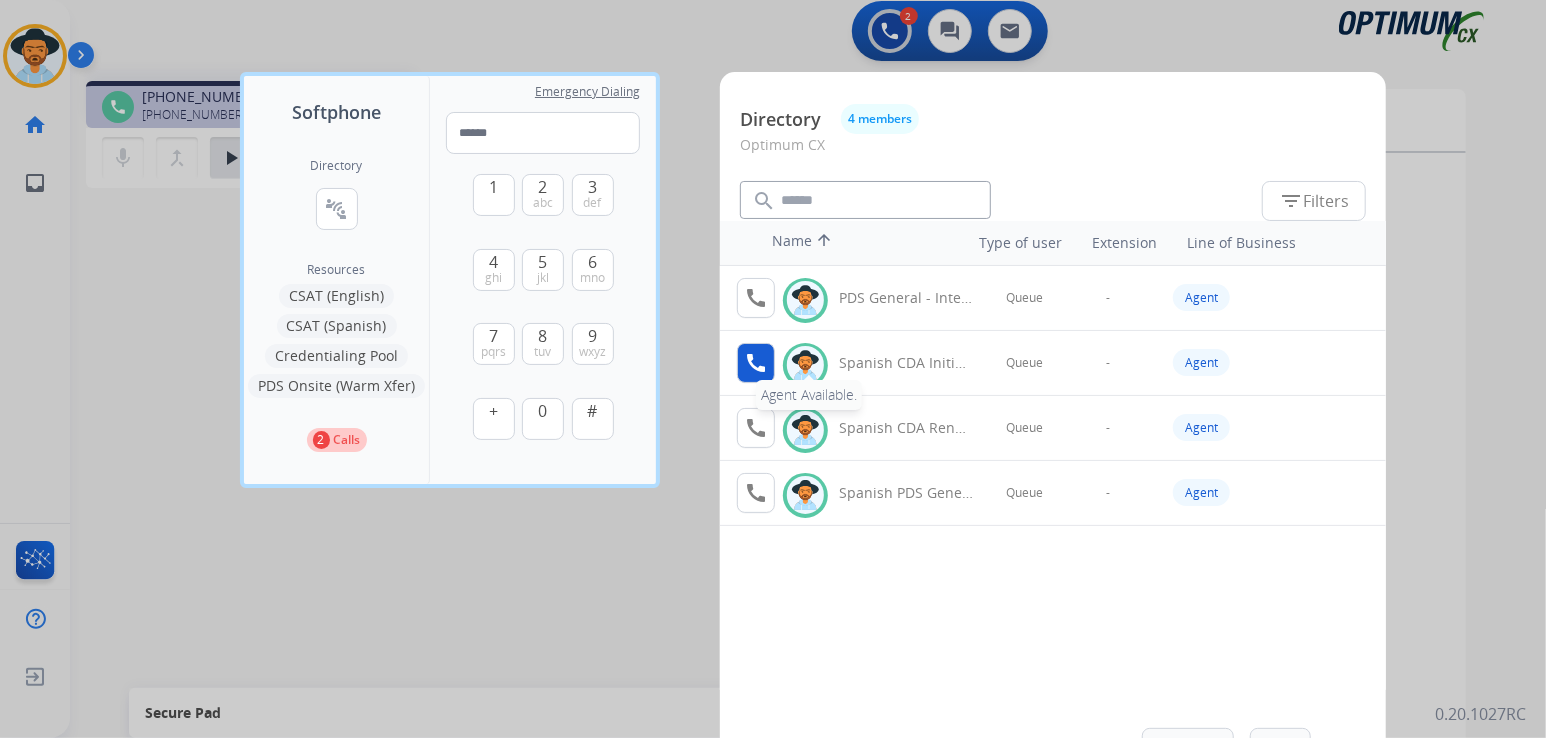 click on "call  Agent Available." at bounding box center [756, 363] 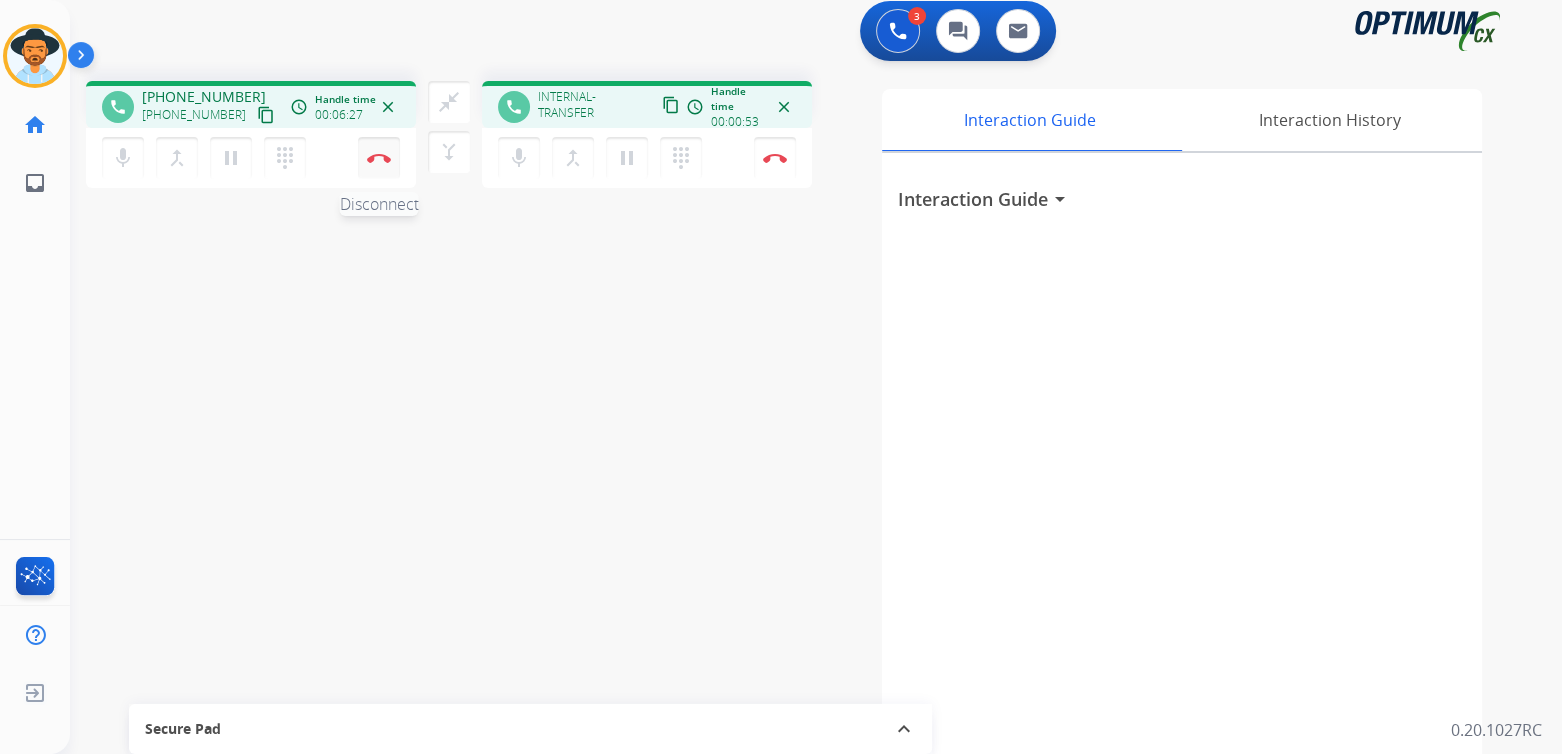 click at bounding box center [379, 158] 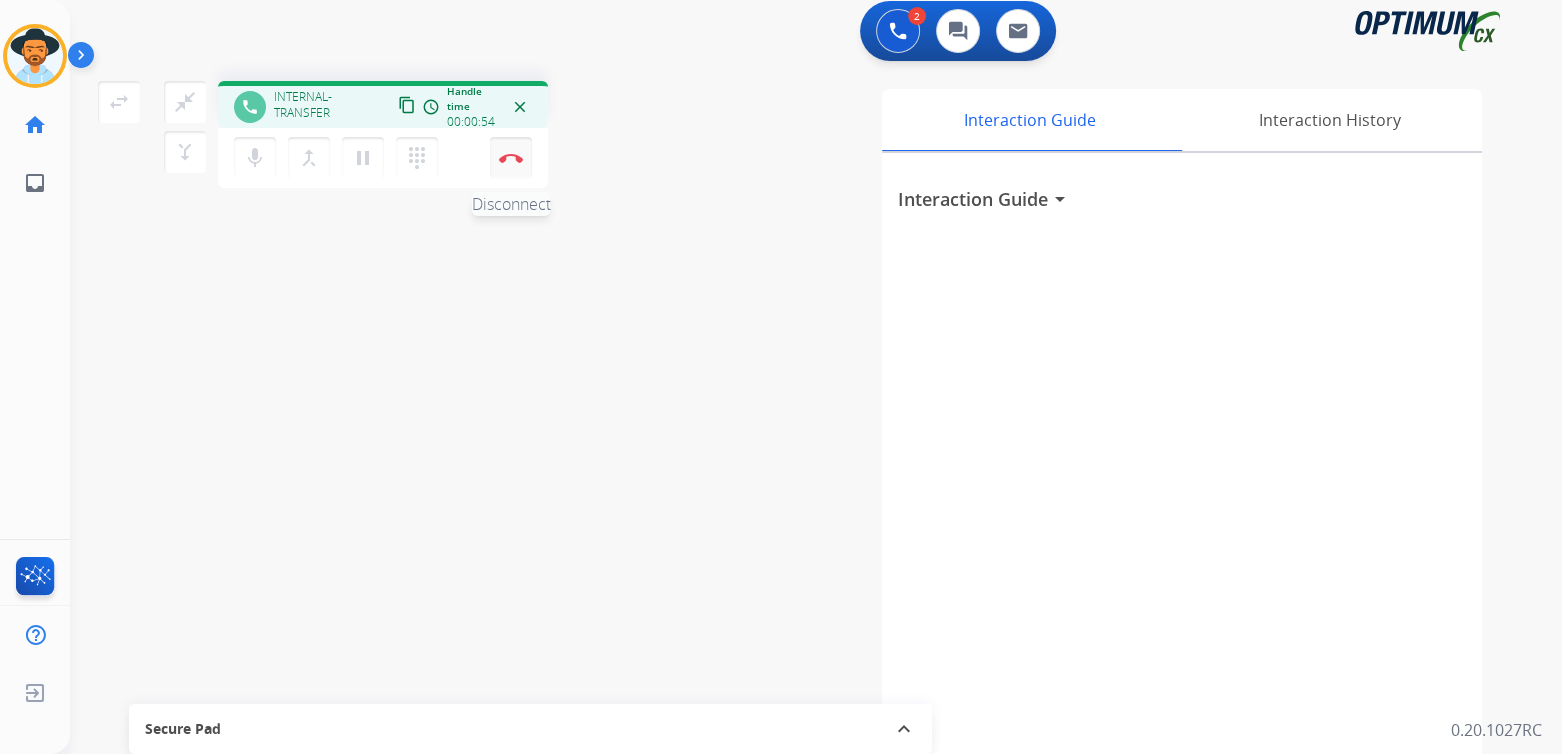 click at bounding box center (511, 158) 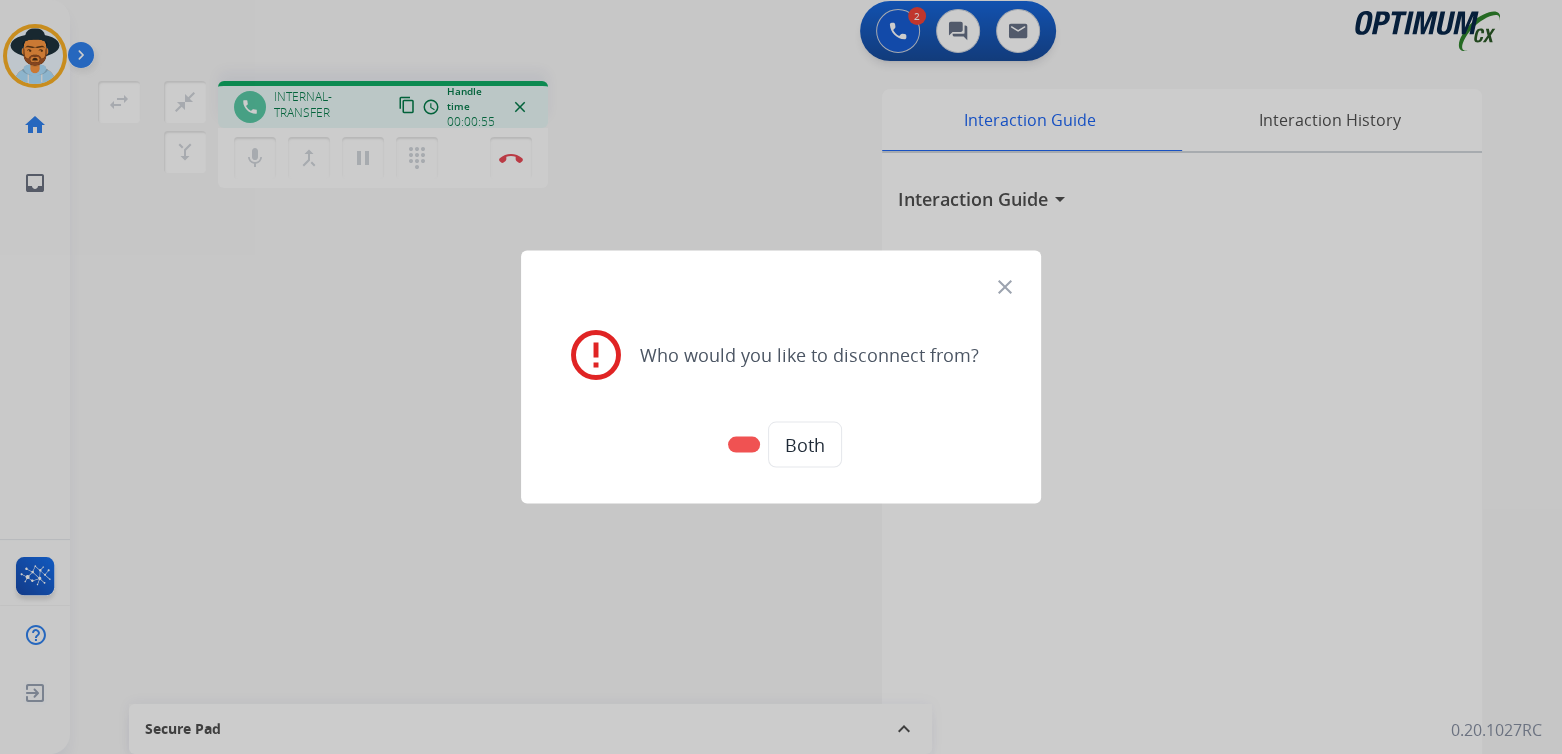 click on "Both" at bounding box center (805, 445) 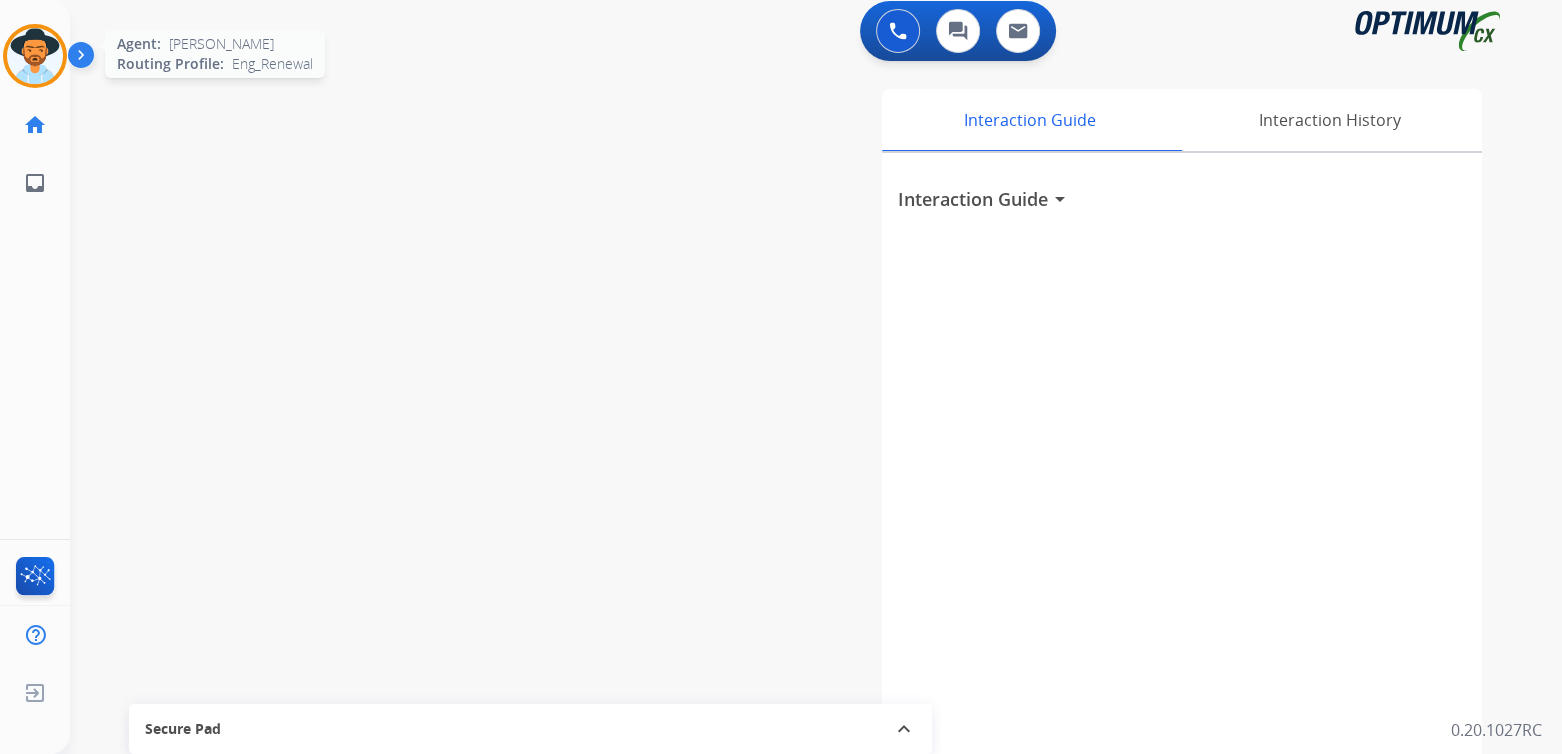 click at bounding box center [35, 56] 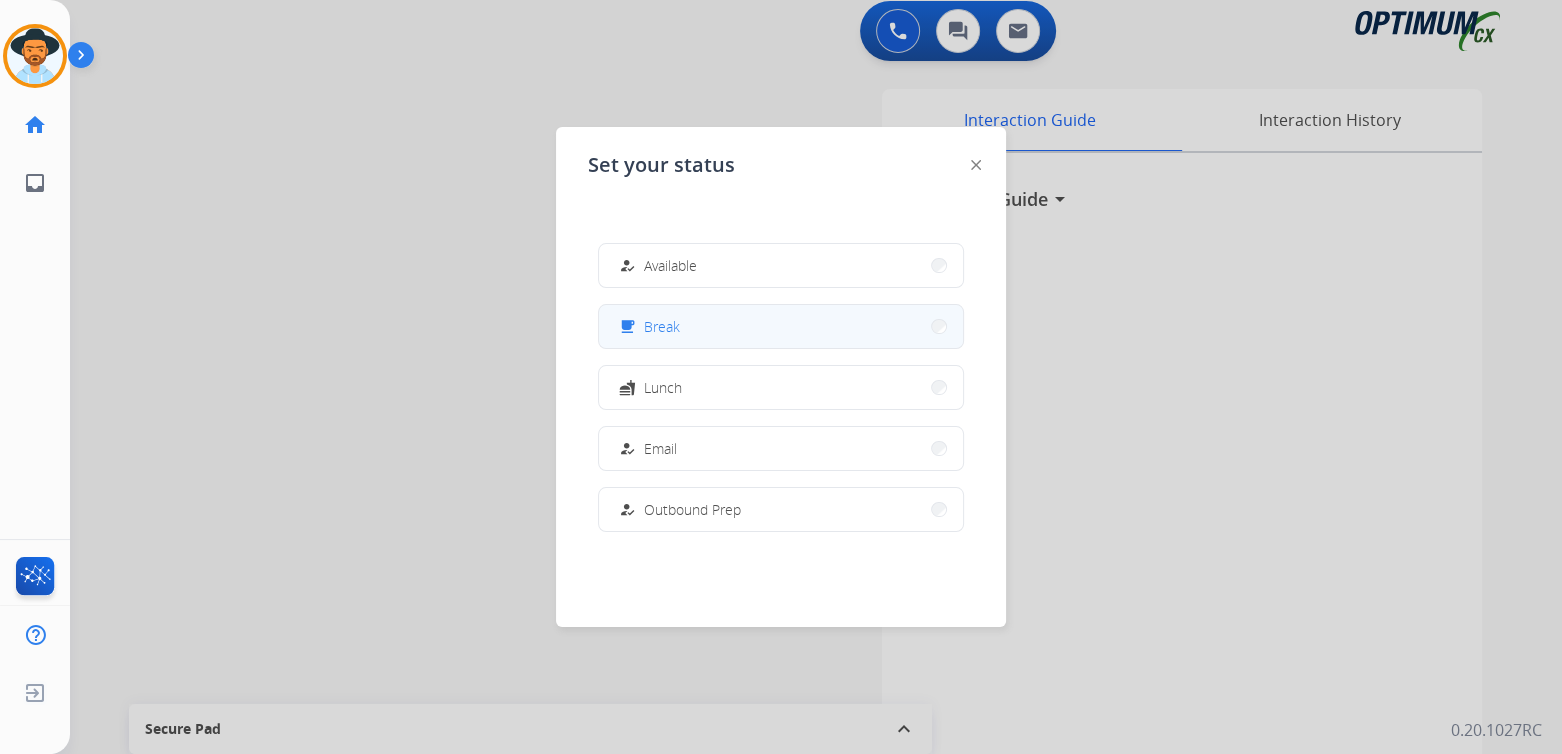 click on "Break" at bounding box center [662, 326] 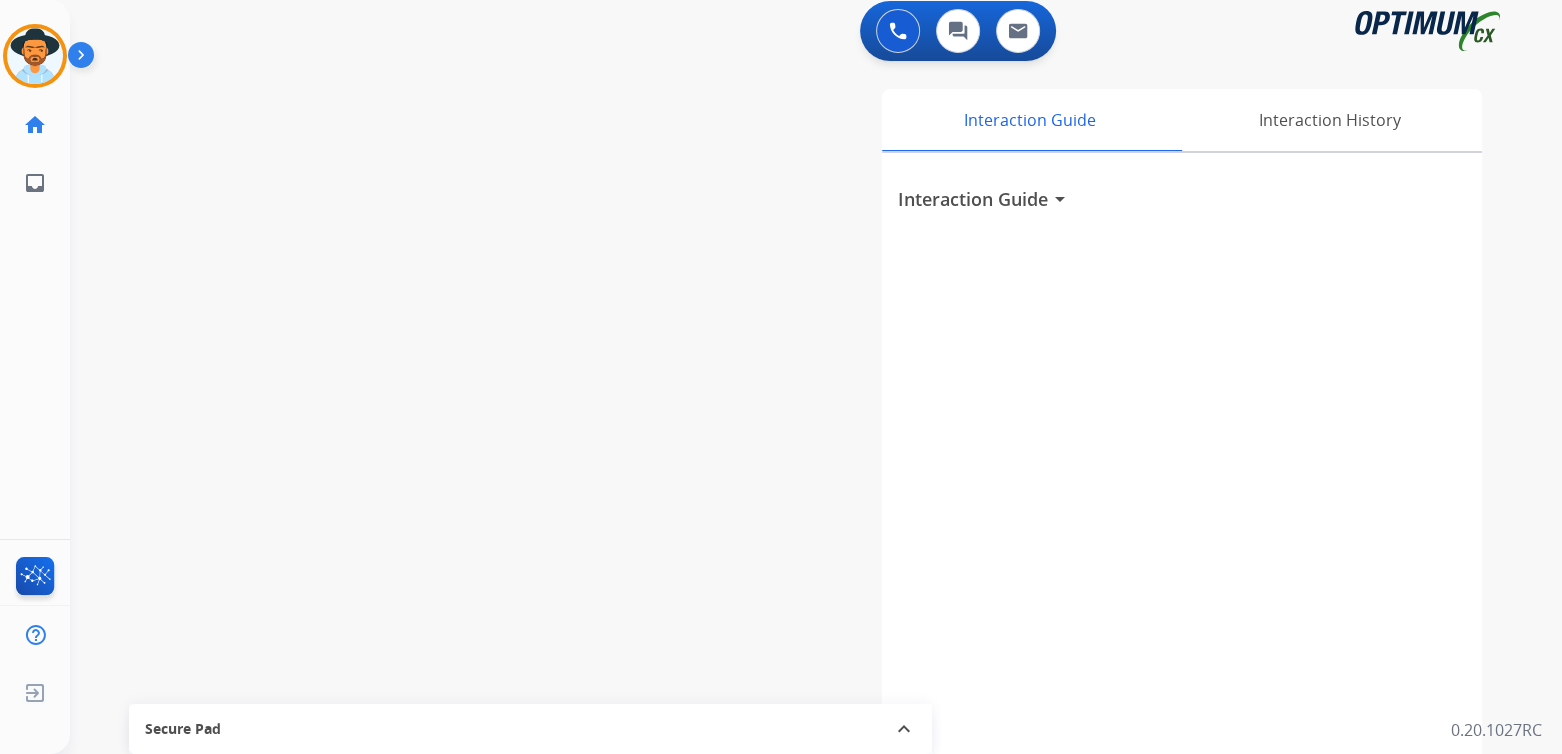 scroll, scrollTop: 0, scrollLeft: 0, axis: both 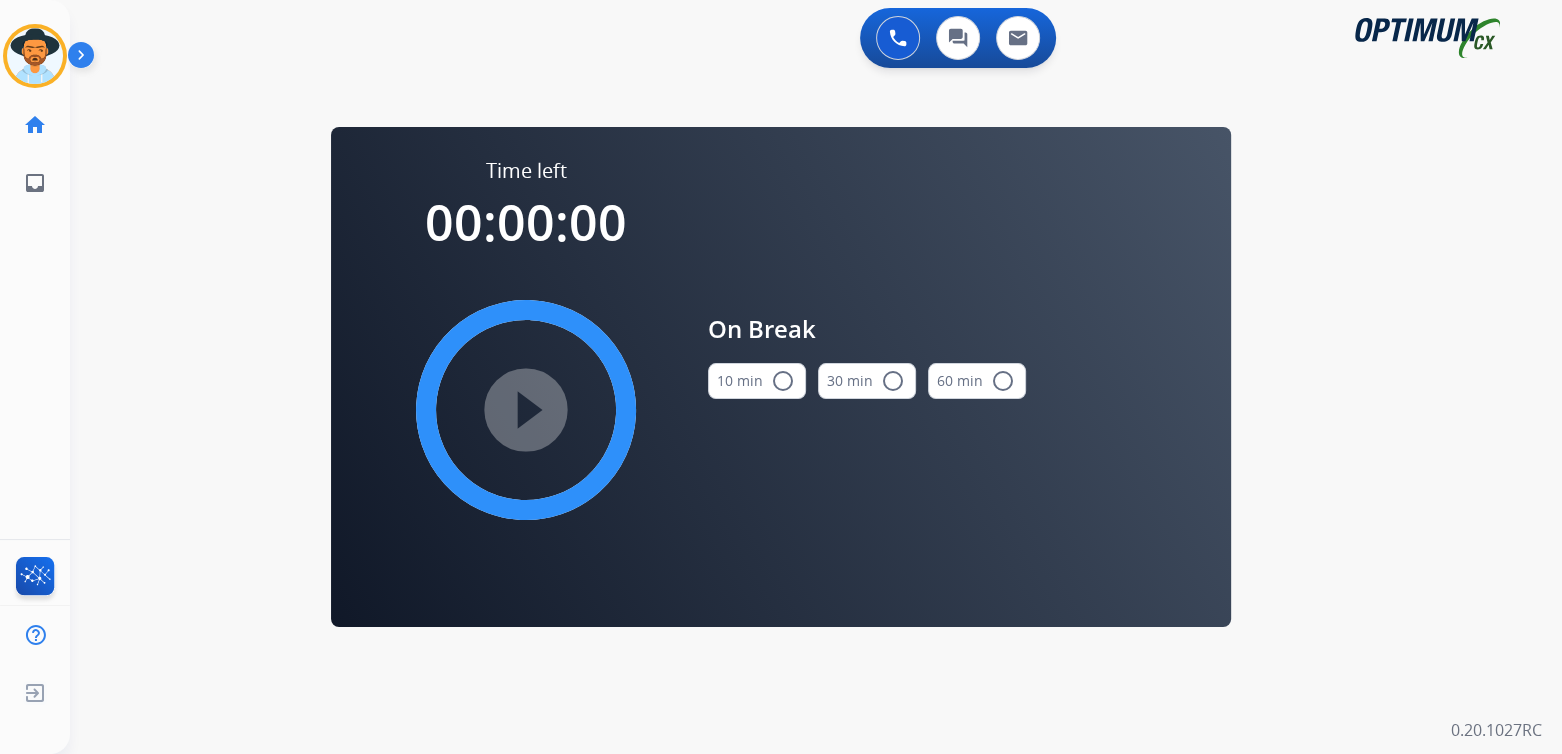 click on "radio_button_unchecked" at bounding box center (783, 381) 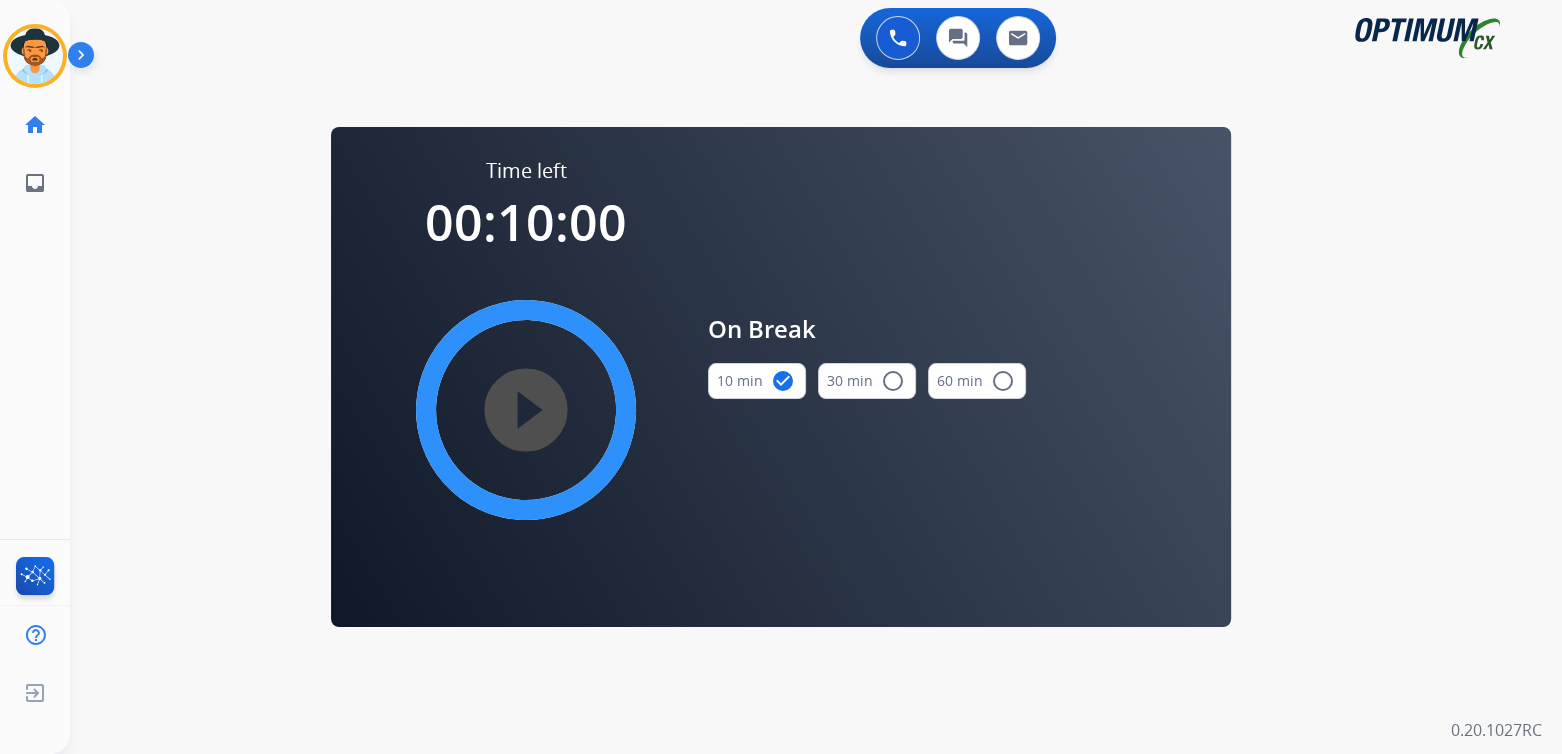 click on "play_circle_filled" at bounding box center (526, 410) 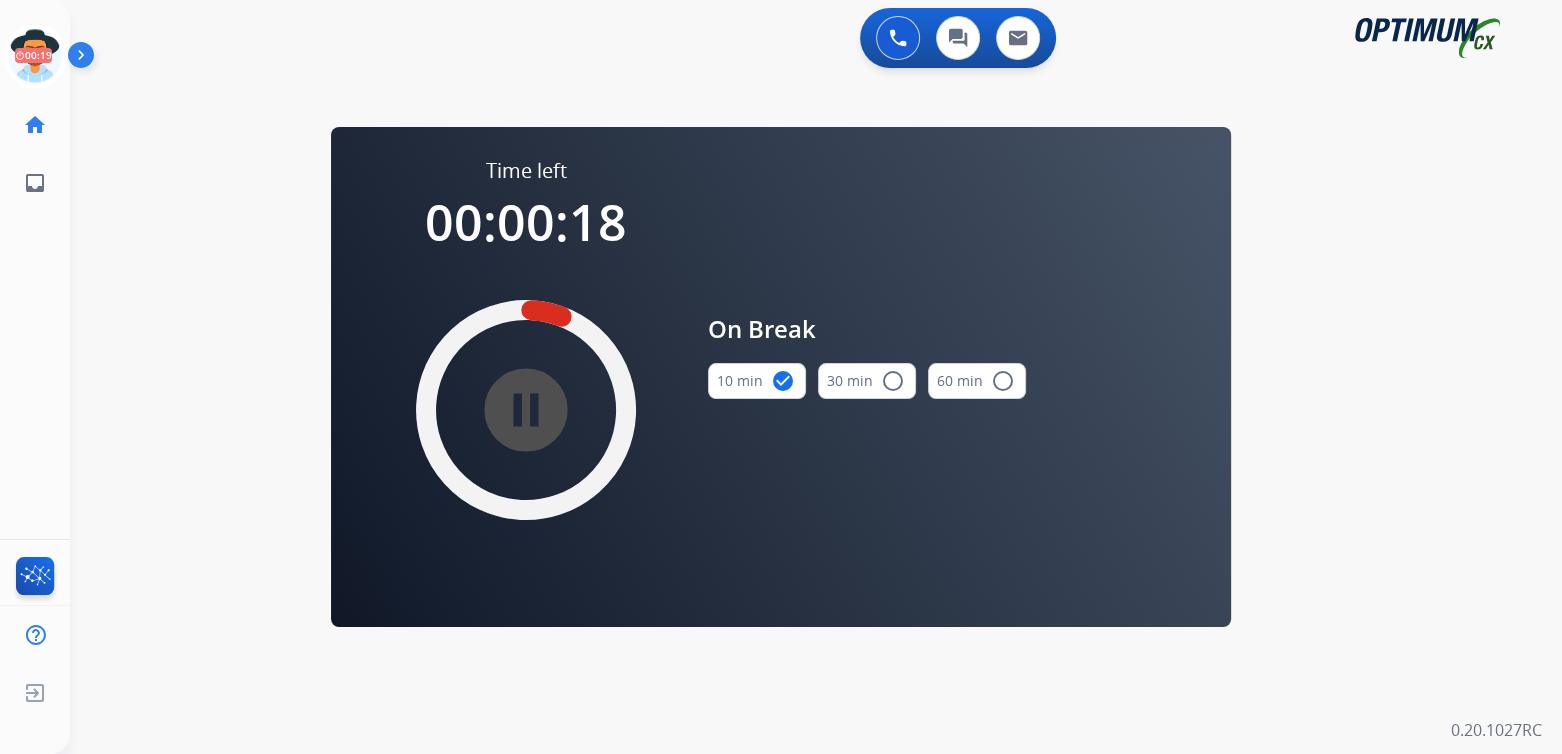 drag, startPoint x: 38, startPoint y: 44, endPoint x: 96, endPoint y: 78, distance: 67.23094 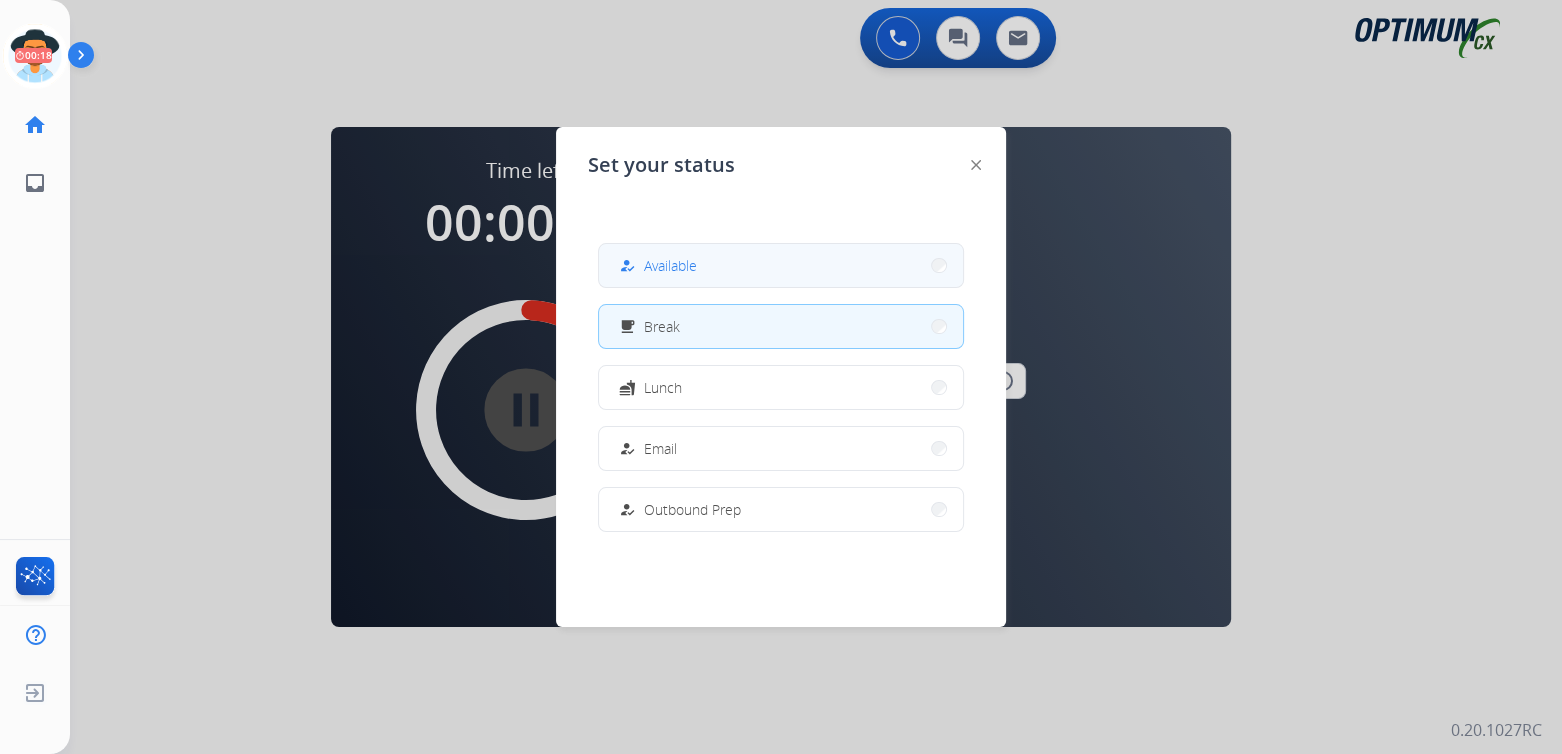 click on "Available" at bounding box center (670, 265) 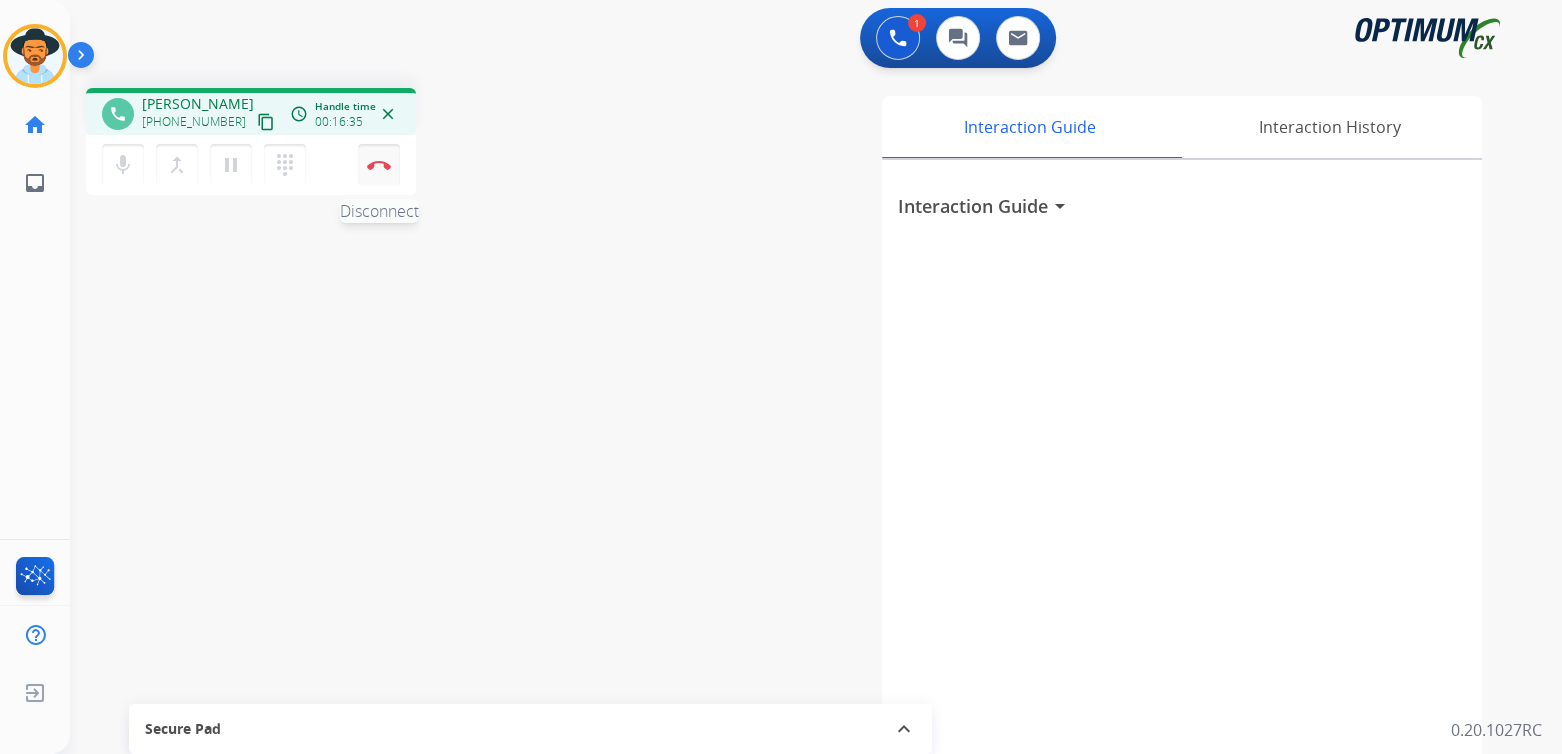 drag, startPoint x: 379, startPoint y: 166, endPoint x: 472, endPoint y: 167, distance: 93.00538 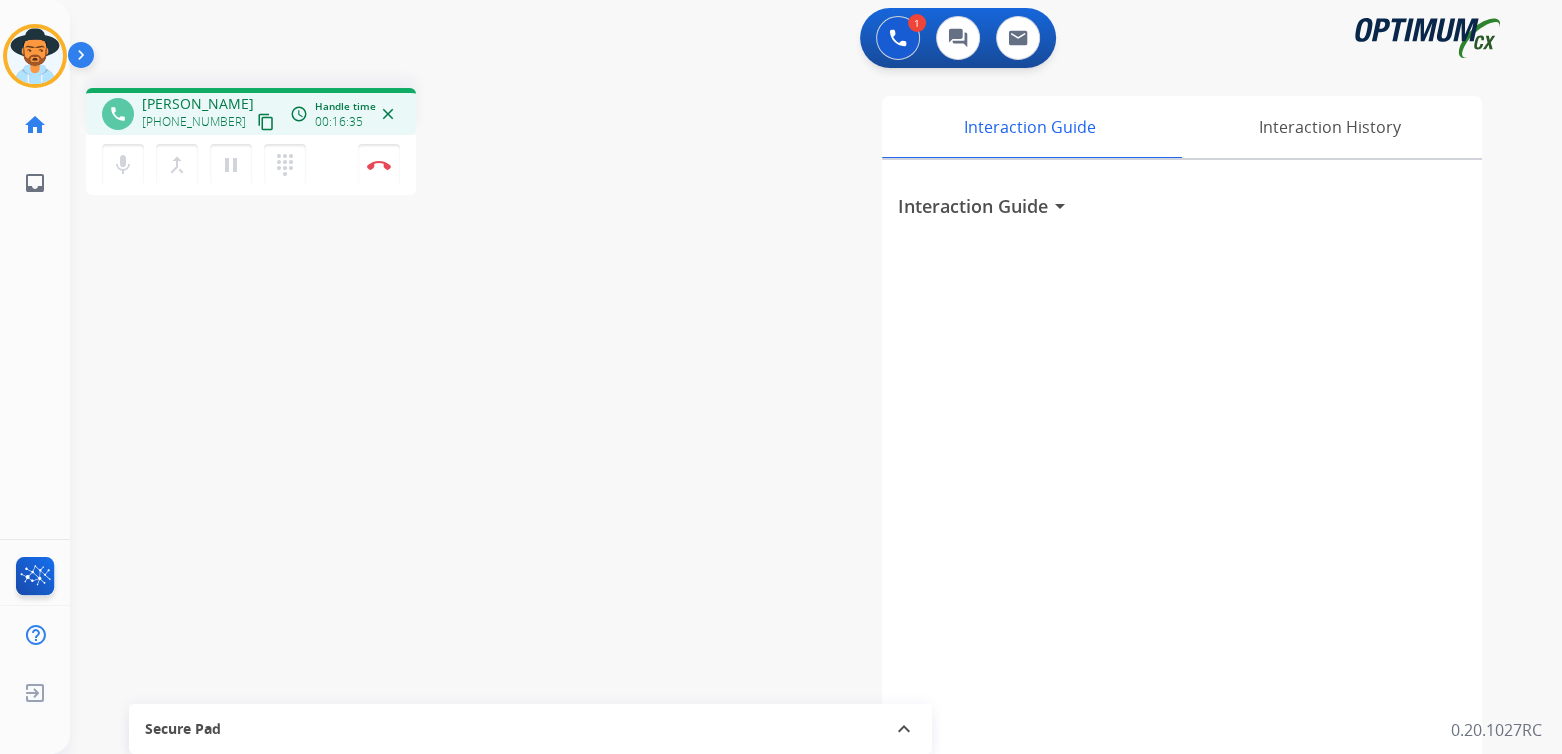 click at bounding box center (379, 165) 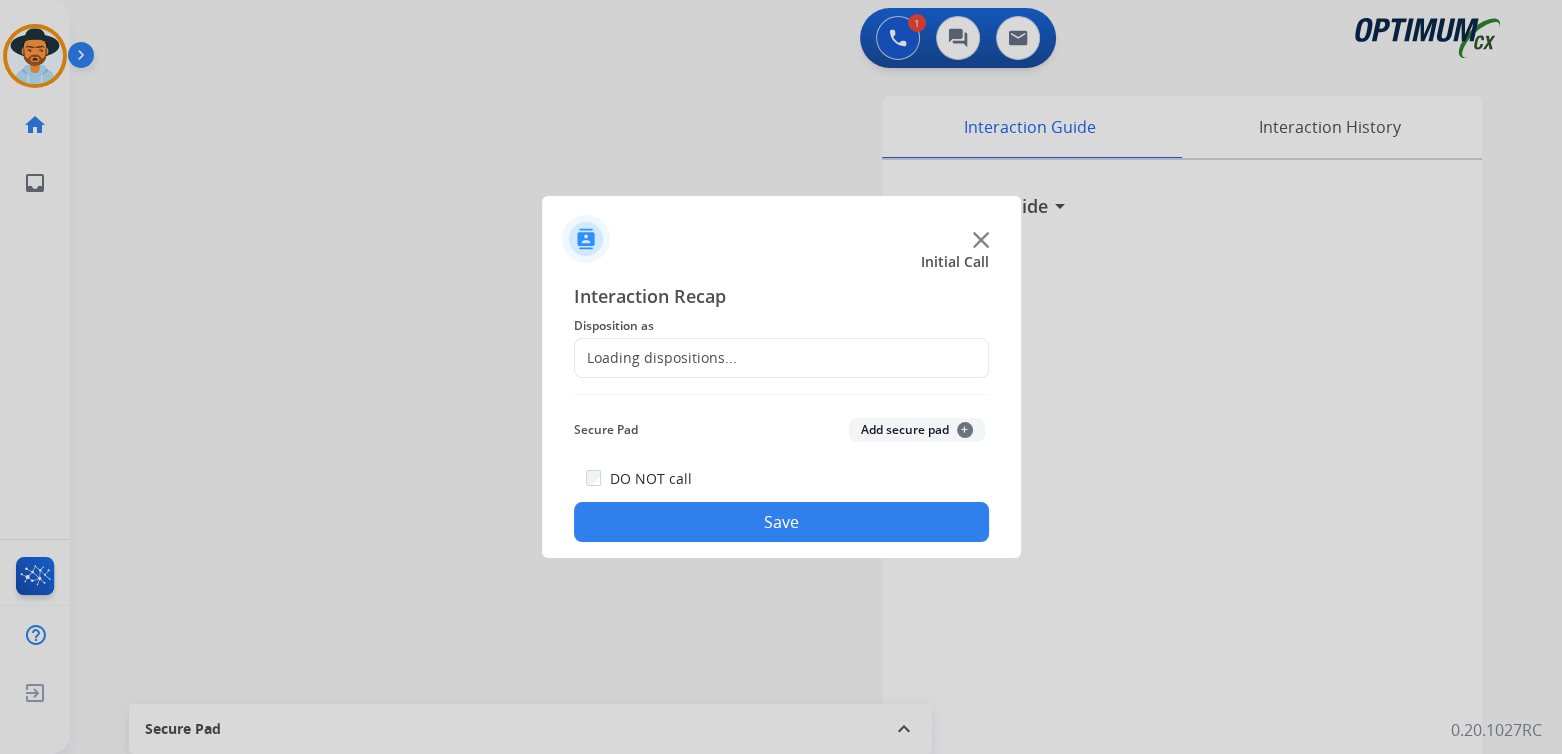 click on "Loading dispositions..." 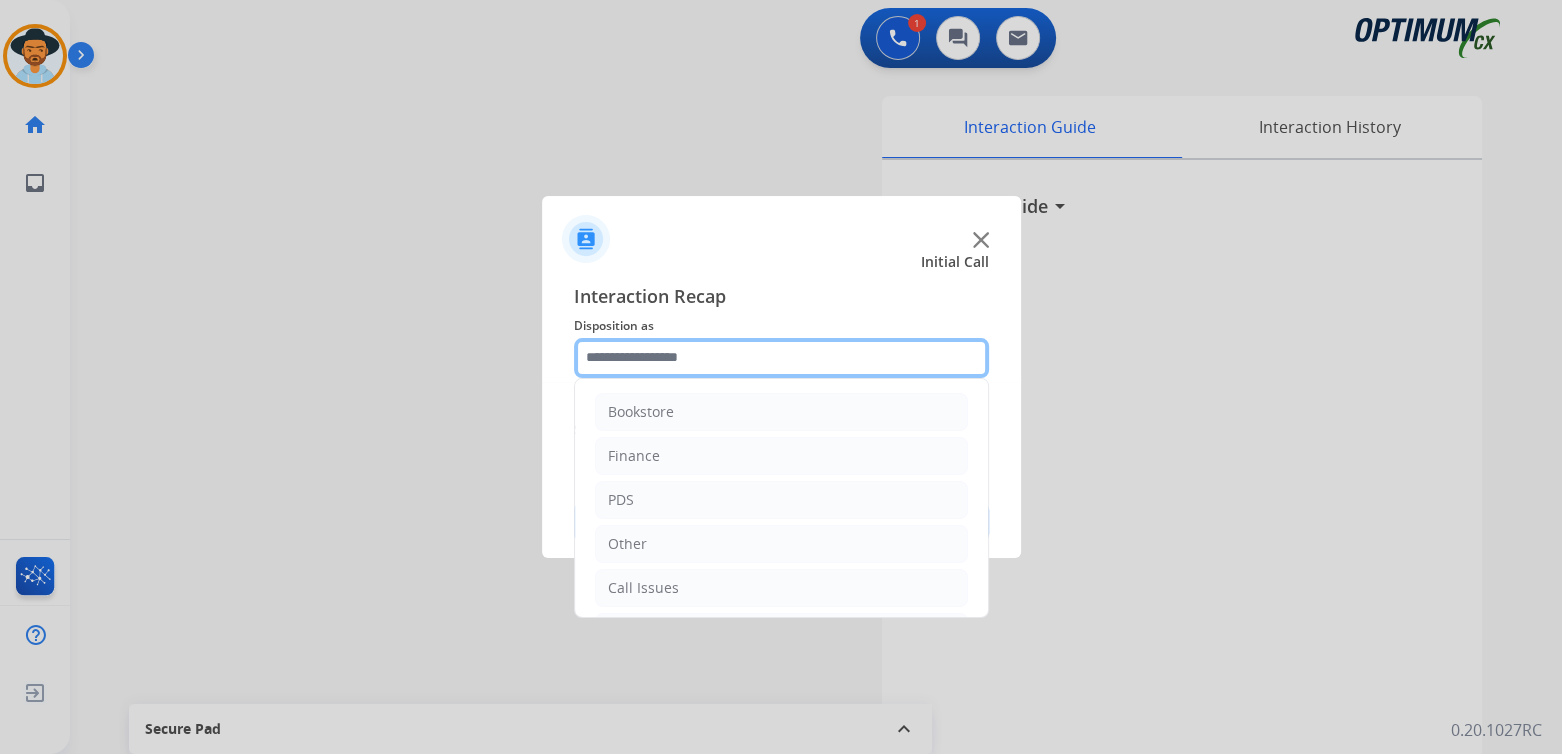 click 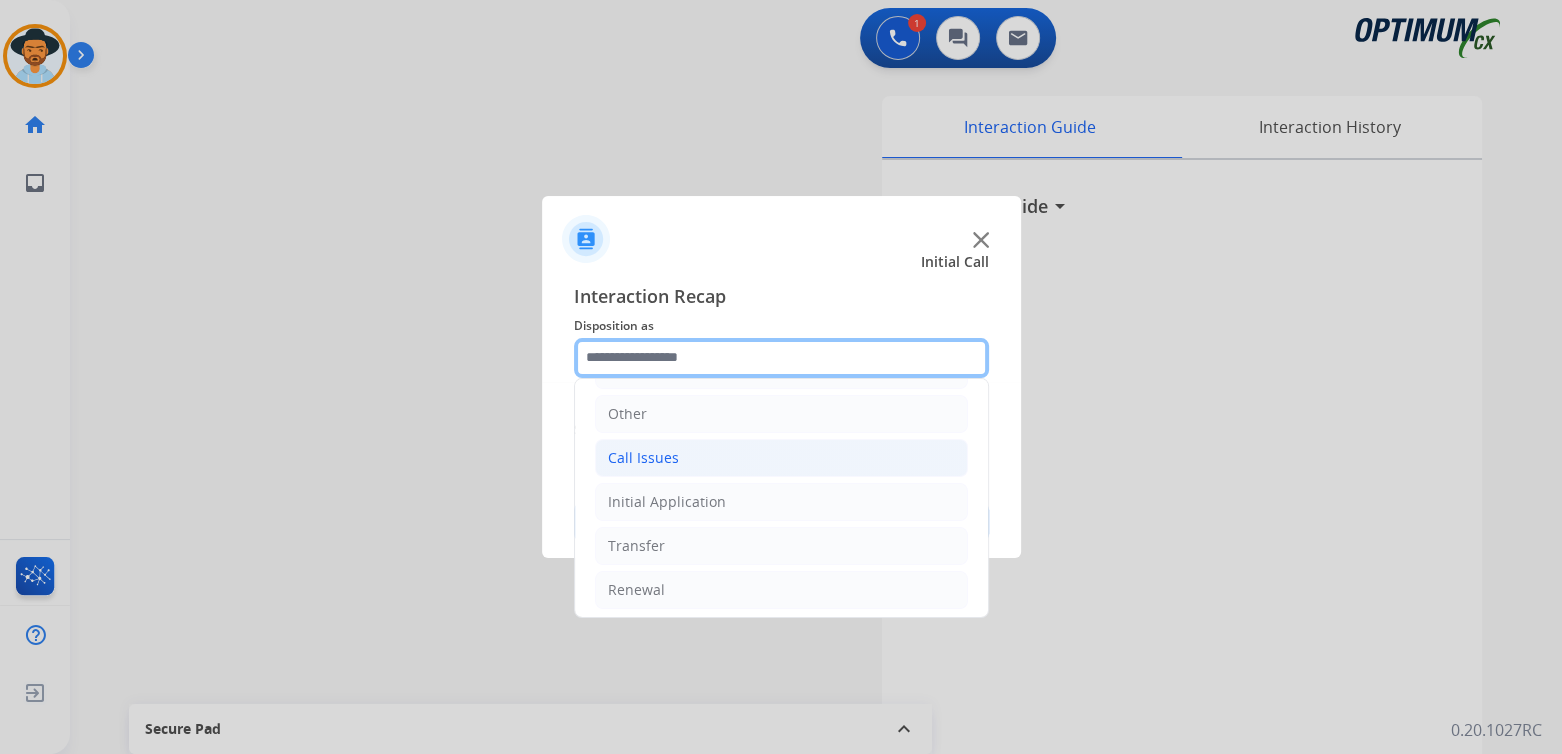 scroll, scrollTop: 132, scrollLeft: 0, axis: vertical 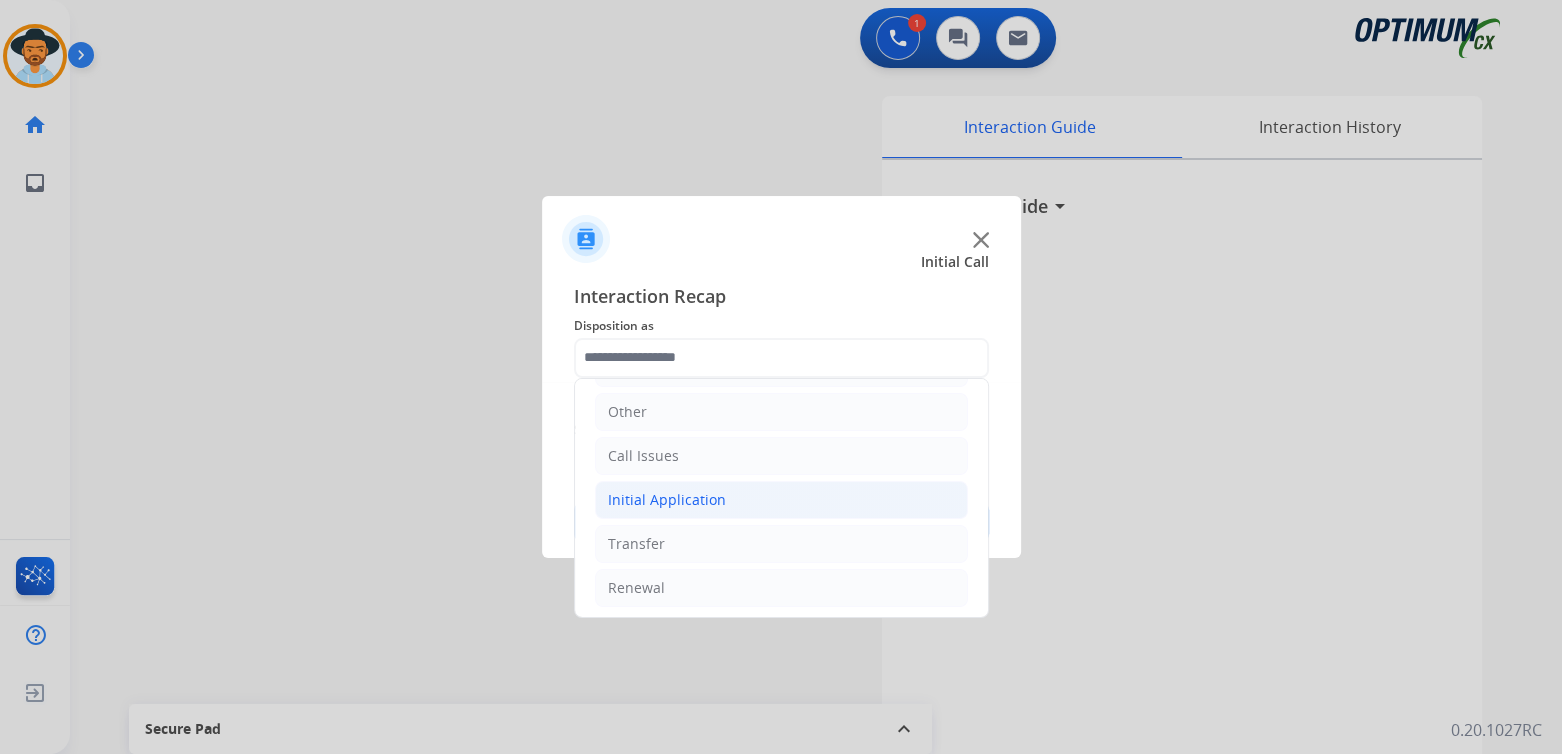 click on "Initial Application" 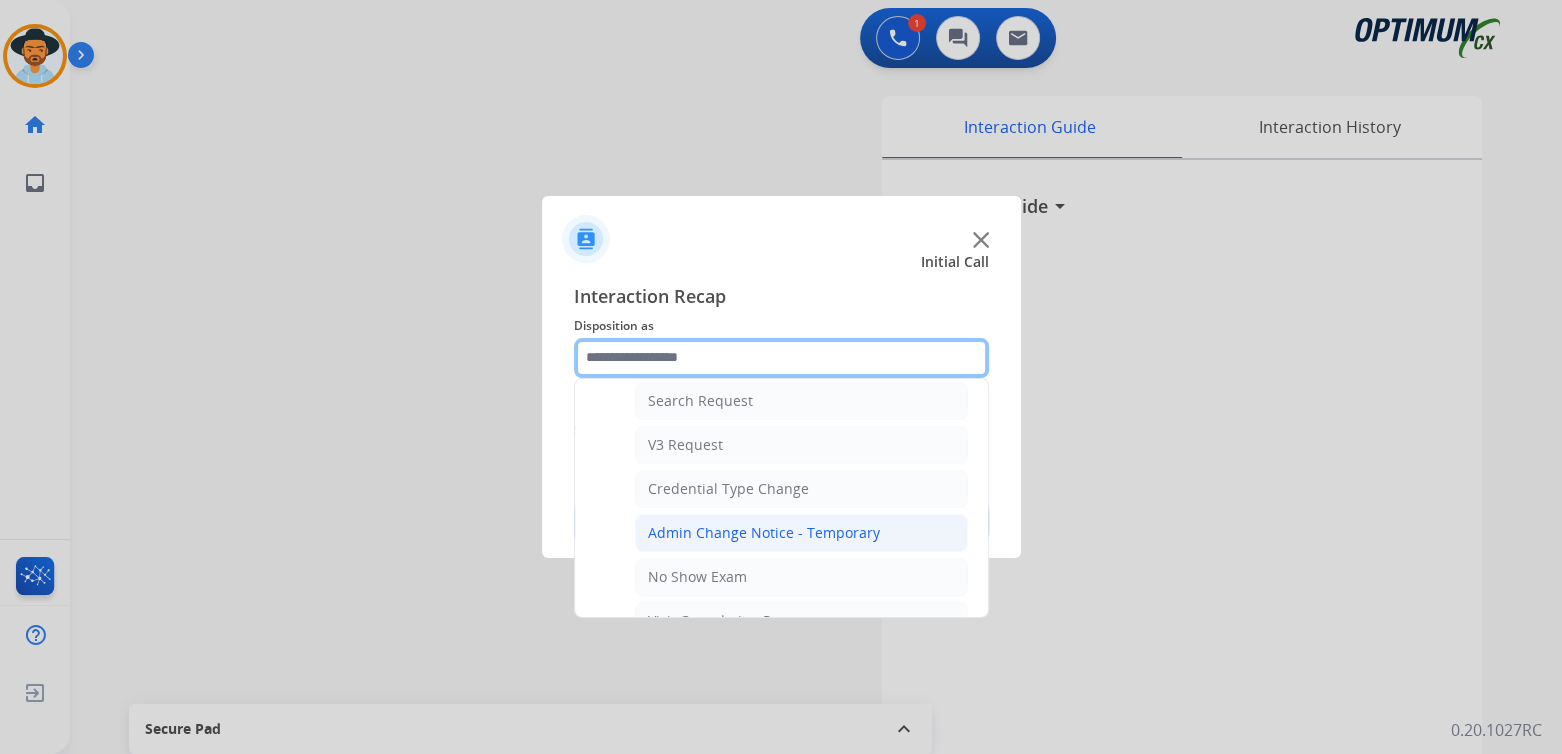 scroll, scrollTop: 732, scrollLeft: 0, axis: vertical 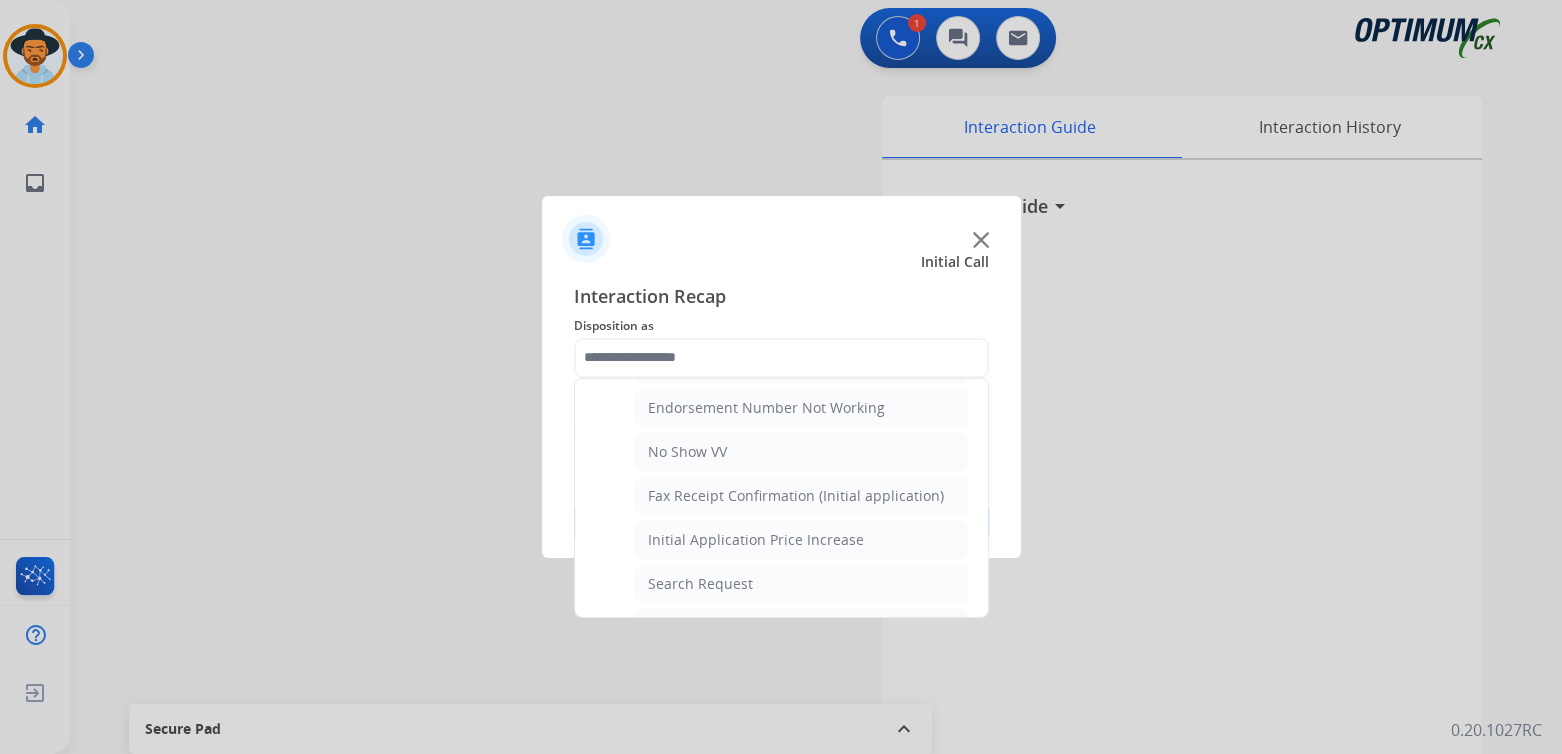 click on "General Questions (Initial application)" 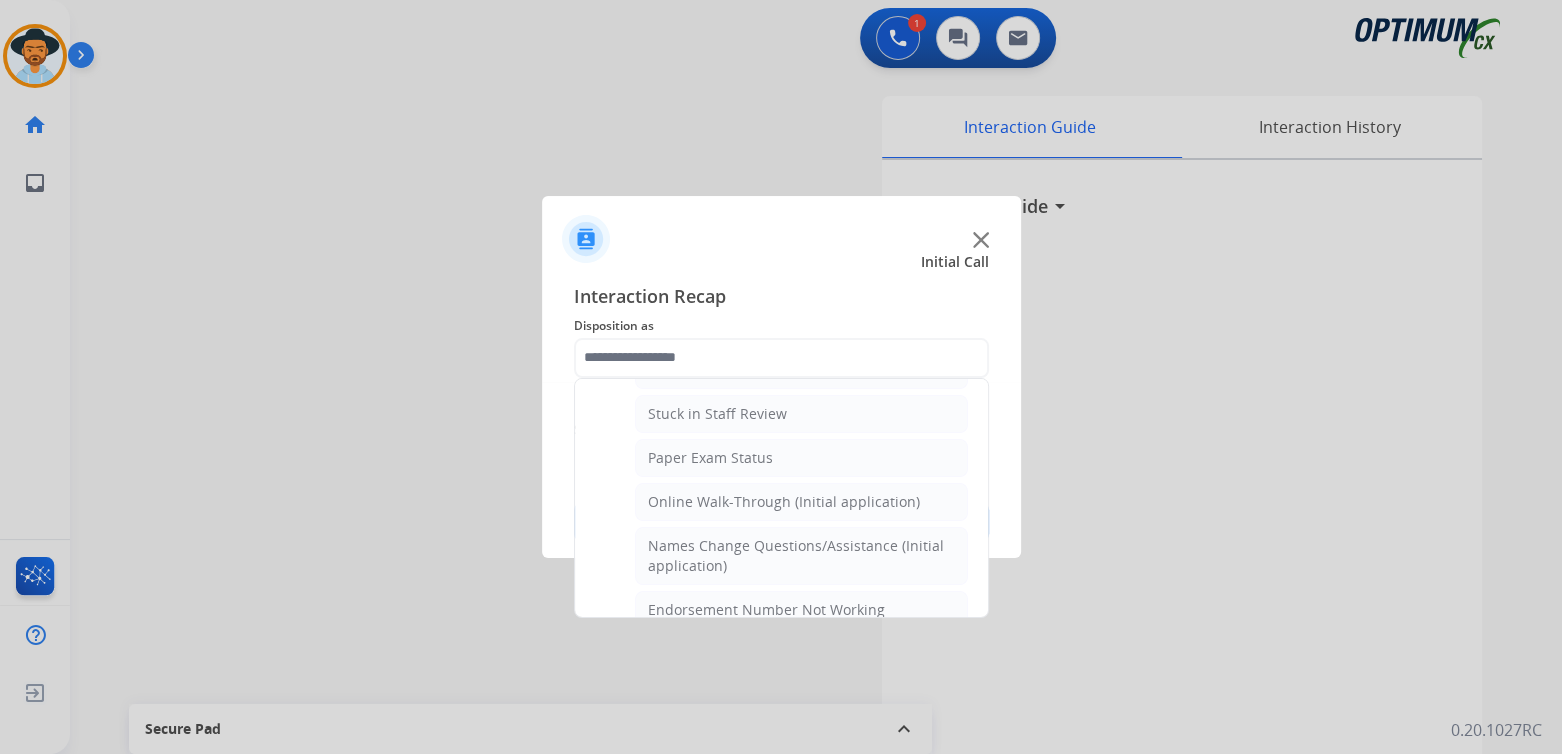 type on "**********" 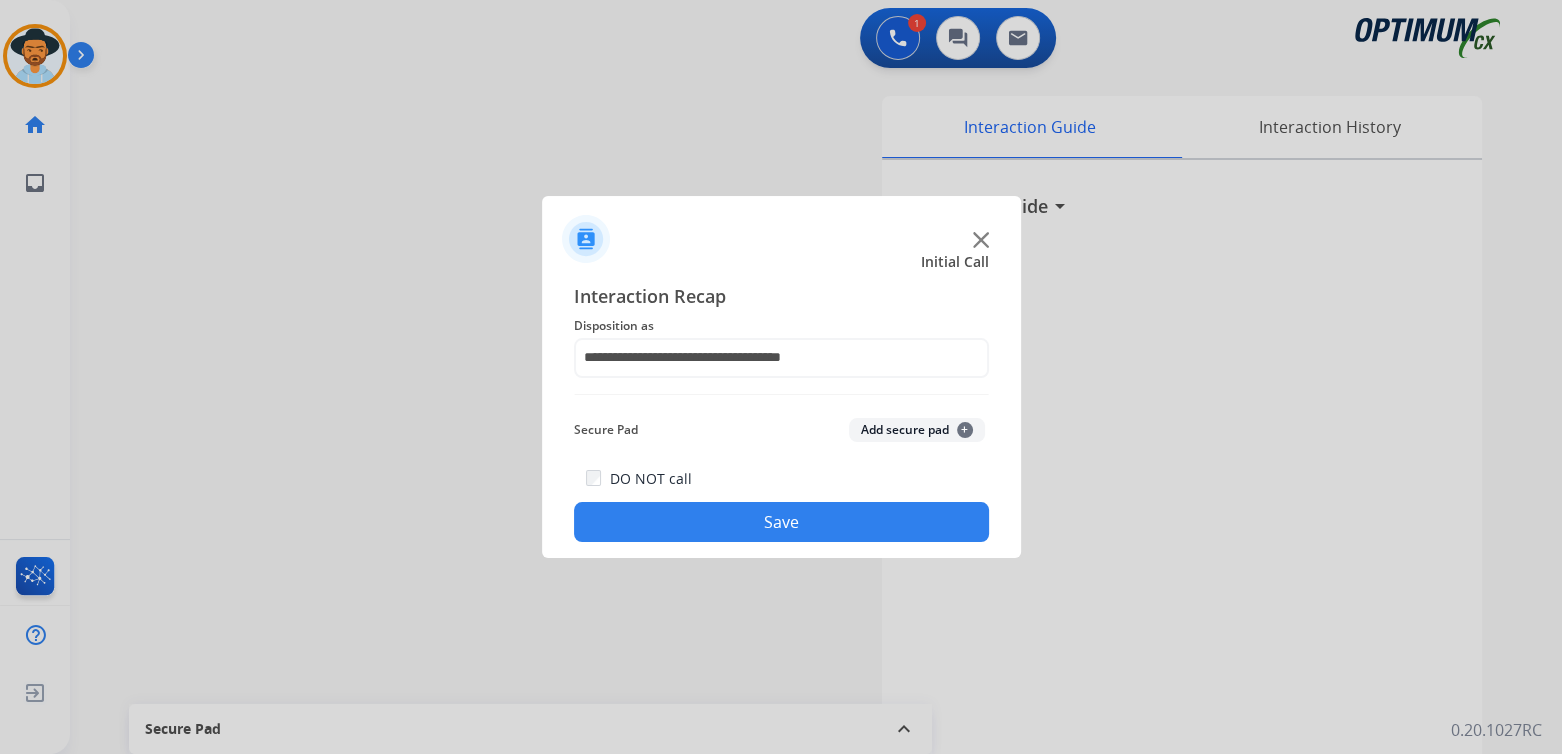 drag, startPoint x: 834, startPoint y: 527, endPoint x: 1071, endPoint y: 464, distance: 245.2305 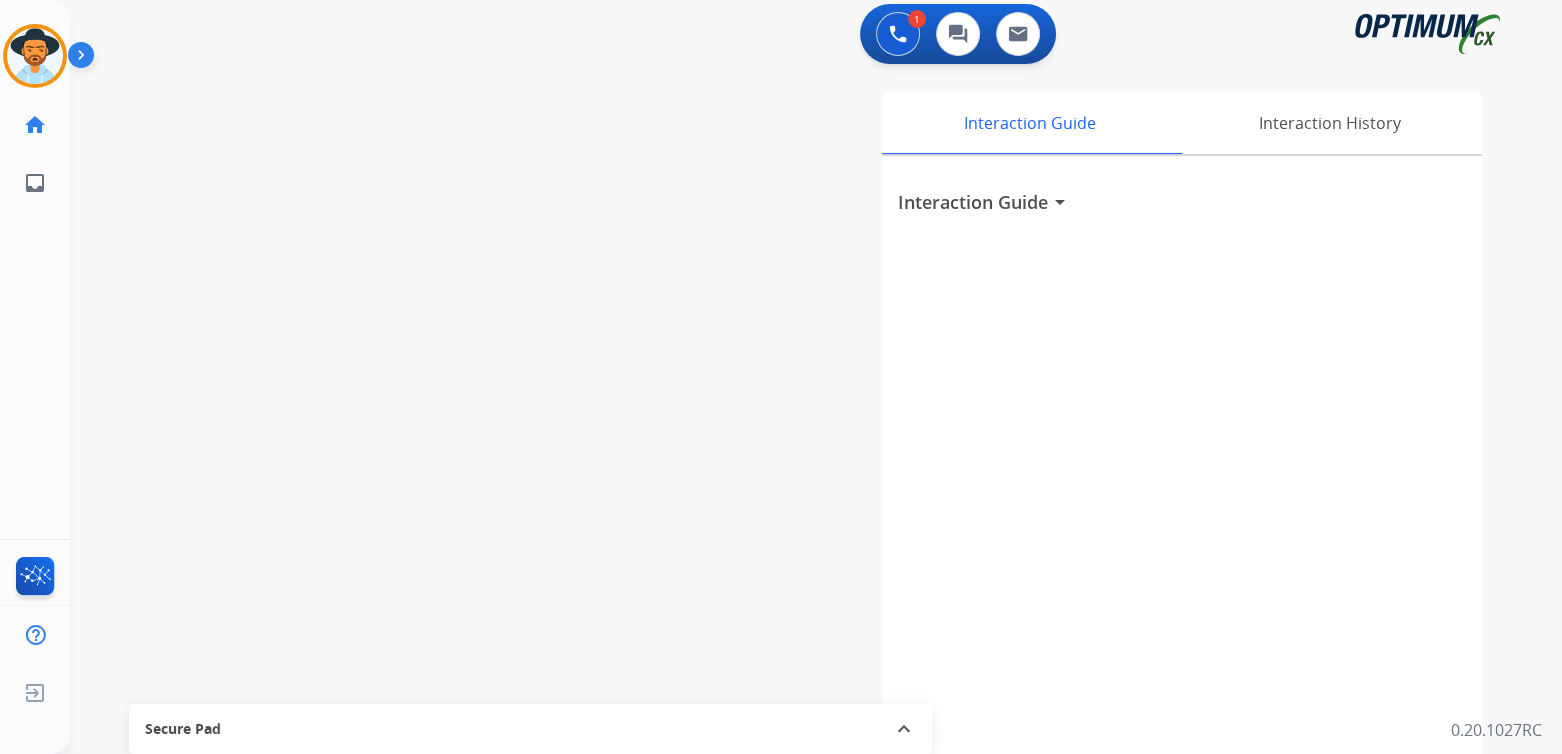 scroll, scrollTop: 5, scrollLeft: 0, axis: vertical 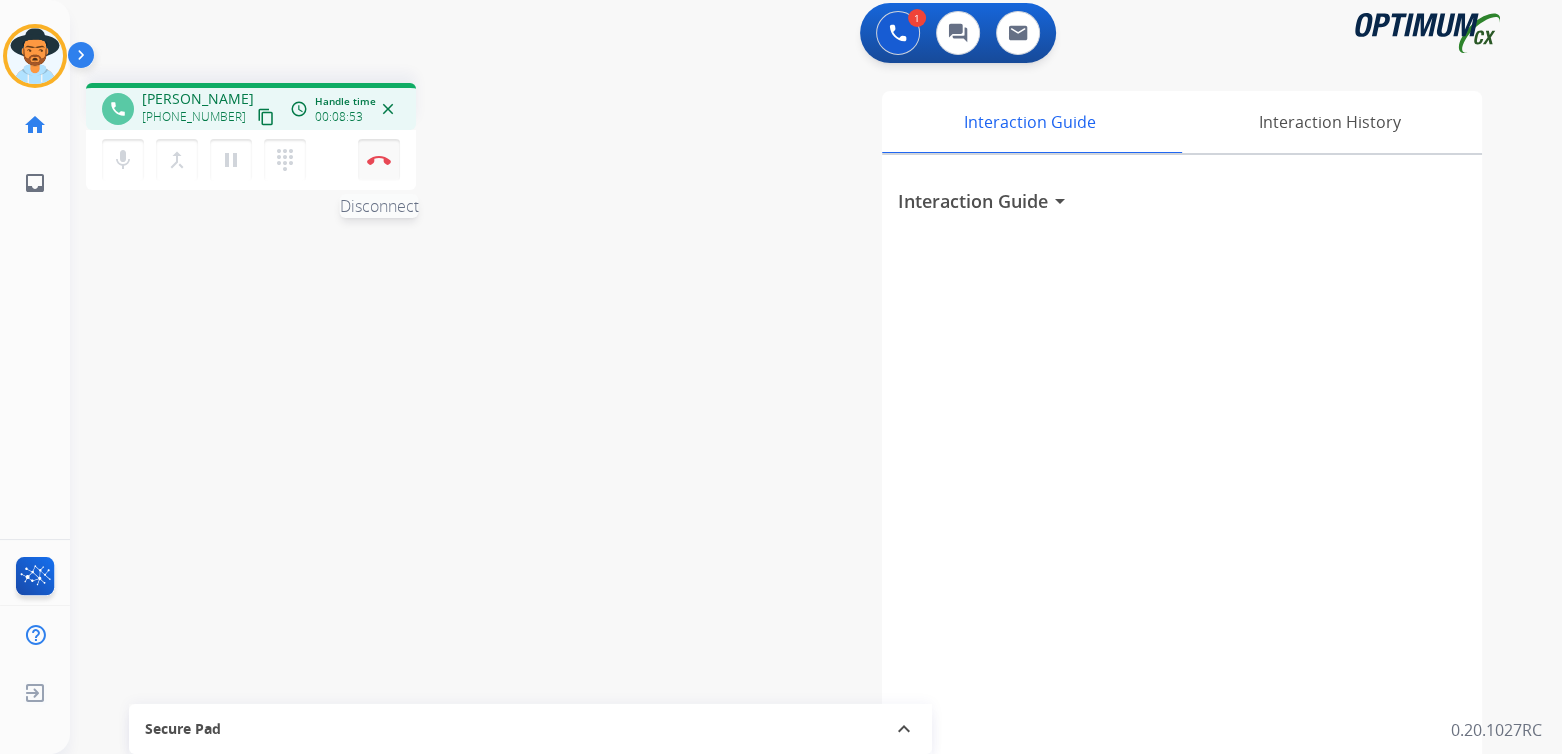 click at bounding box center [379, 160] 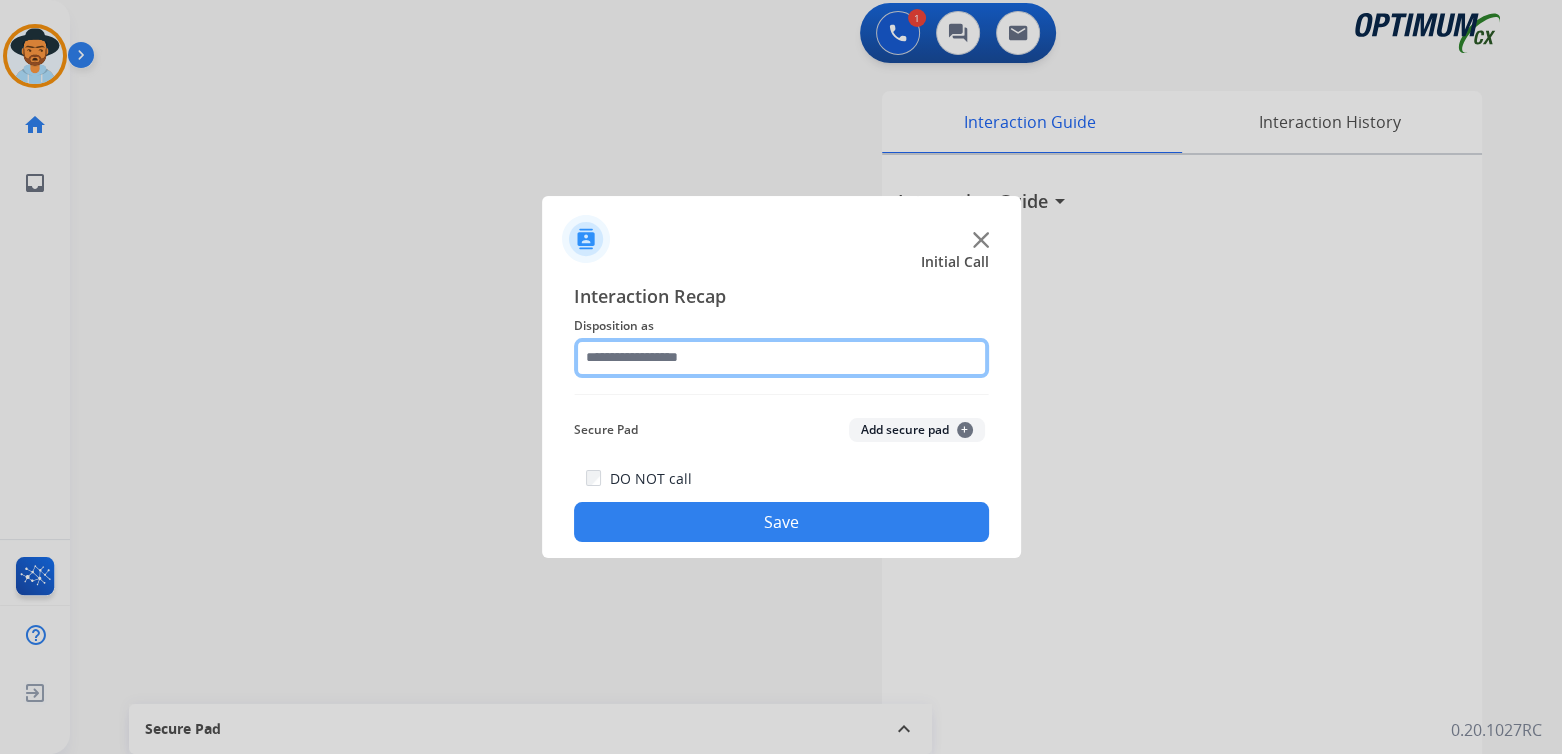 click 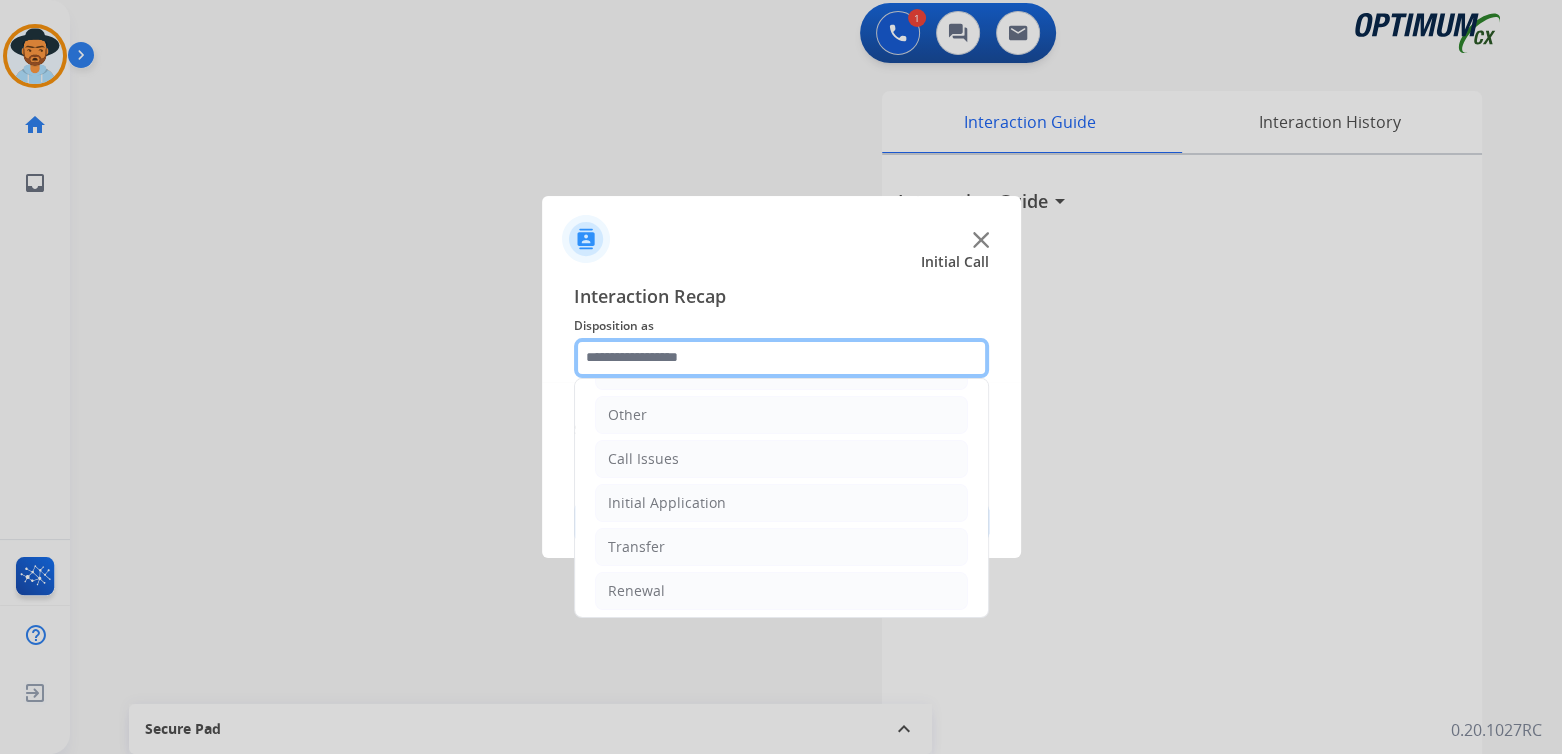 scroll, scrollTop: 132, scrollLeft: 0, axis: vertical 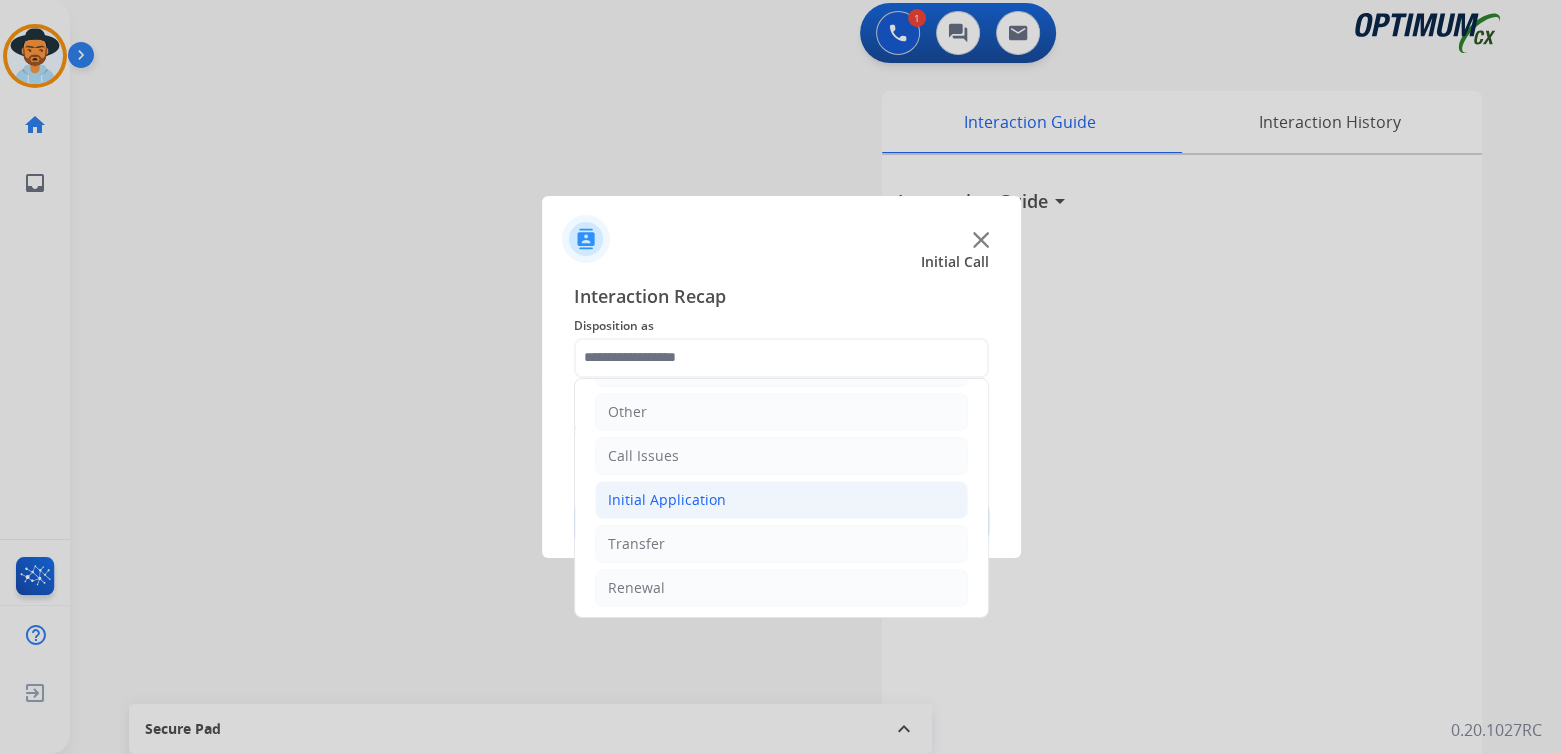 click on "Initial Application" 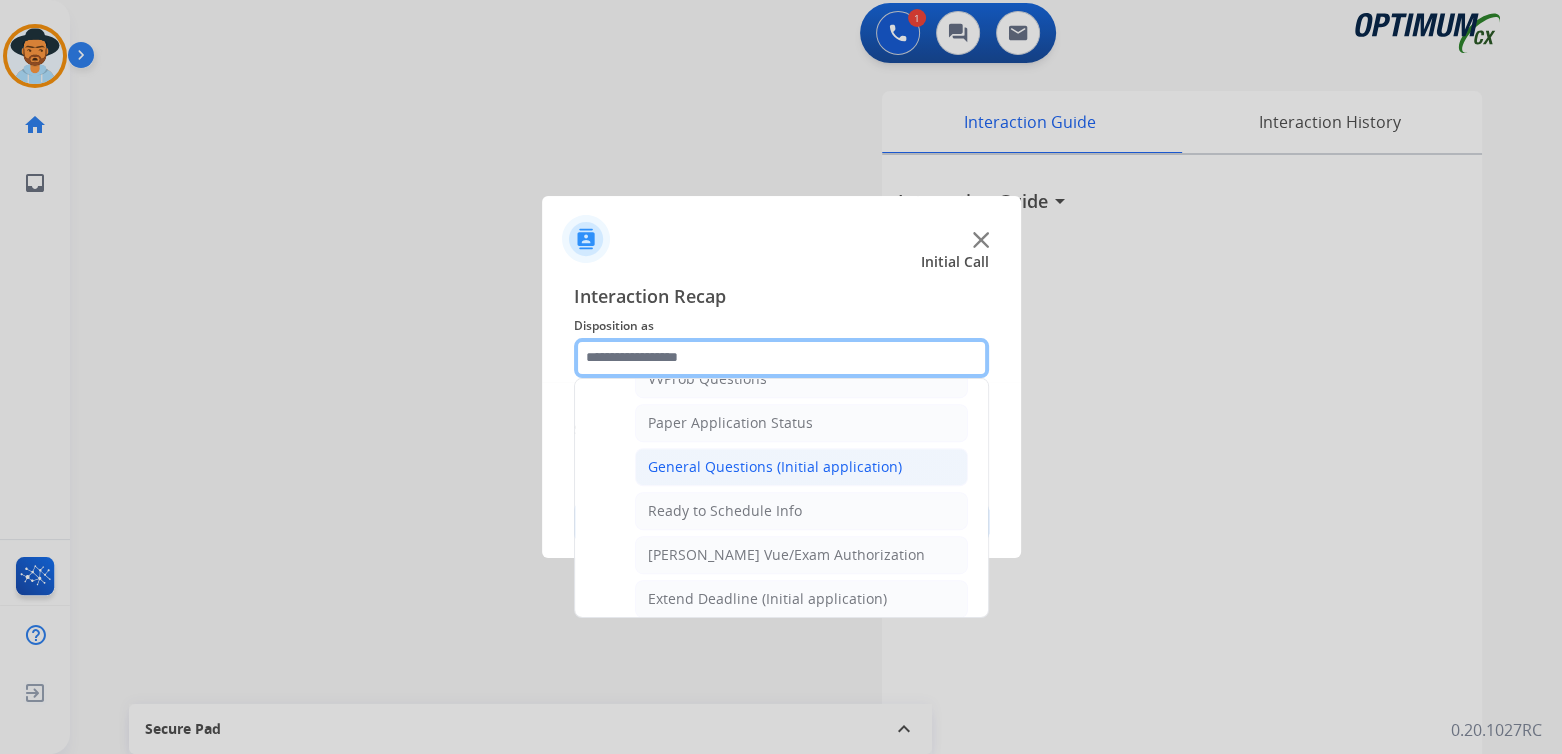 scroll, scrollTop: 1111, scrollLeft: 0, axis: vertical 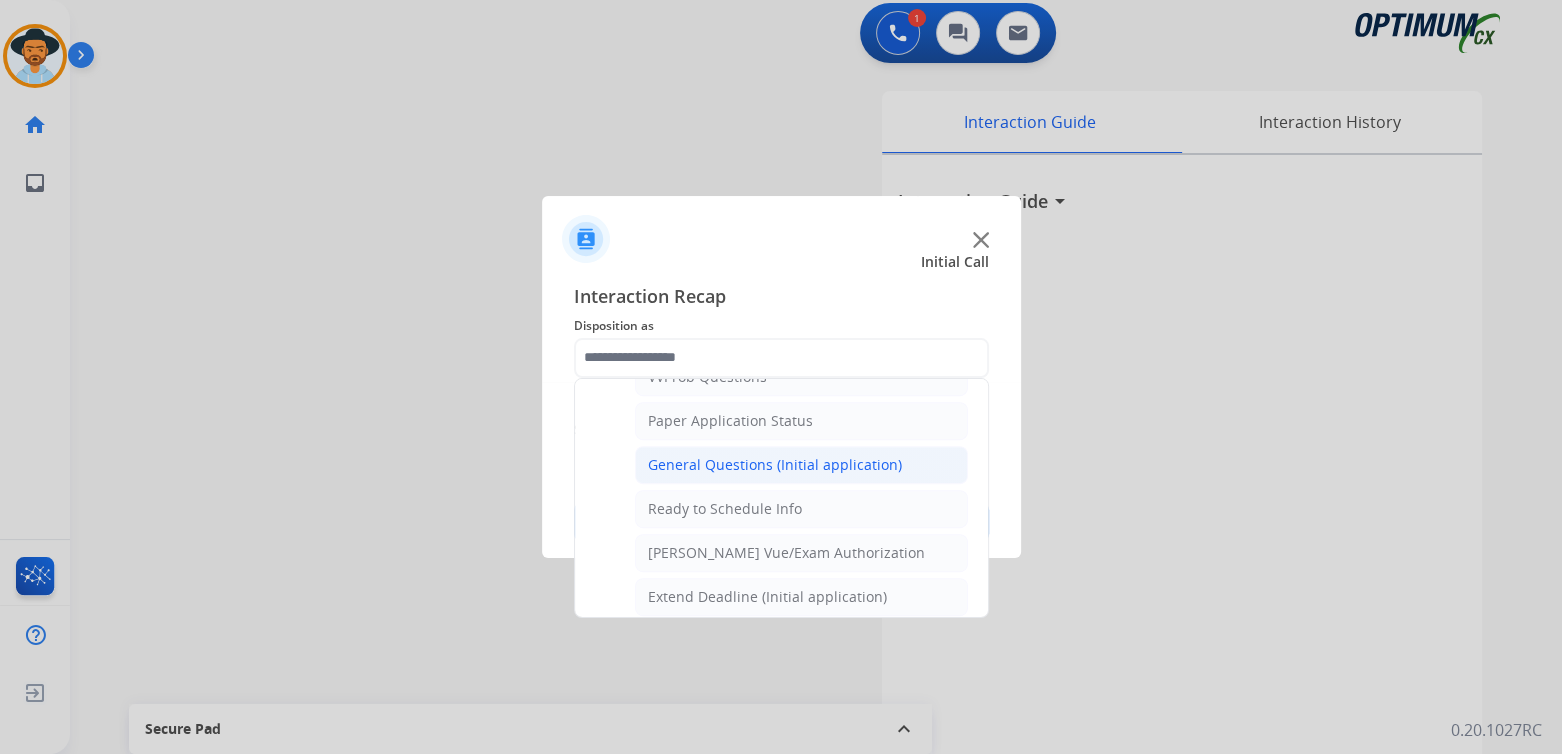 click on "General Questions (Initial application)" 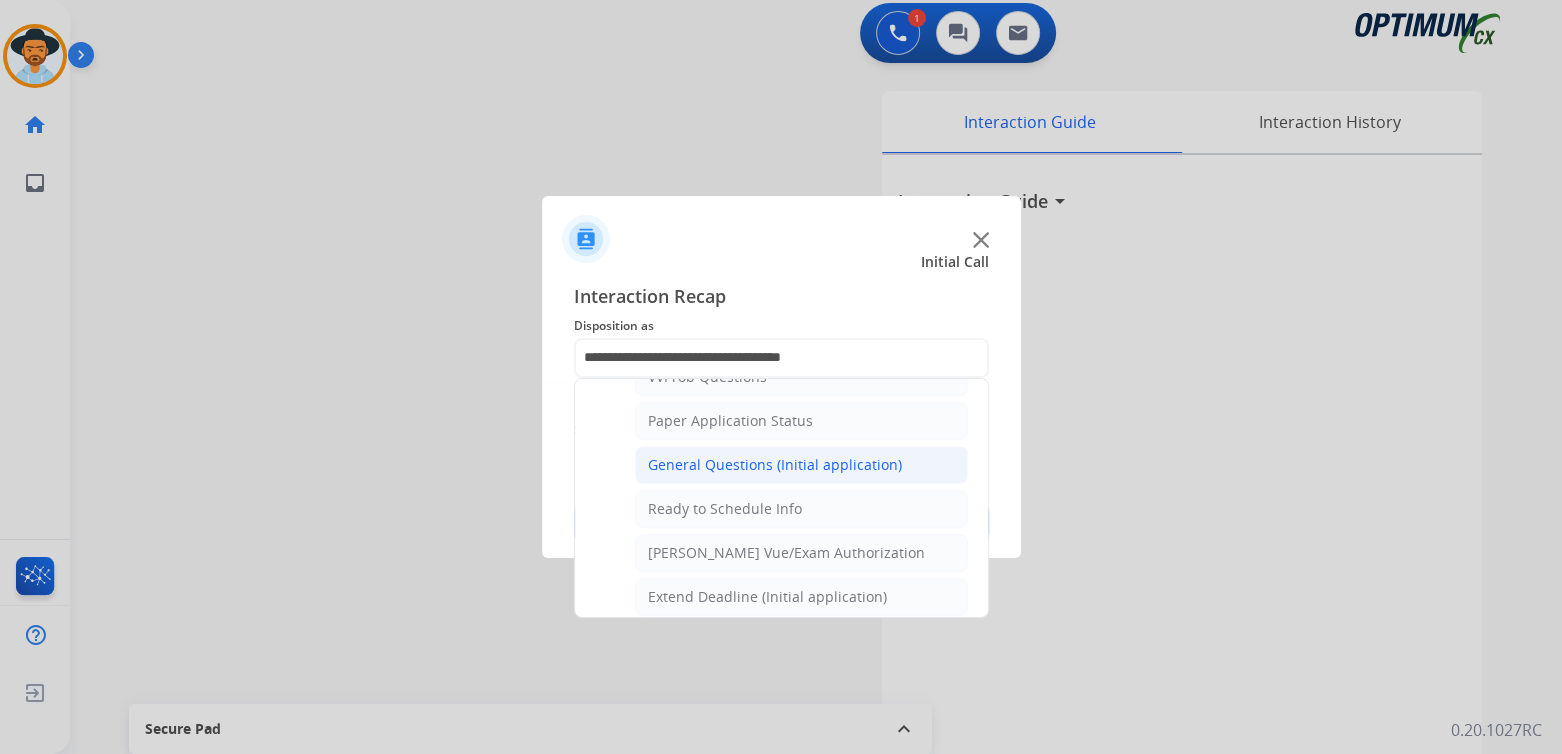 scroll, scrollTop: 0, scrollLeft: 0, axis: both 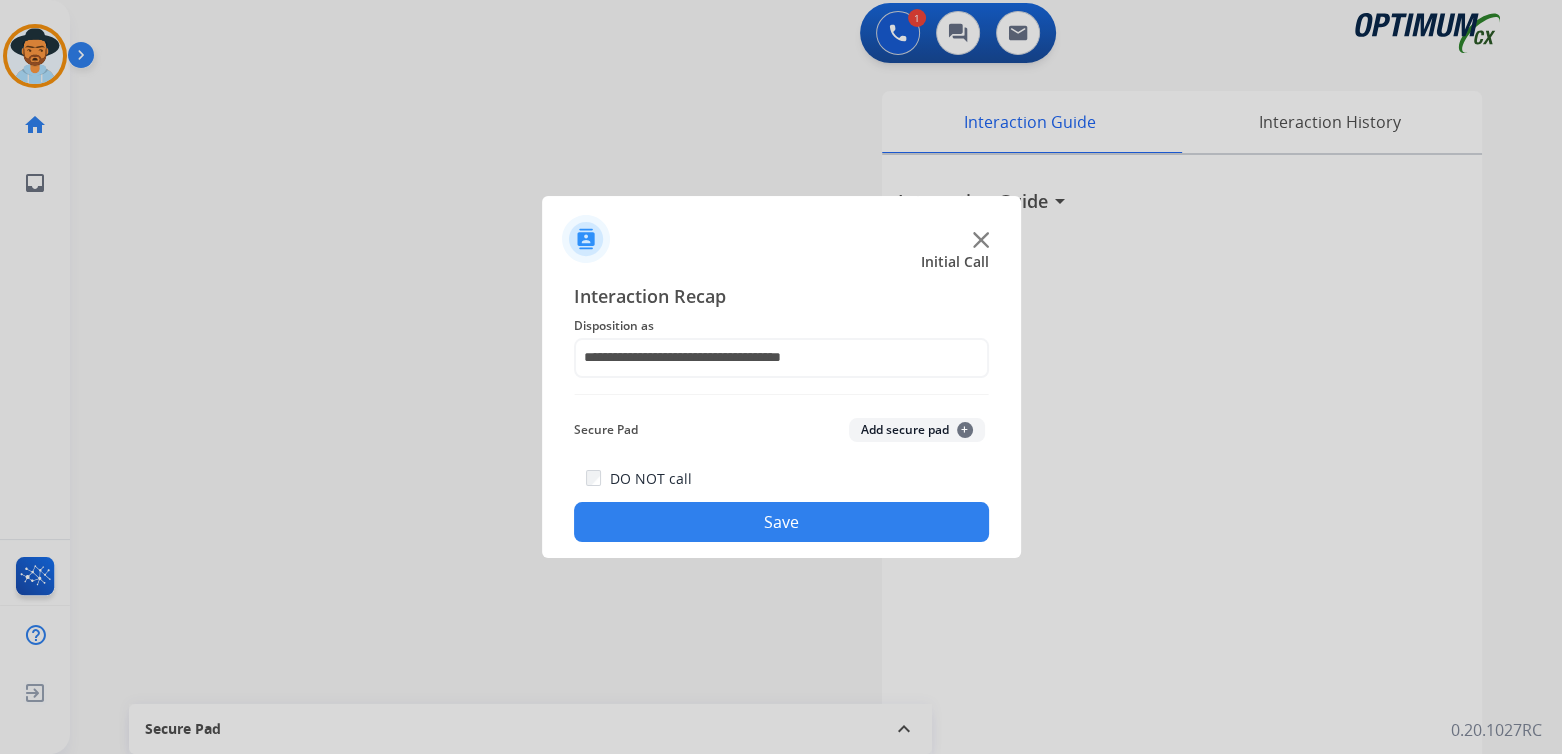 click on "Save" 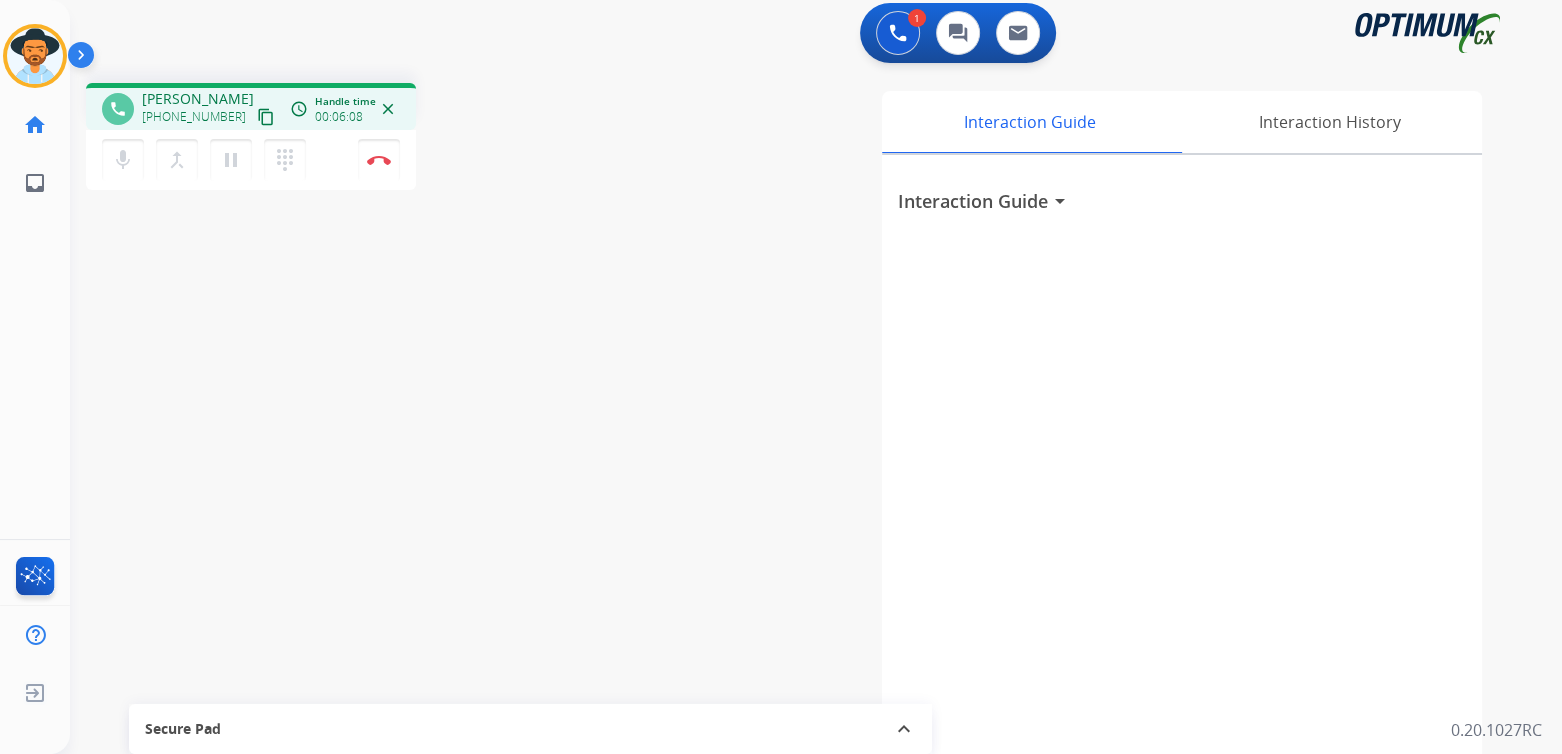 drag, startPoint x: 380, startPoint y: 157, endPoint x: 403, endPoint y: 160, distance: 23.194826 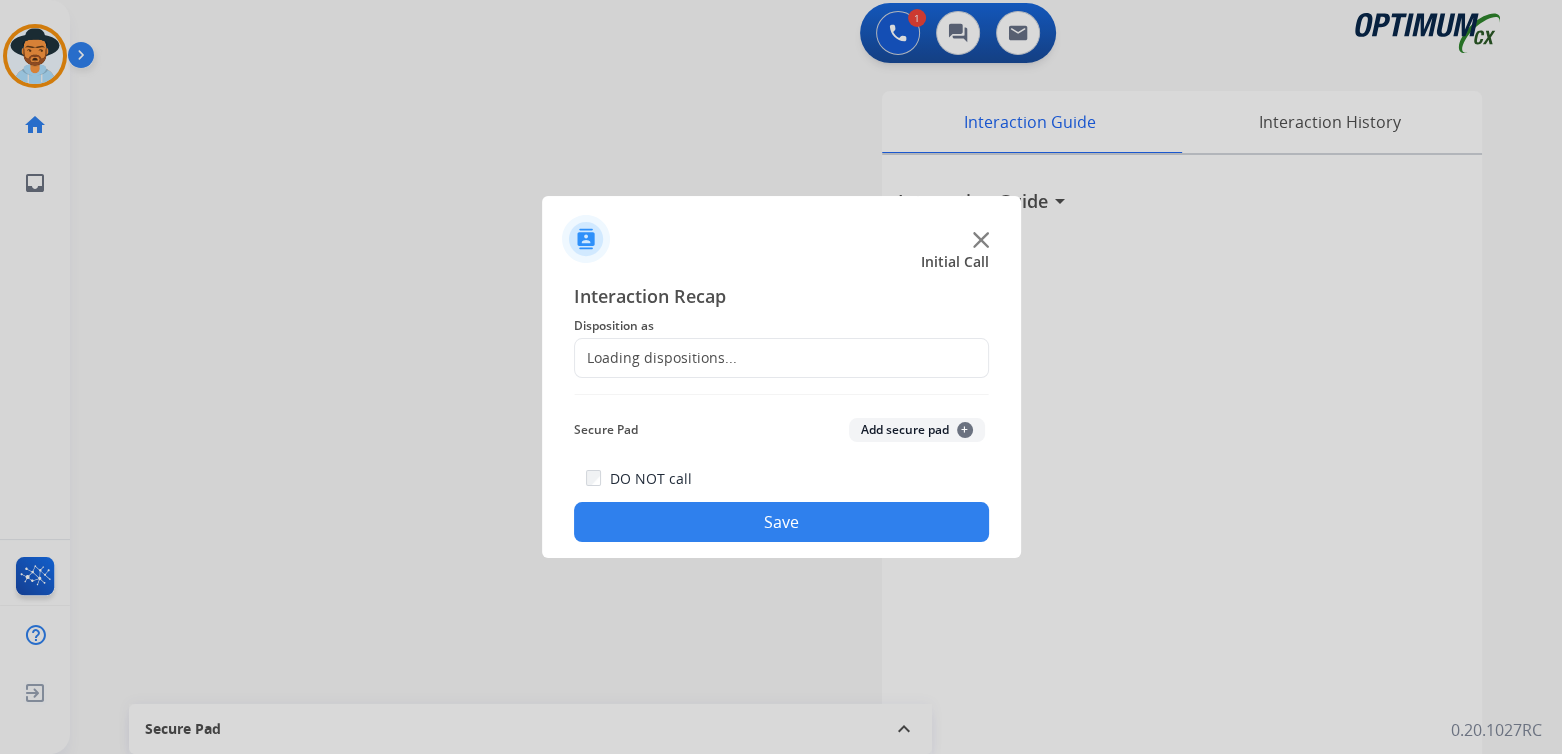 click on "Loading dispositions..." 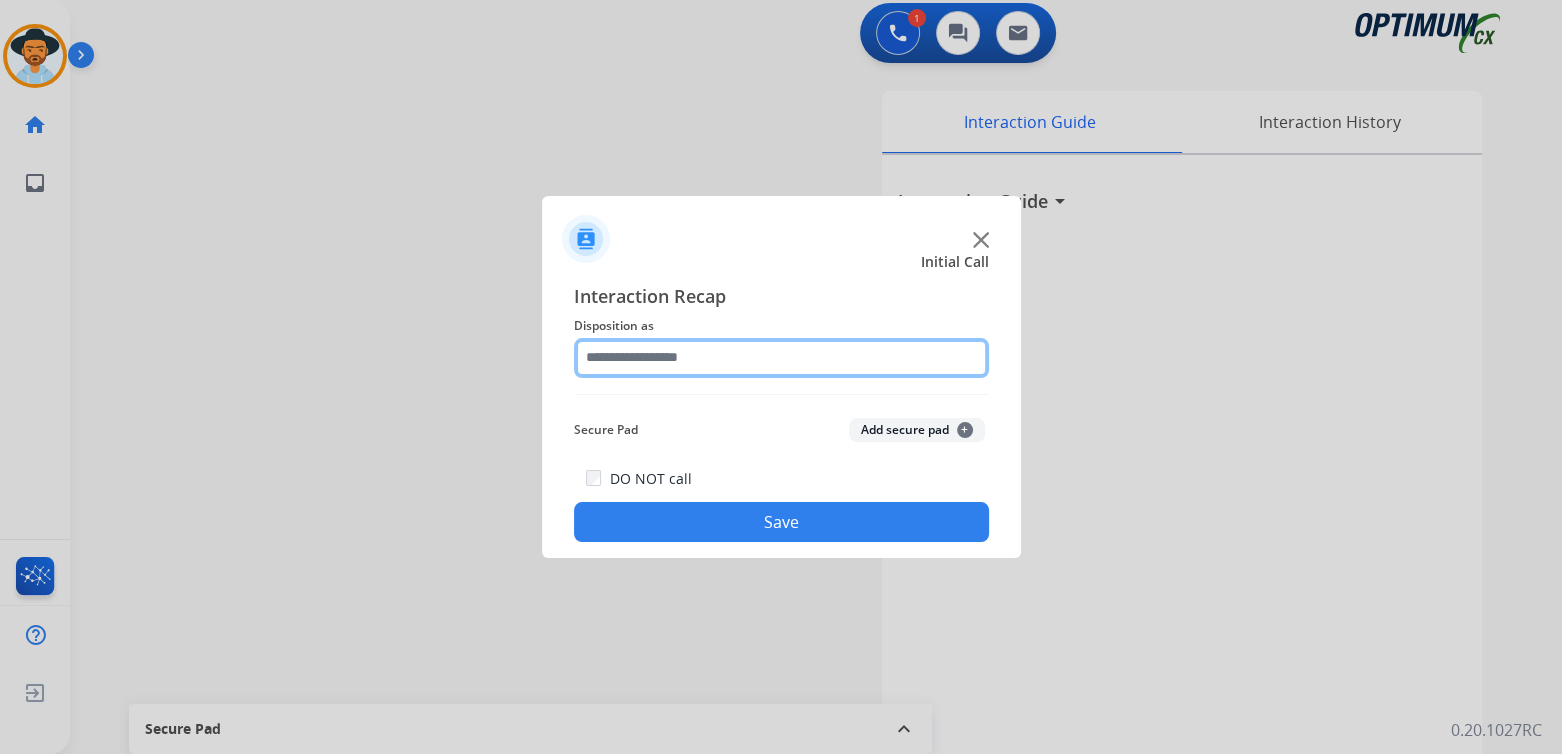 click 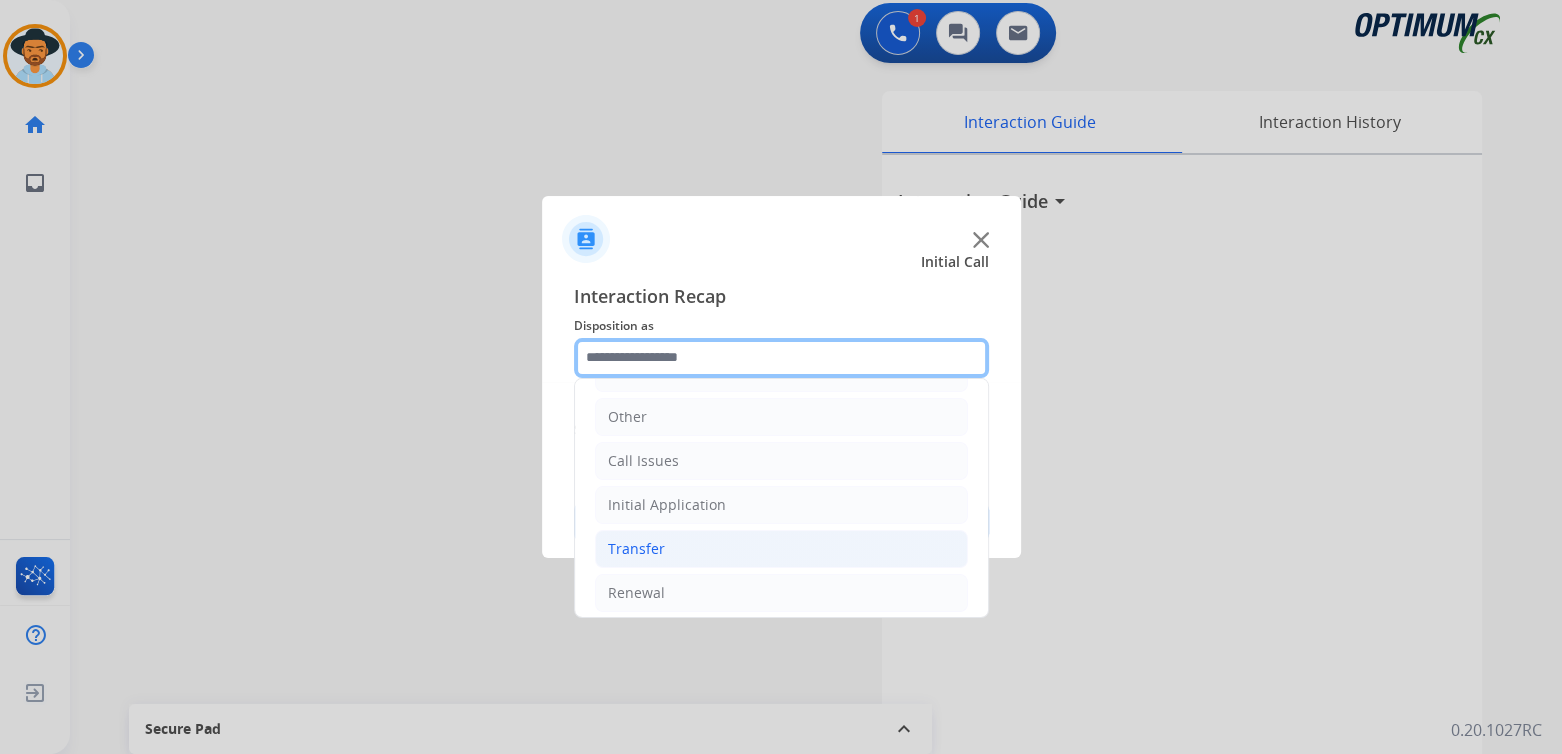 scroll, scrollTop: 132, scrollLeft: 0, axis: vertical 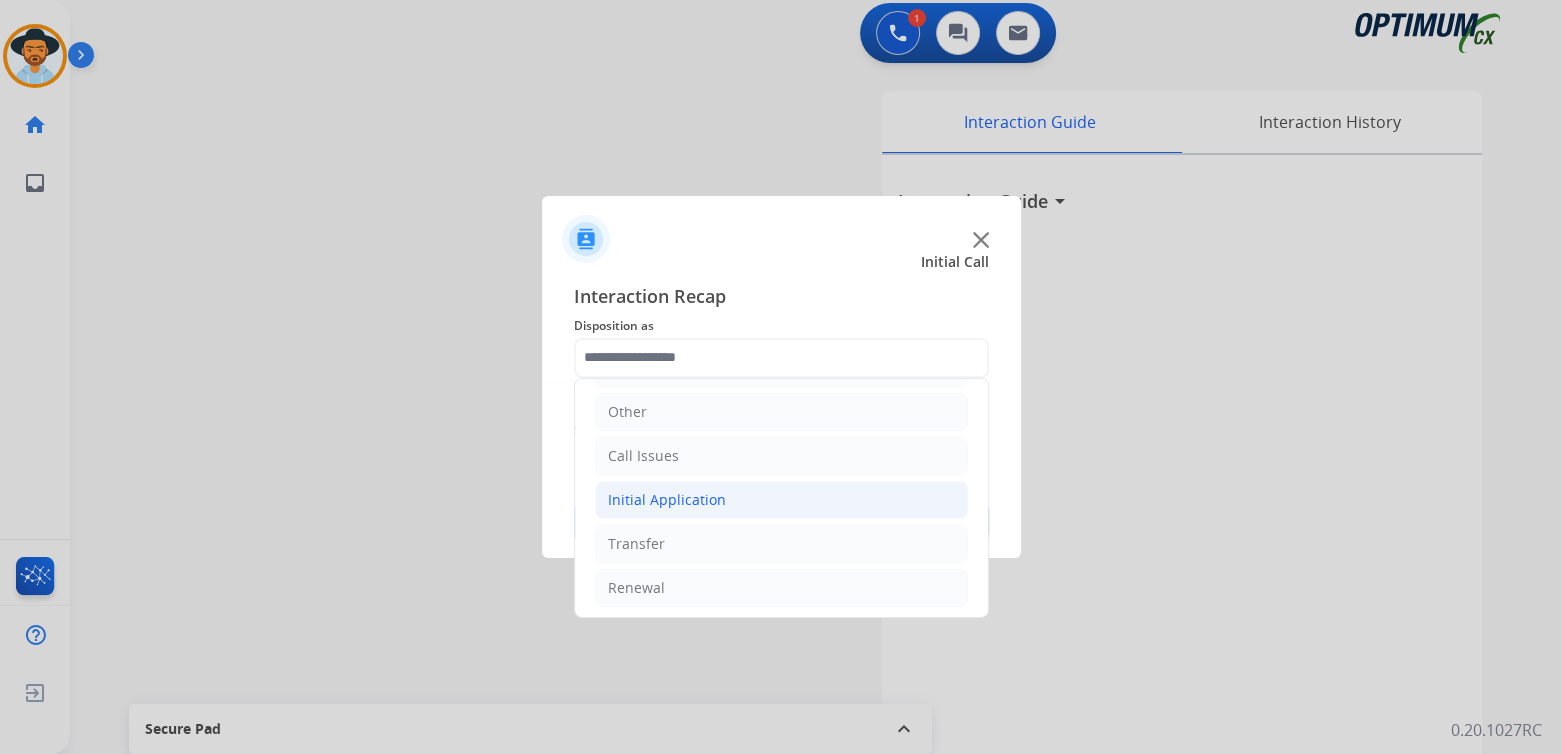 click on "Initial Application" 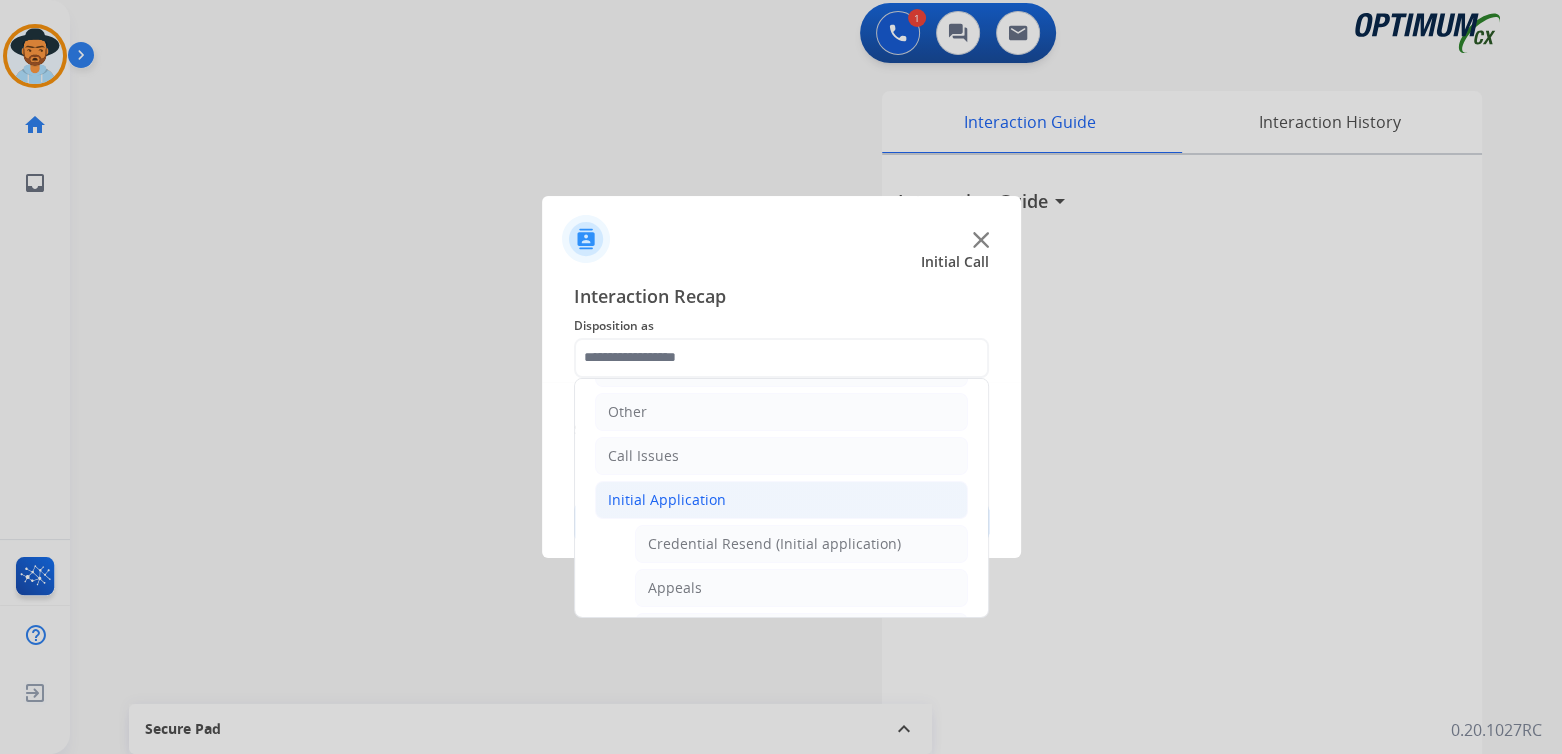 click on "Initial Application" 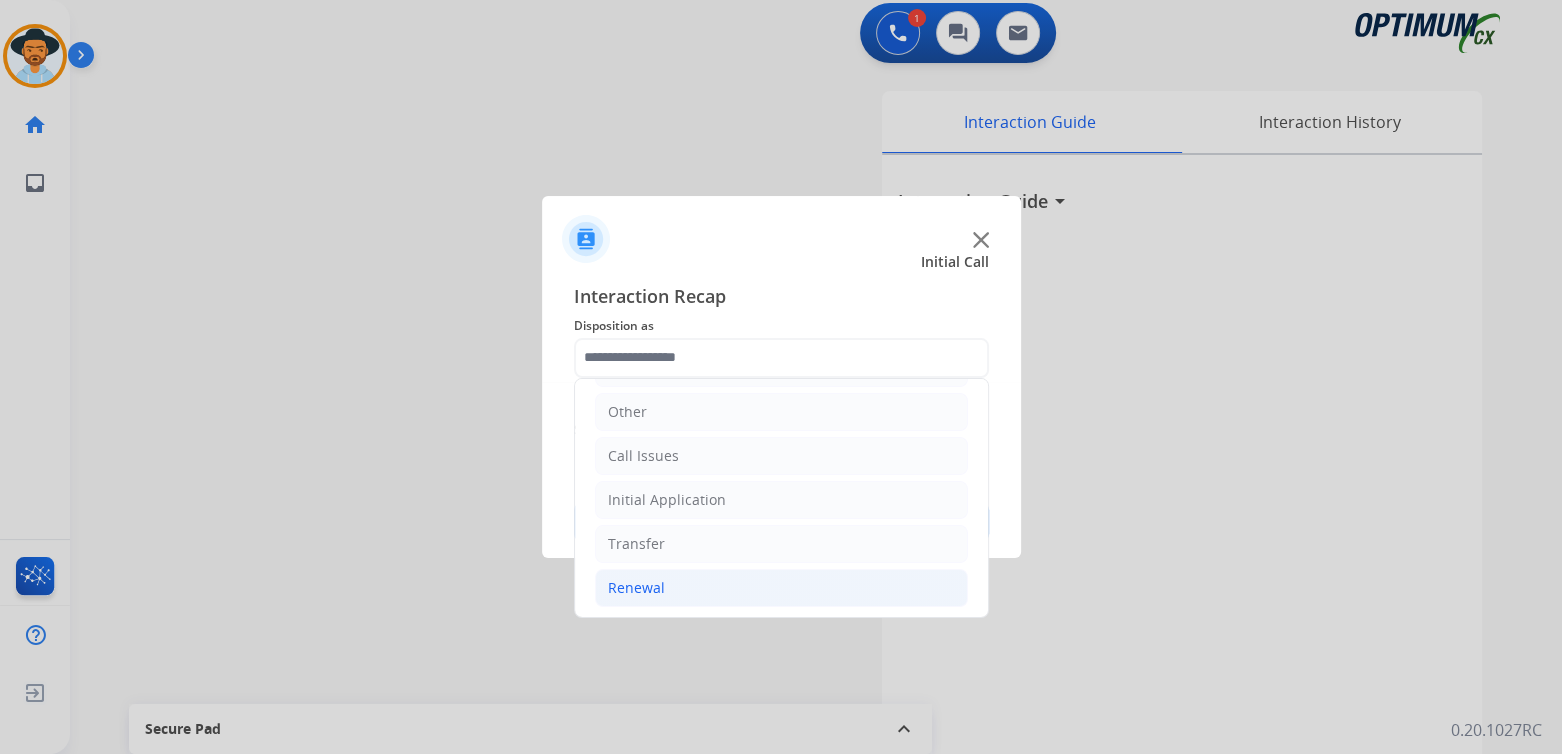click on "Renewal" 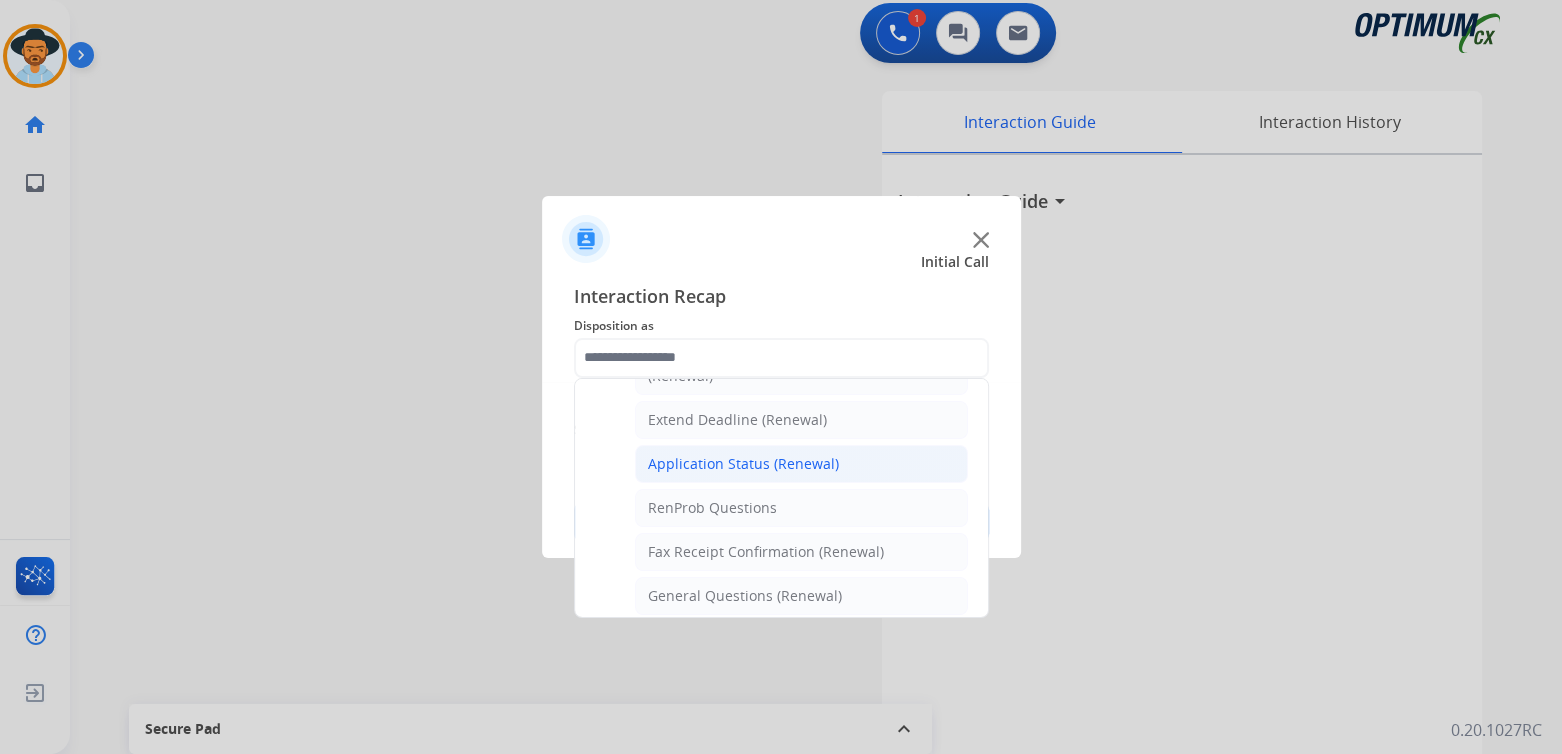 scroll, scrollTop: 410, scrollLeft: 0, axis: vertical 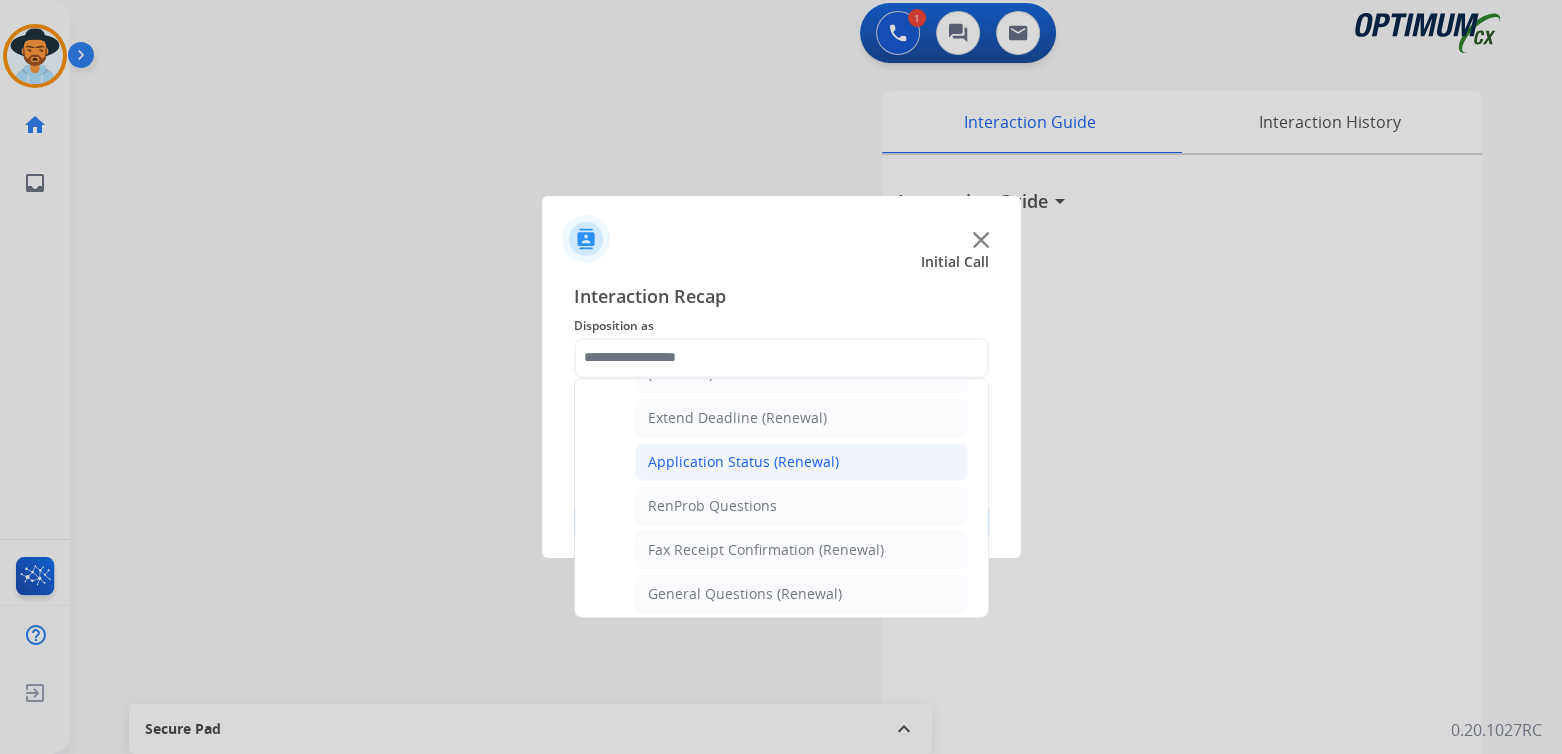 click on "Application Status (Renewal)" 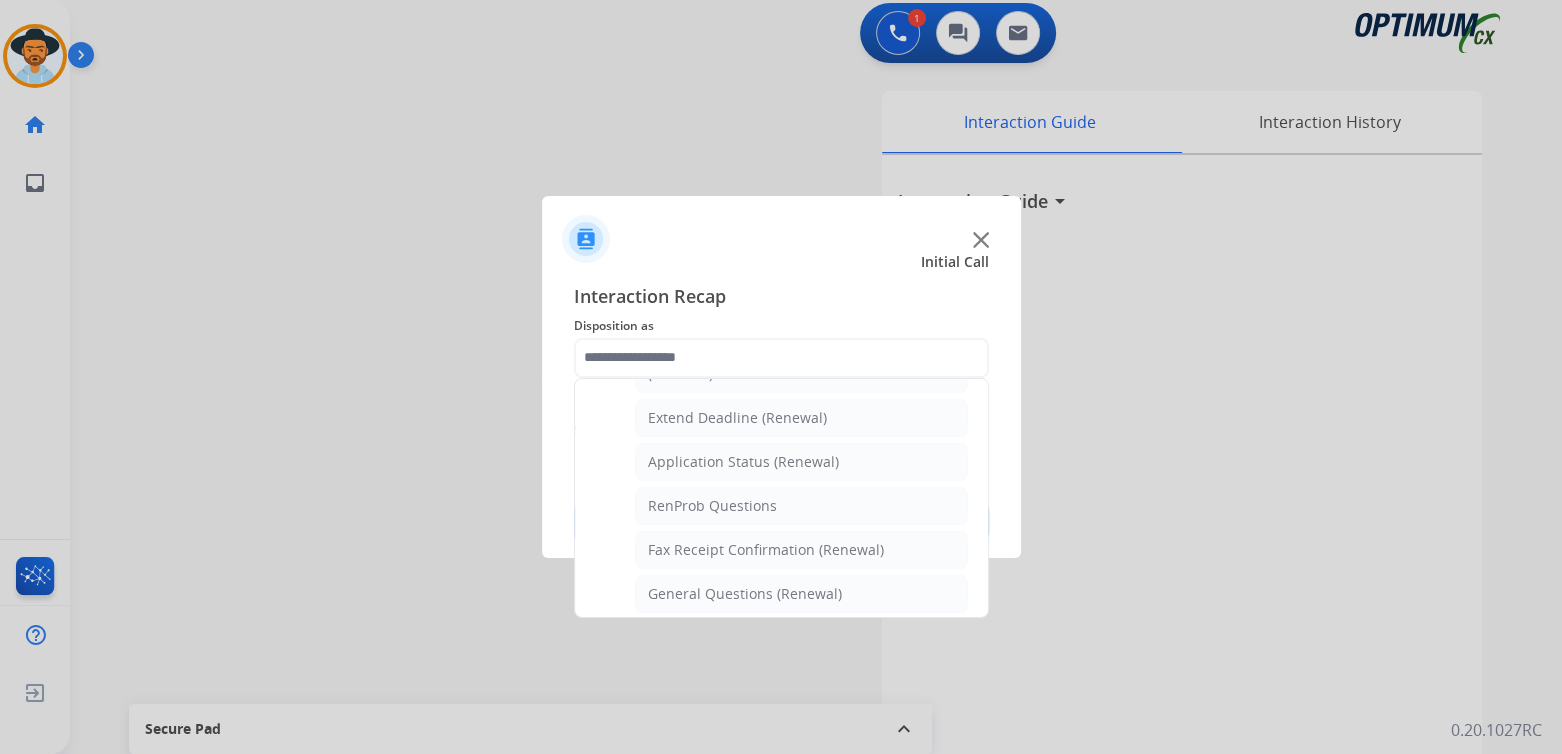 type on "**********" 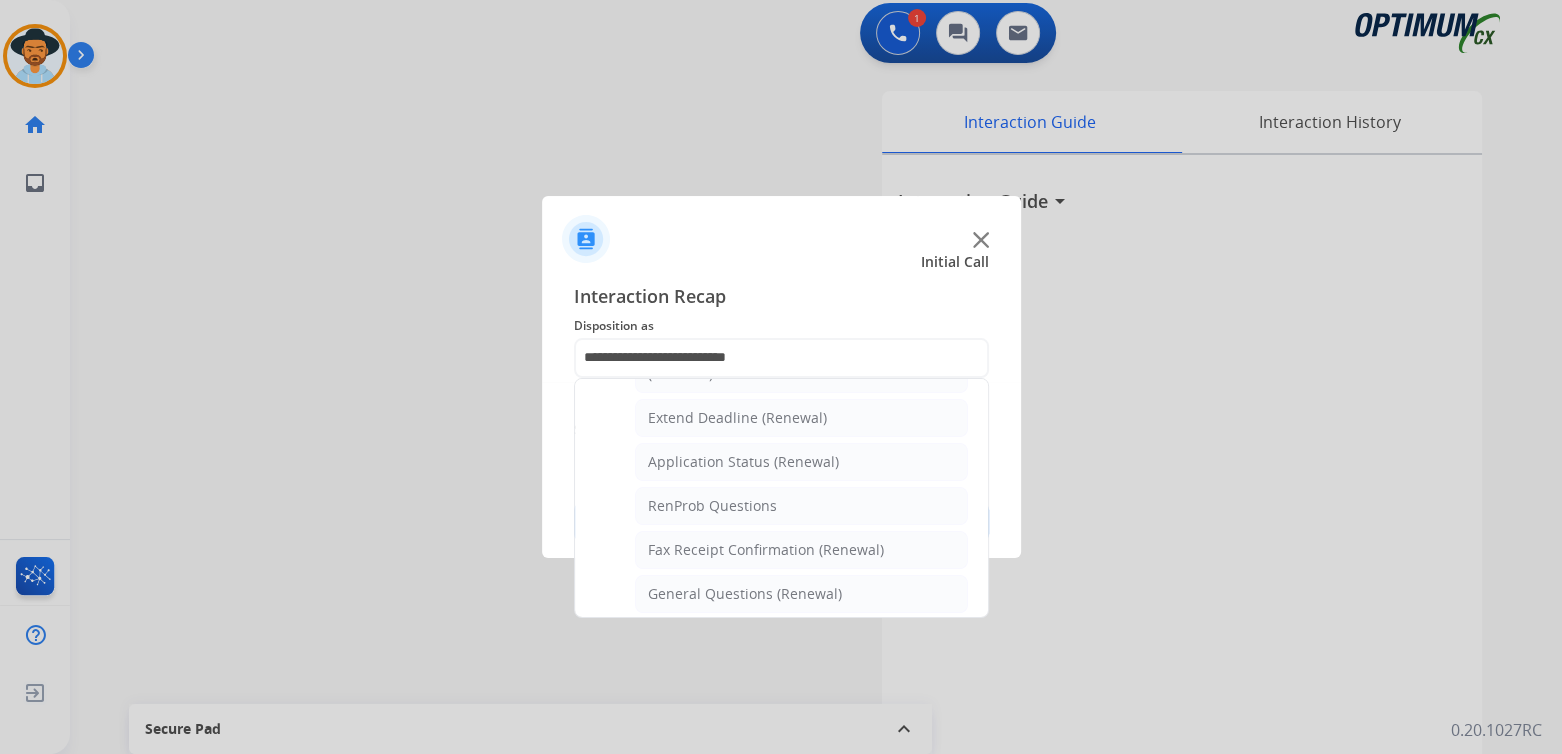 scroll, scrollTop: 0, scrollLeft: 0, axis: both 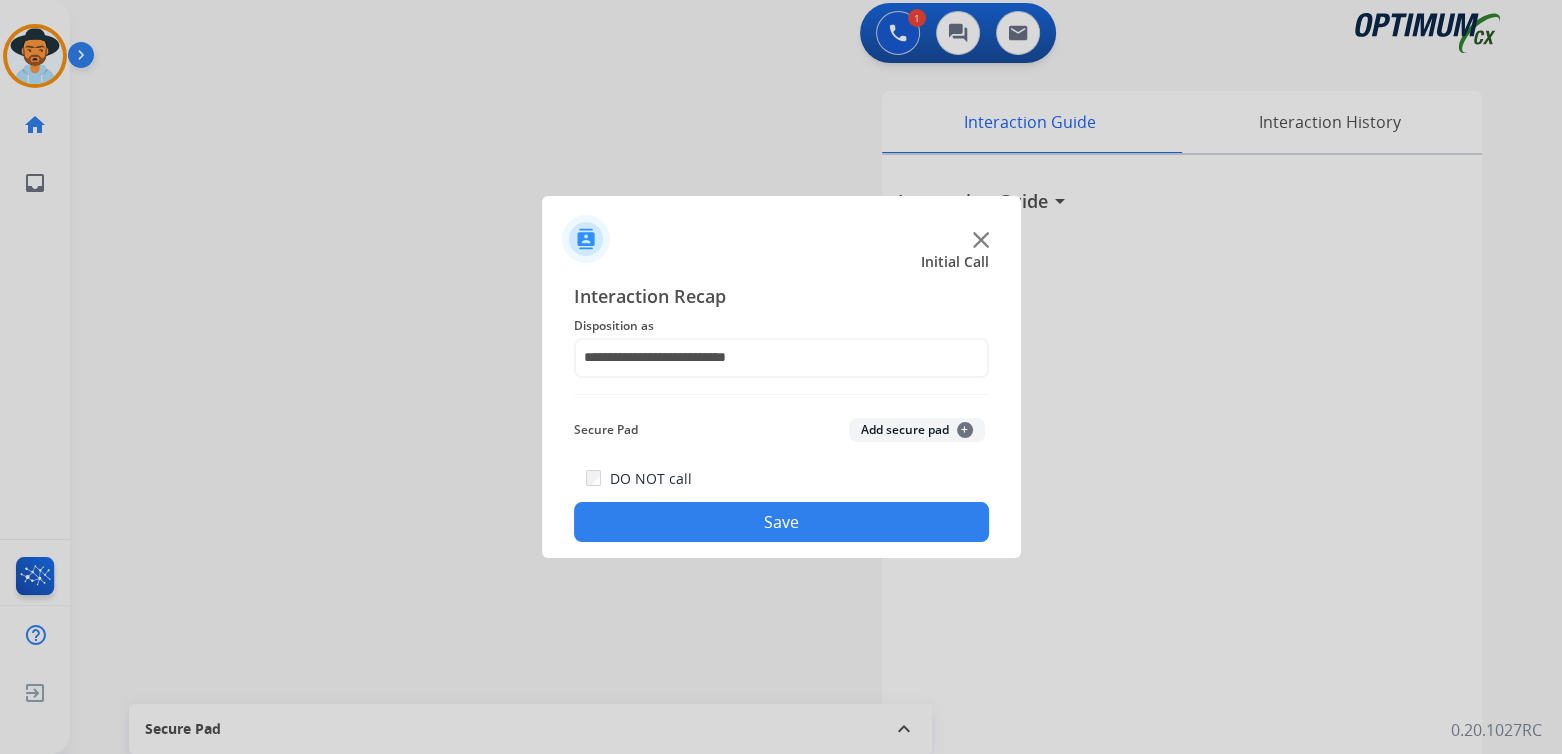 click on "Save" 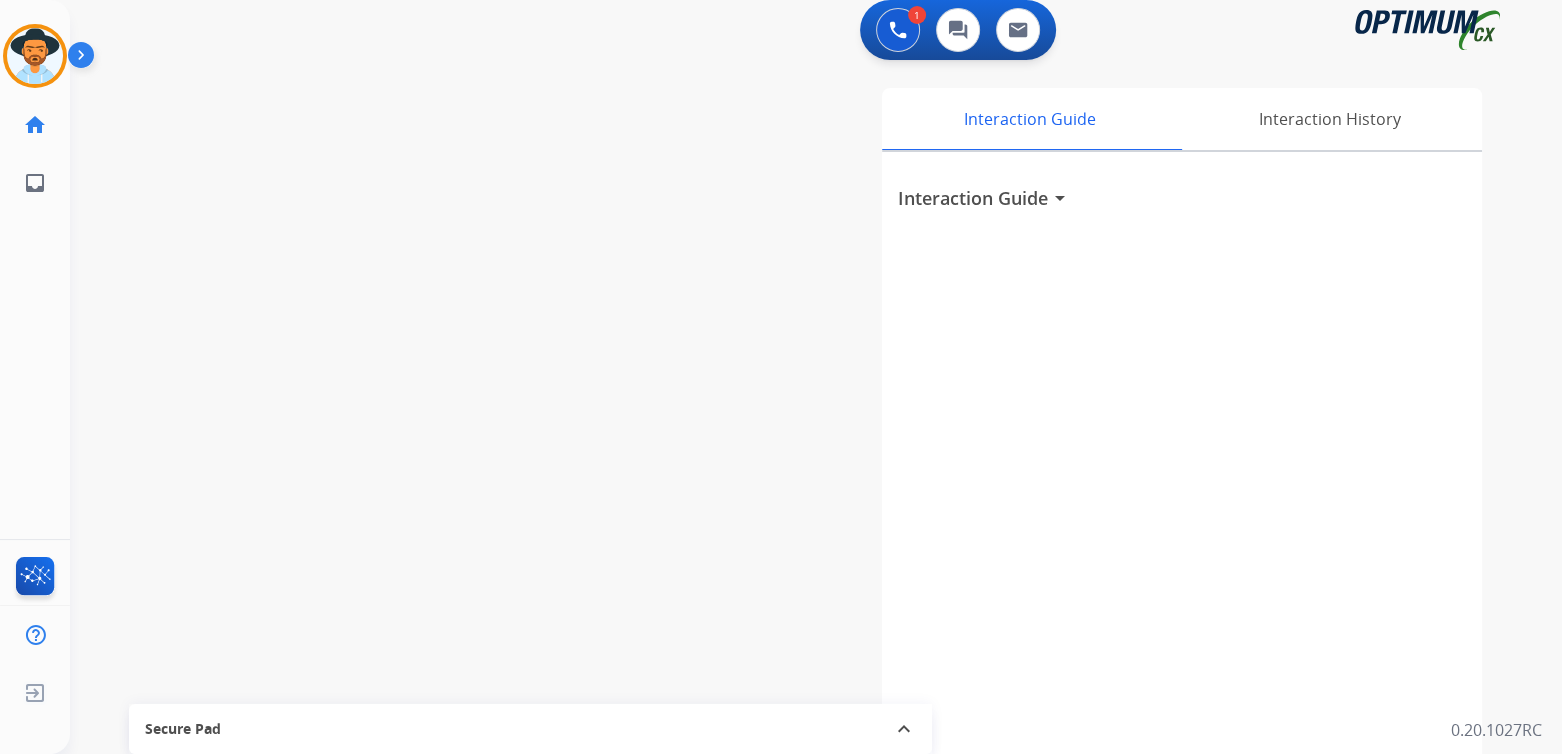 scroll, scrollTop: 9, scrollLeft: 0, axis: vertical 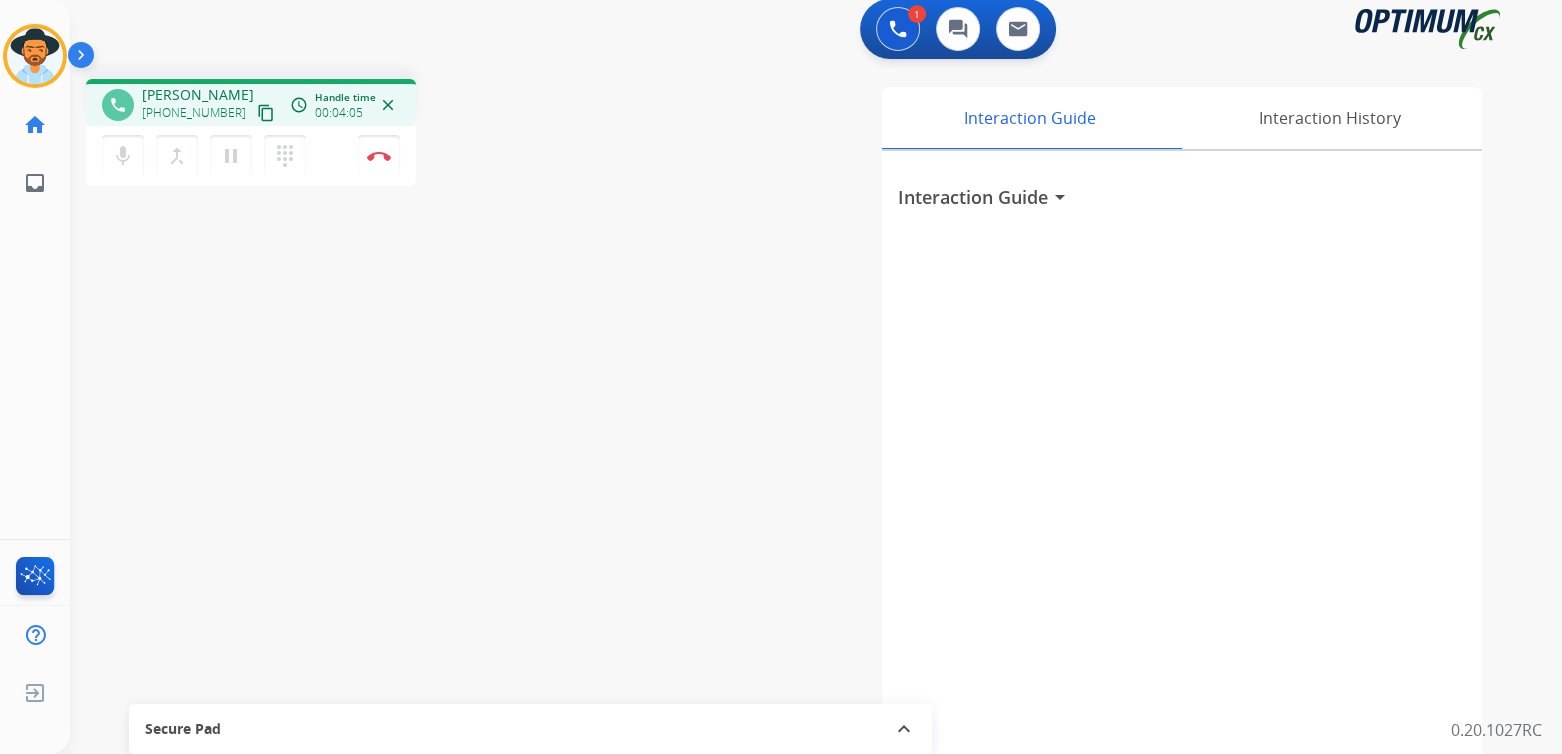 drag, startPoint x: 379, startPoint y: 154, endPoint x: 412, endPoint y: 157, distance: 33.13608 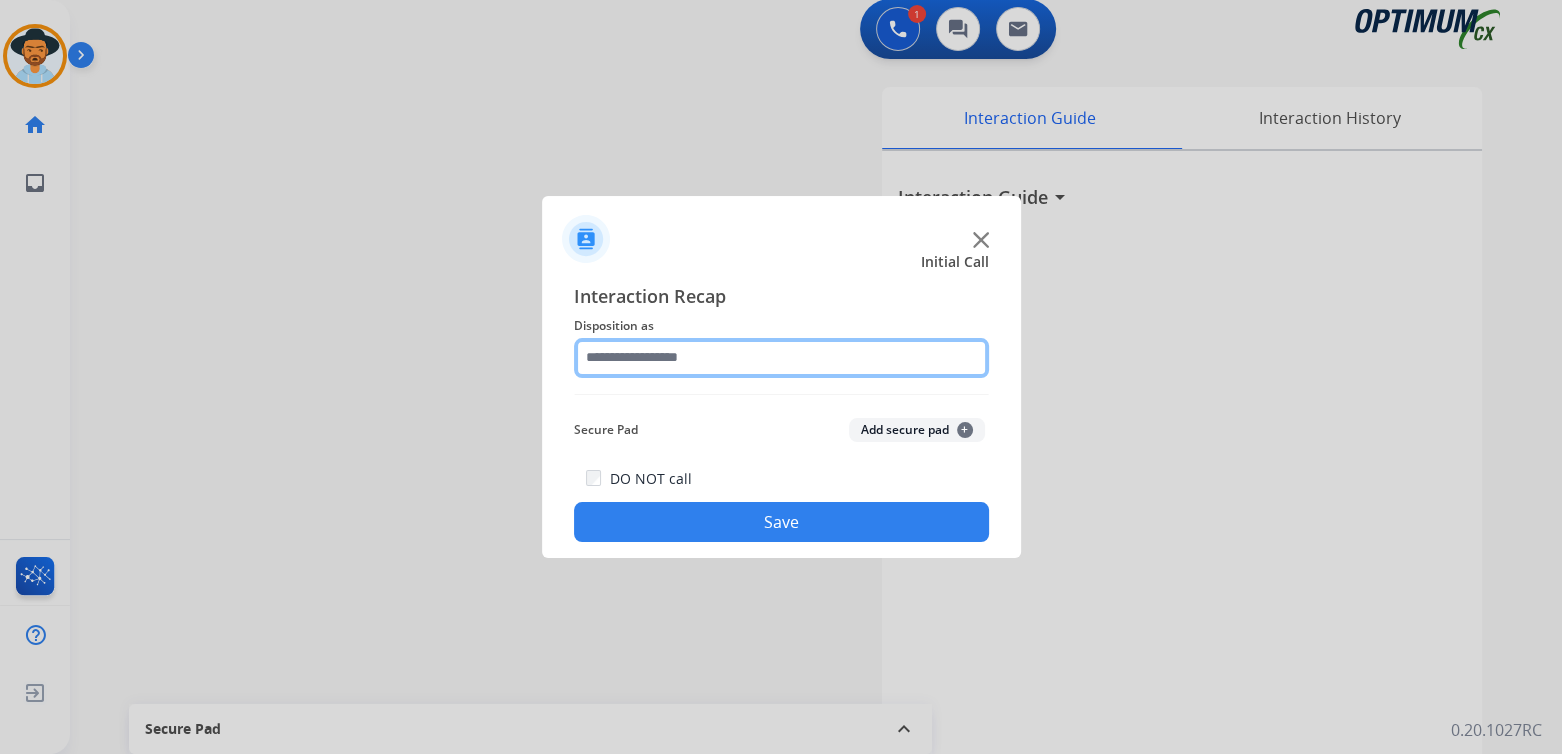 click 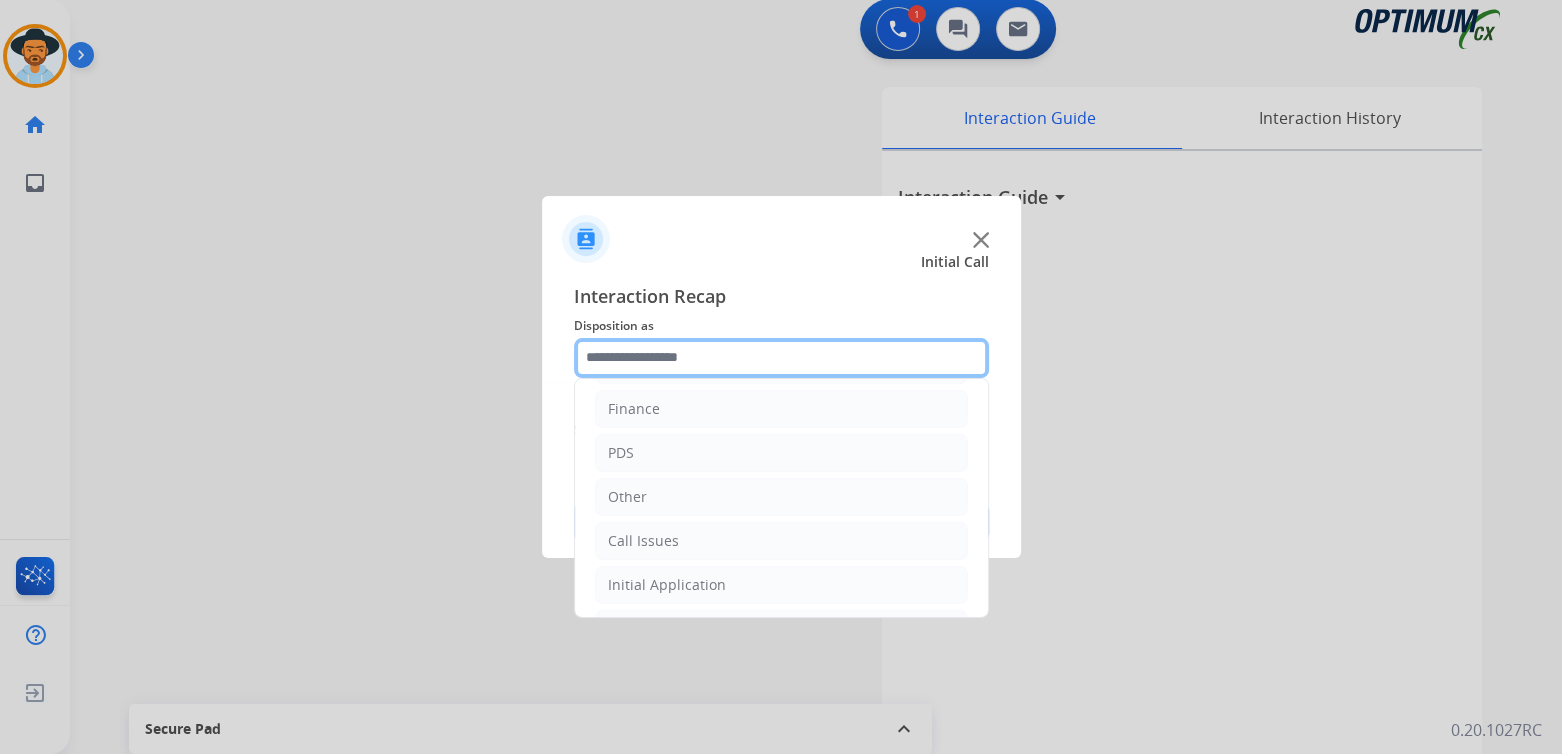 scroll, scrollTop: 132, scrollLeft: 0, axis: vertical 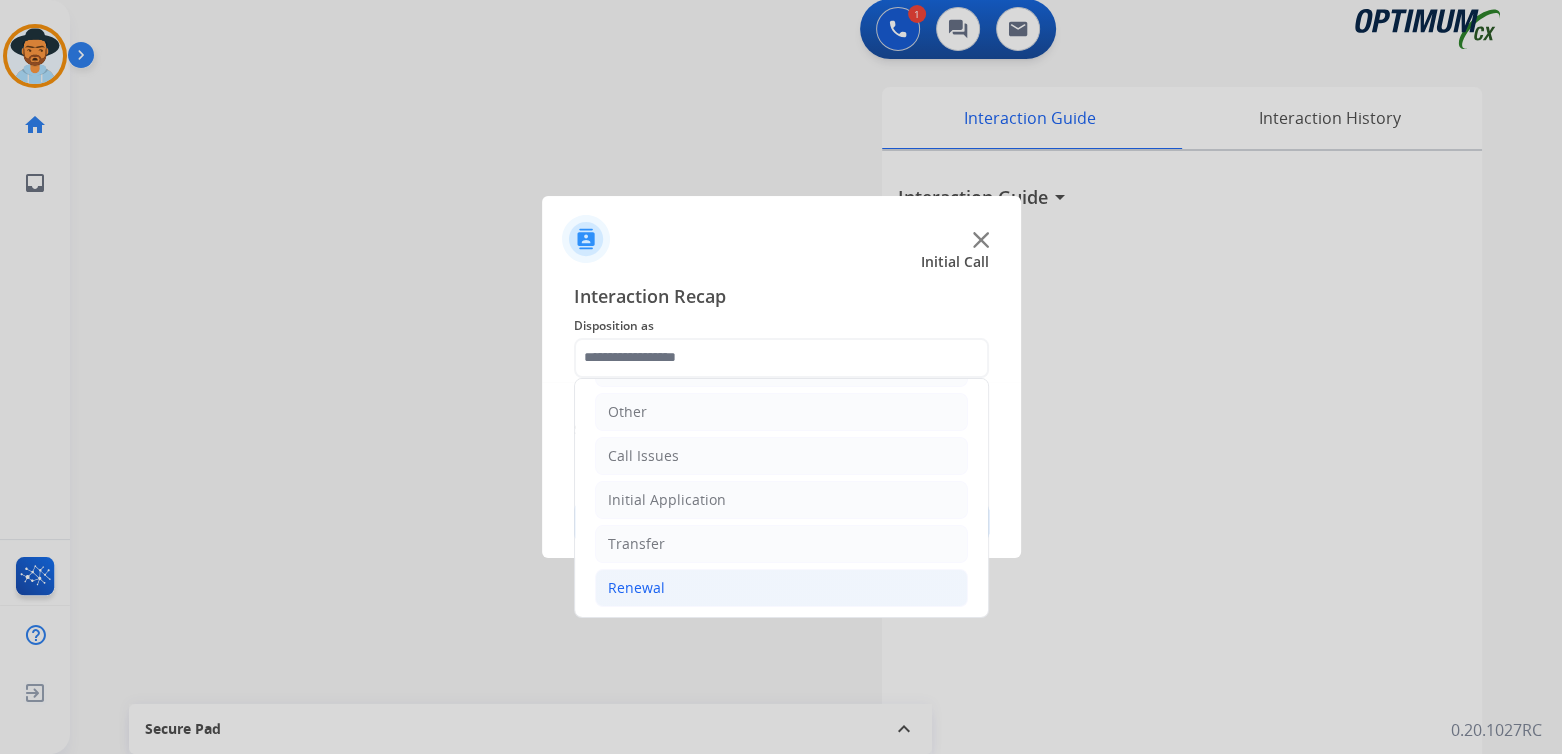 click on "Renewal" 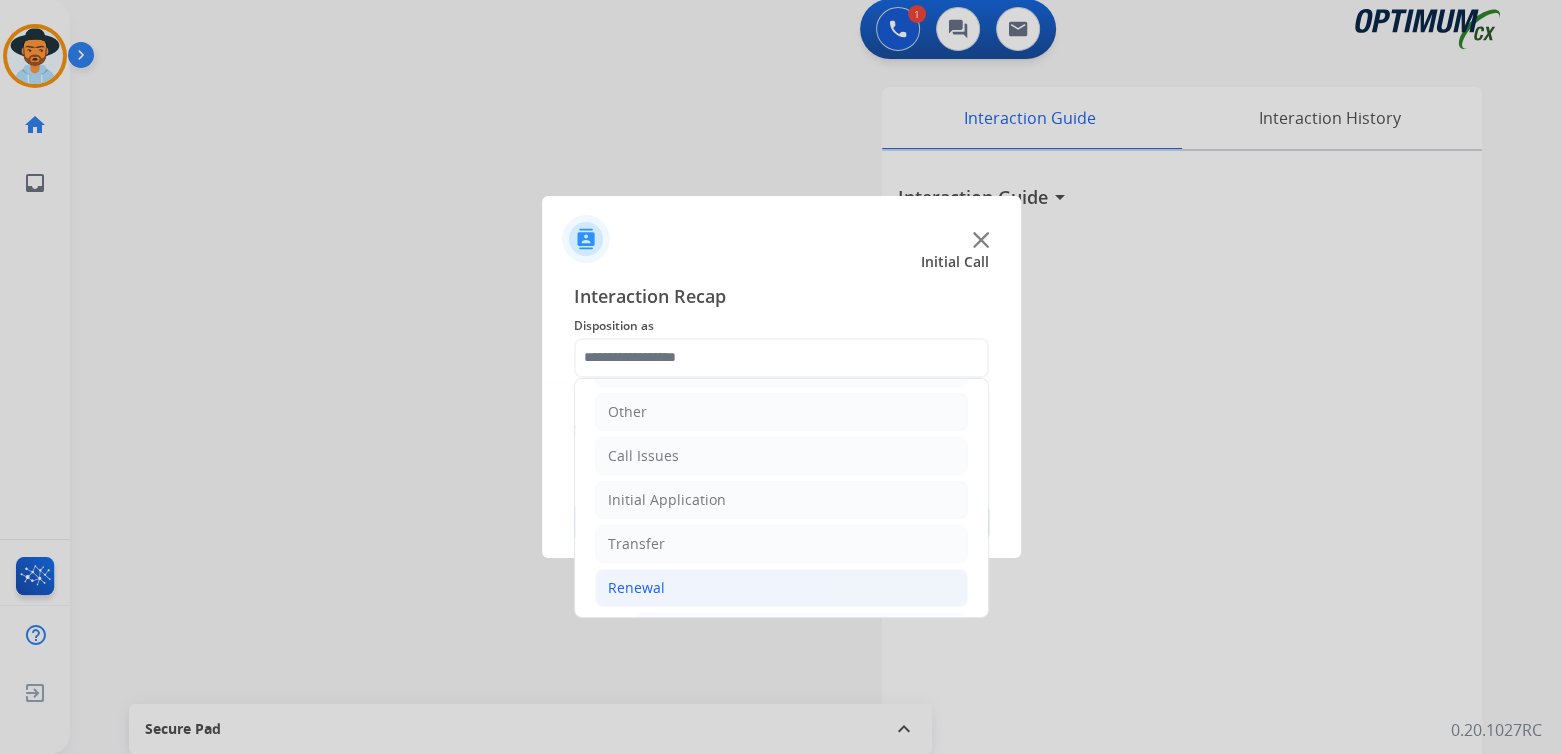 click on "Renewal" 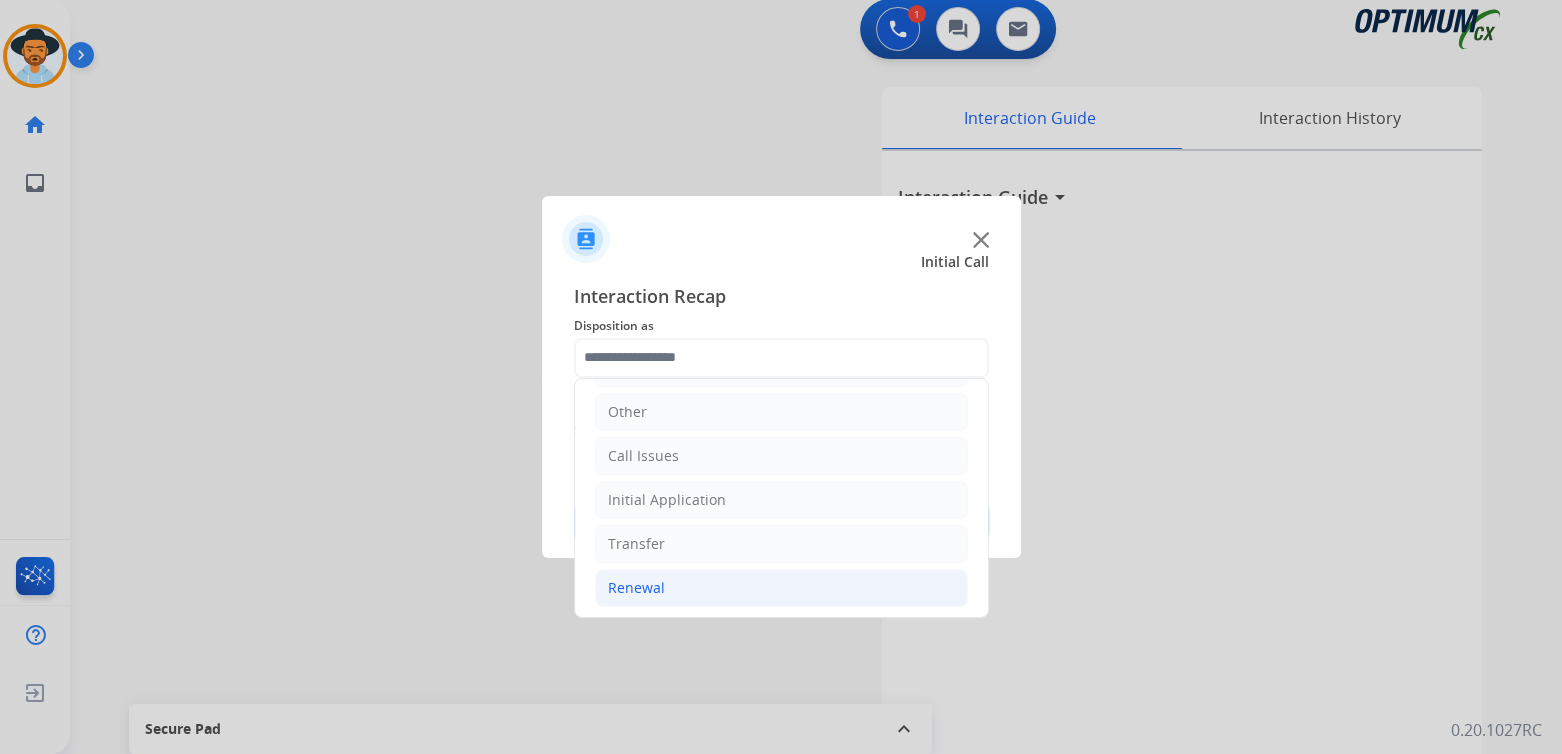 click on "Renewal" 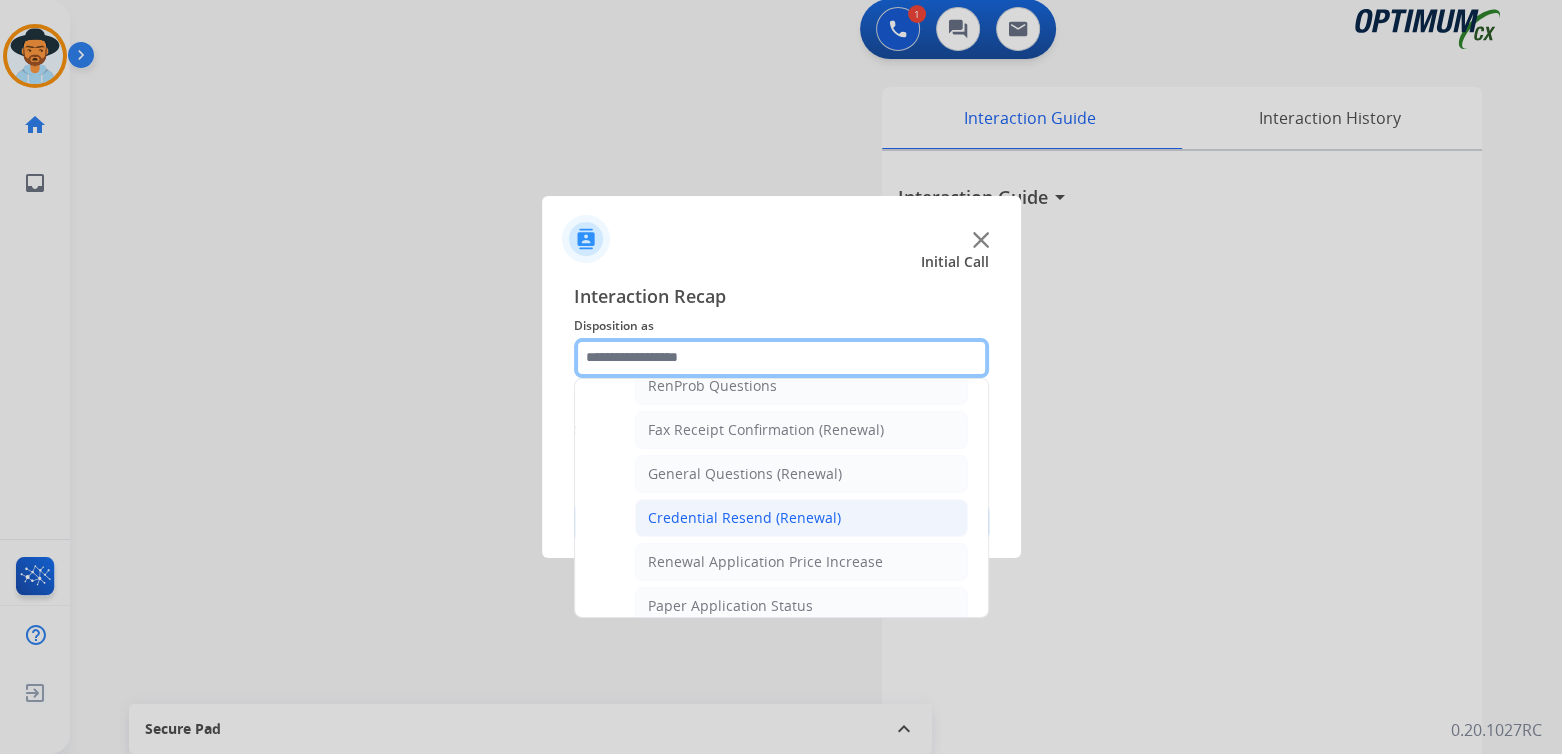 scroll, scrollTop: 530, scrollLeft: 0, axis: vertical 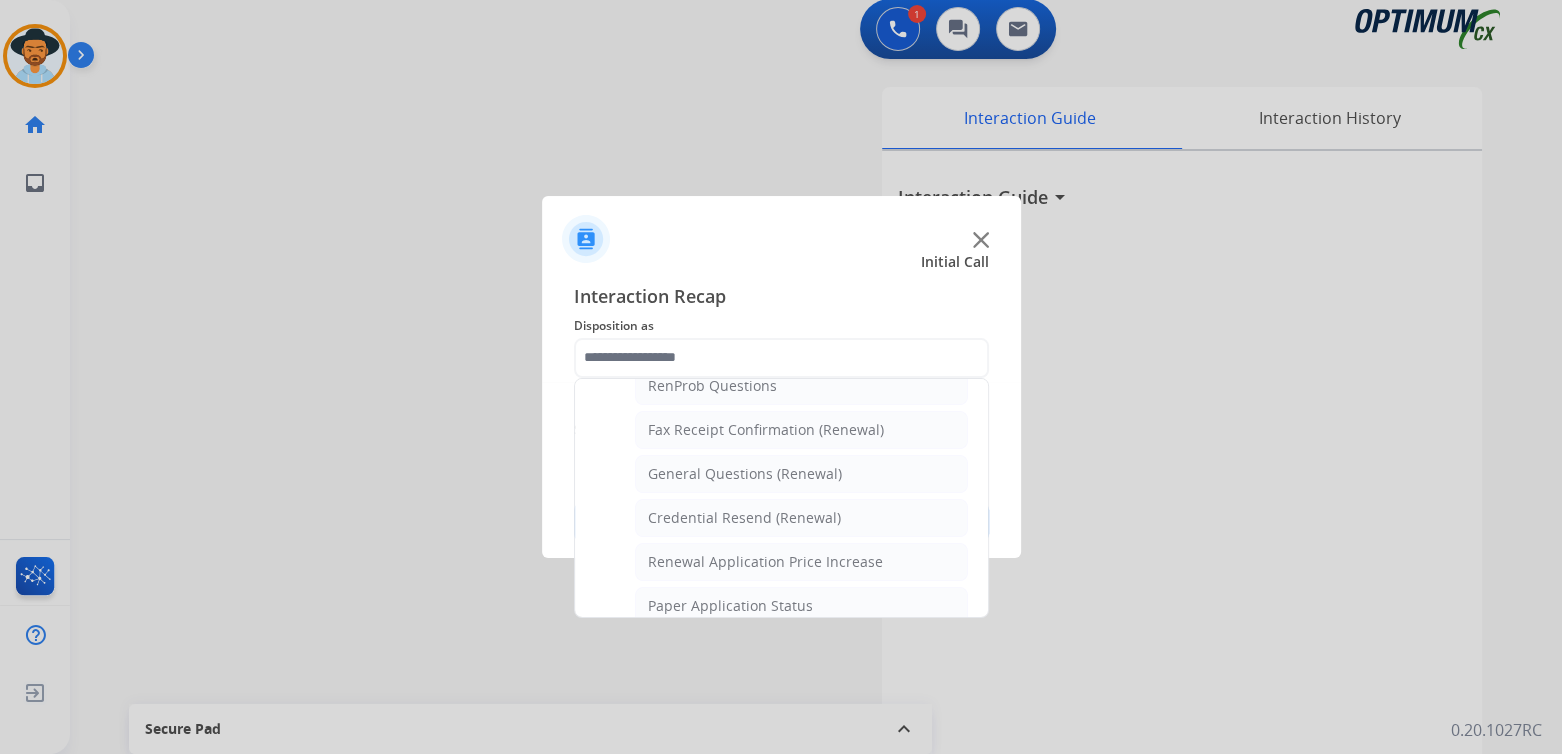 drag, startPoint x: 718, startPoint y: 500, endPoint x: 768, endPoint y: 499, distance: 50.01 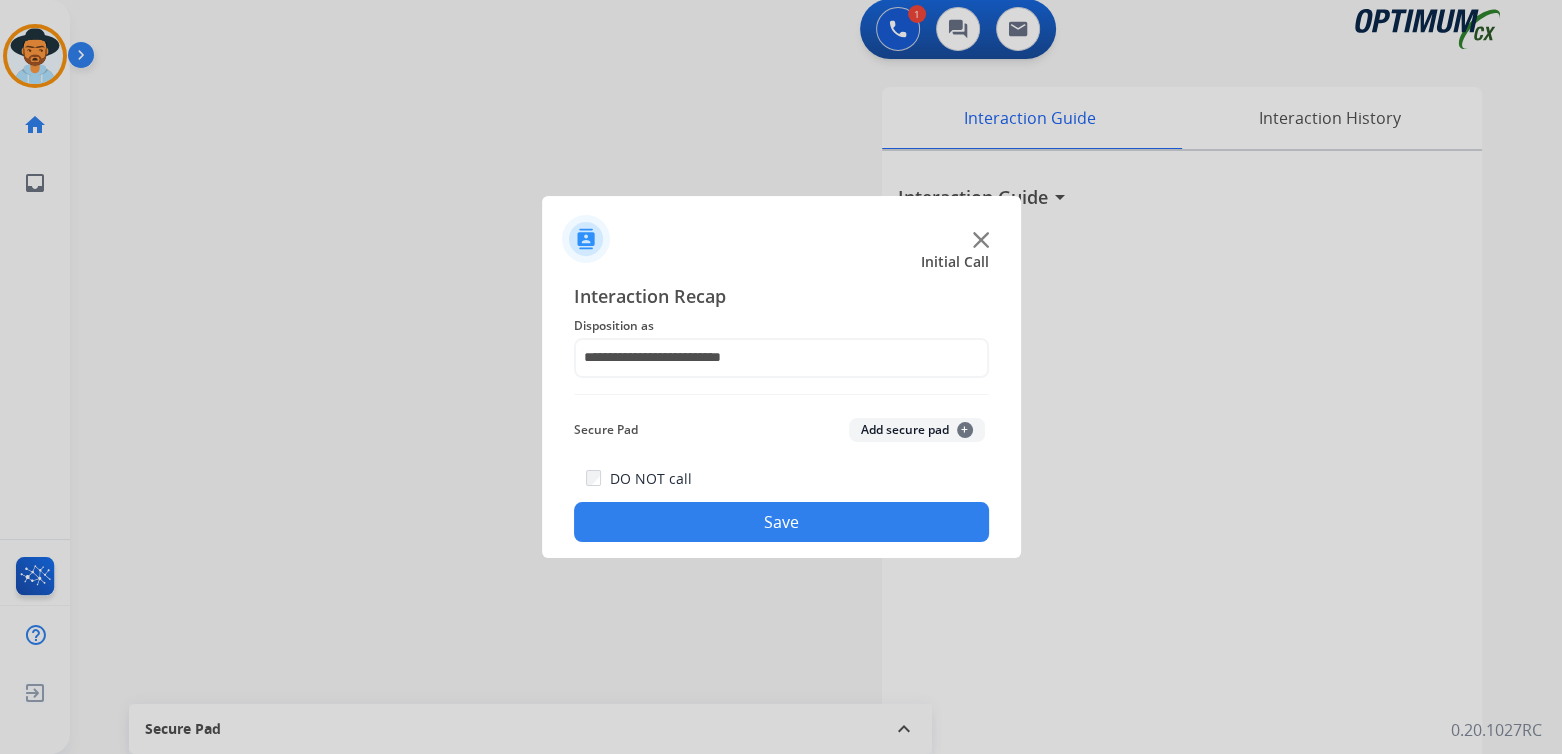 click on "Save" 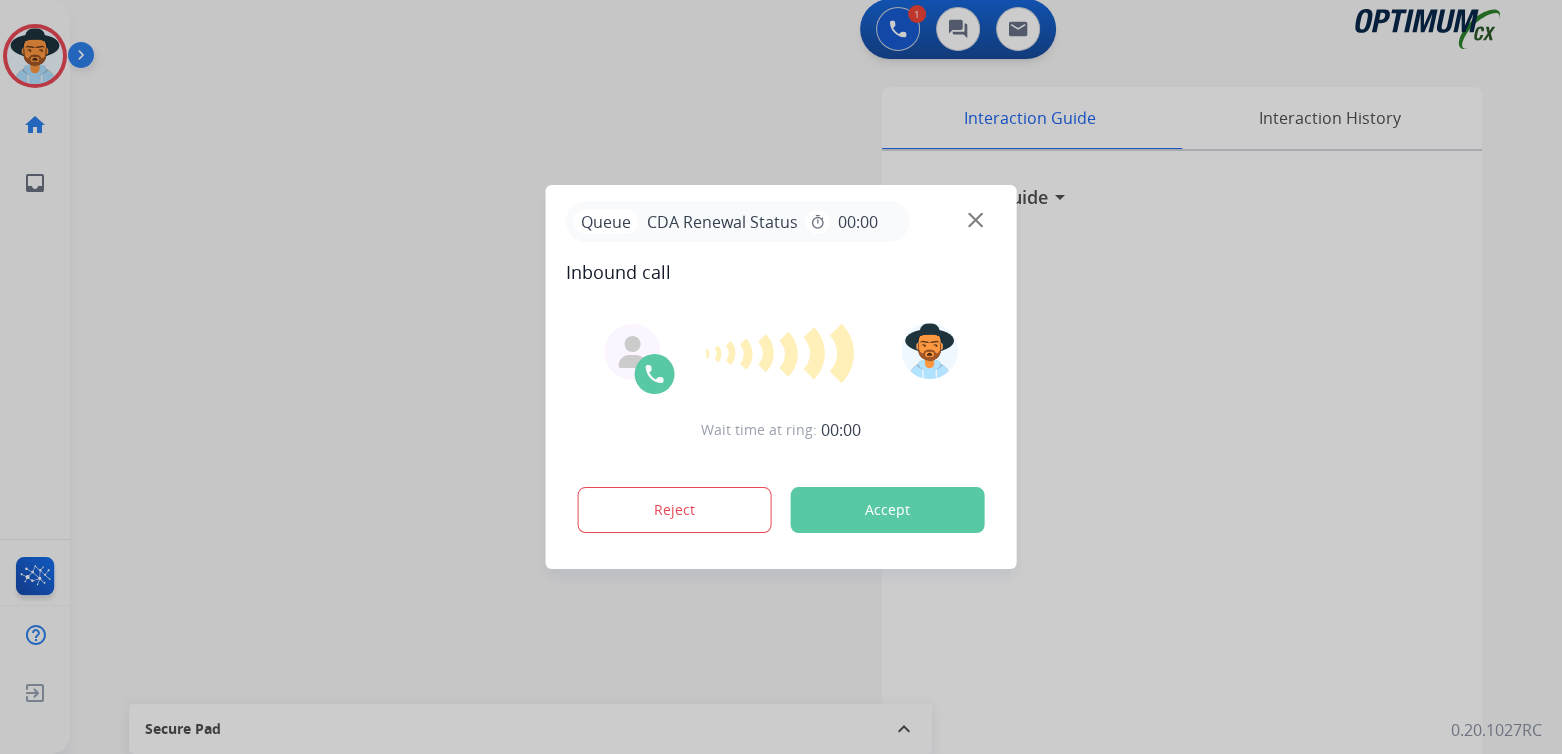 click on "Accept" at bounding box center [888, 510] 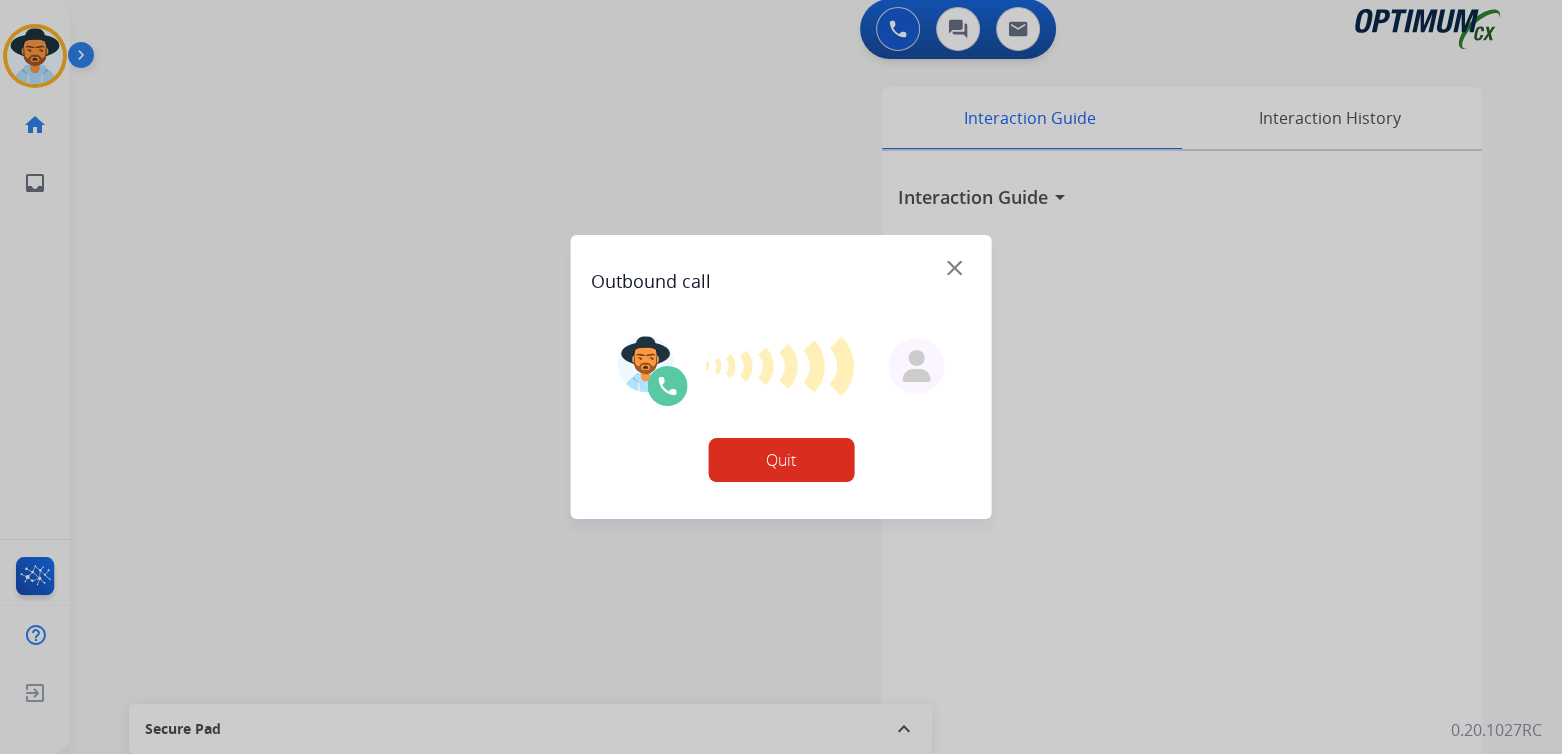 drag, startPoint x: 765, startPoint y: 467, endPoint x: 1285, endPoint y: 258, distance: 560.4293 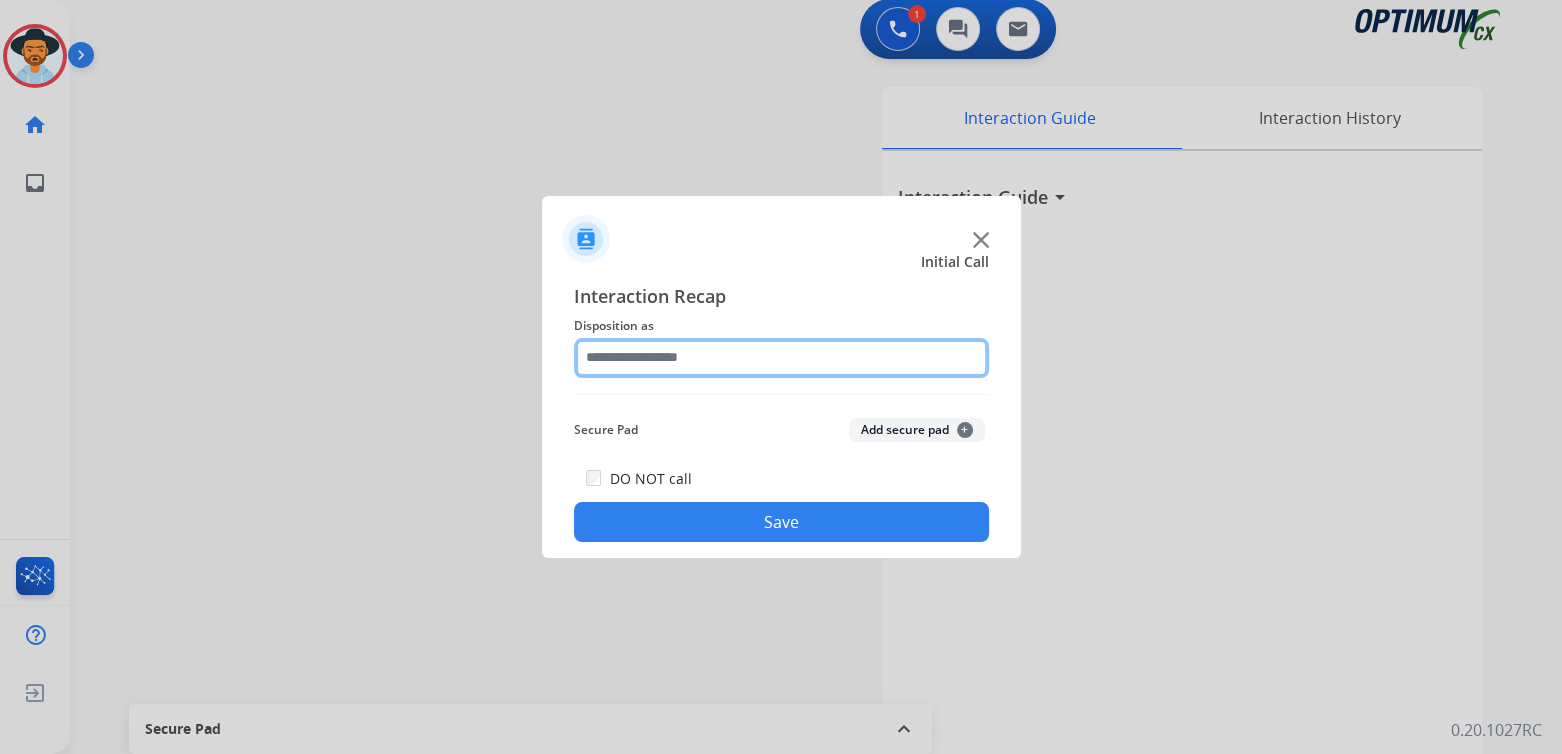 click 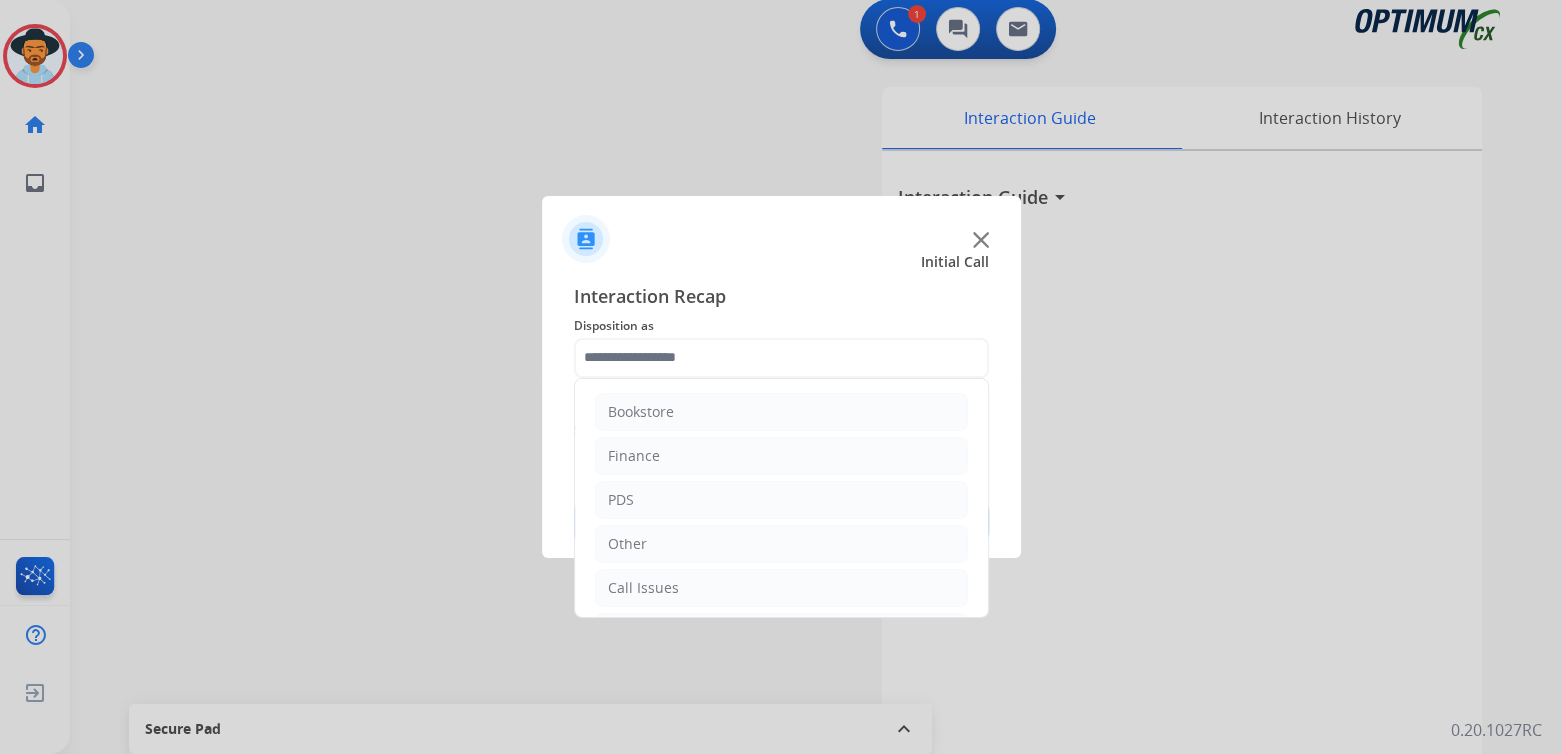 drag, startPoint x: 1265, startPoint y: 350, endPoint x: 1043, endPoint y: 352, distance: 222.009 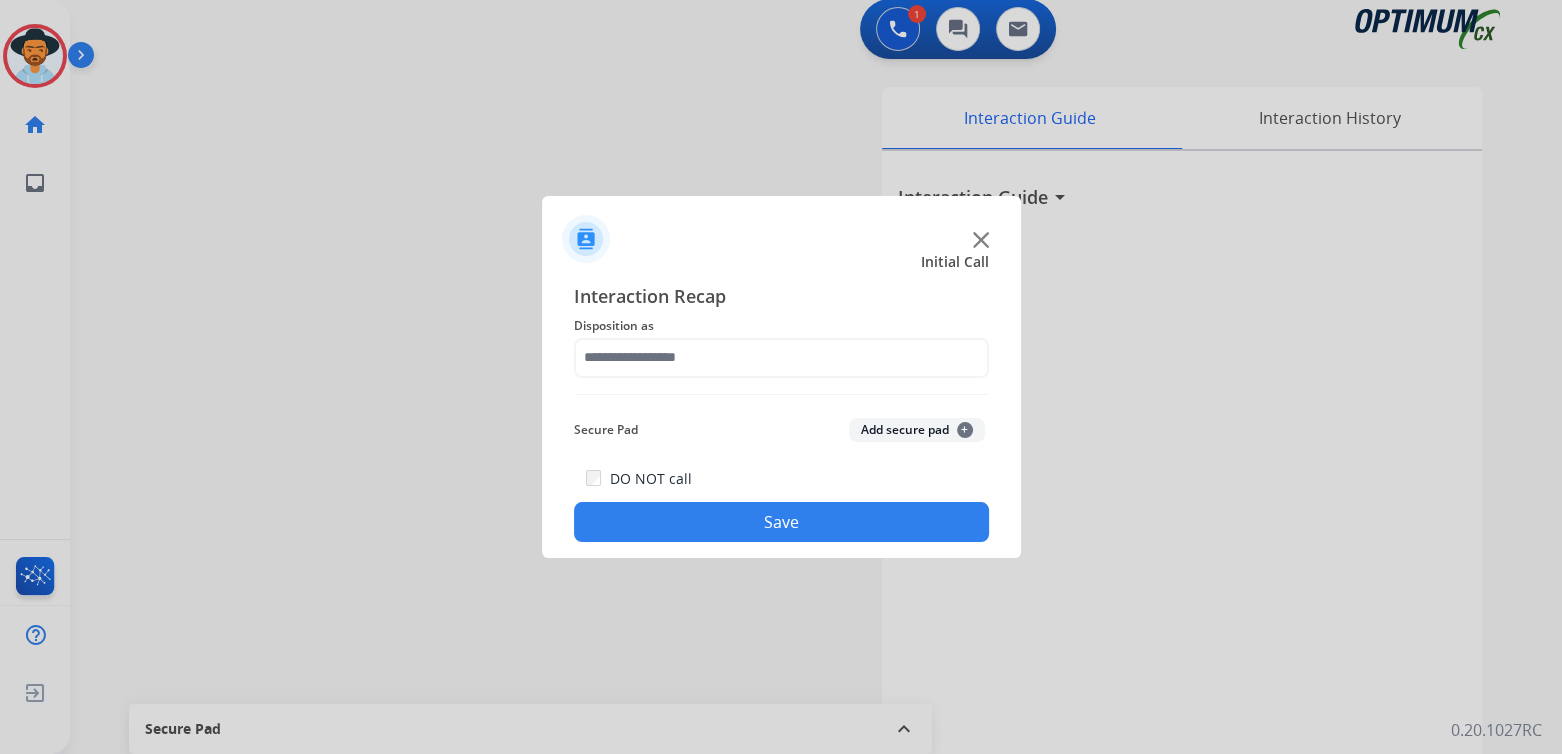 click 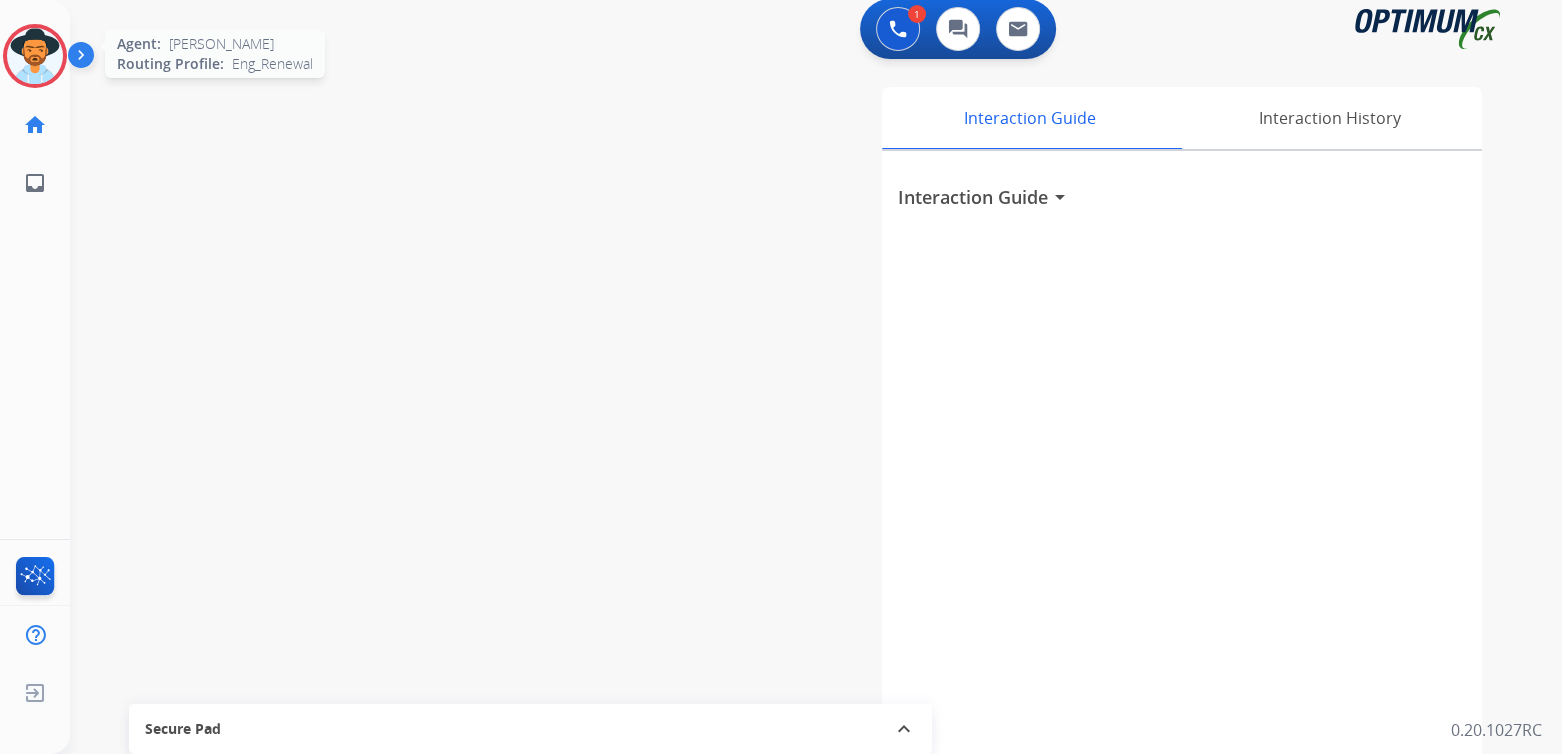 click at bounding box center [35, 56] 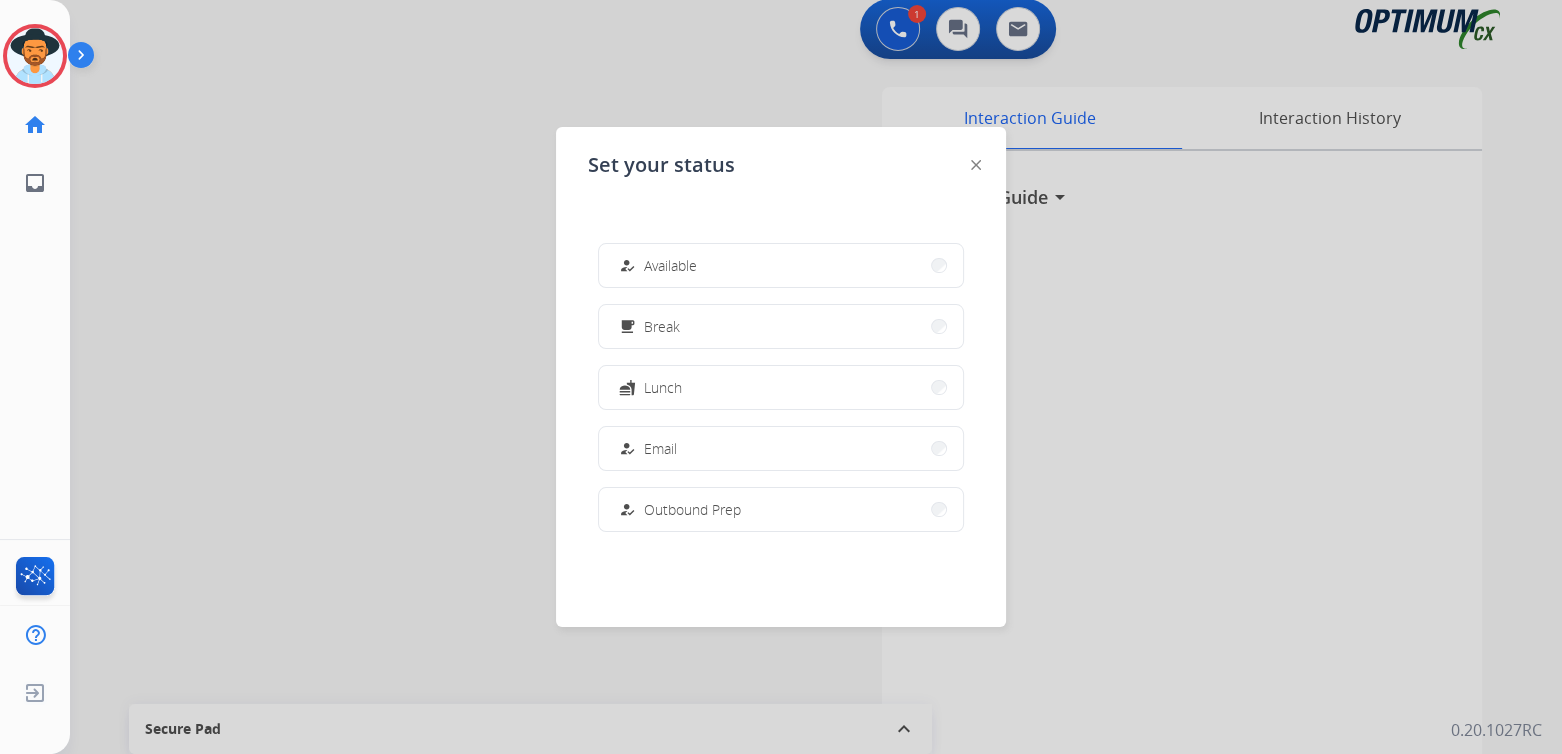drag, startPoint x: 643, startPoint y: 251, endPoint x: 659, endPoint y: 264, distance: 20.615528 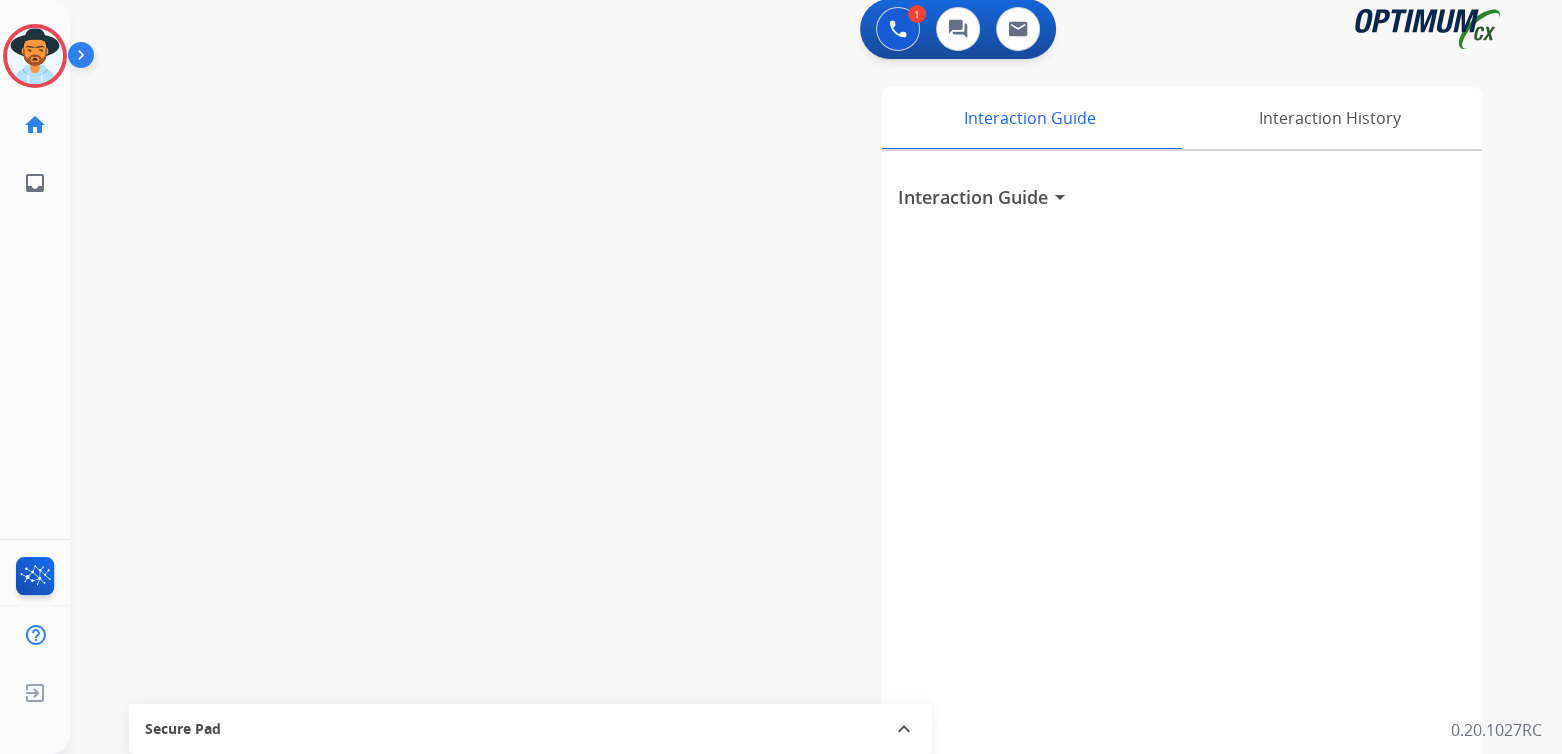 click at bounding box center [85, 59] 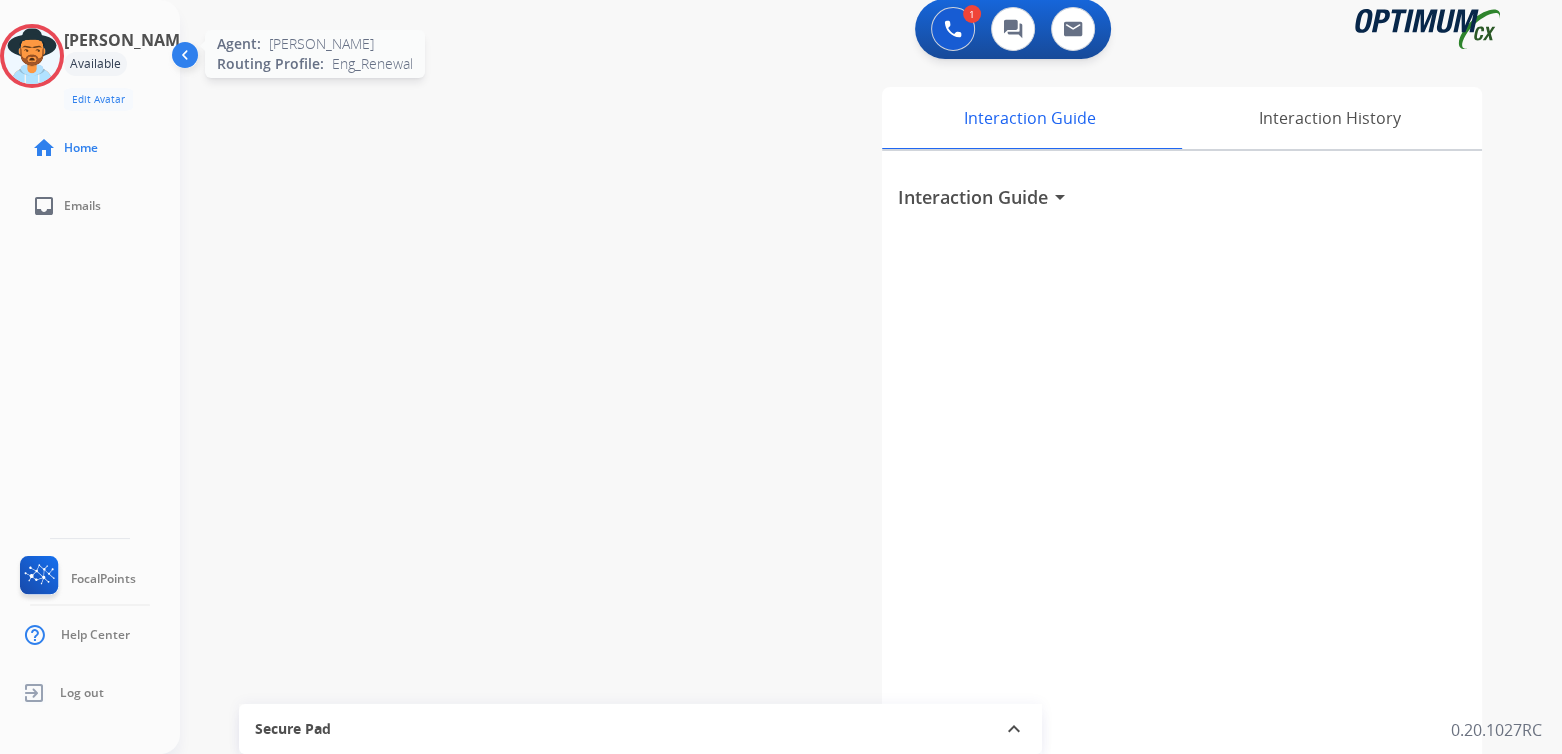 click at bounding box center (32, 56) 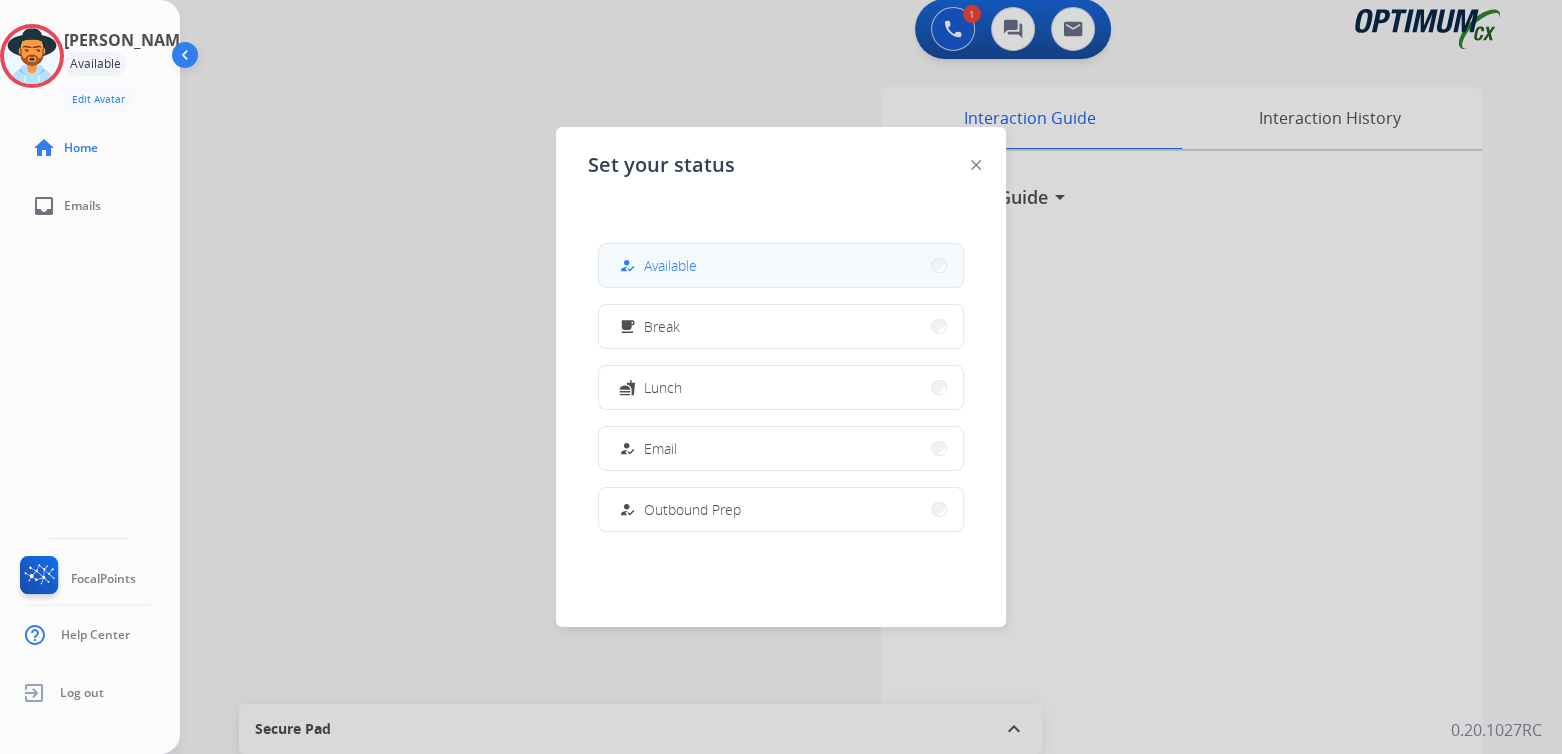 click on "how_to_reg Available" at bounding box center [781, 265] 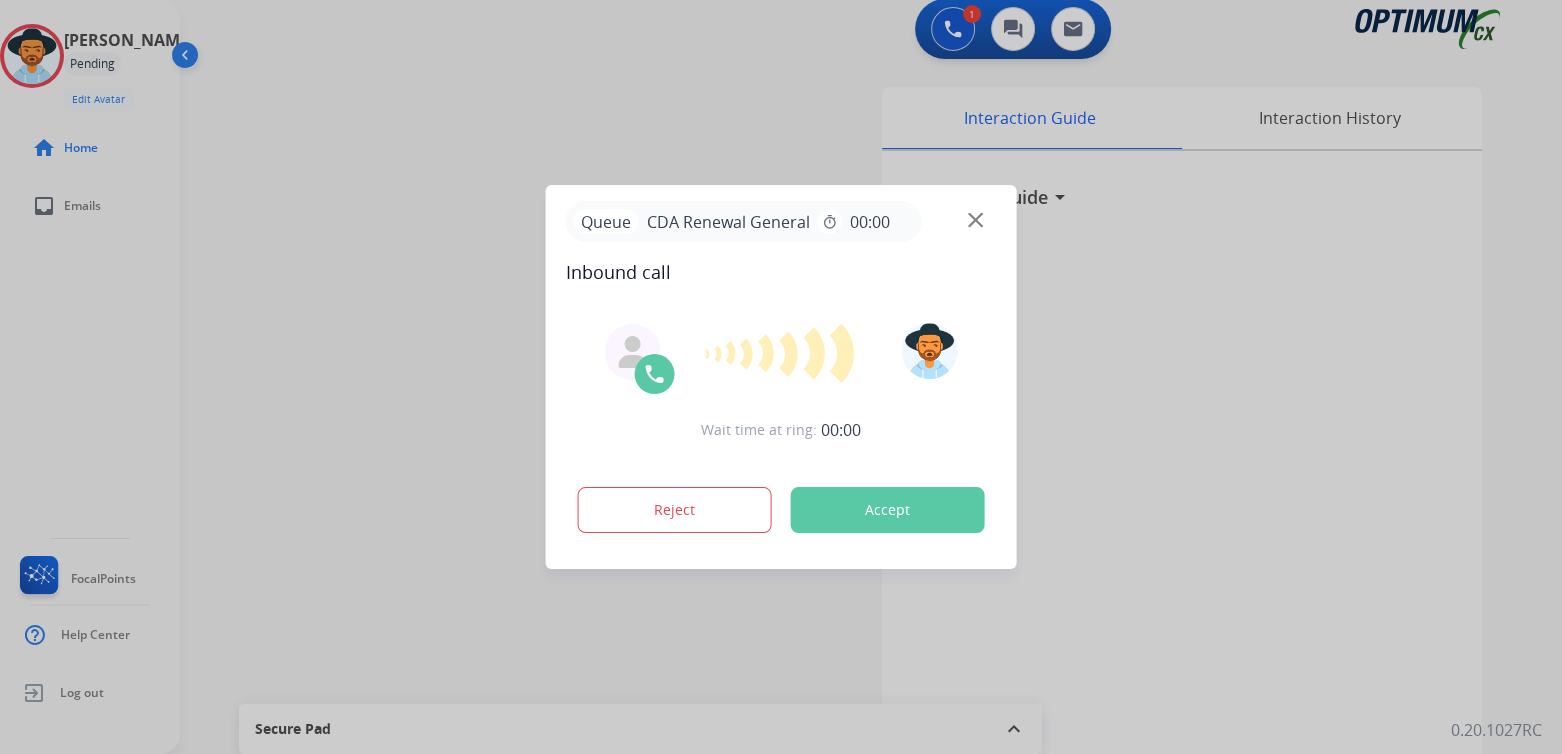 drag, startPoint x: 50, startPoint y: 49, endPoint x: 478, endPoint y: 40, distance: 428.0946 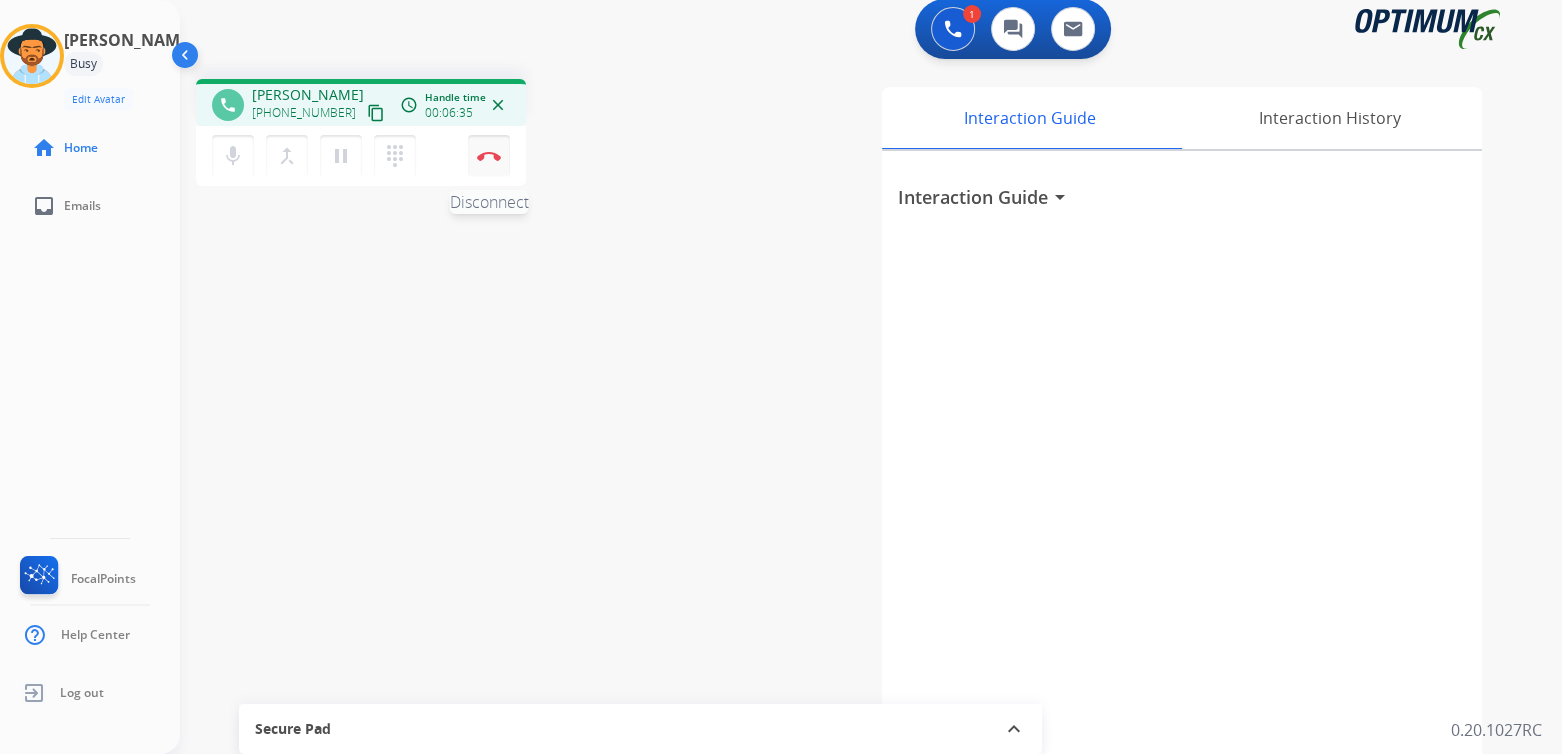 click at bounding box center (489, 156) 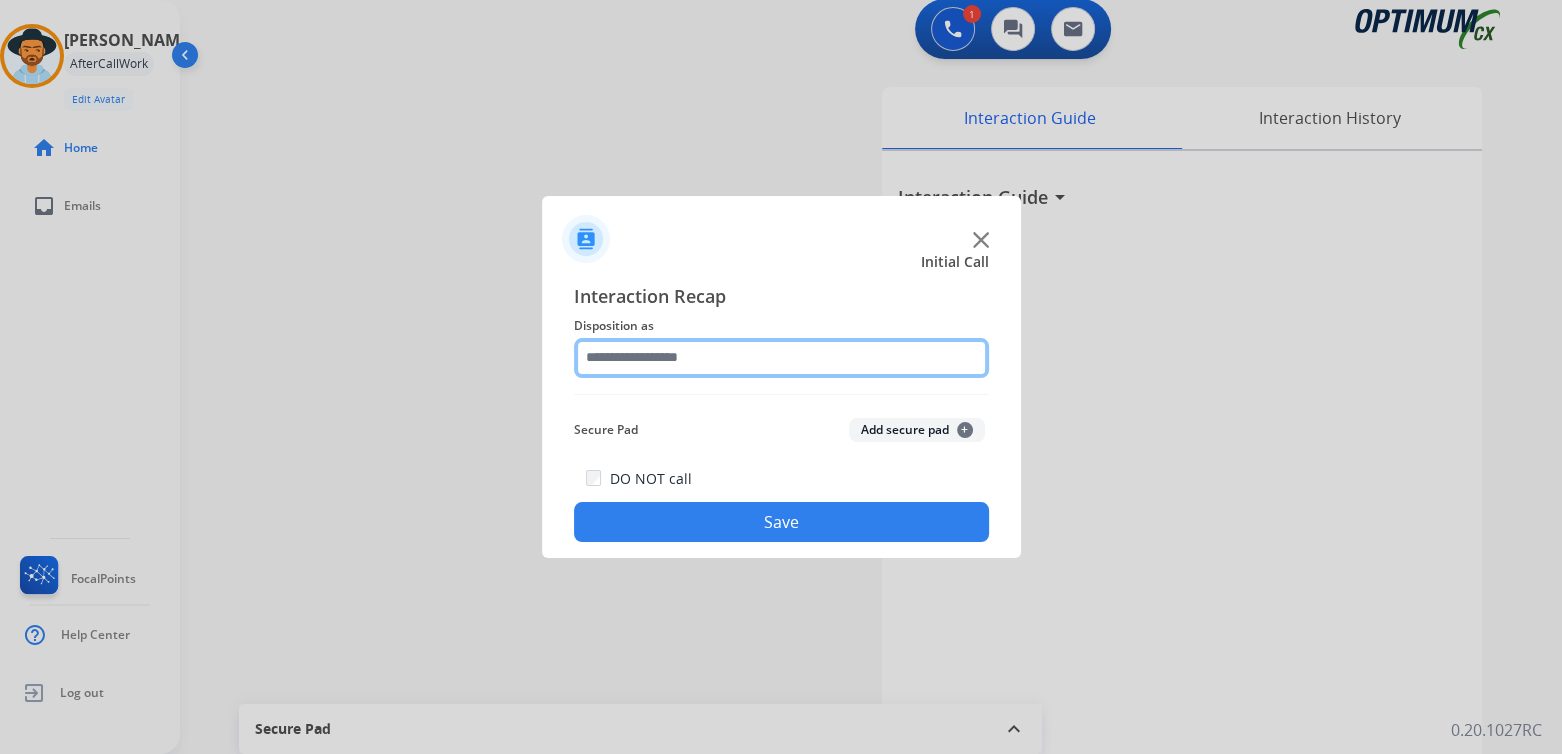 click 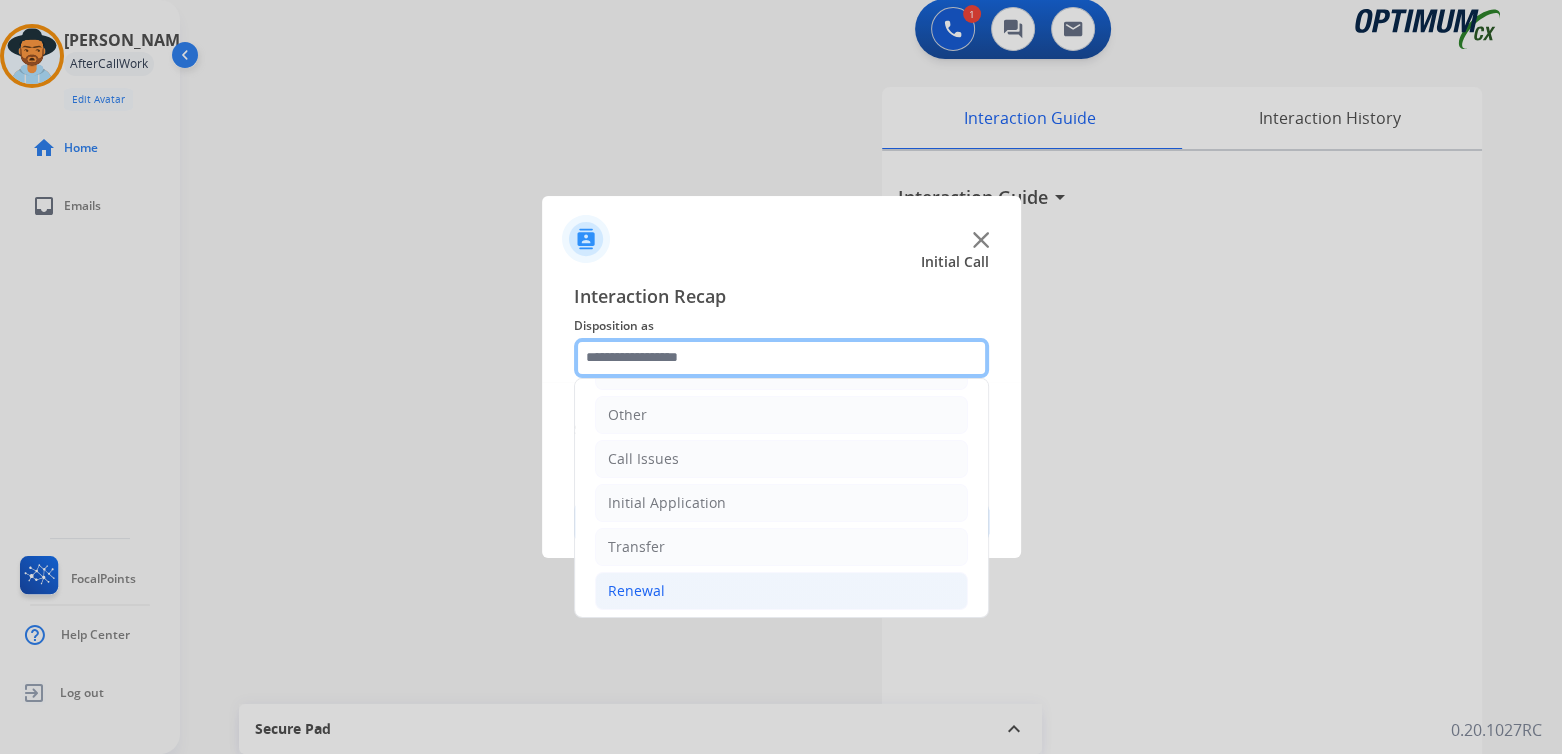 scroll, scrollTop: 132, scrollLeft: 0, axis: vertical 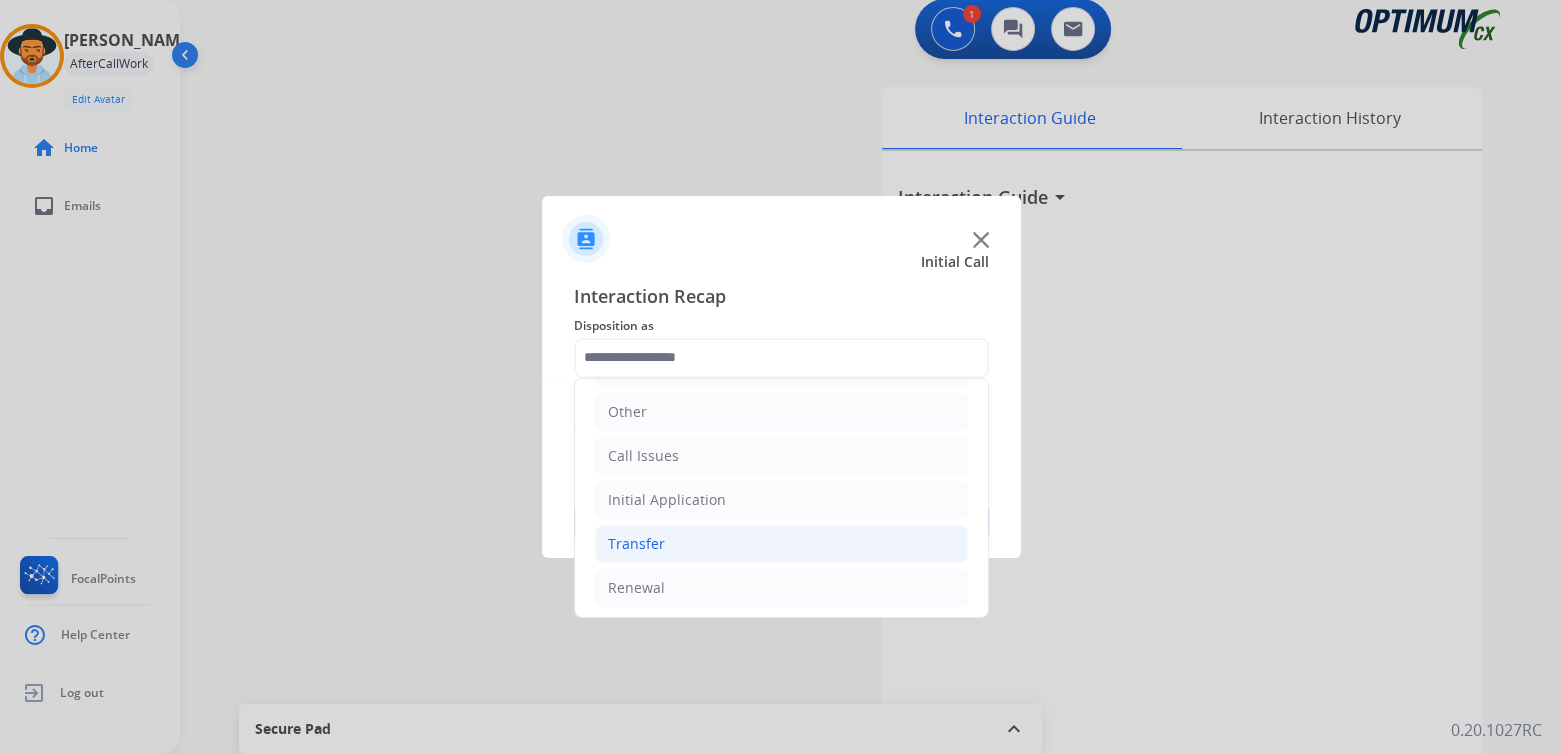 click on "Transfer" 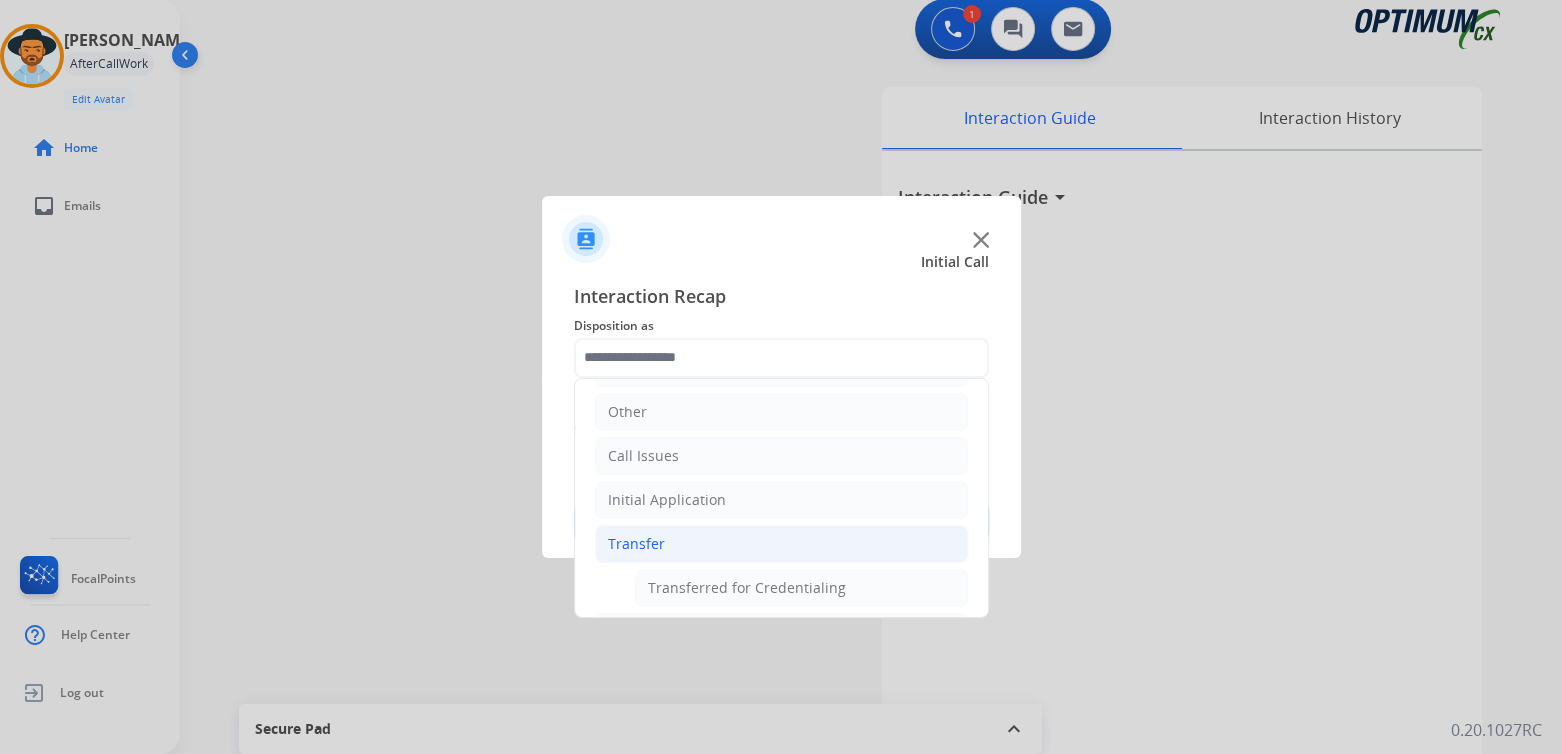 click on "Transfer" 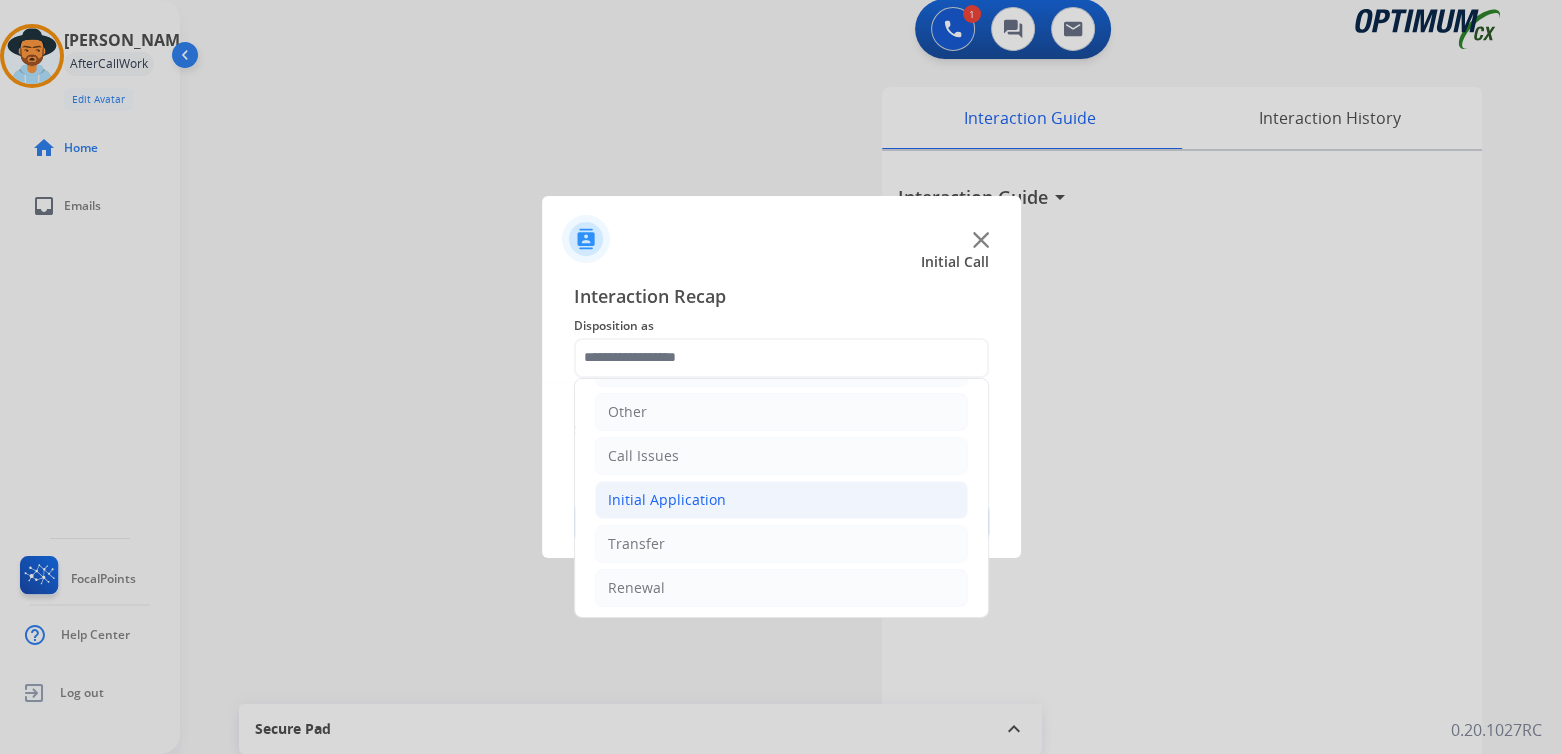 click on "Initial Application" 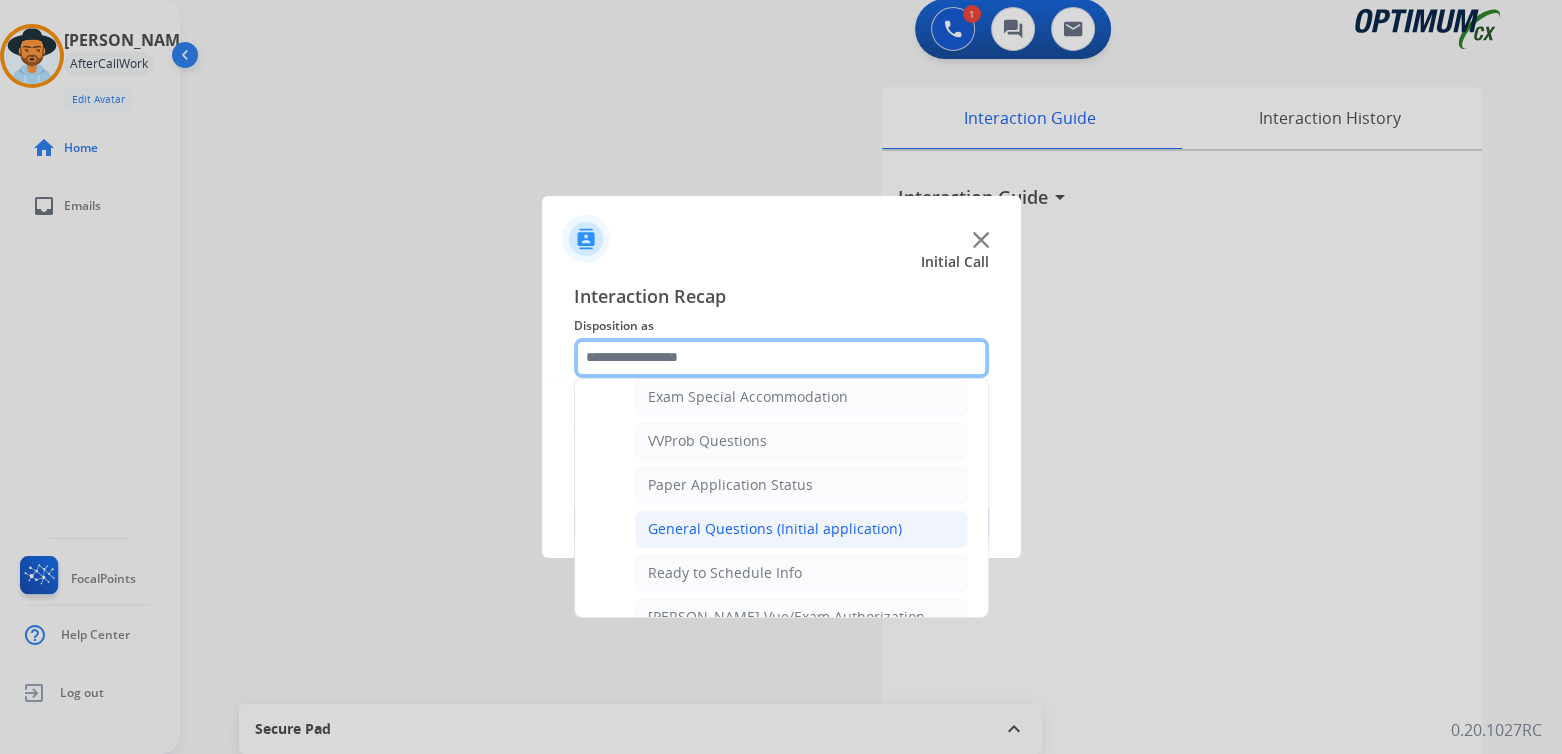 scroll, scrollTop: 1064, scrollLeft: 0, axis: vertical 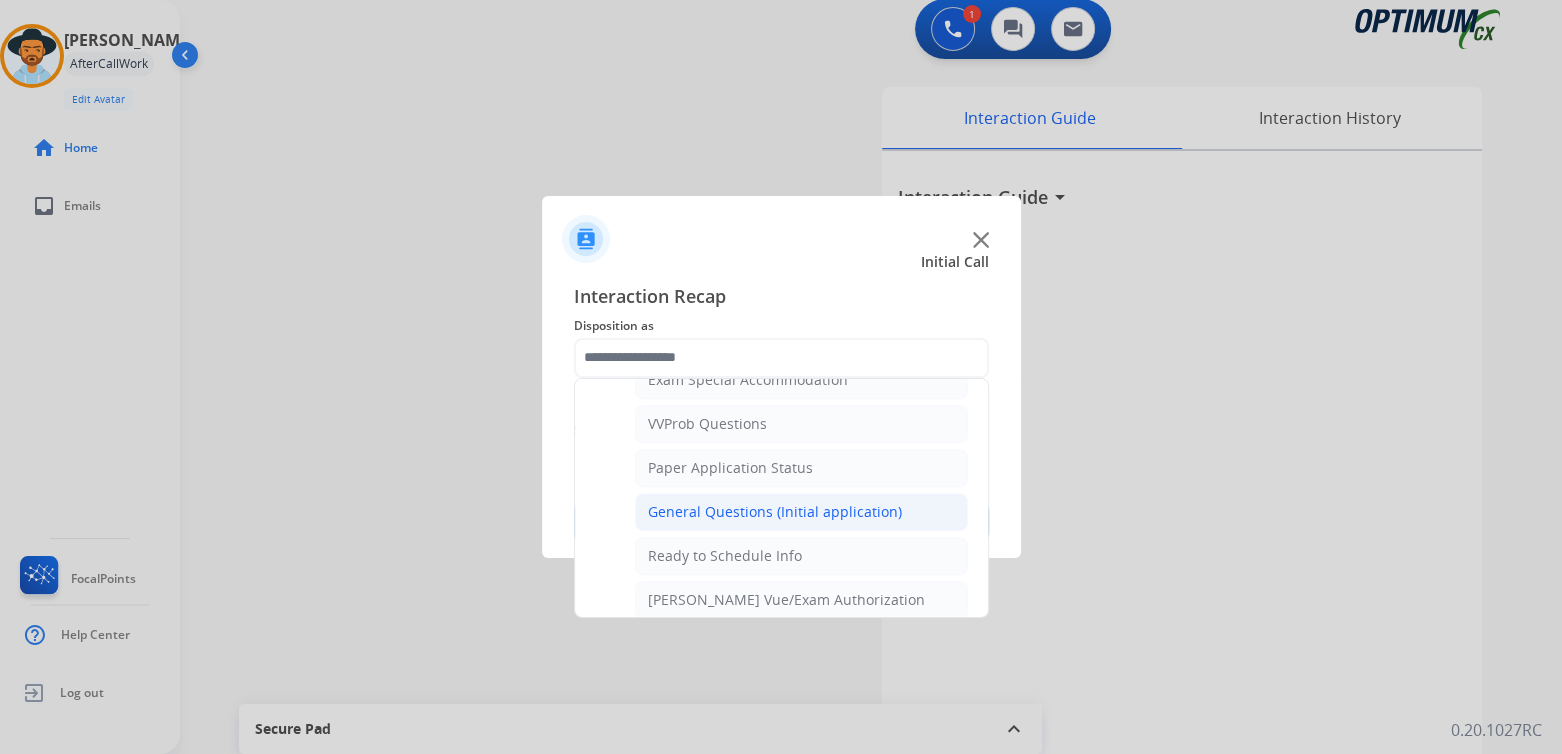 click on "General Questions (Initial application)" 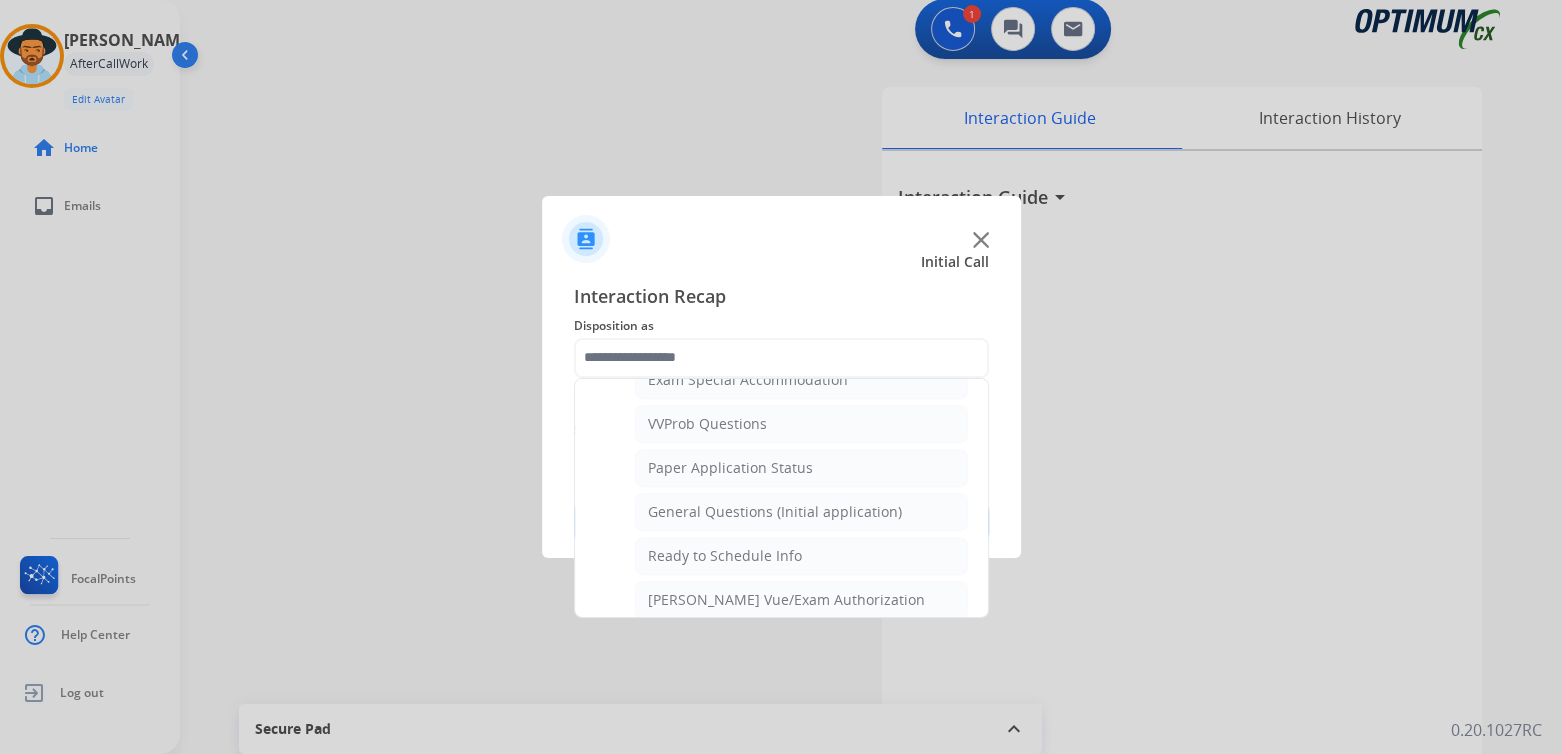 type on "**********" 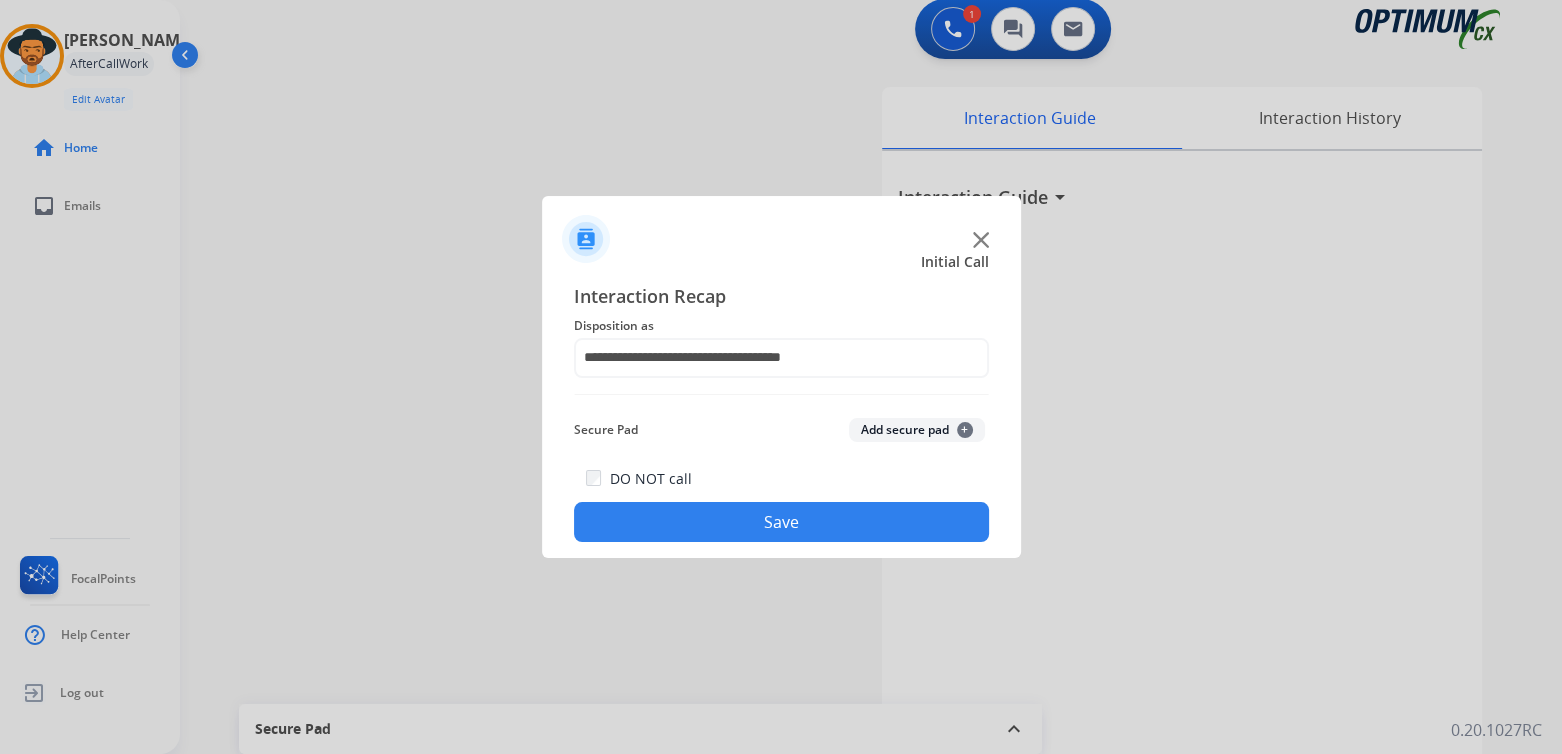 click on "Save" 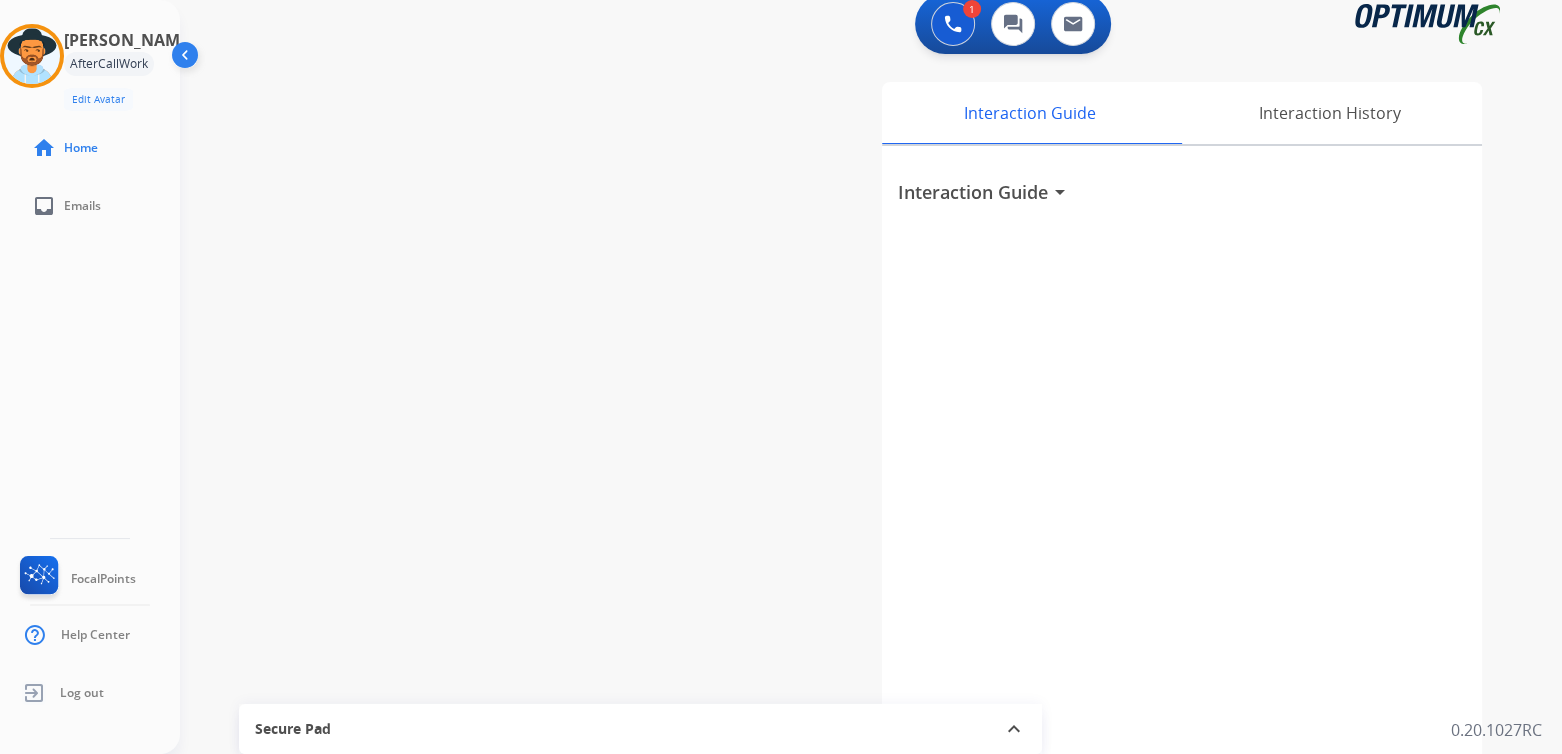 scroll, scrollTop: 15, scrollLeft: 0, axis: vertical 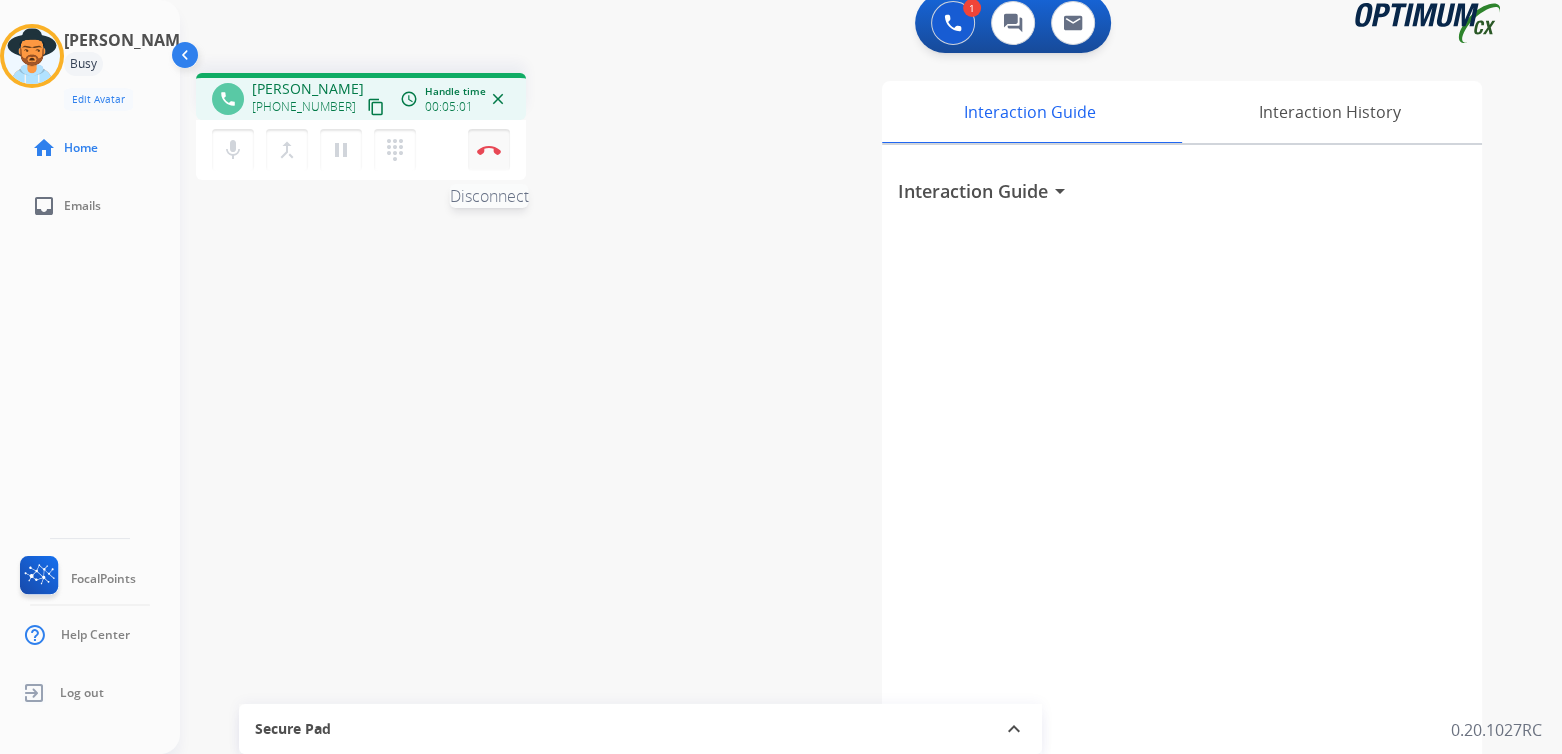 click at bounding box center (489, 150) 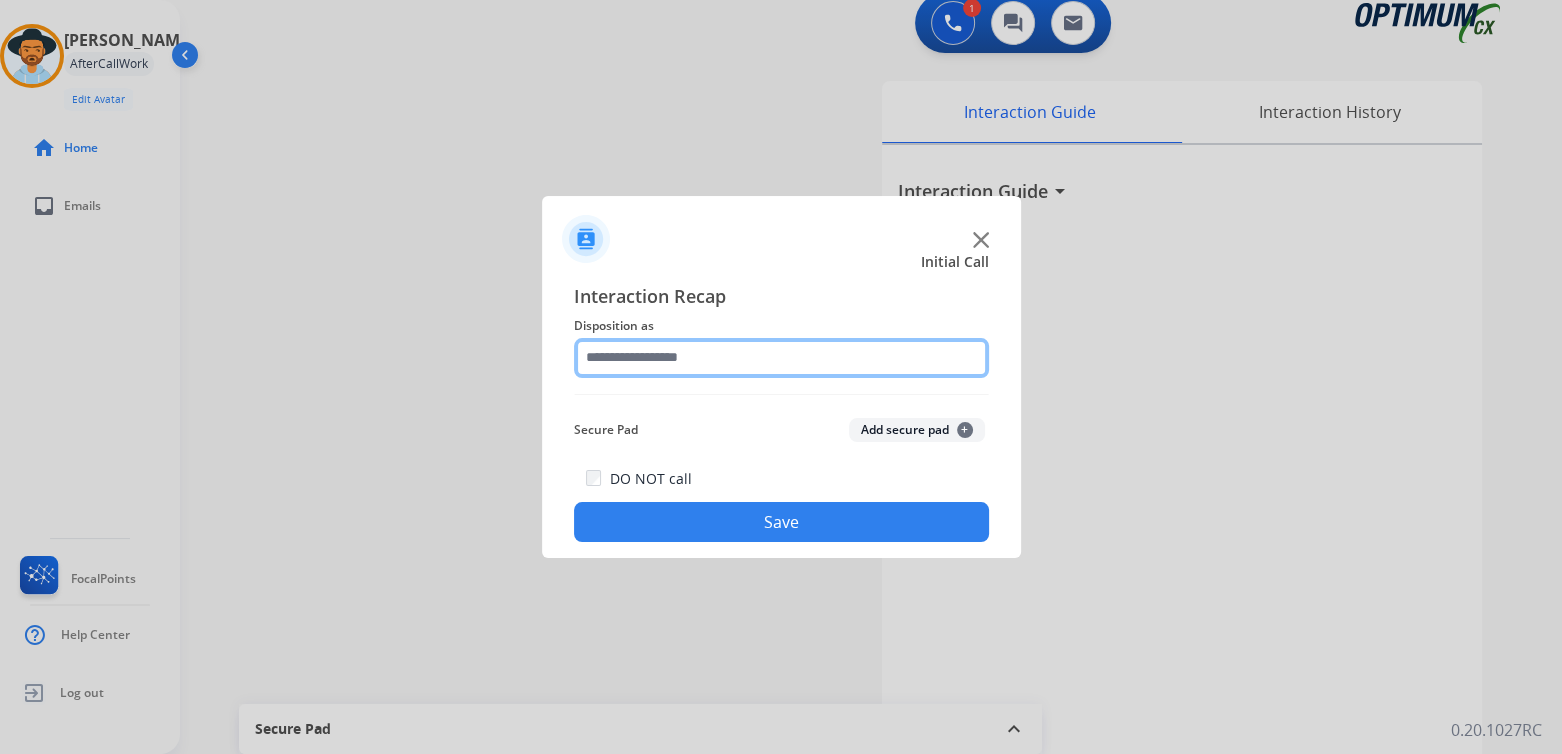 click 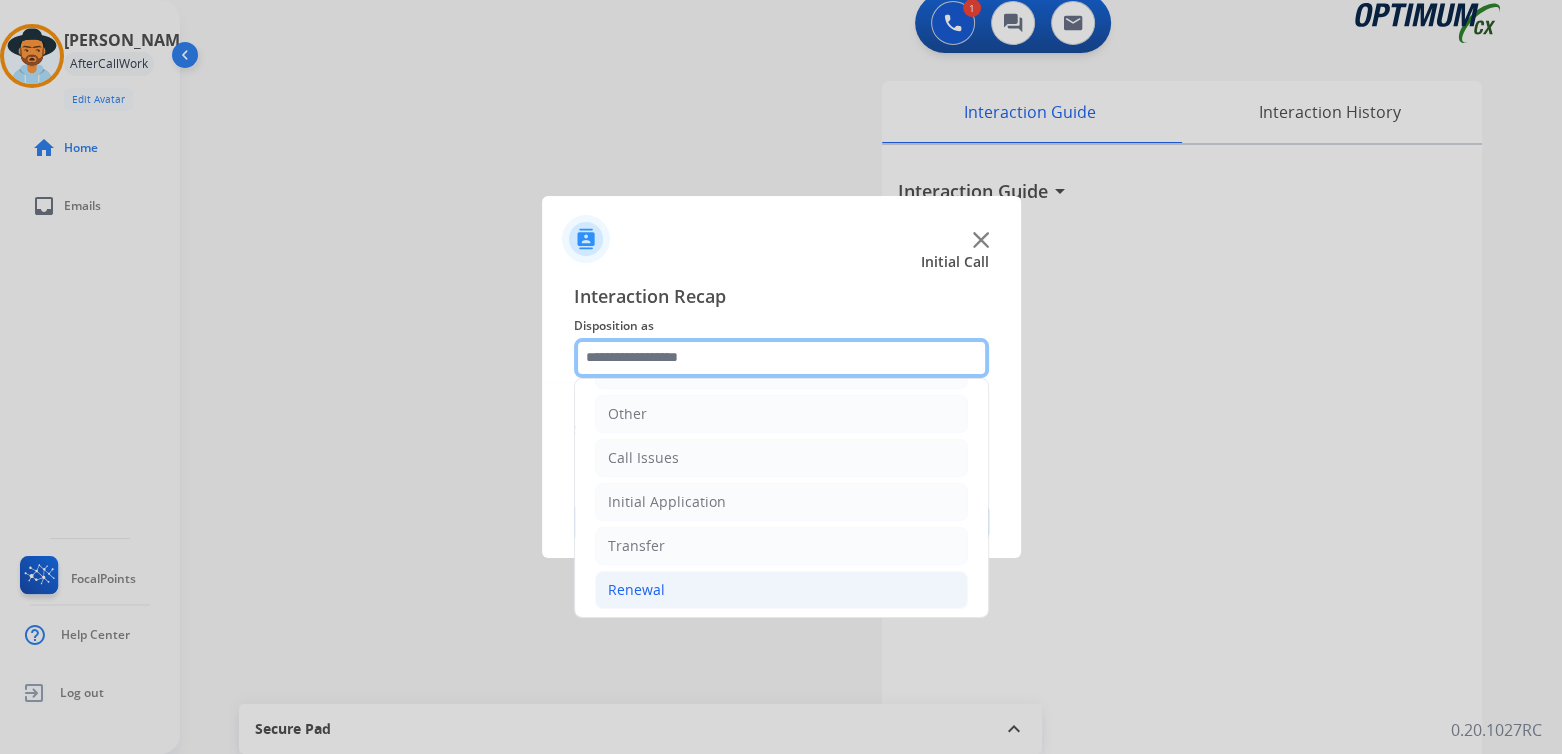 scroll, scrollTop: 132, scrollLeft: 0, axis: vertical 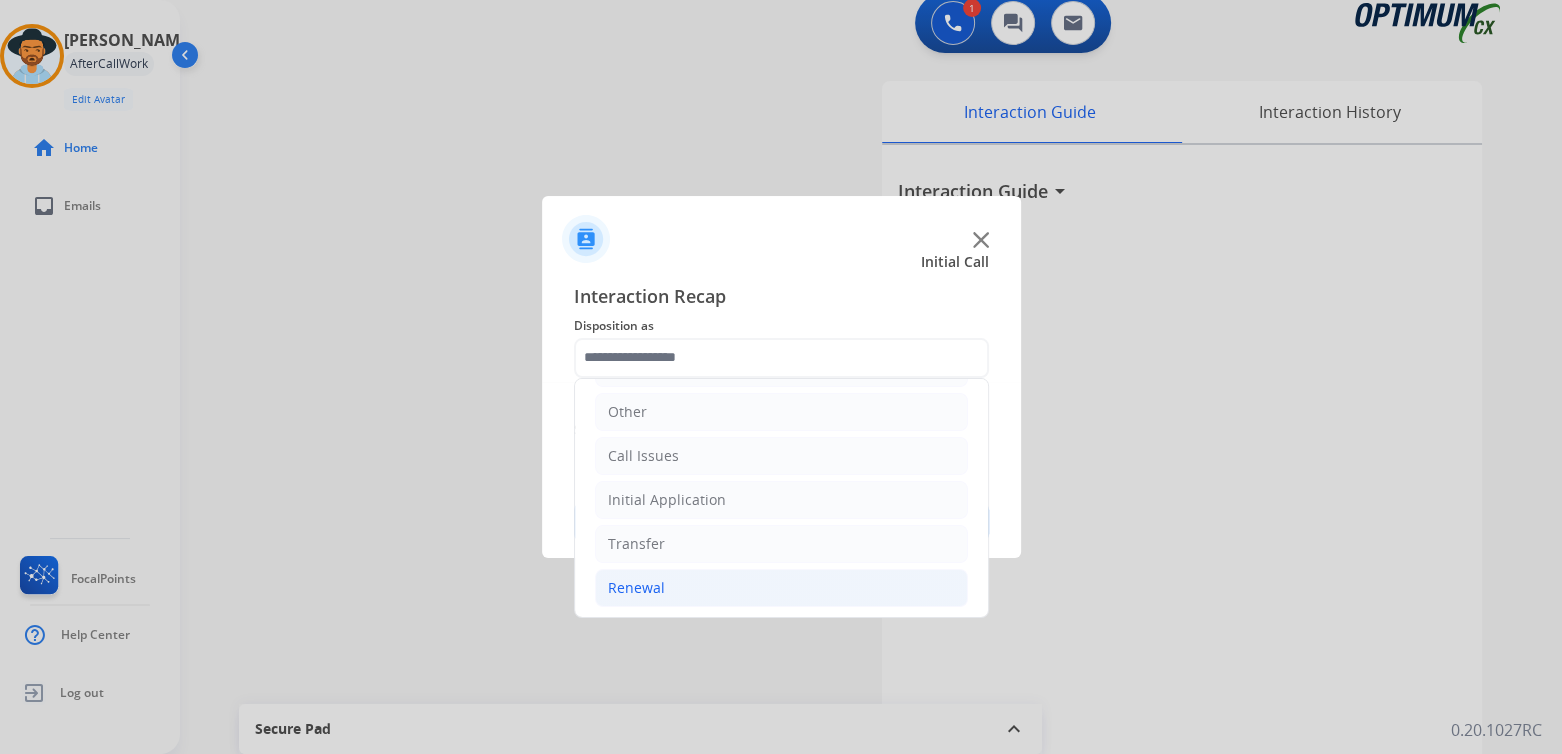 click on "Renewal" 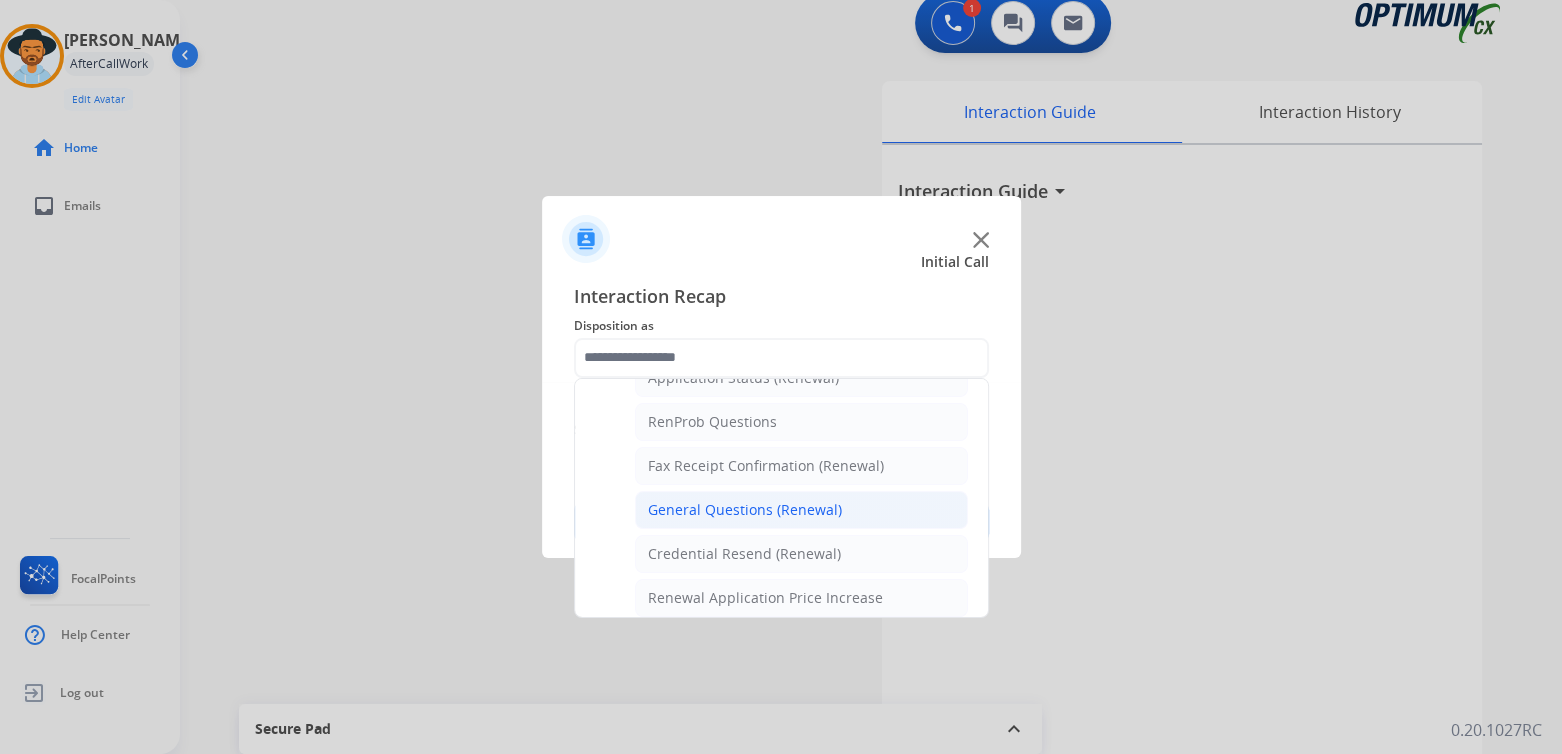 scroll, scrollTop: 499, scrollLeft: 0, axis: vertical 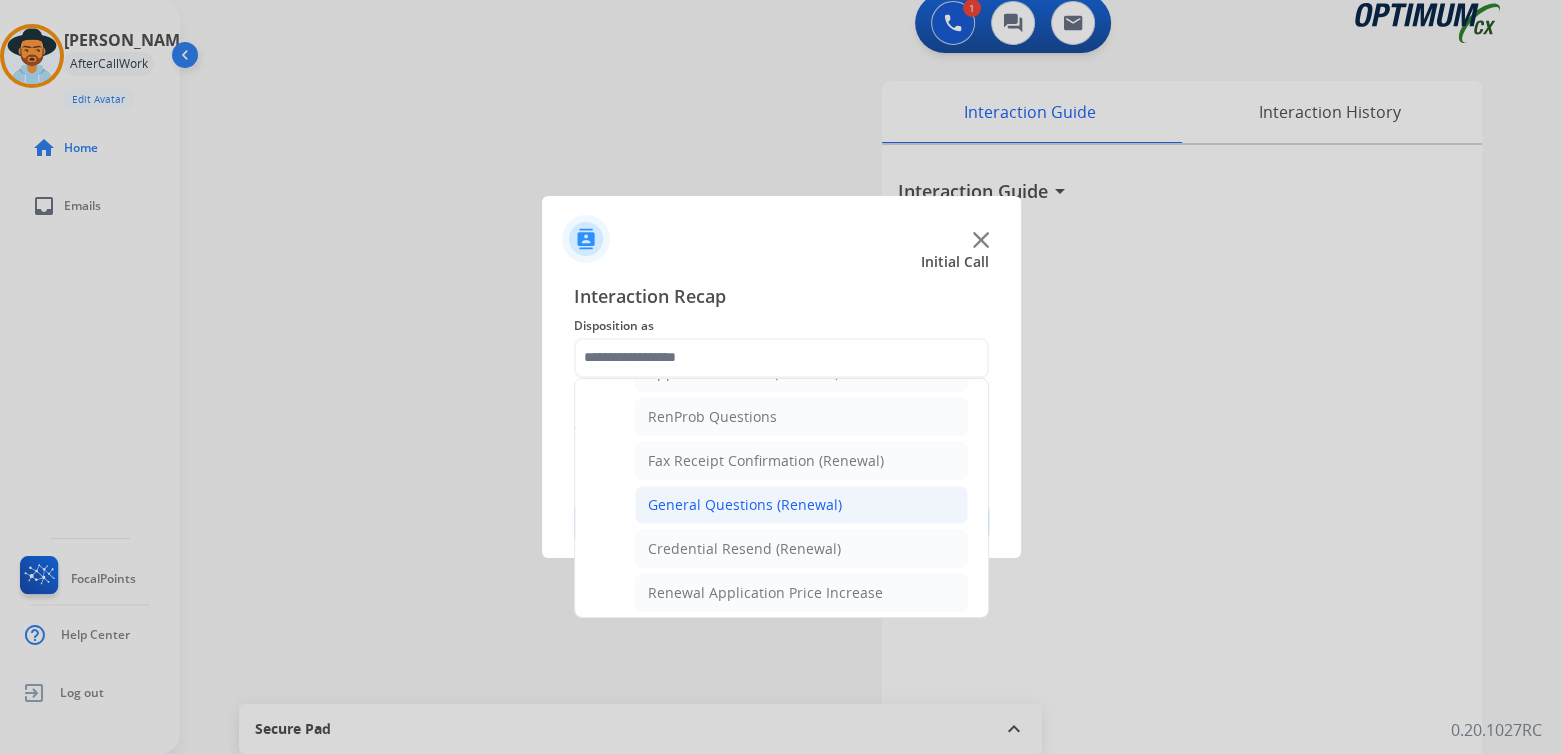 click on "General Questions (Renewal)" 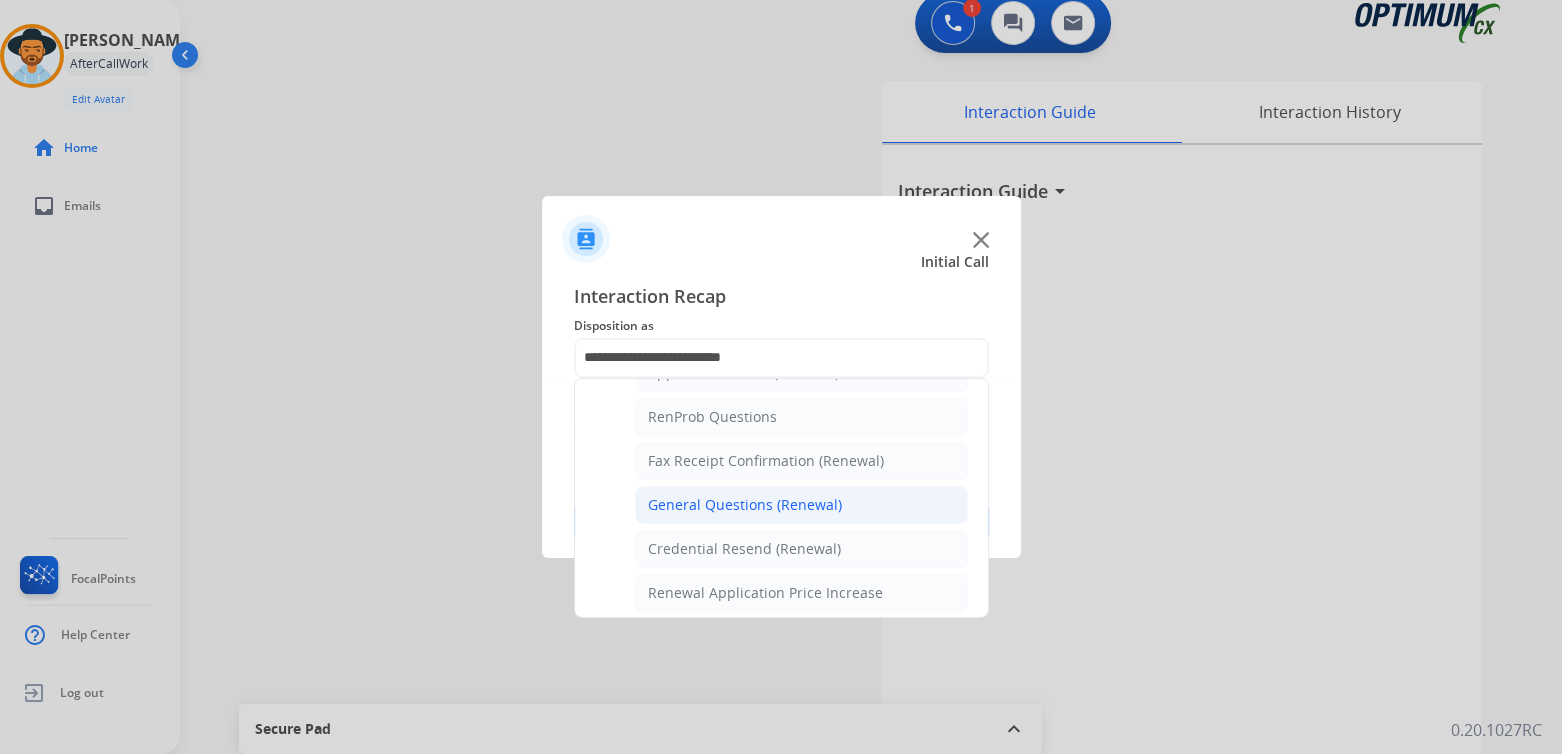 scroll, scrollTop: 0, scrollLeft: 0, axis: both 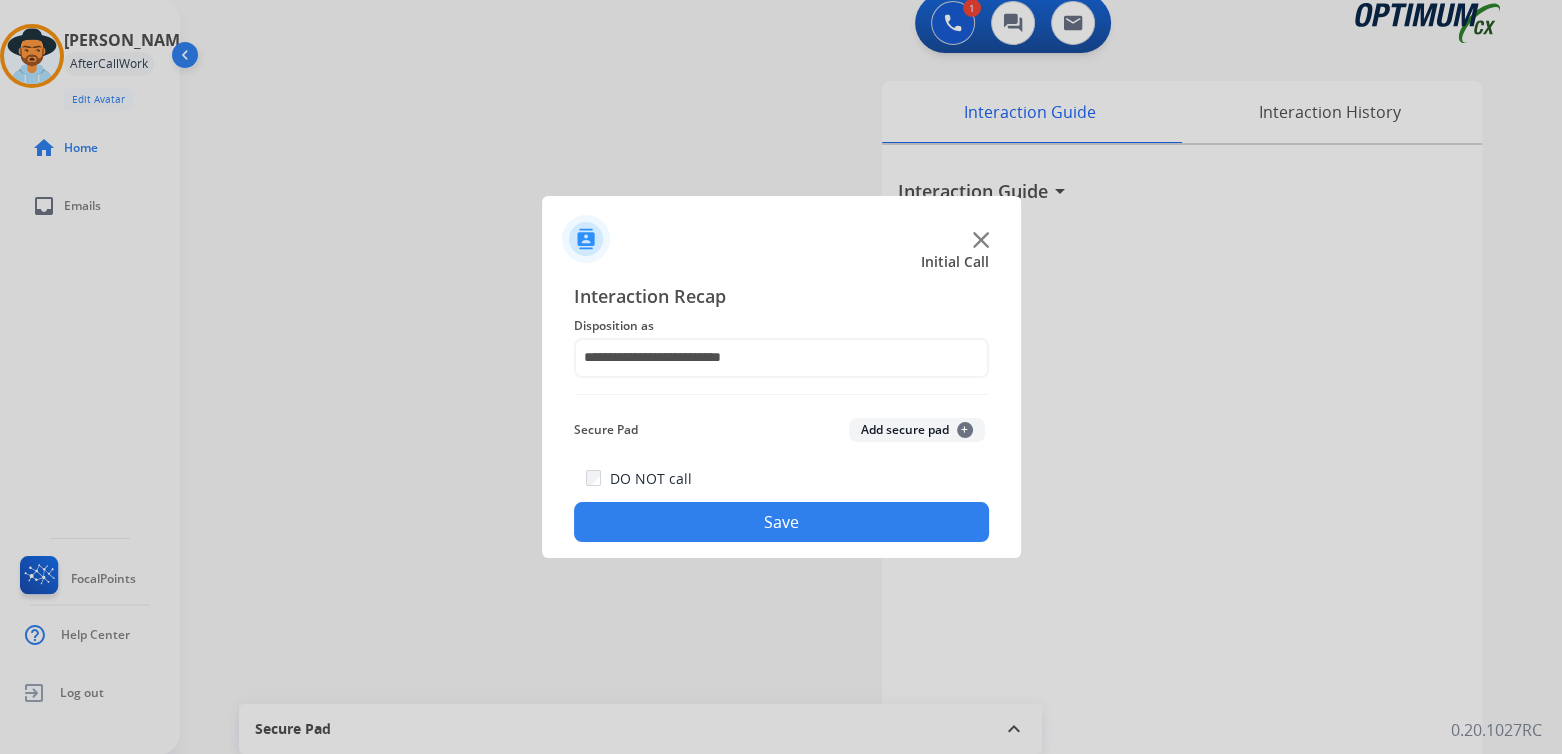 click on "Save" 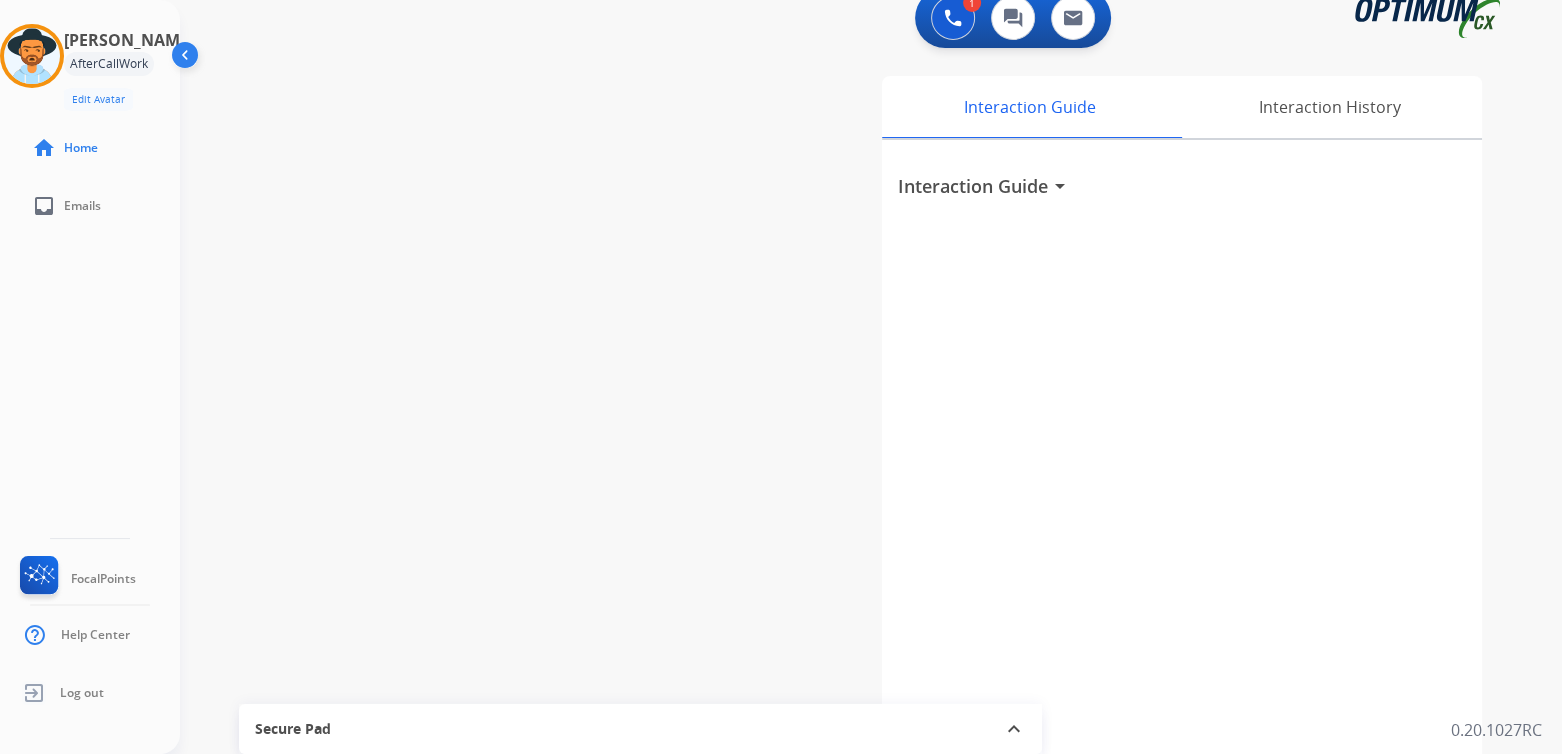 scroll, scrollTop: 21, scrollLeft: 0, axis: vertical 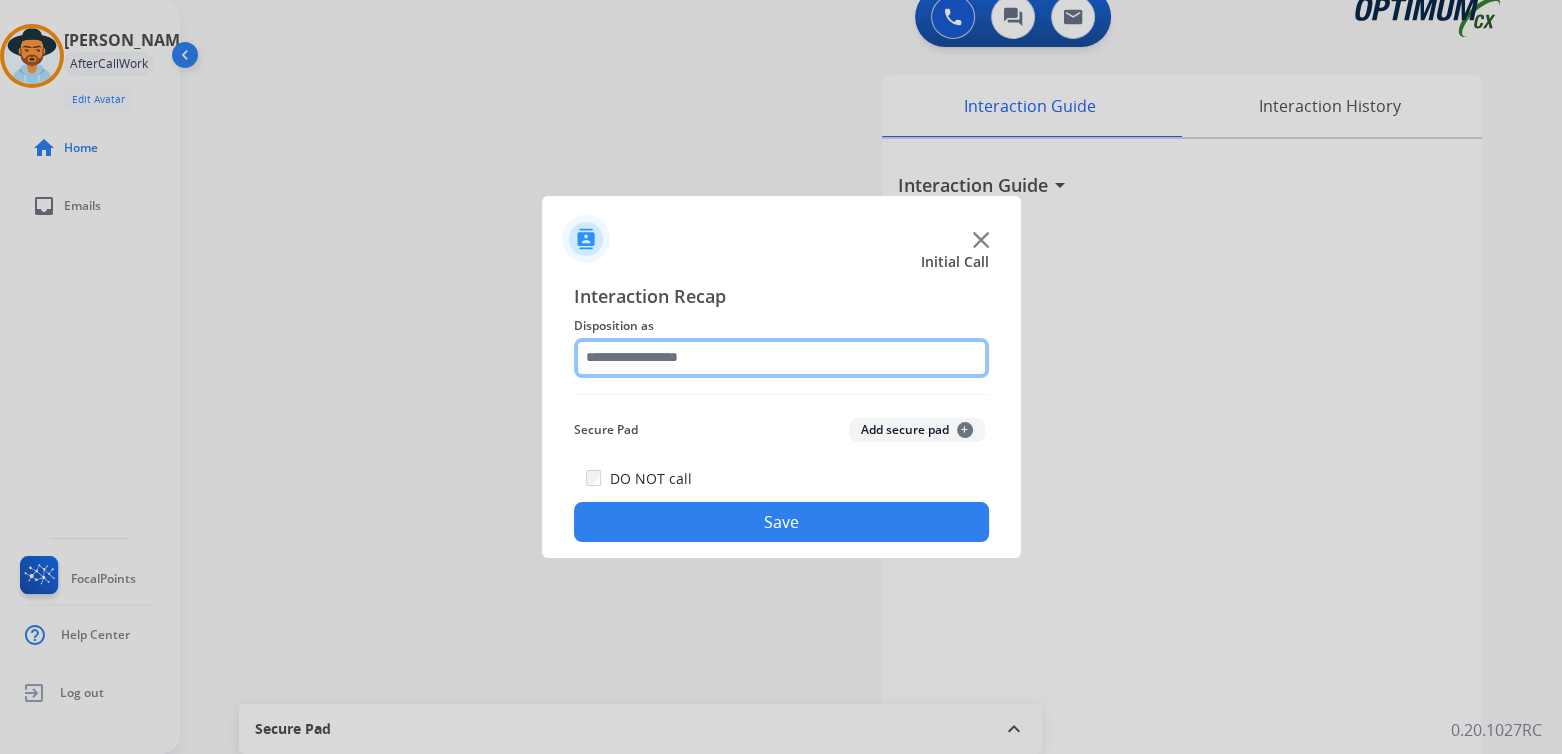 click 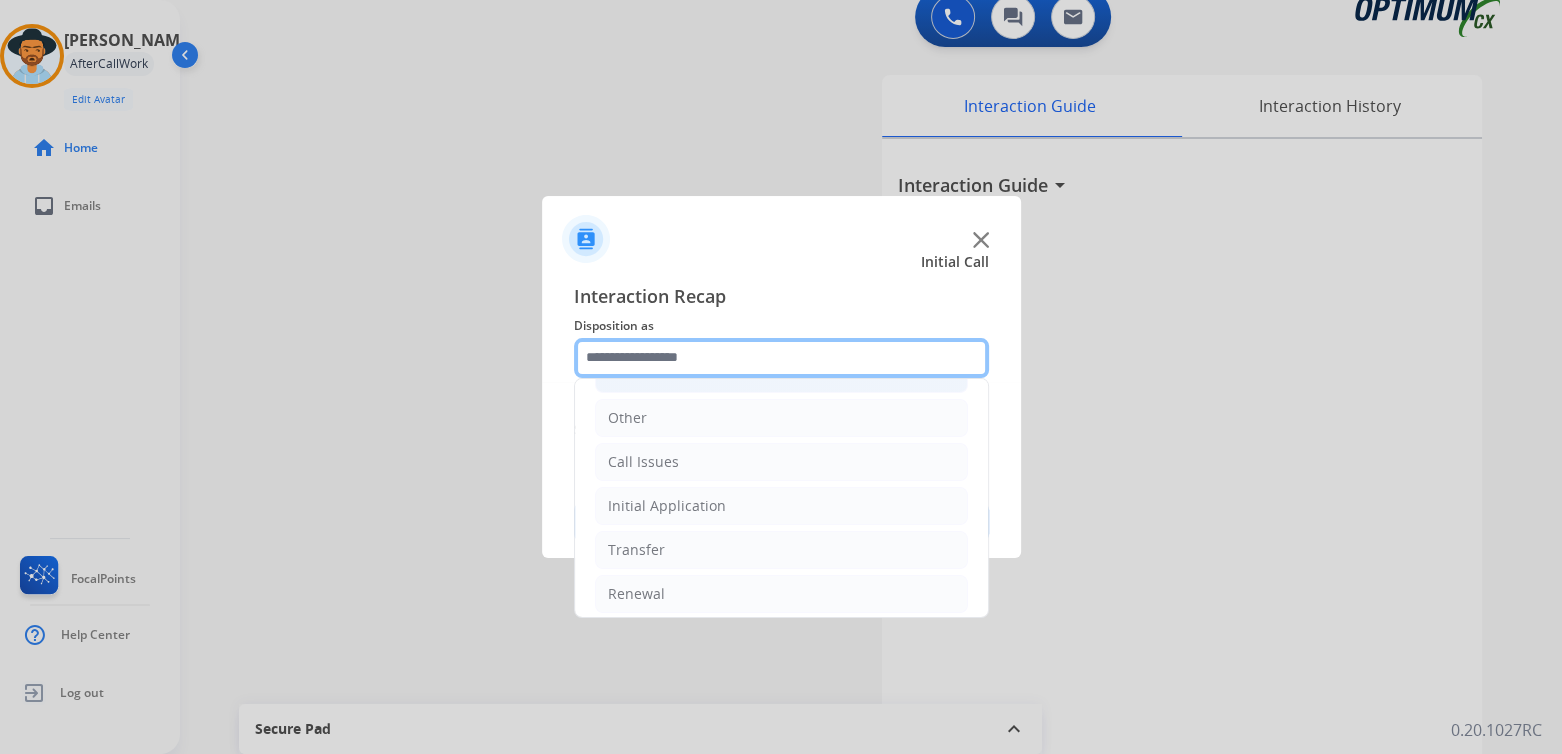 scroll, scrollTop: 132, scrollLeft: 0, axis: vertical 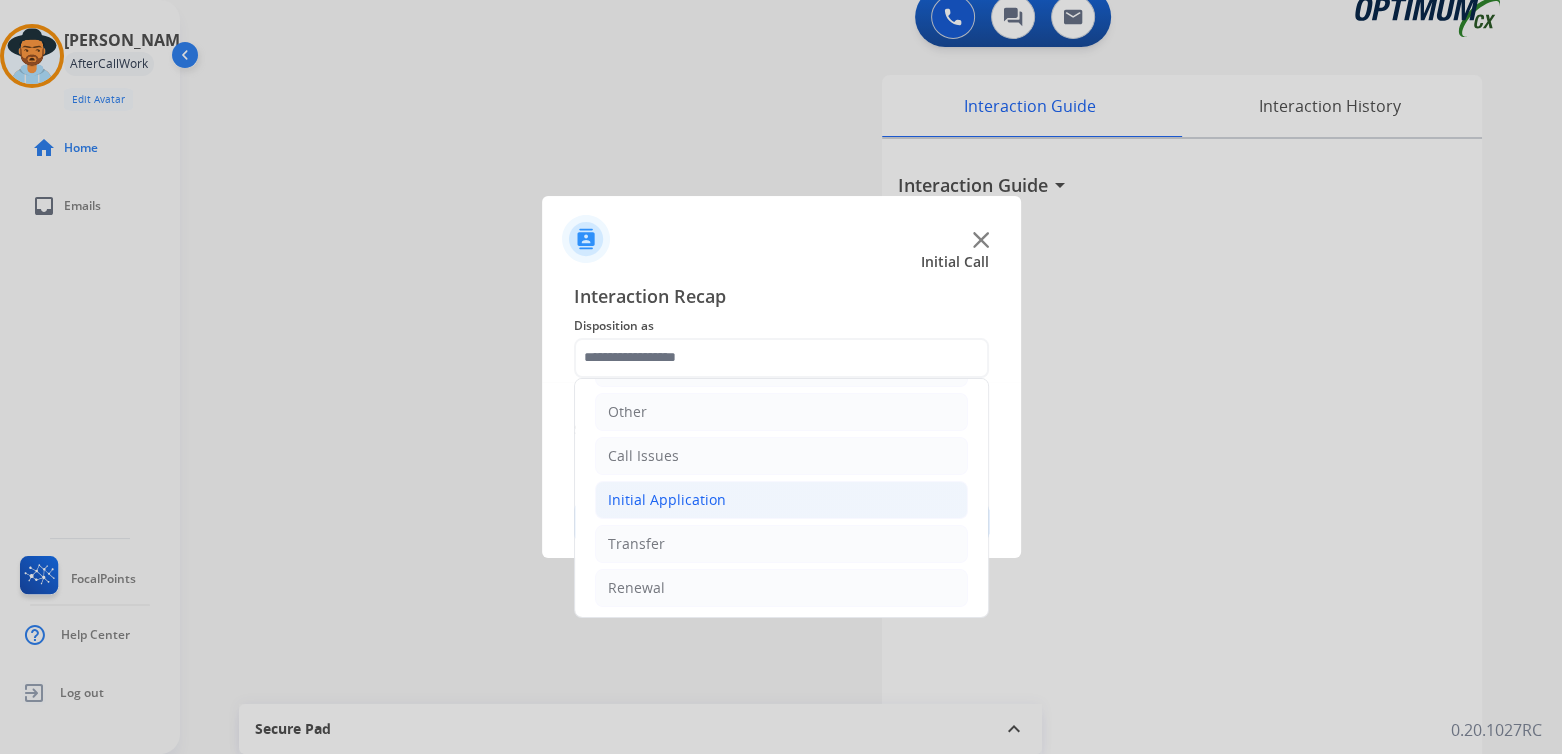 click on "Initial Application" 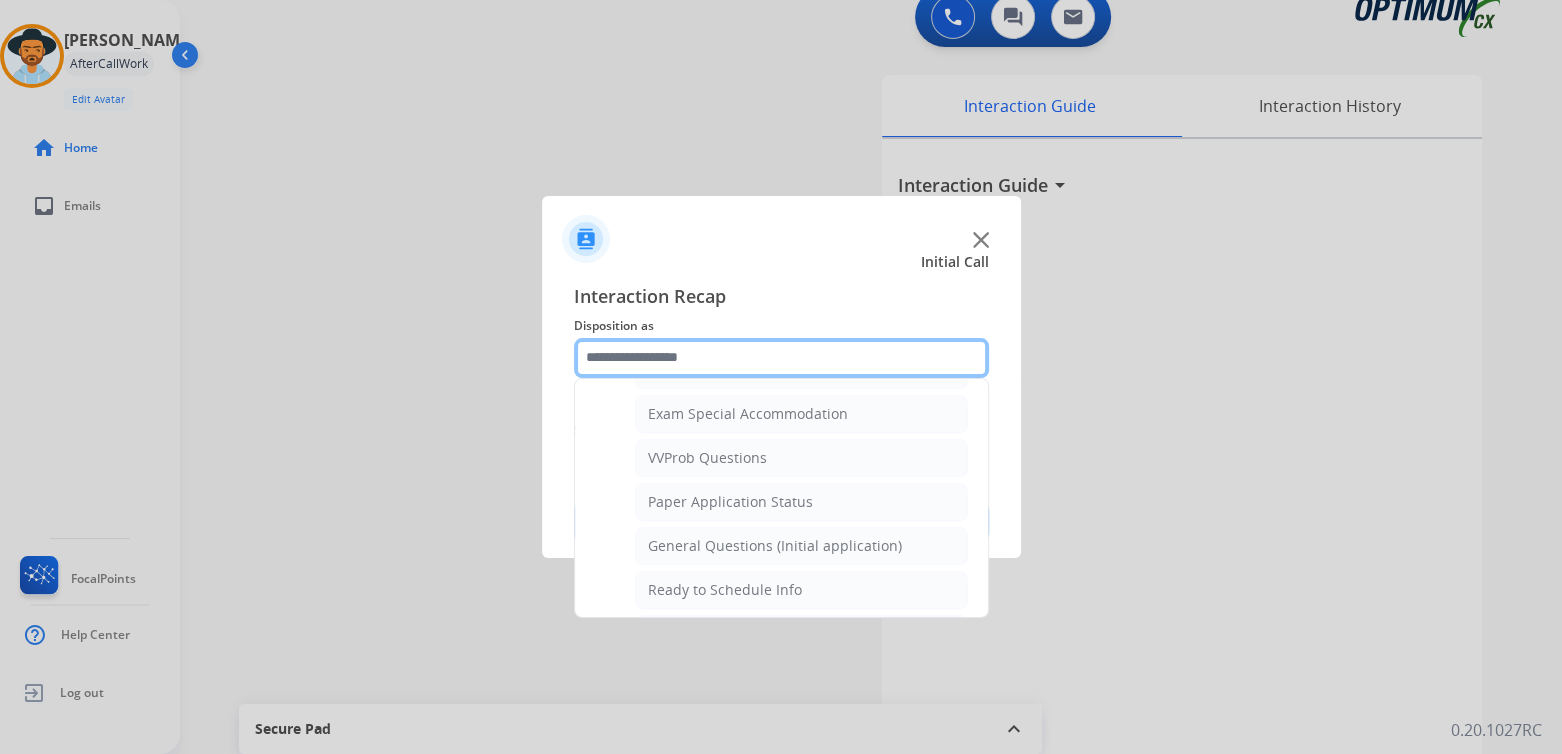 scroll, scrollTop: 1031, scrollLeft: 0, axis: vertical 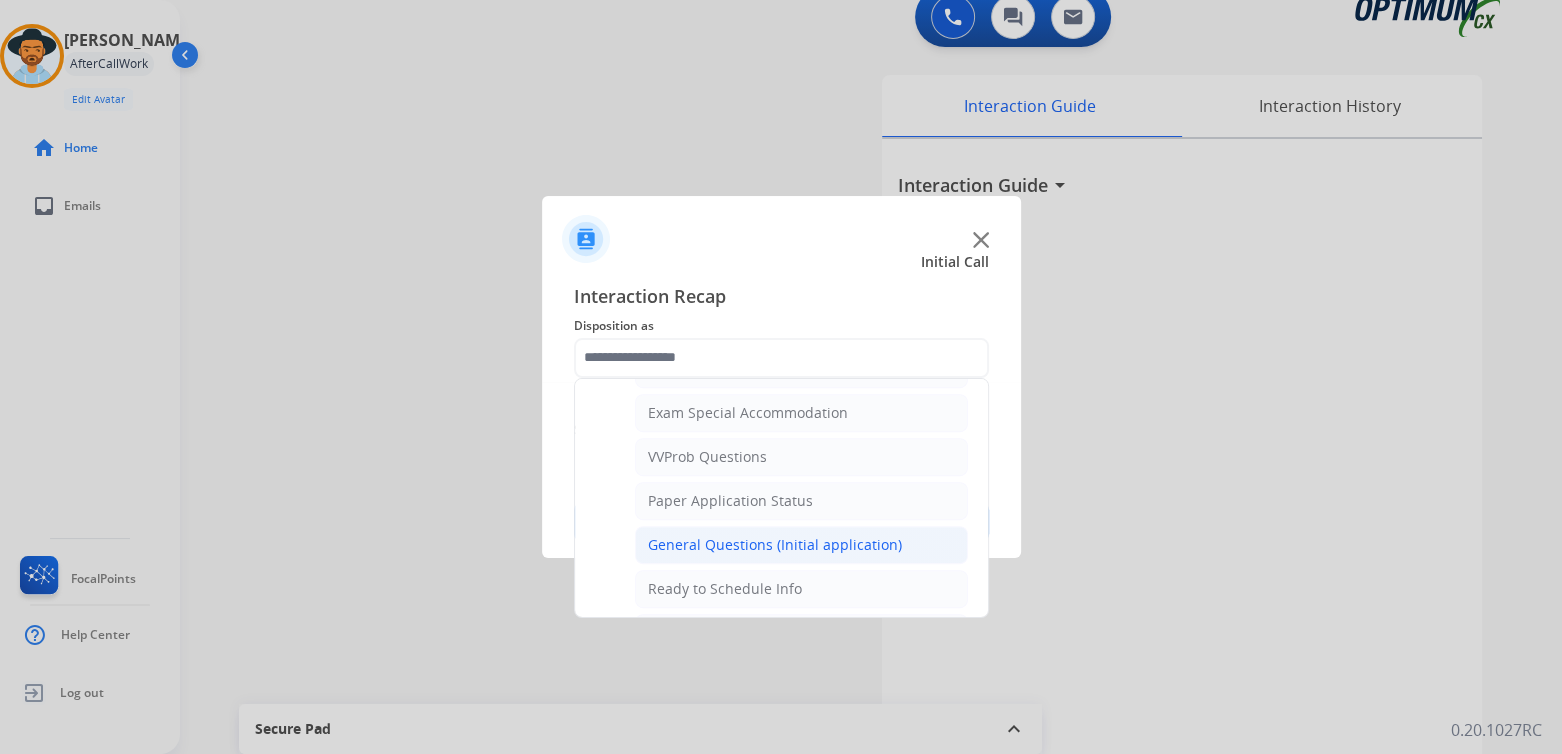 click on "General Questions (Initial application)" 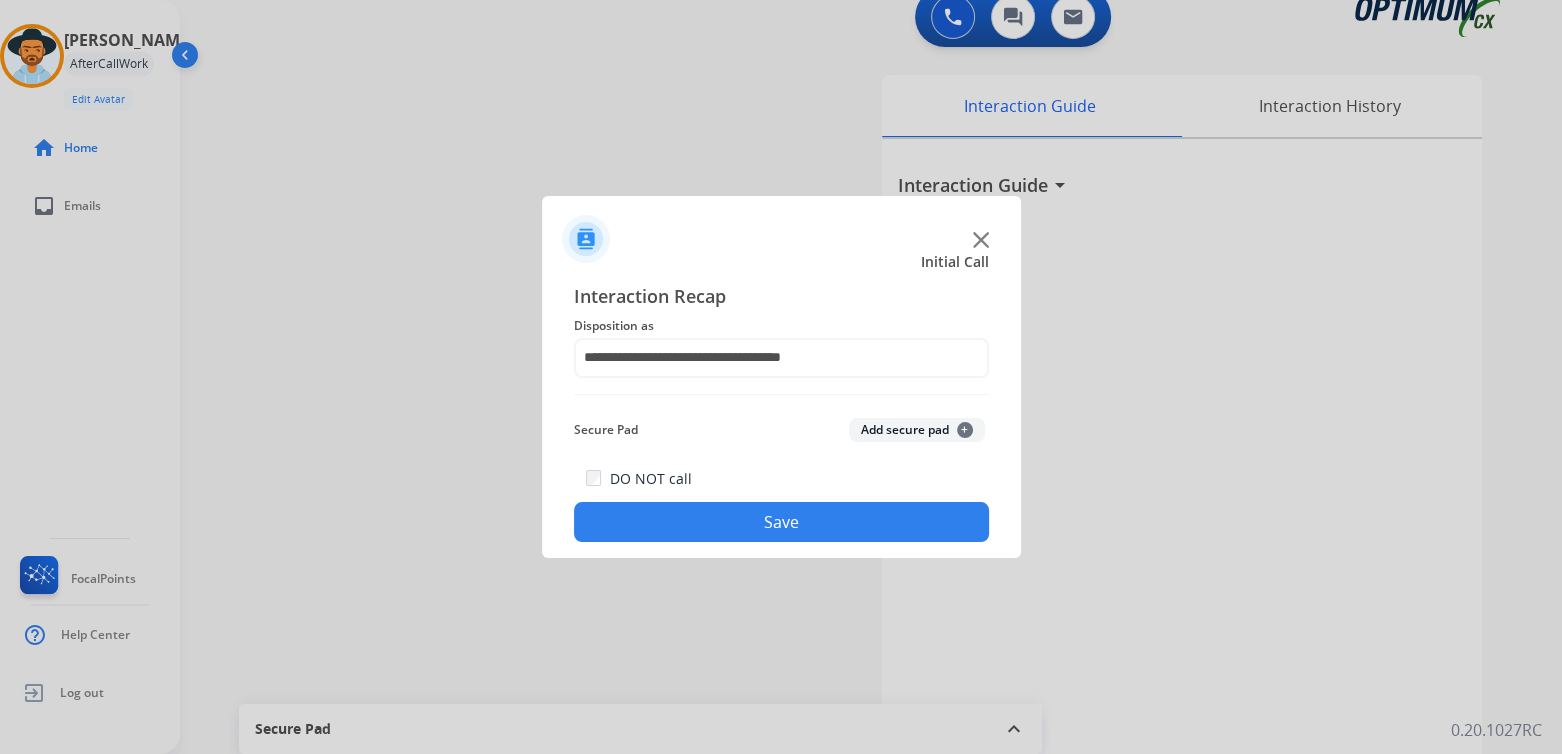 click on "Save" 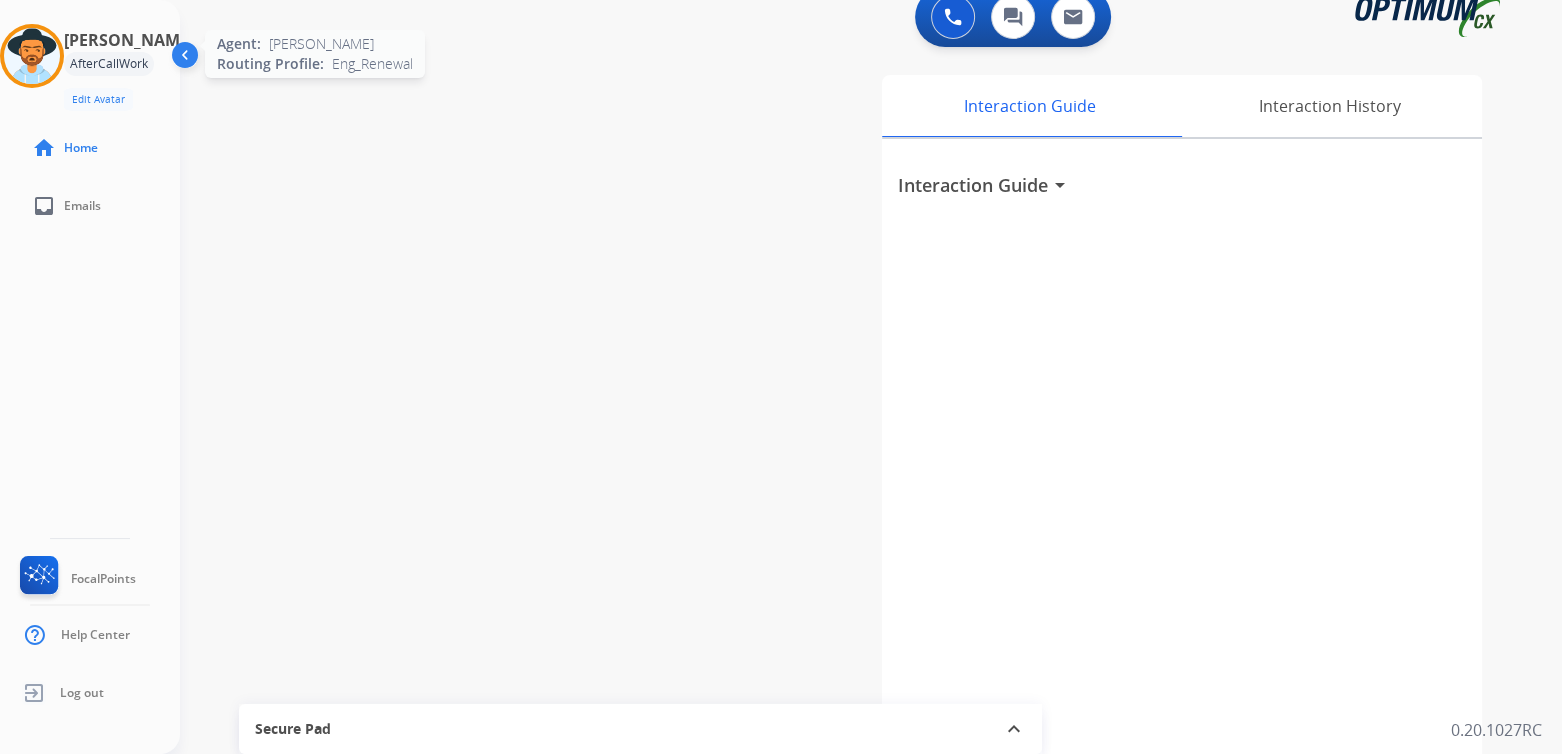 click at bounding box center (32, 56) 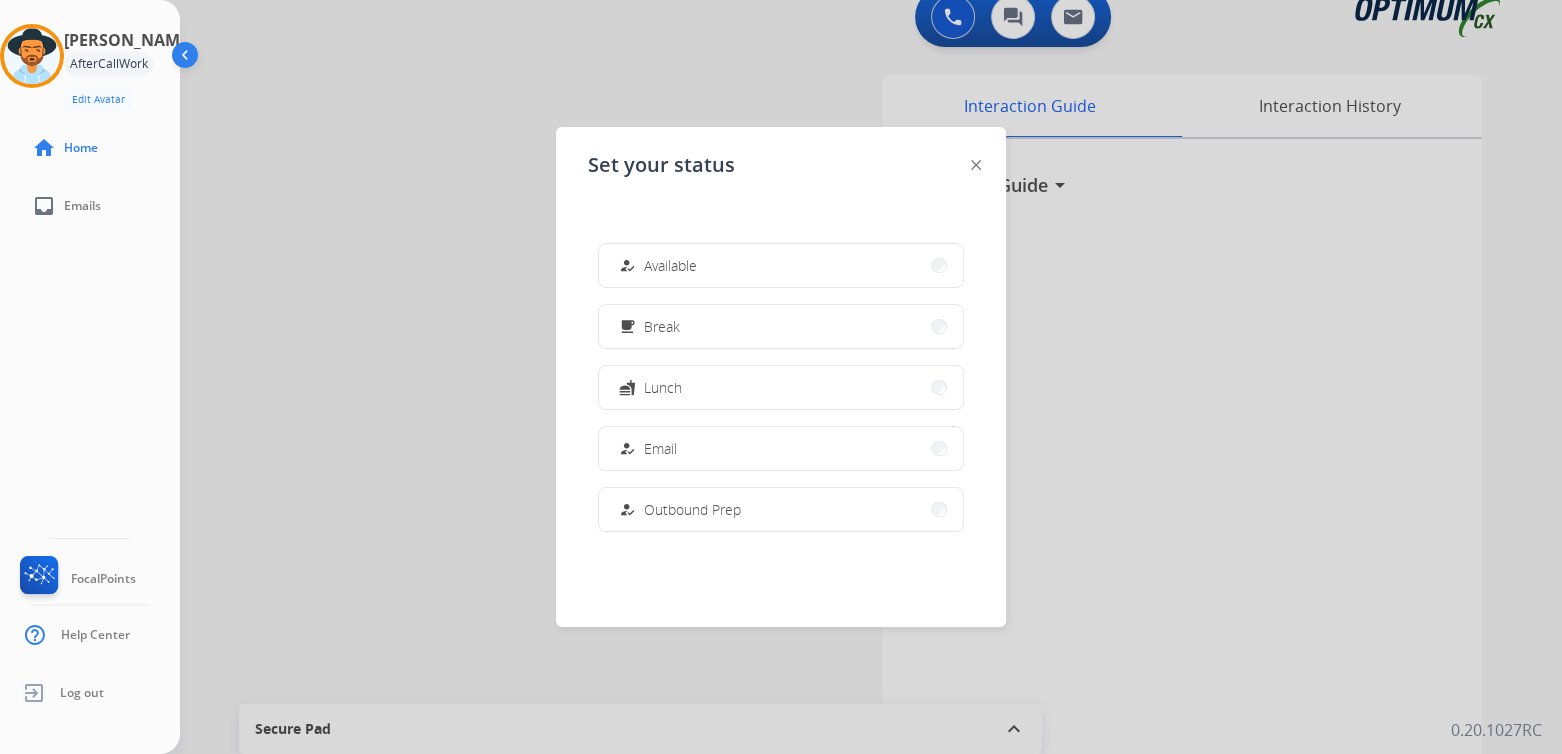 click on "Available" at bounding box center [670, 265] 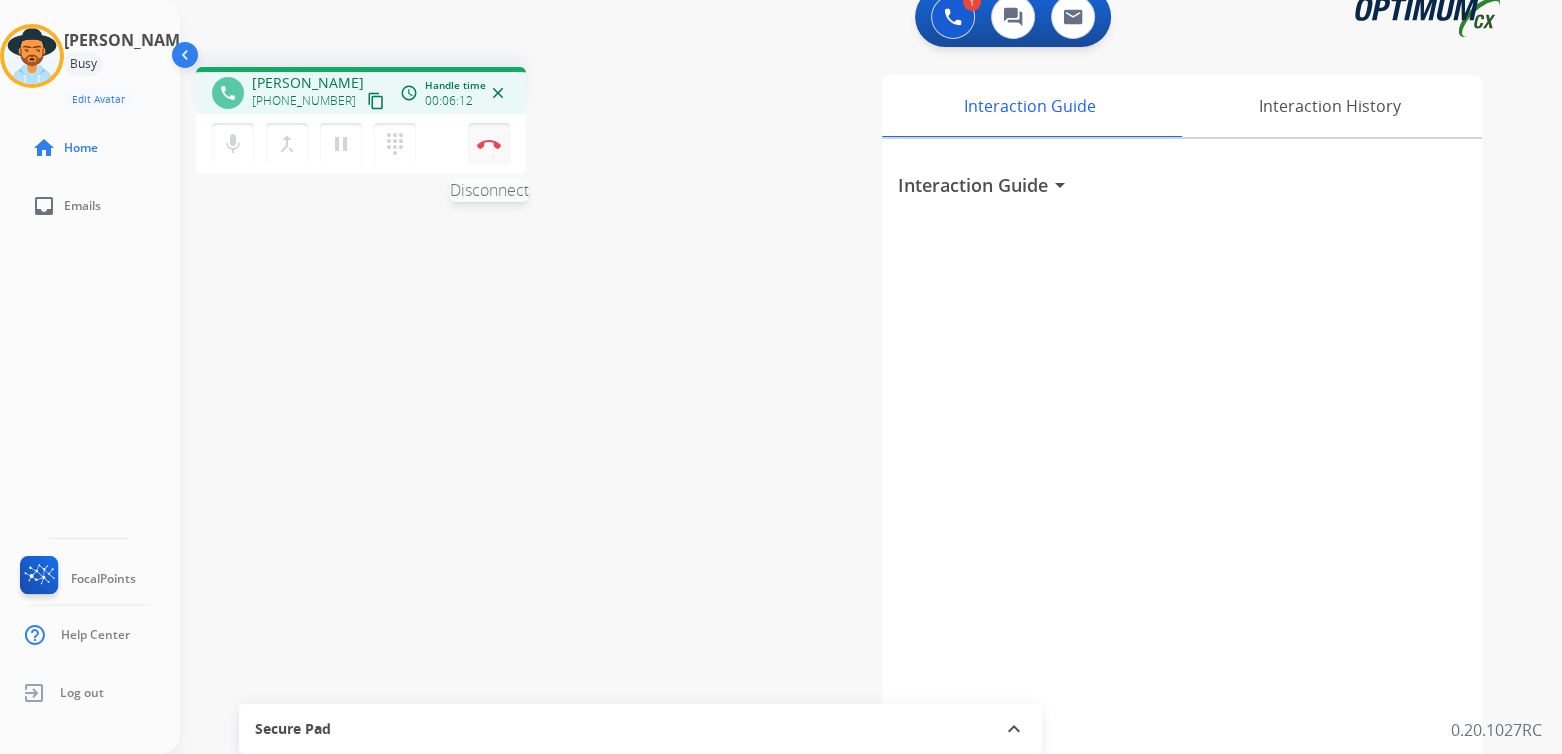 click at bounding box center [489, 144] 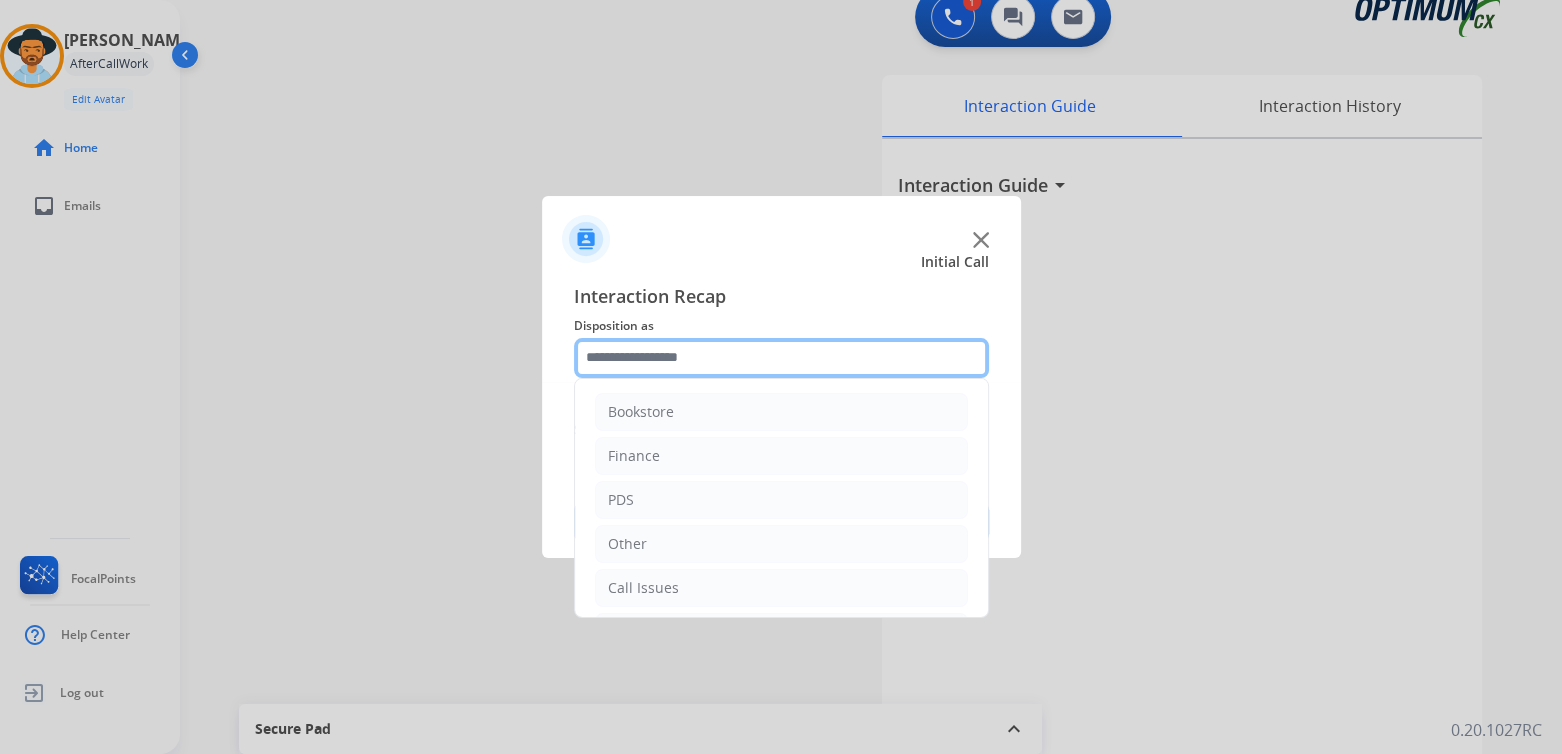 click 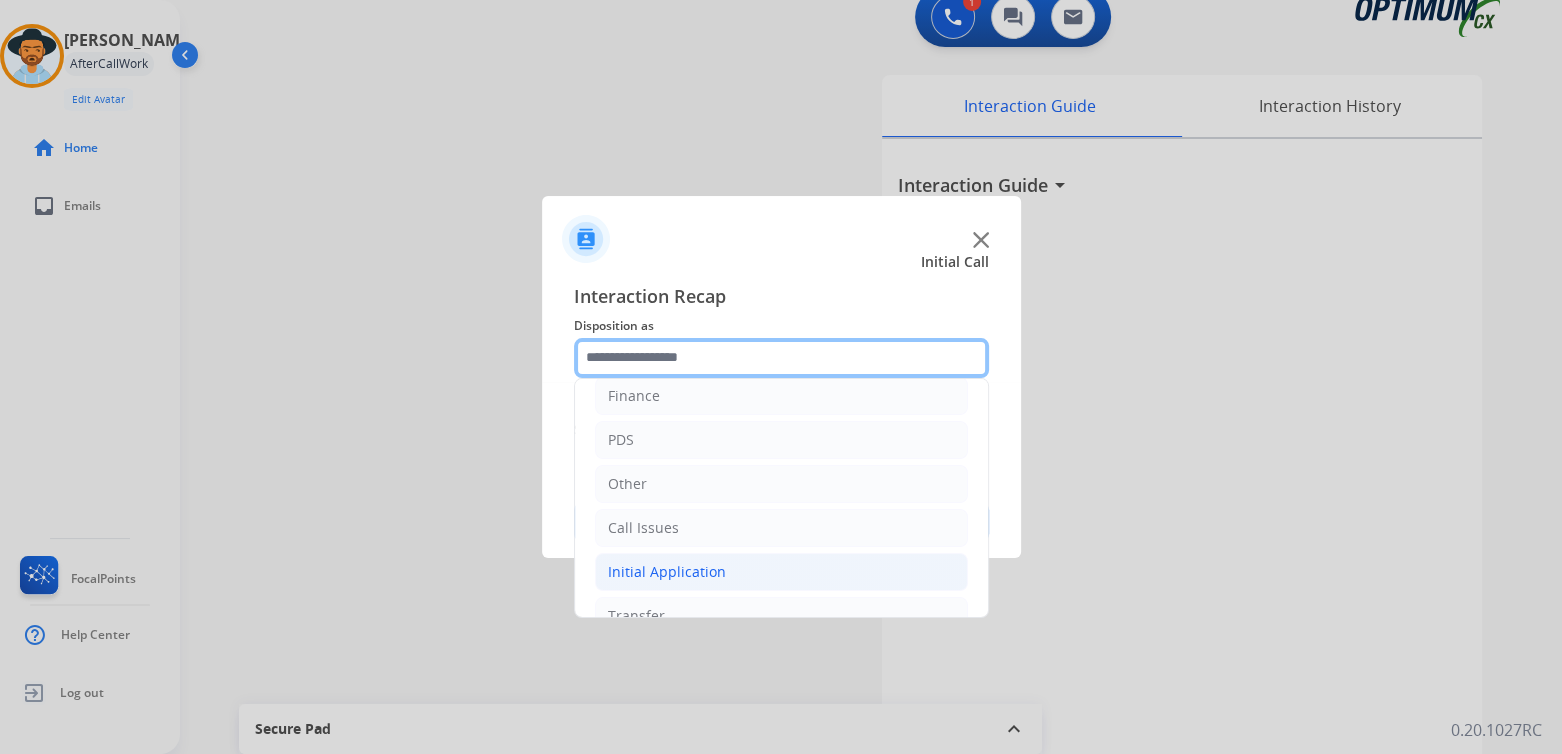 scroll, scrollTop: 132, scrollLeft: 0, axis: vertical 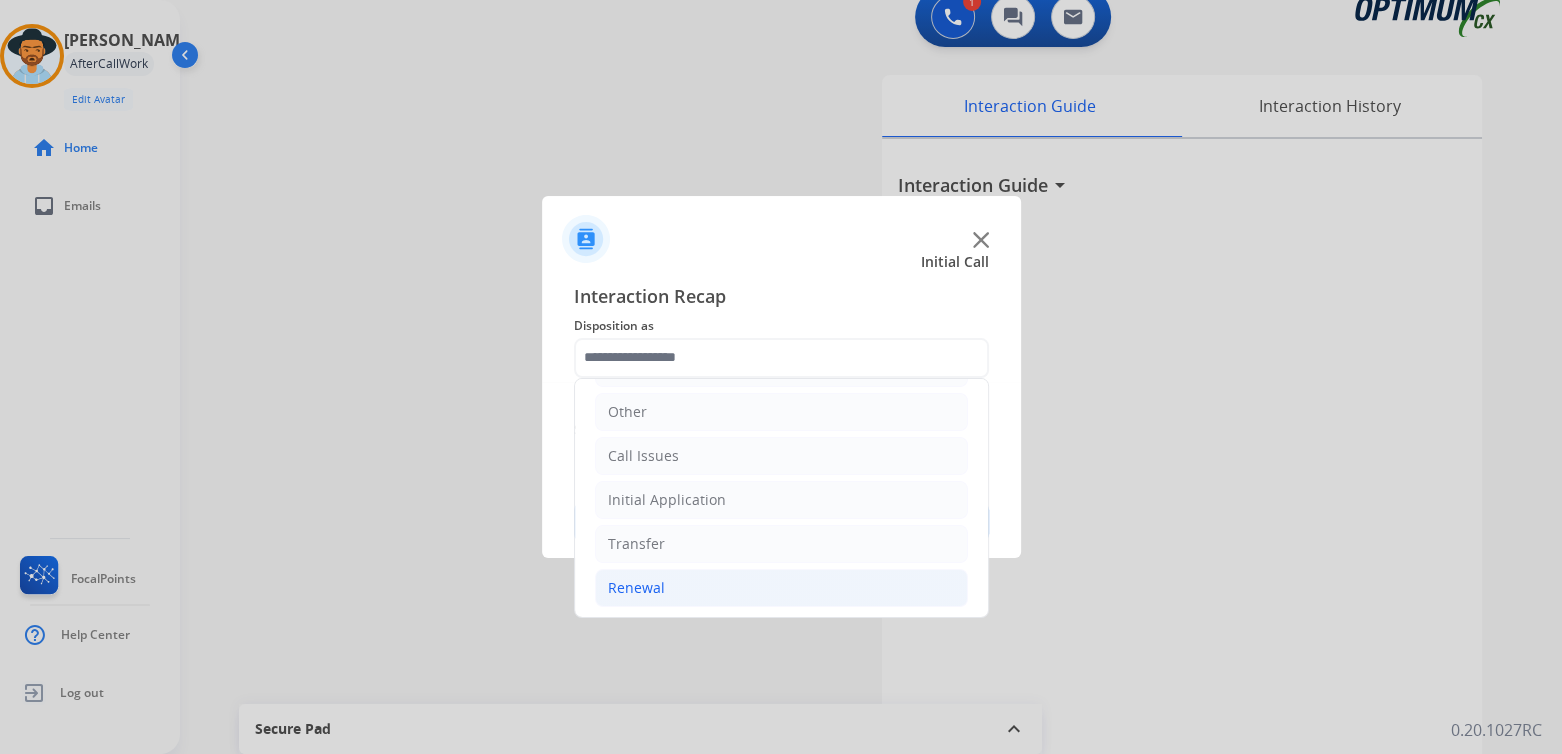 click on "Renewal" 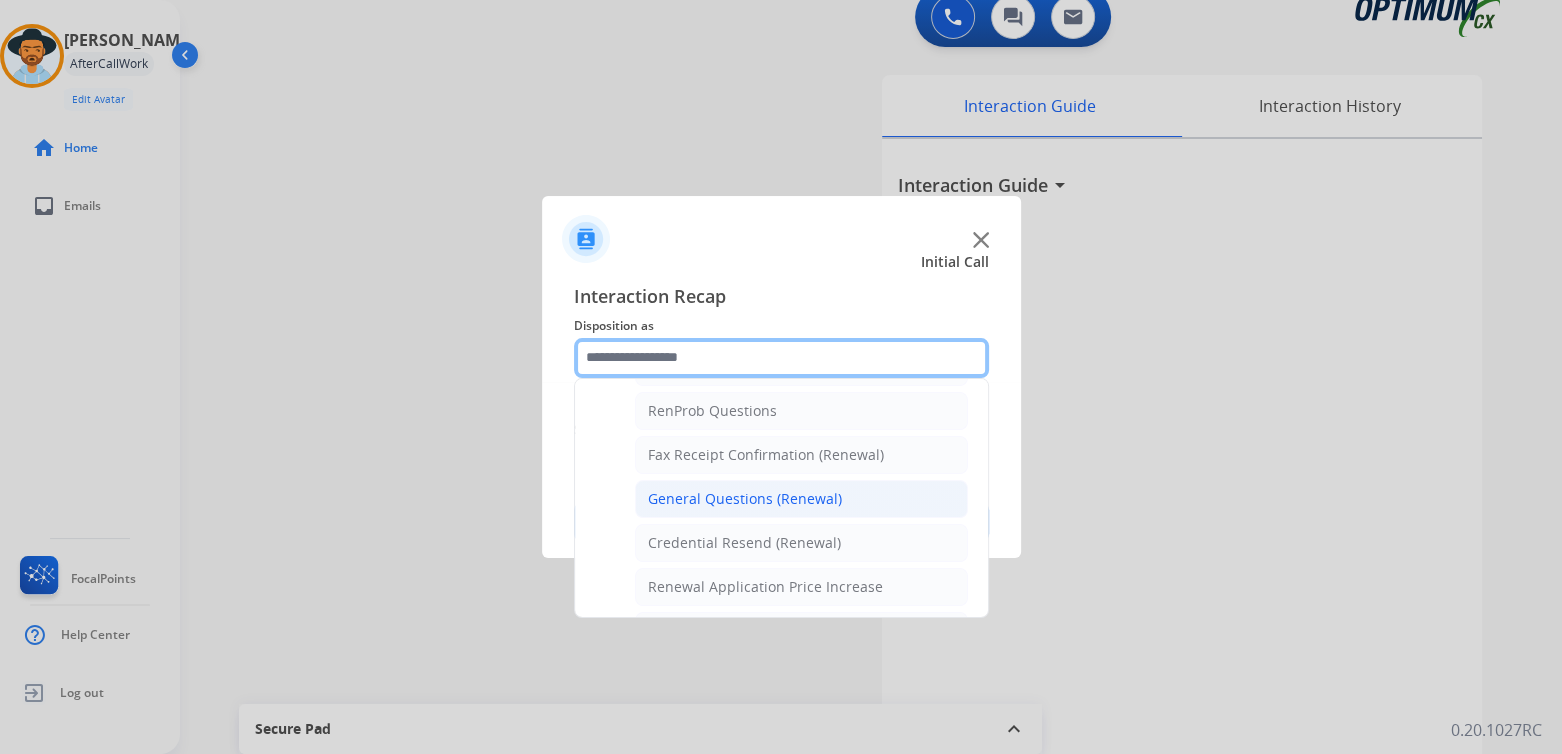 scroll, scrollTop: 508, scrollLeft: 0, axis: vertical 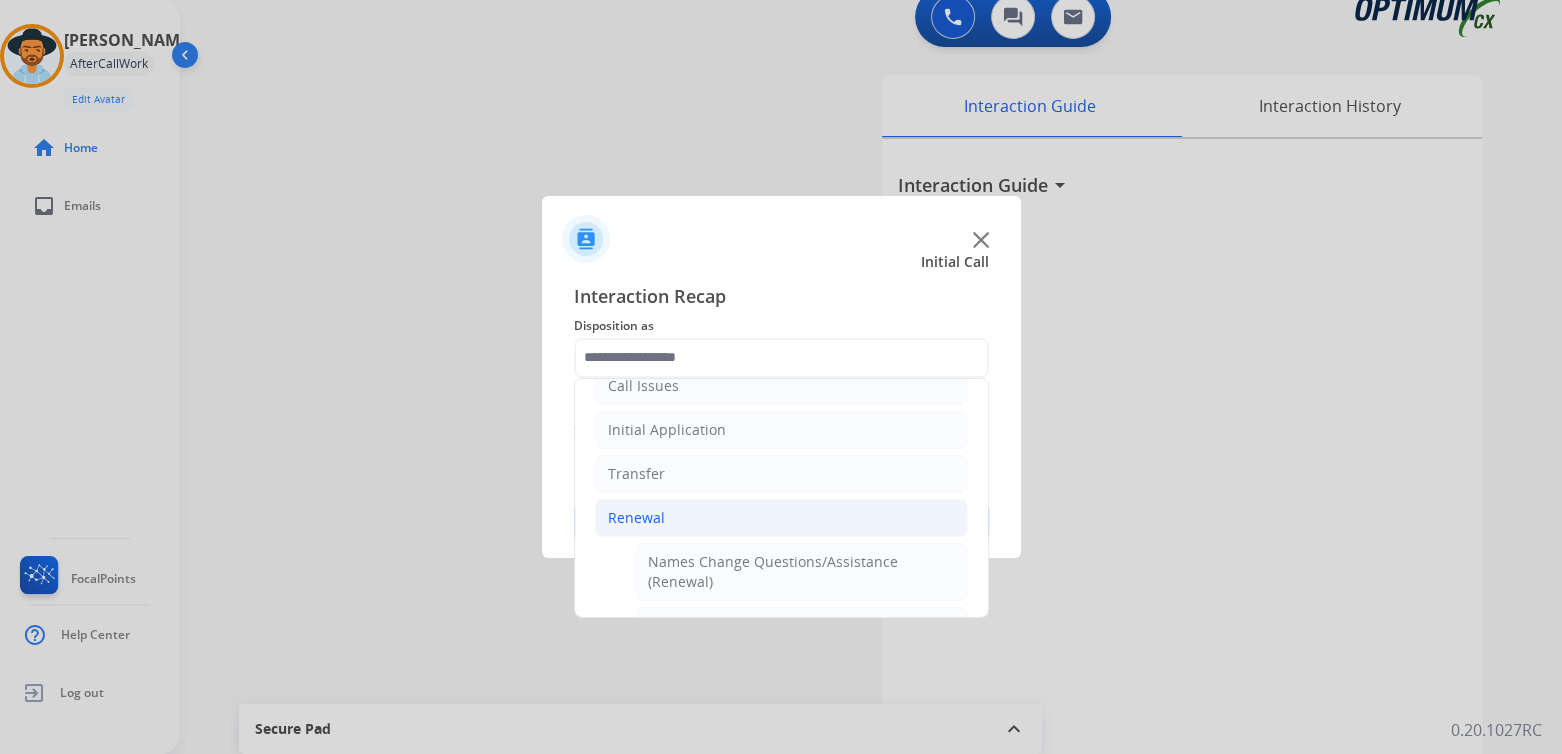 click on "General Questions (Renewal)" 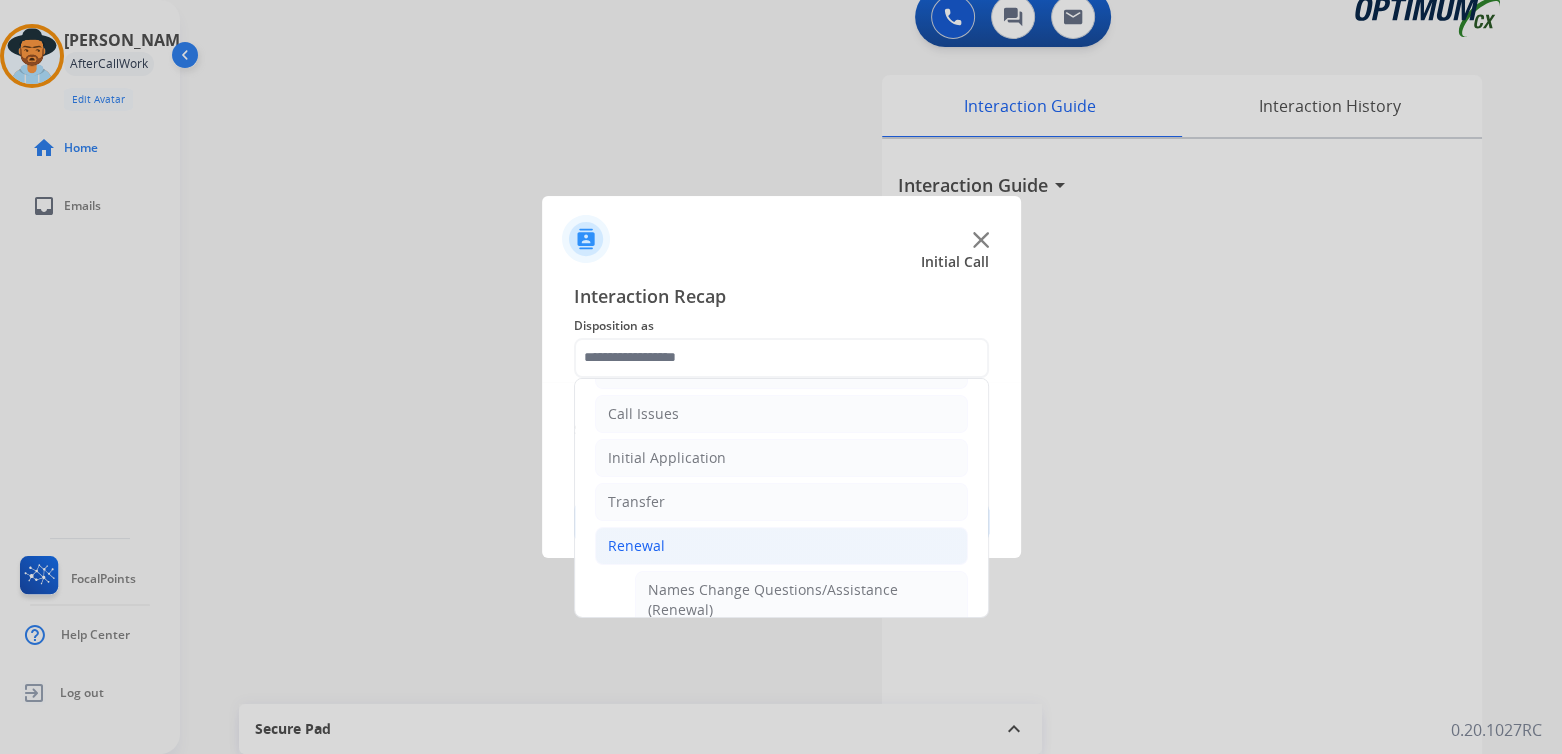 type on "**********" 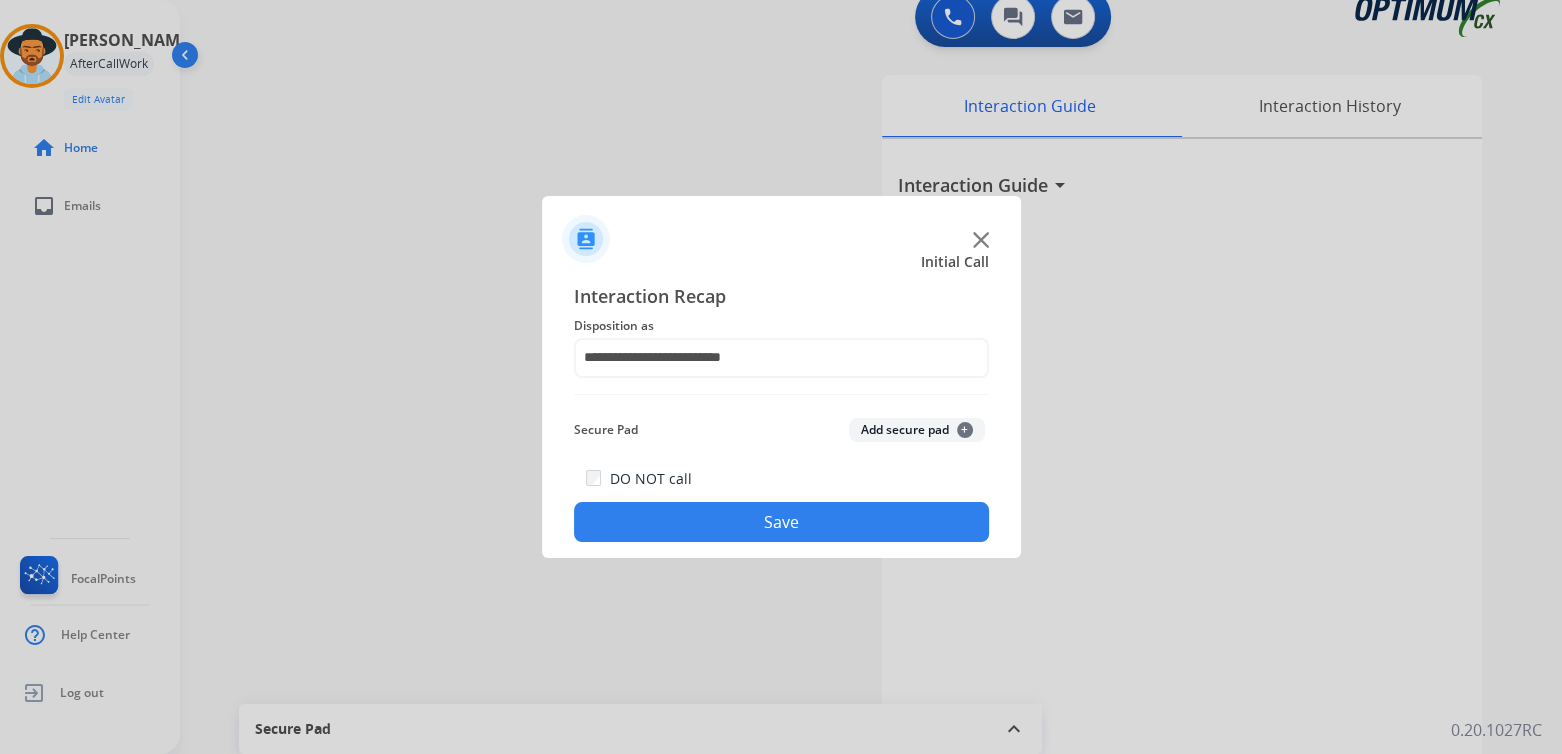click on "Save" 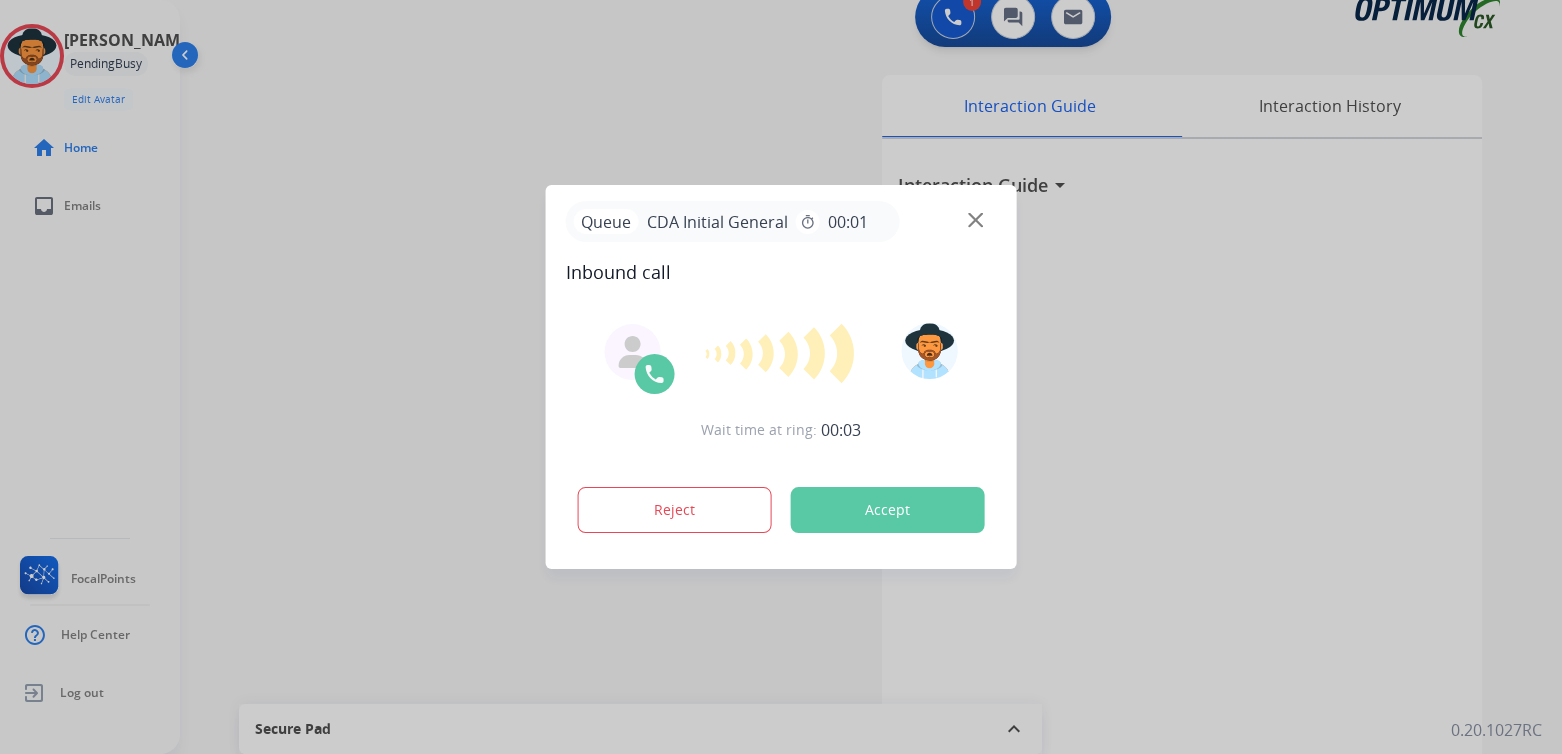 click at bounding box center [781, 377] 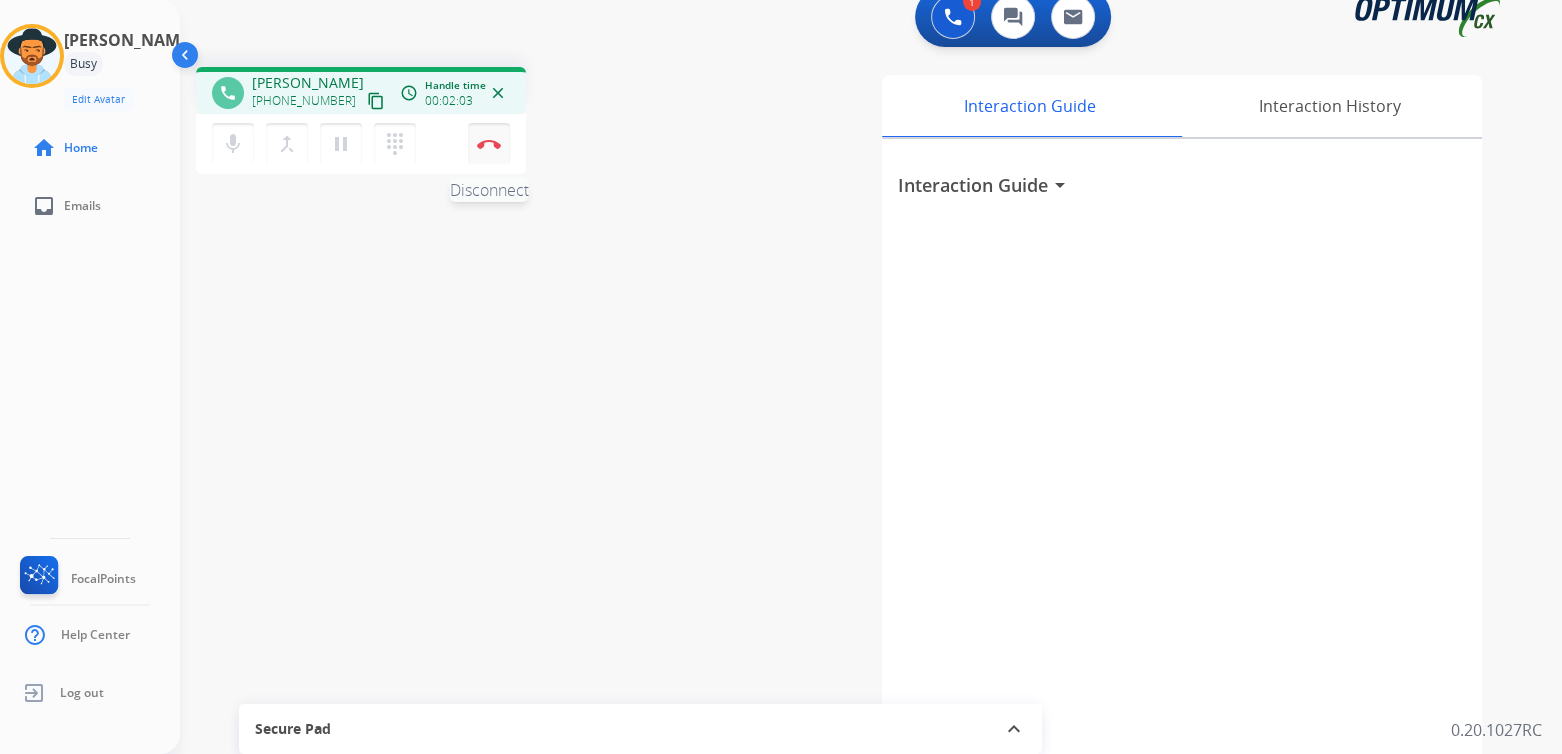 click at bounding box center [489, 144] 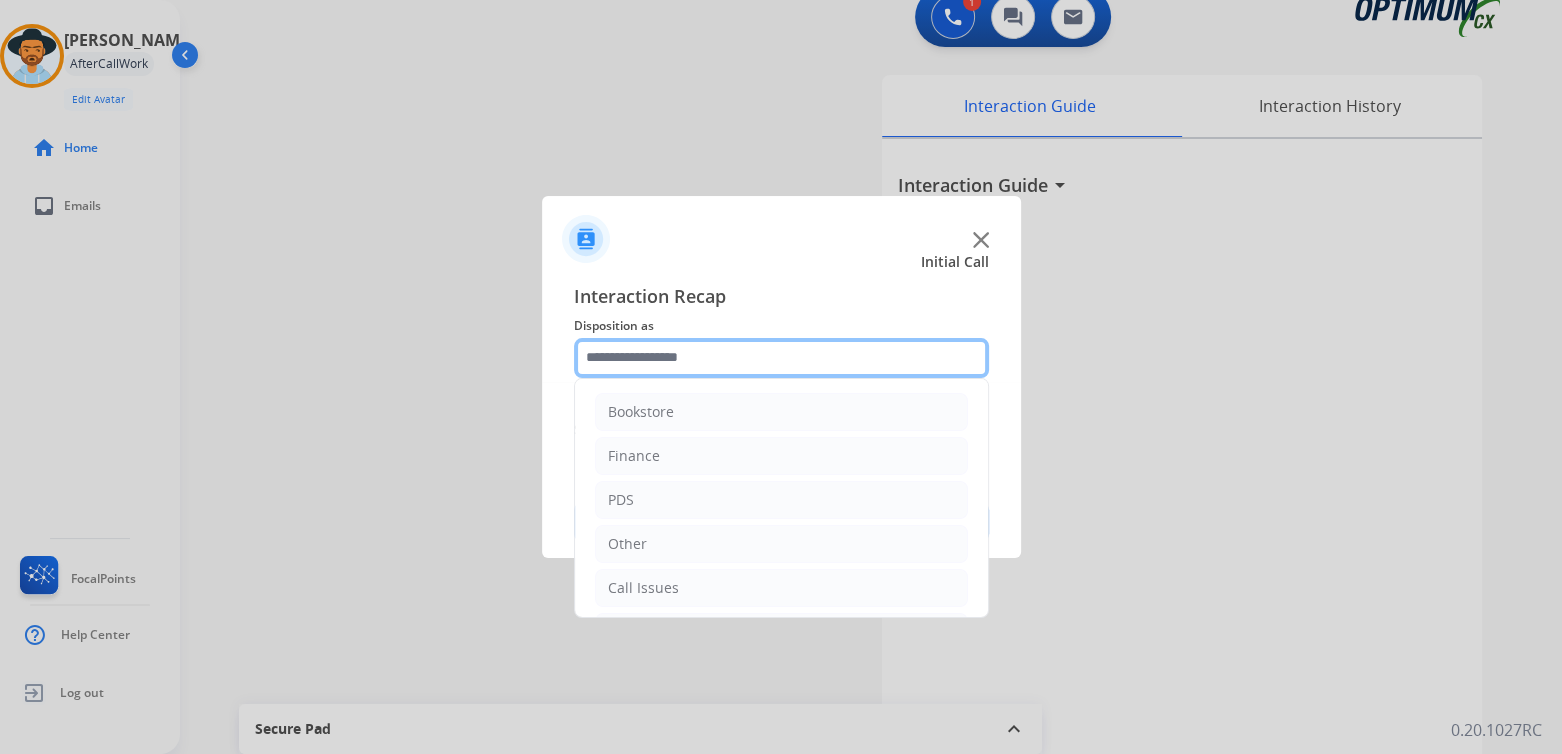 click 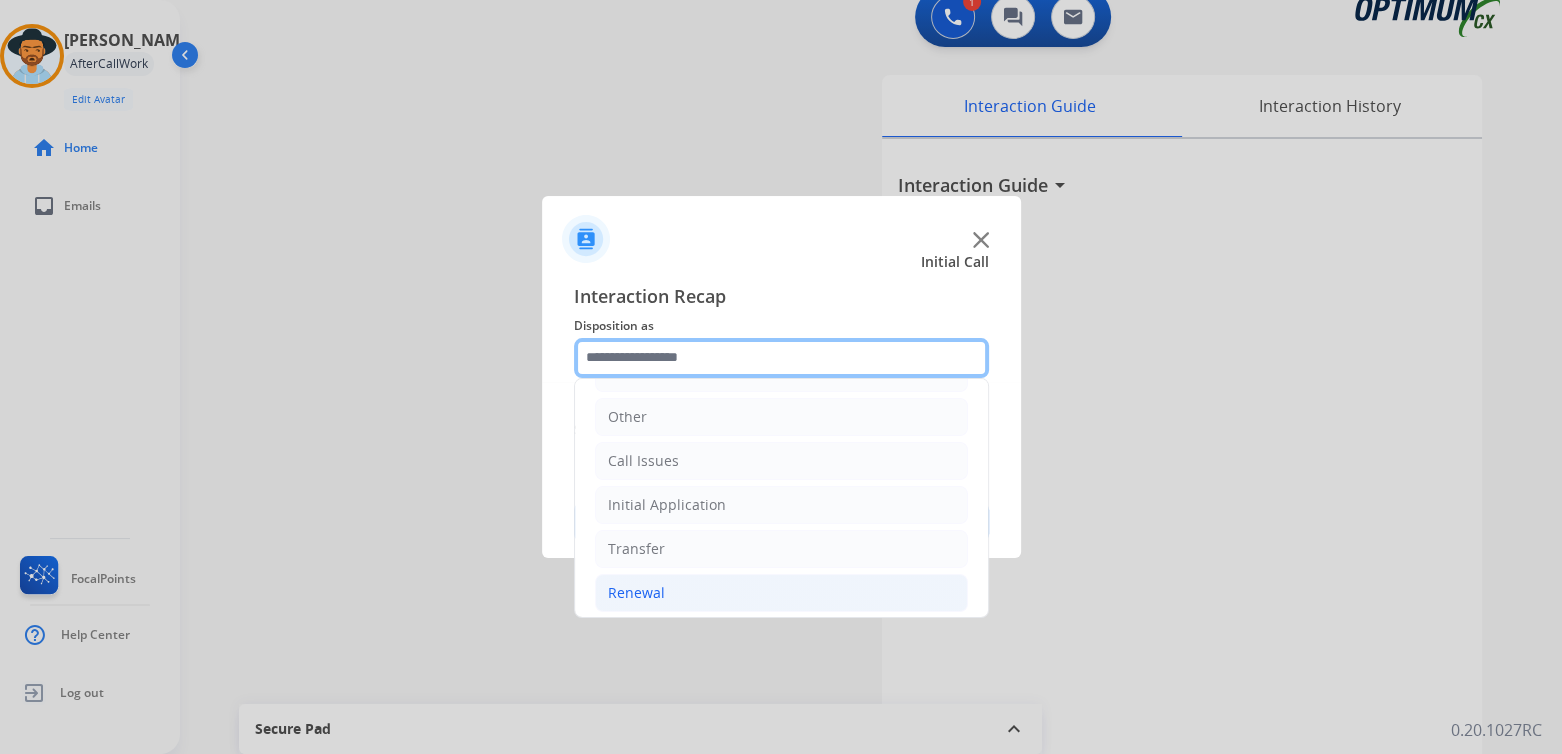 scroll, scrollTop: 132, scrollLeft: 0, axis: vertical 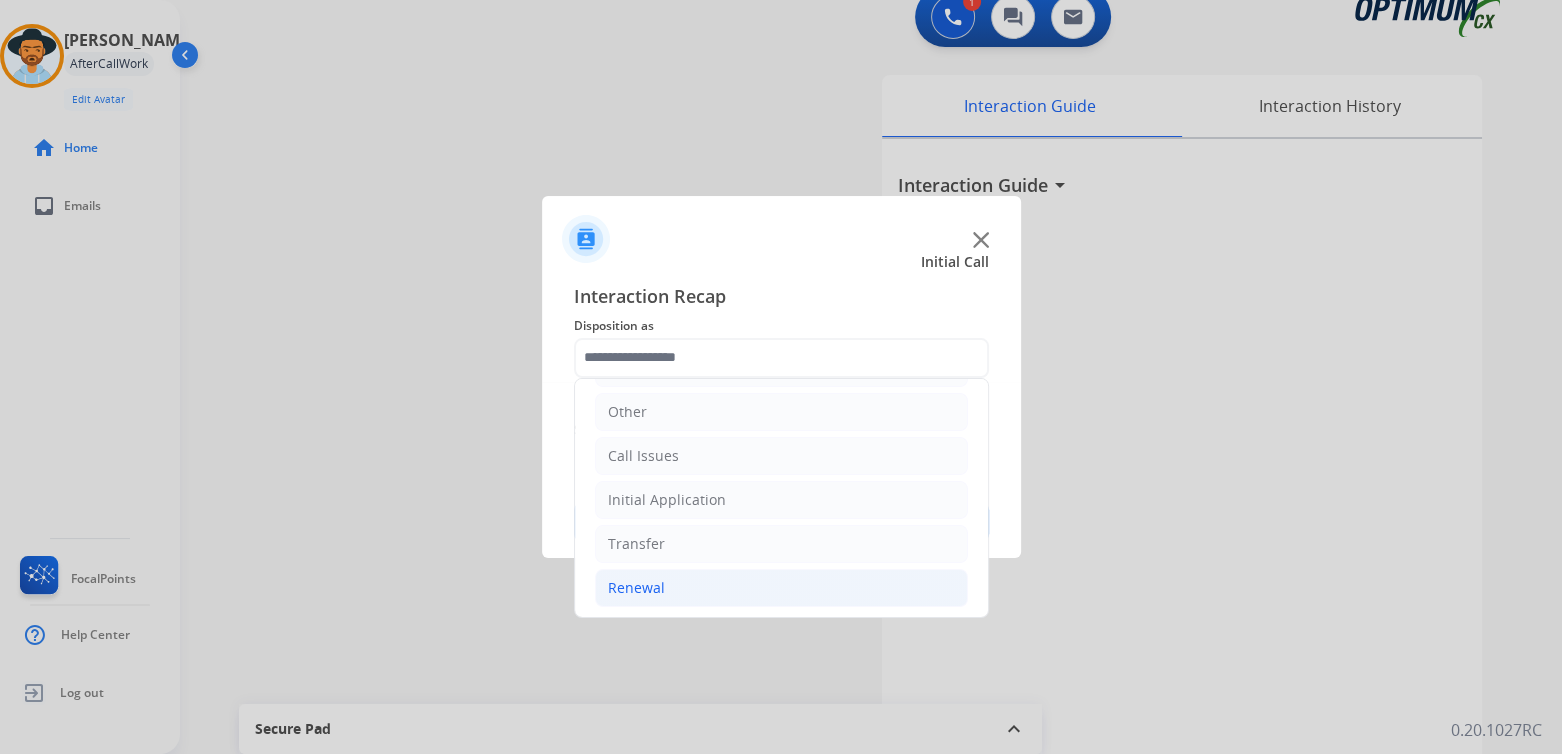 click on "Renewal" 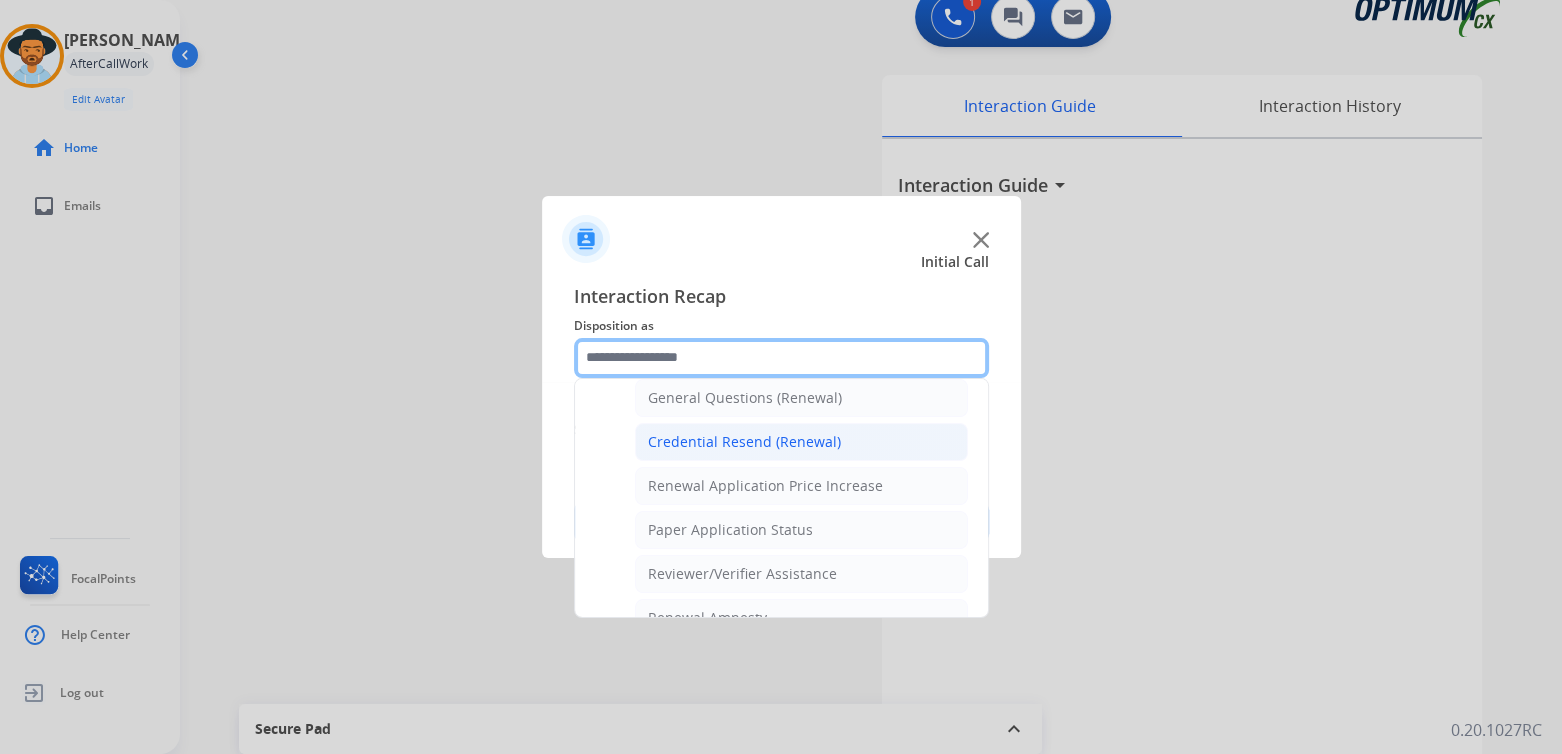 scroll, scrollTop: 608, scrollLeft: 0, axis: vertical 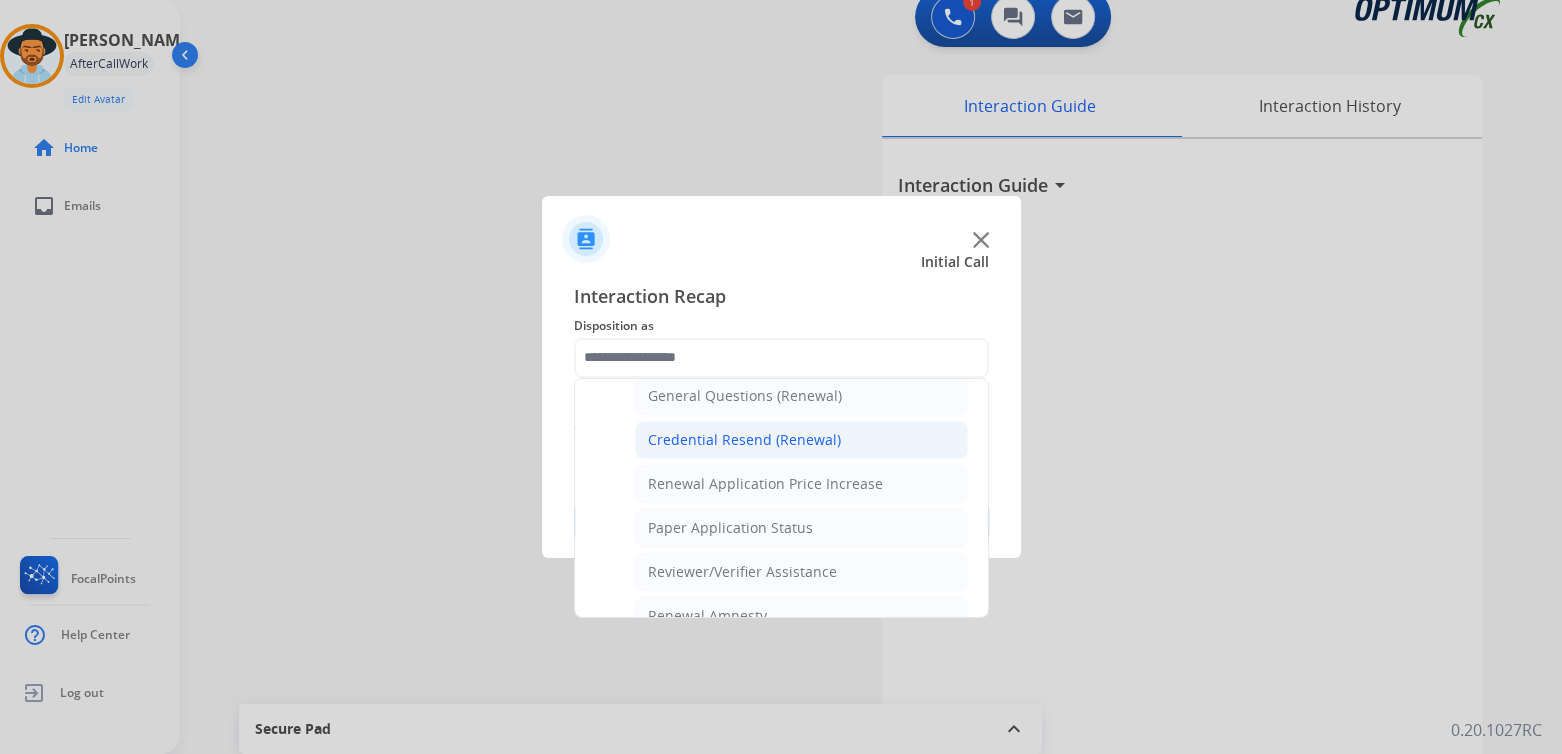 click on "Credential Resend (Renewal)" 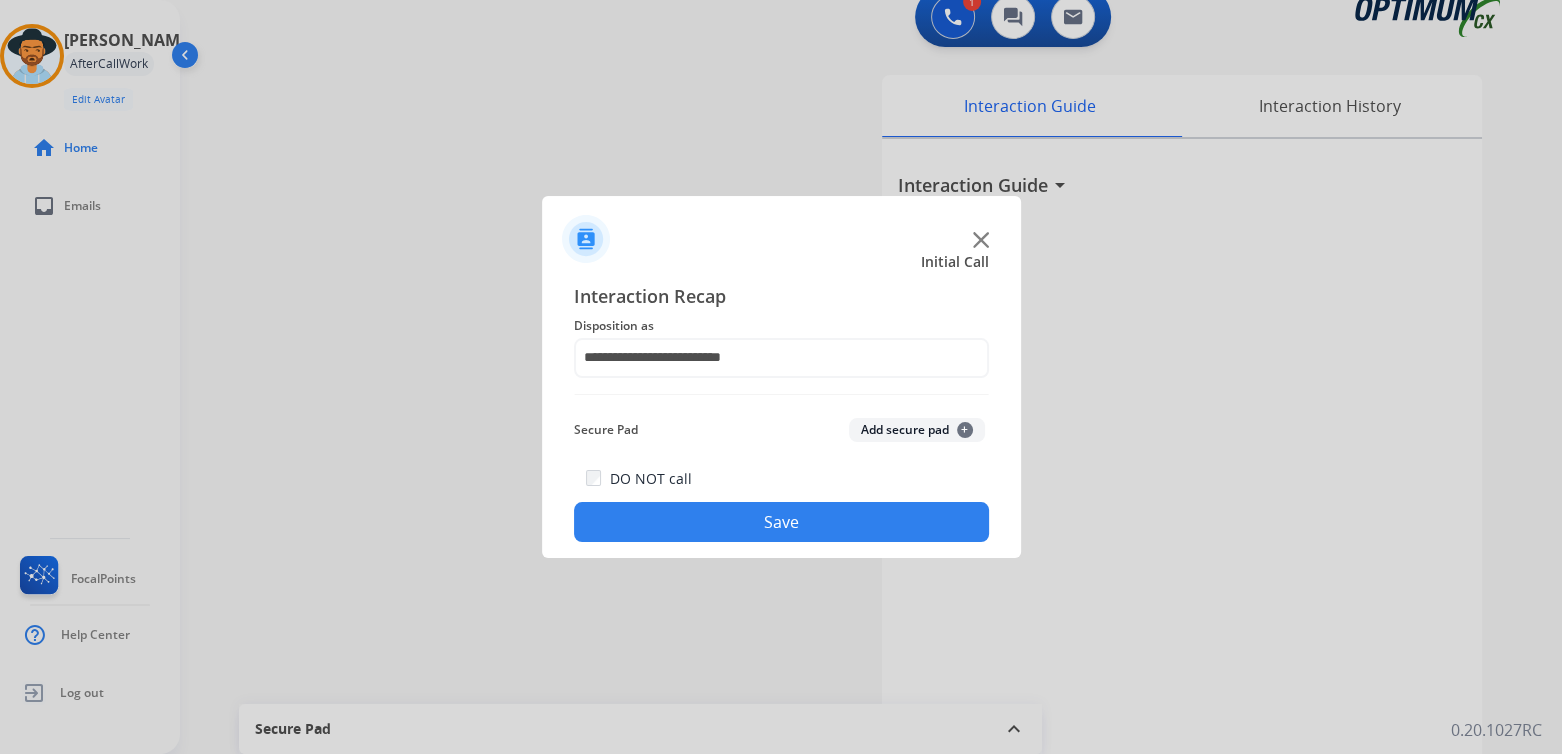 drag, startPoint x: 821, startPoint y: 531, endPoint x: 833, endPoint y: 524, distance: 13.892444 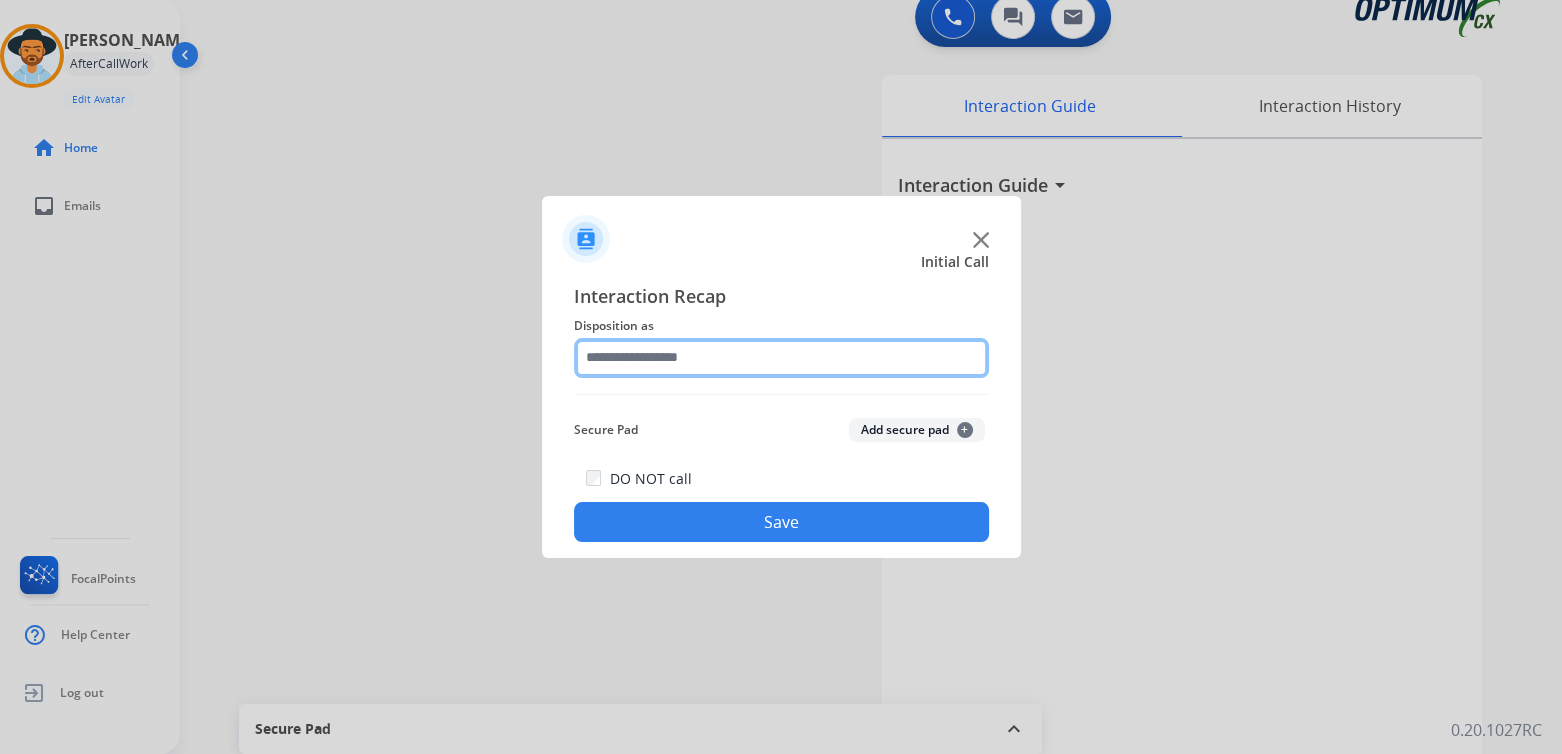 click 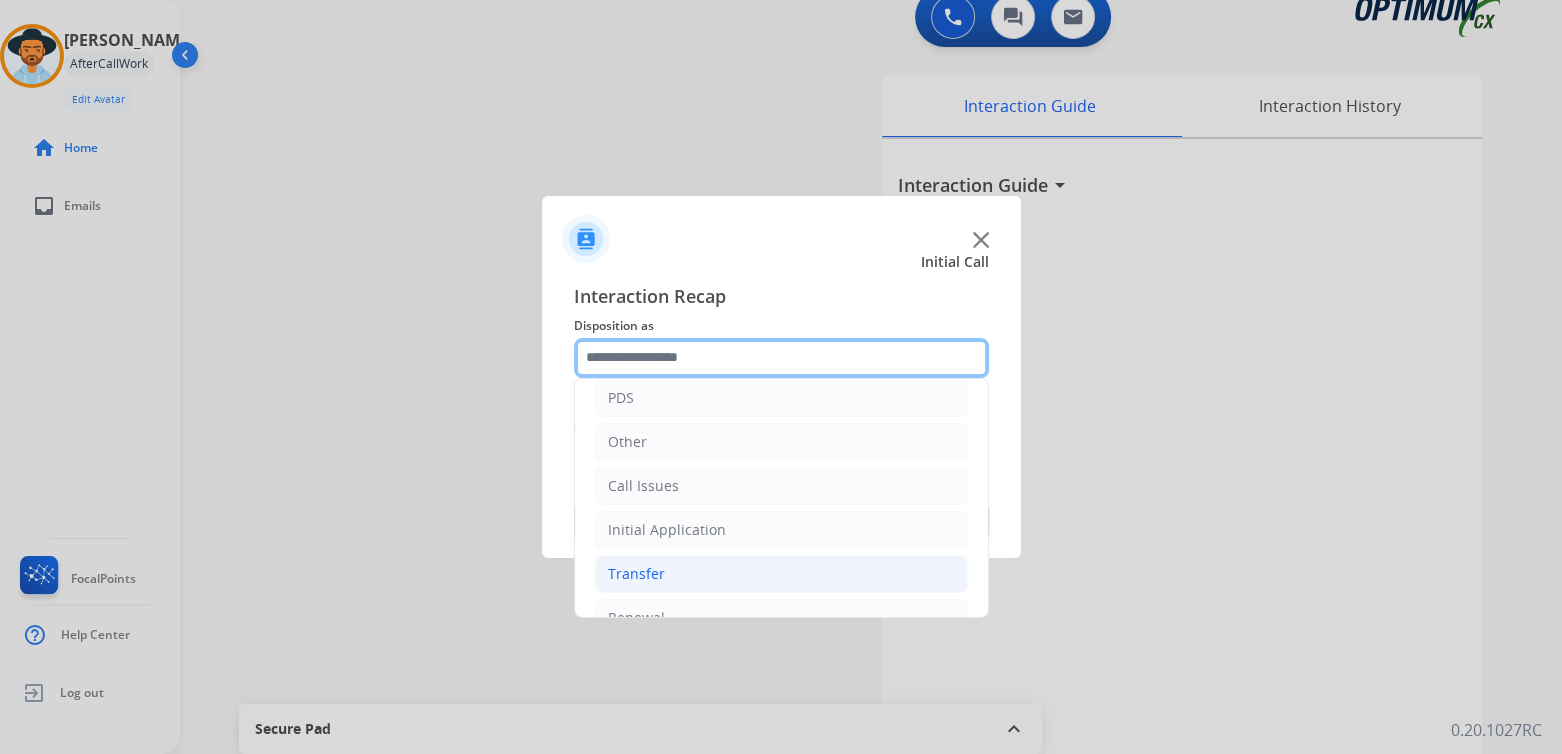 scroll, scrollTop: 132, scrollLeft: 0, axis: vertical 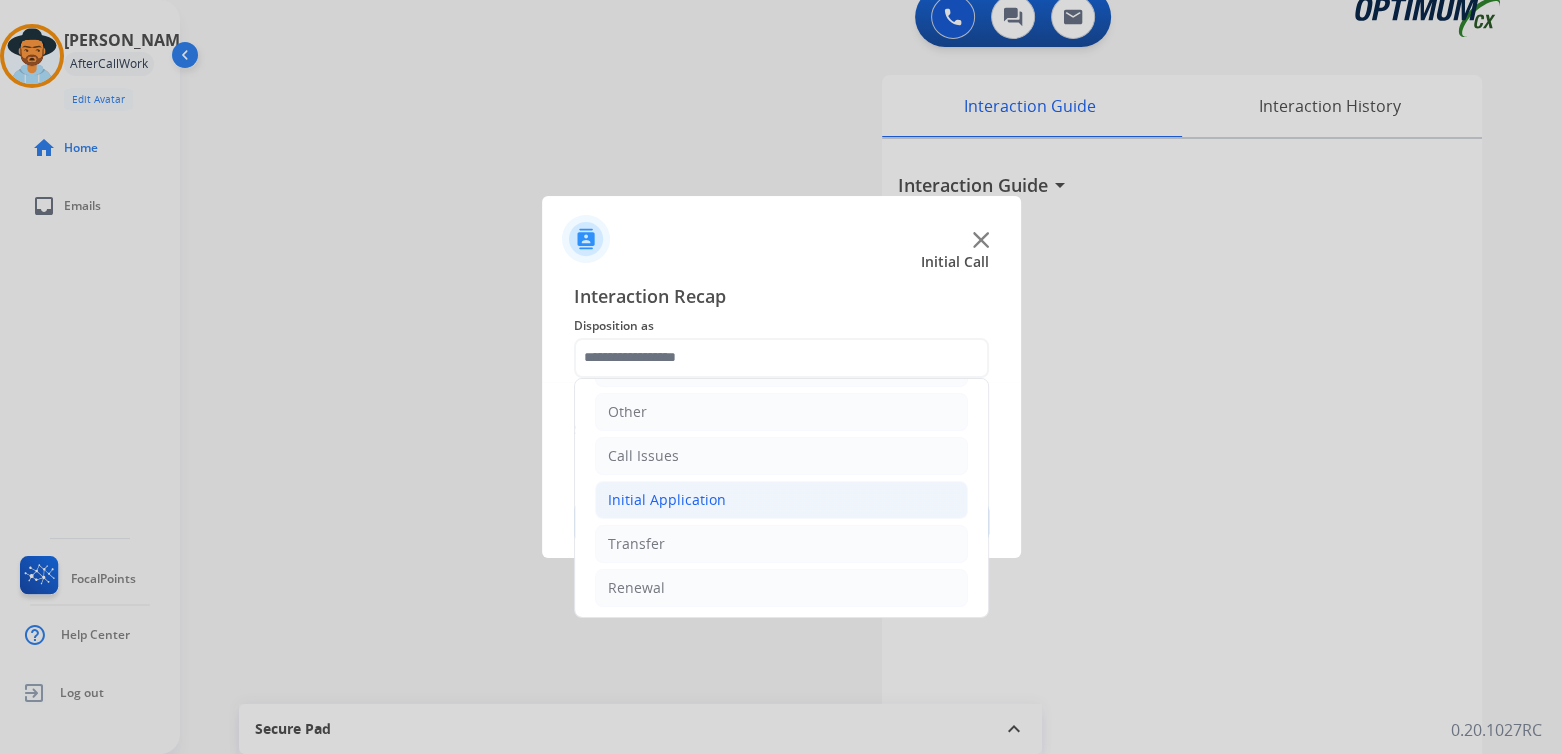 click on "Initial Application" 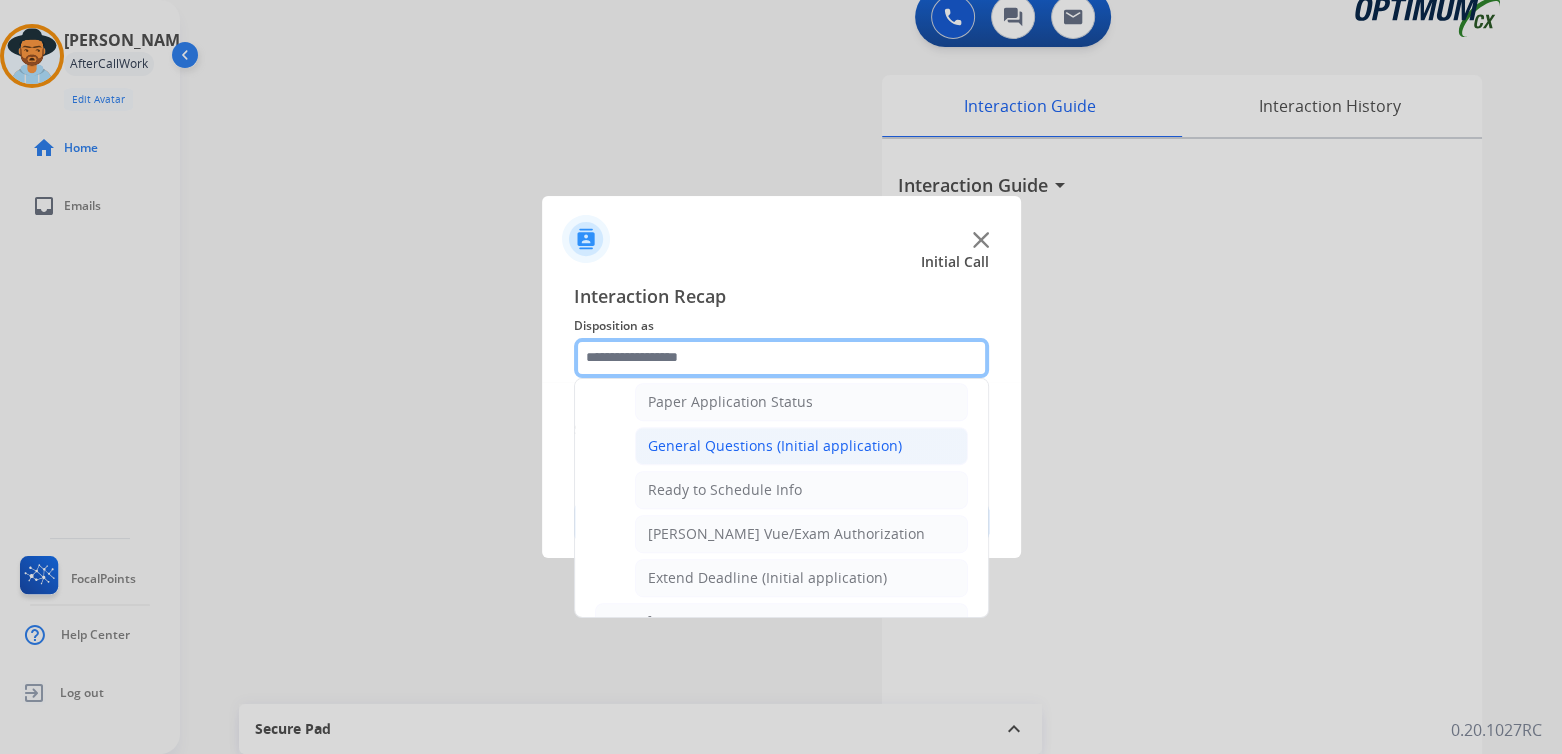 scroll, scrollTop: 1130, scrollLeft: 0, axis: vertical 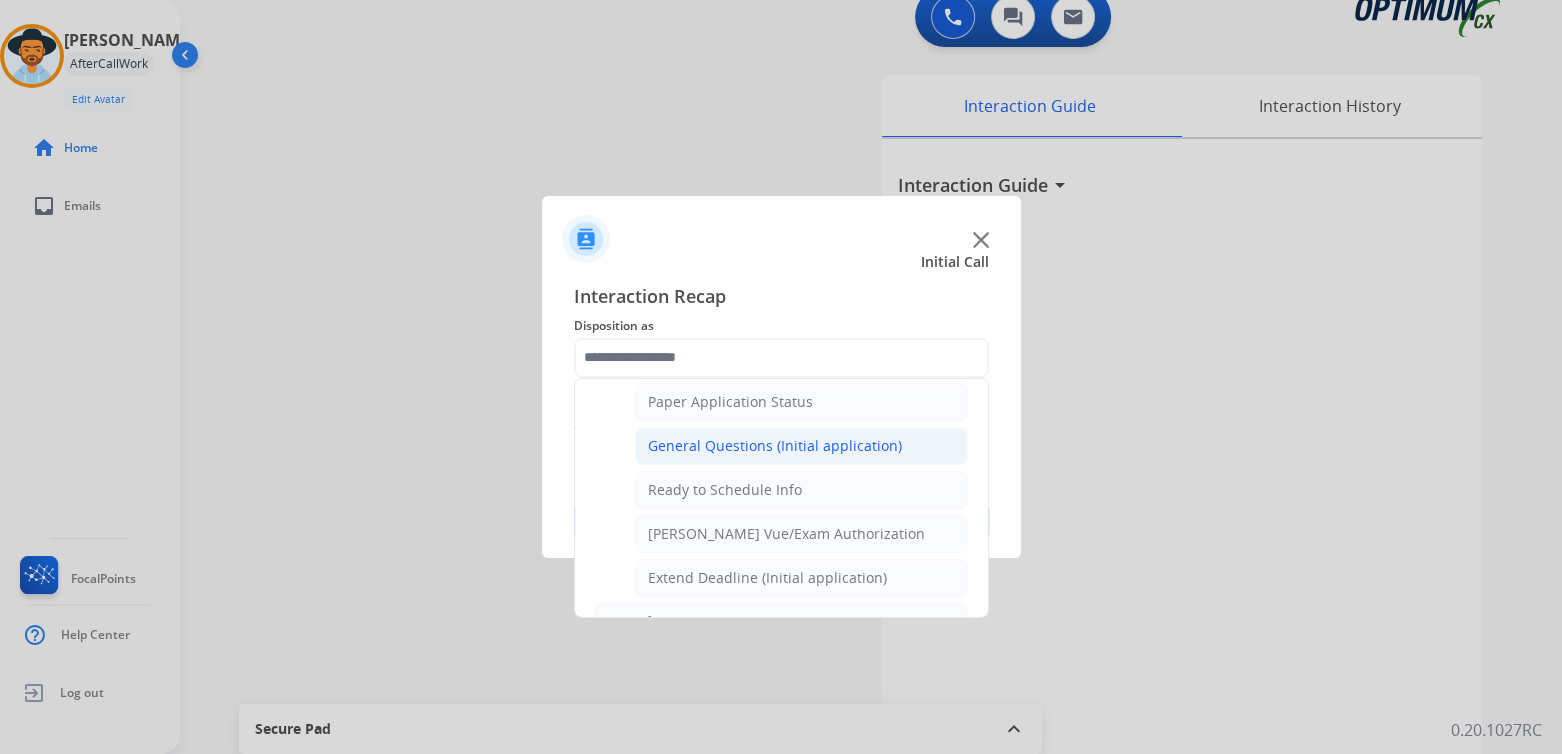 click on "General Questions (Initial application)" 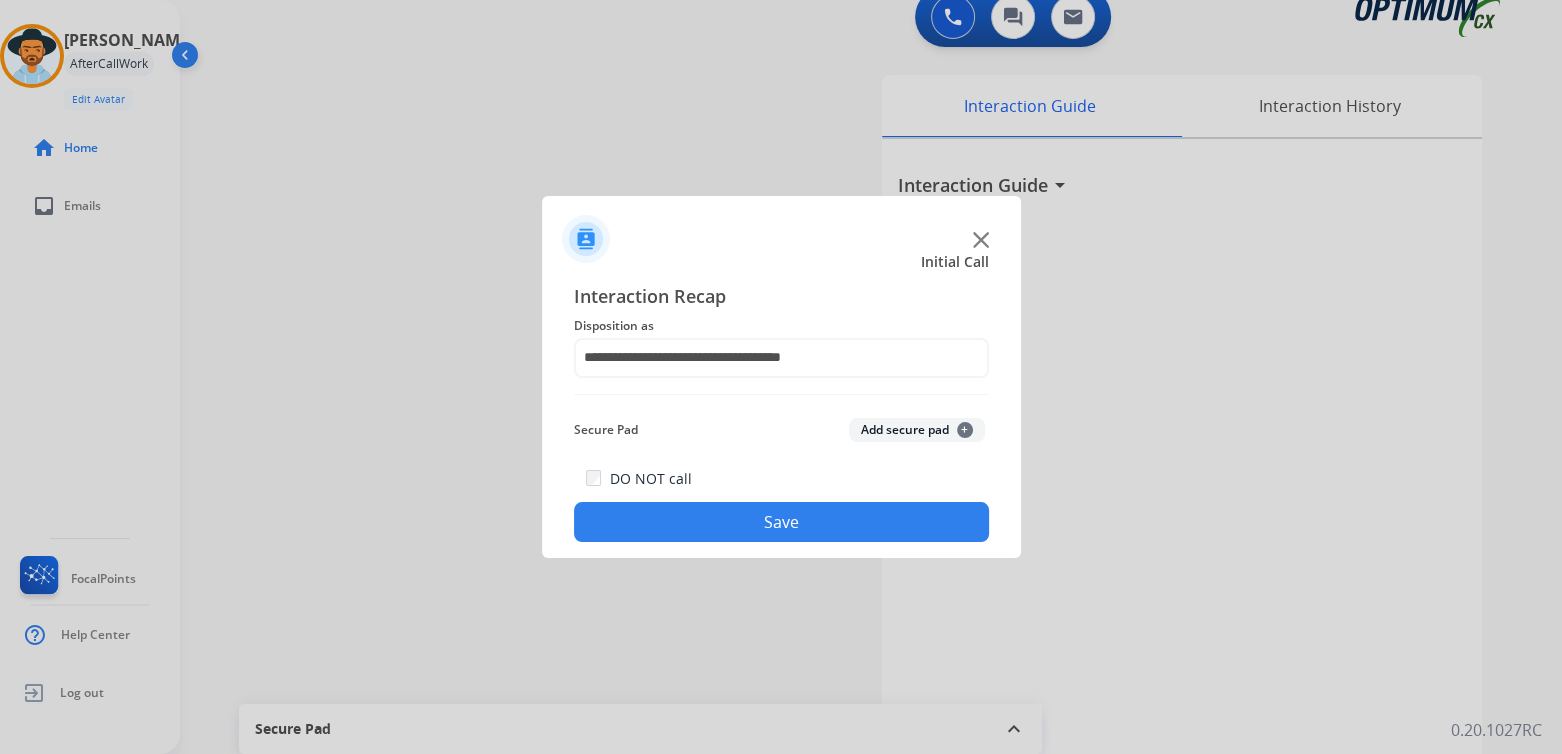 click on "Save" 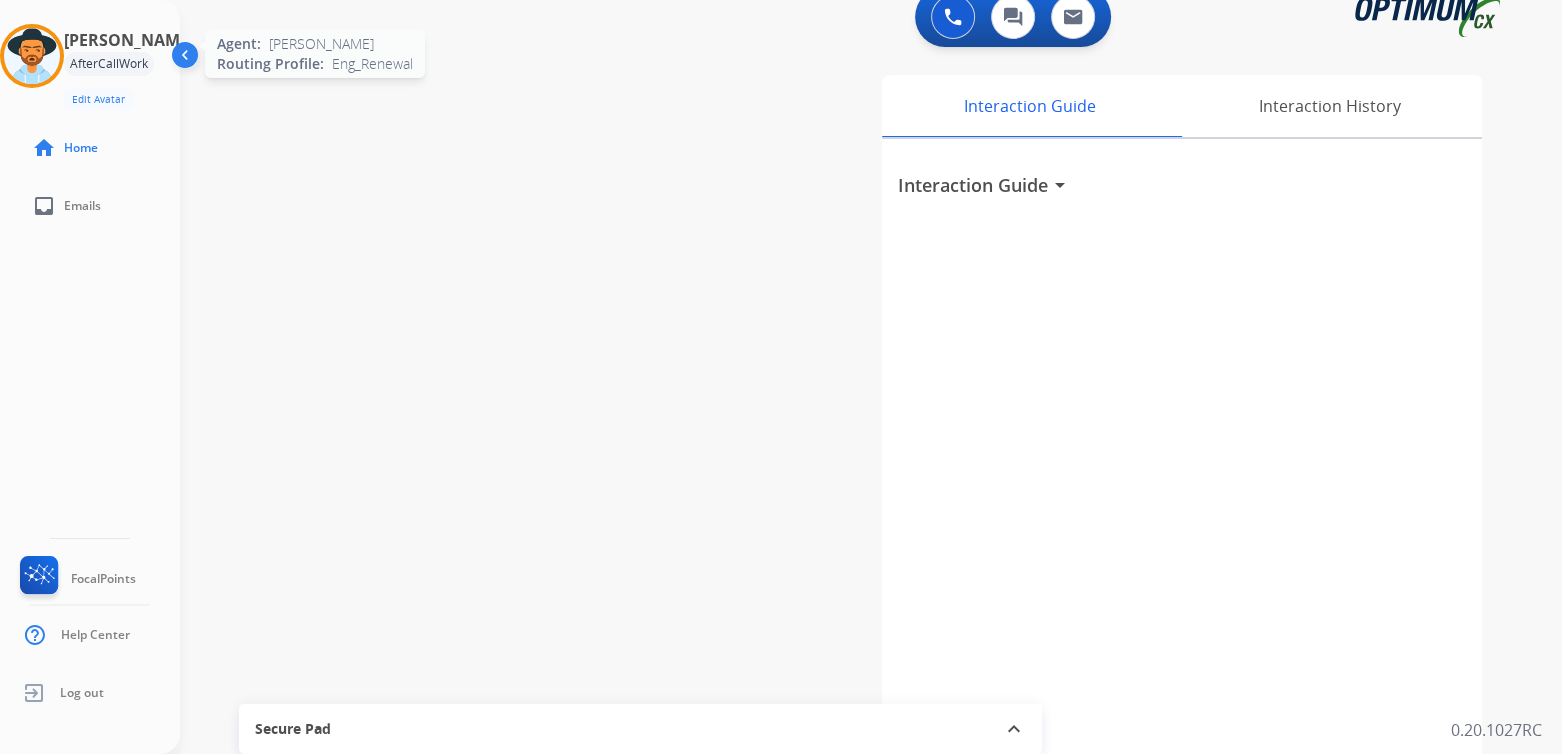 drag, startPoint x: 40, startPoint y: 57, endPoint x: 65, endPoint y: 52, distance: 25.495098 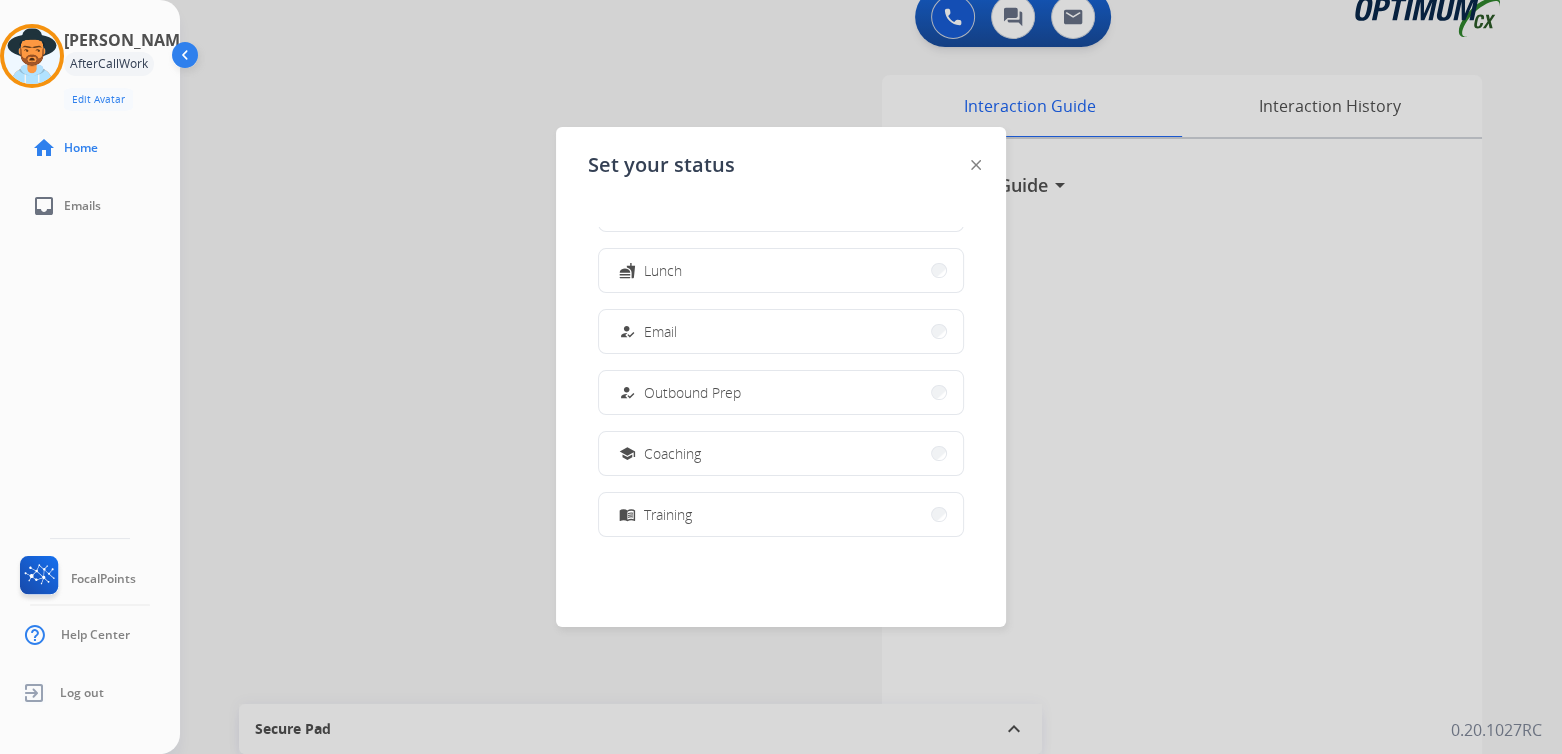 scroll, scrollTop: 498, scrollLeft: 0, axis: vertical 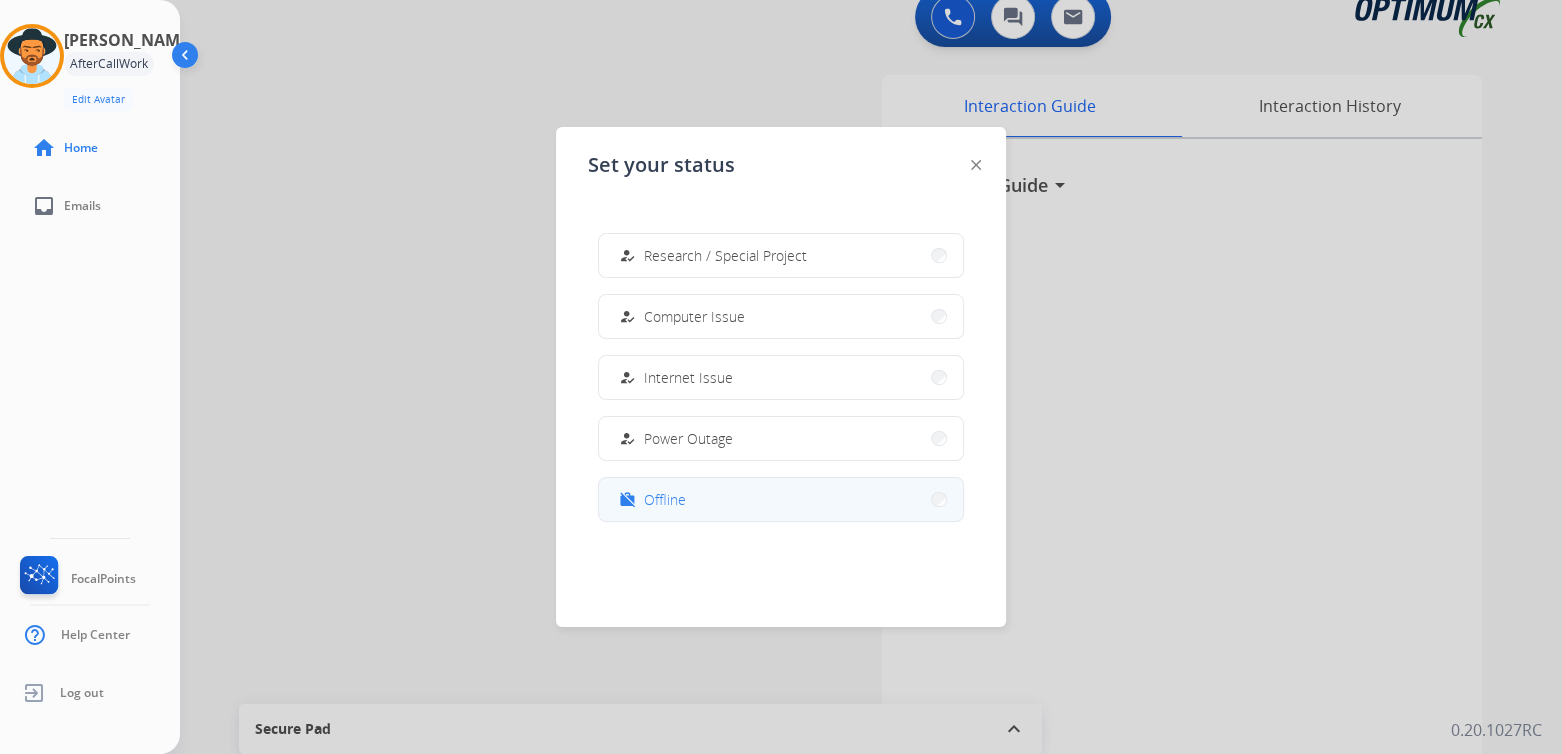 click on "Offline" at bounding box center (665, 499) 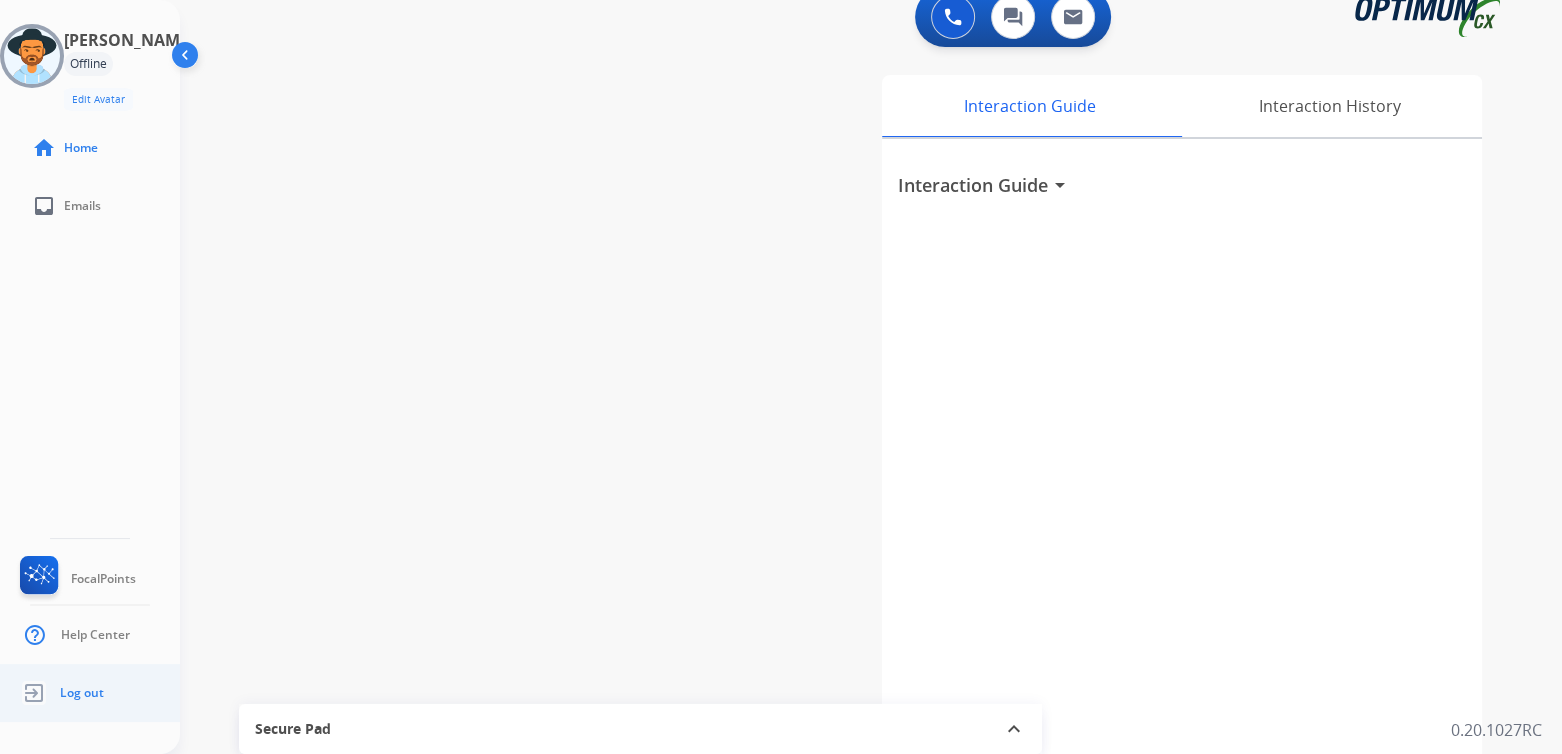 click on "Log out" 